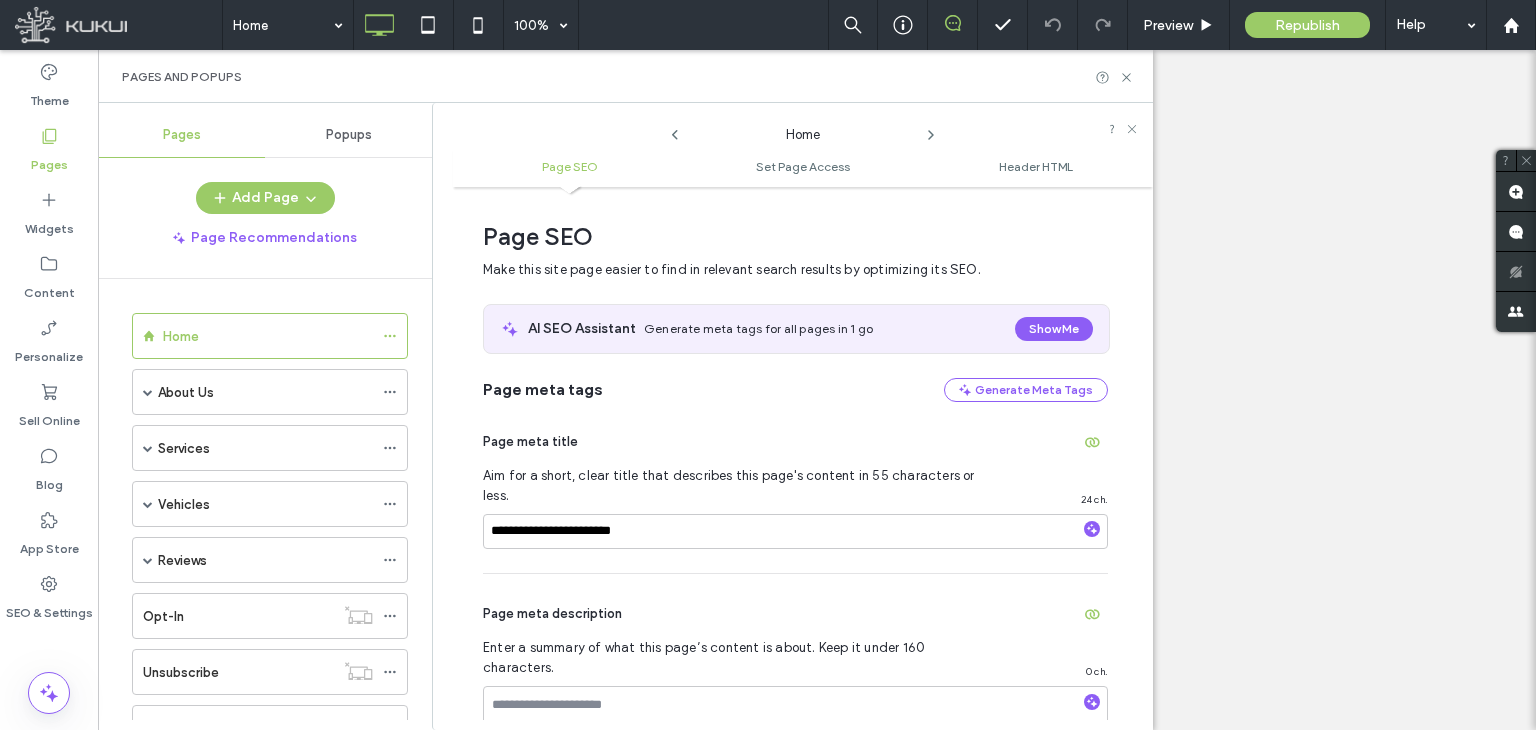 scroll, scrollTop: 0, scrollLeft: 0, axis: both 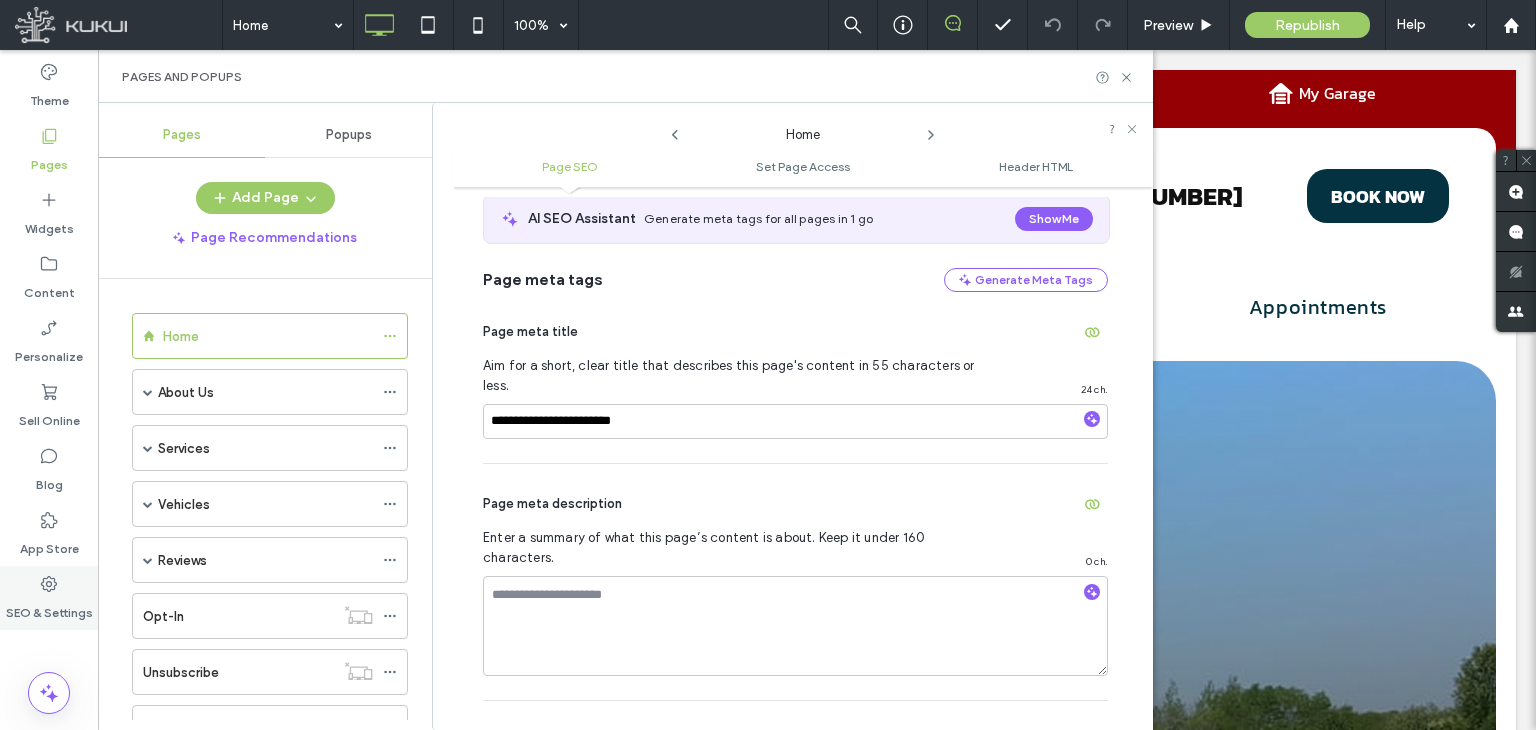 click 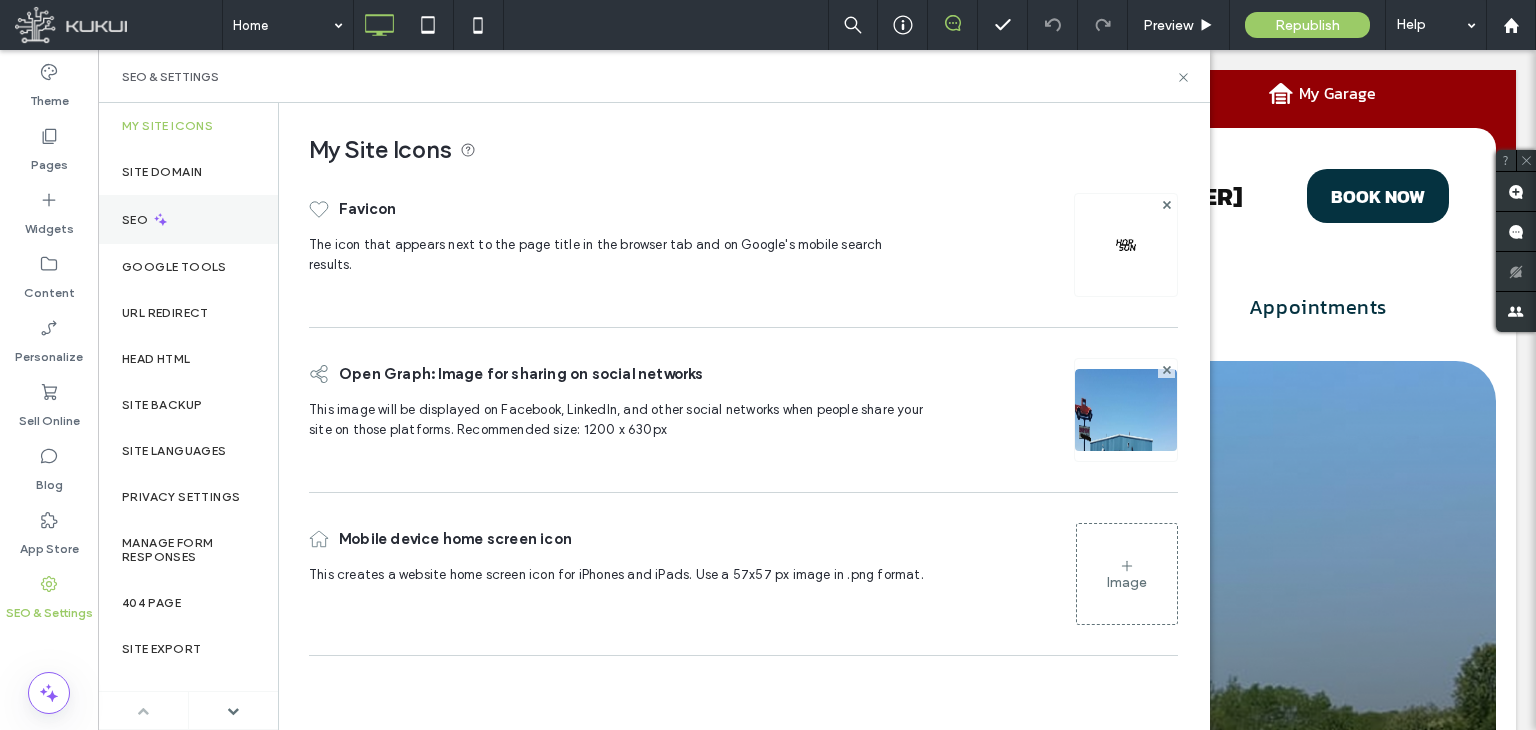 click on "SEO" at bounding box center (188, 219) 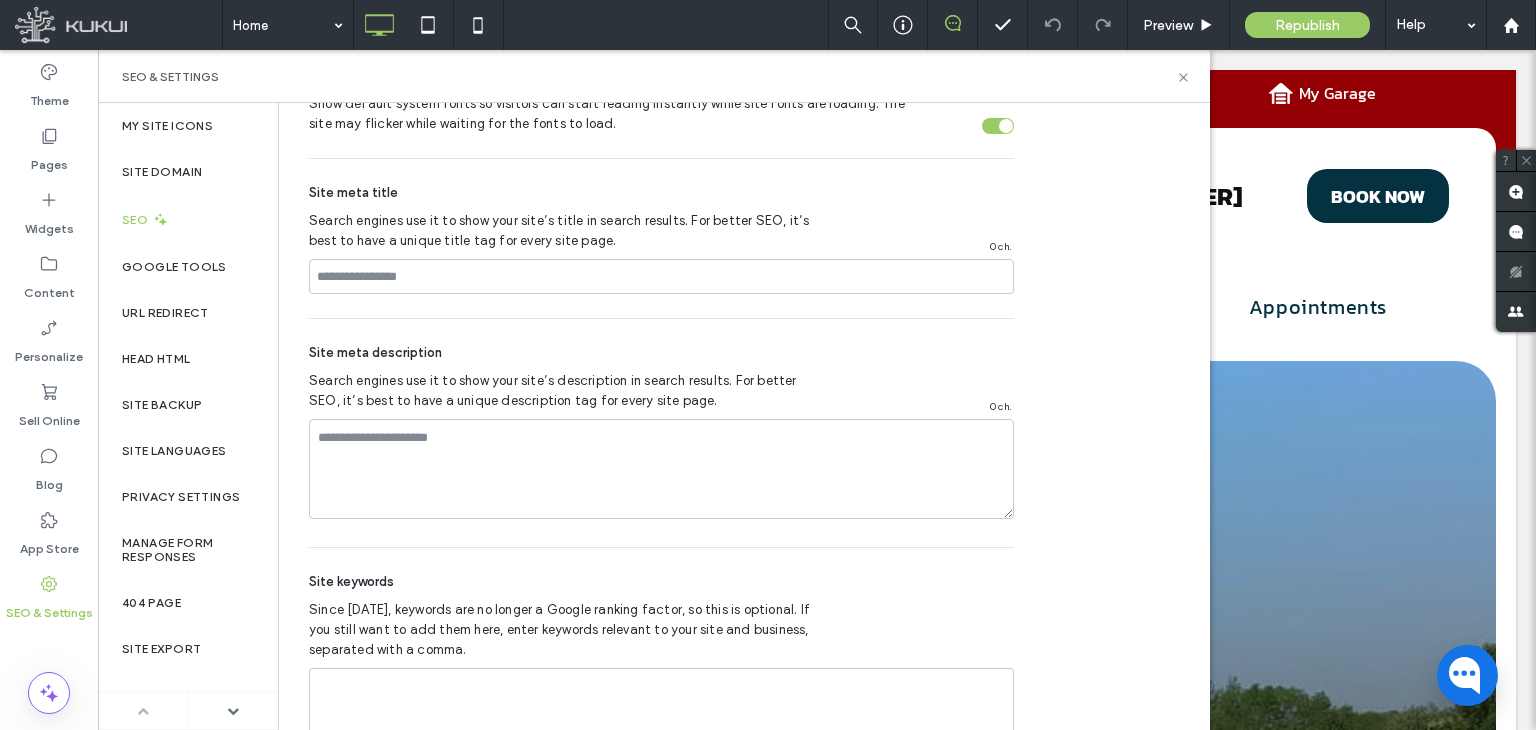 scroll, scrollTop: 1056, scrollLeft: 0, axis: vertical 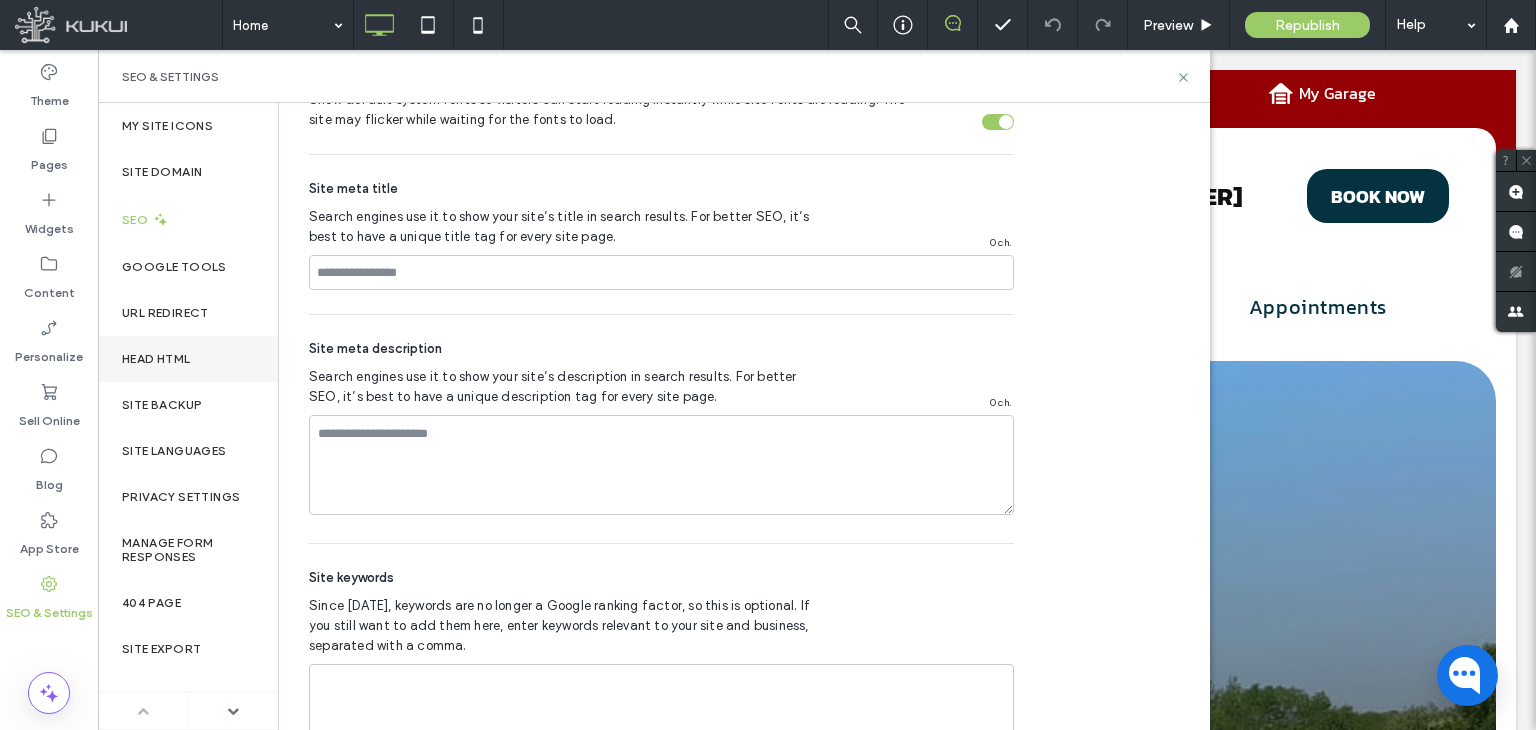 click on "Head HTML" at bounding box center [188, 359] 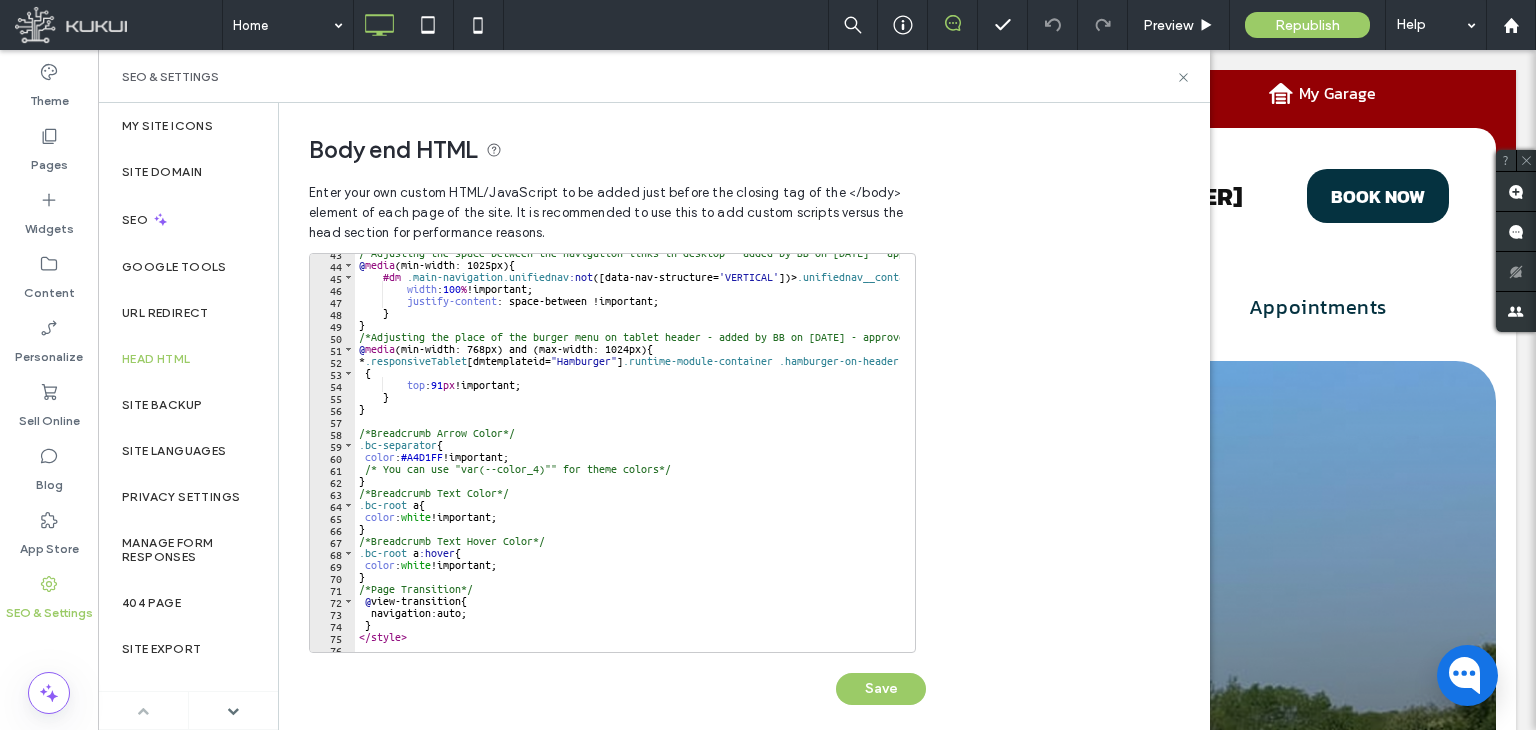 scroll, scrollTop: 528, scrollLeft: 0, axis: vertical 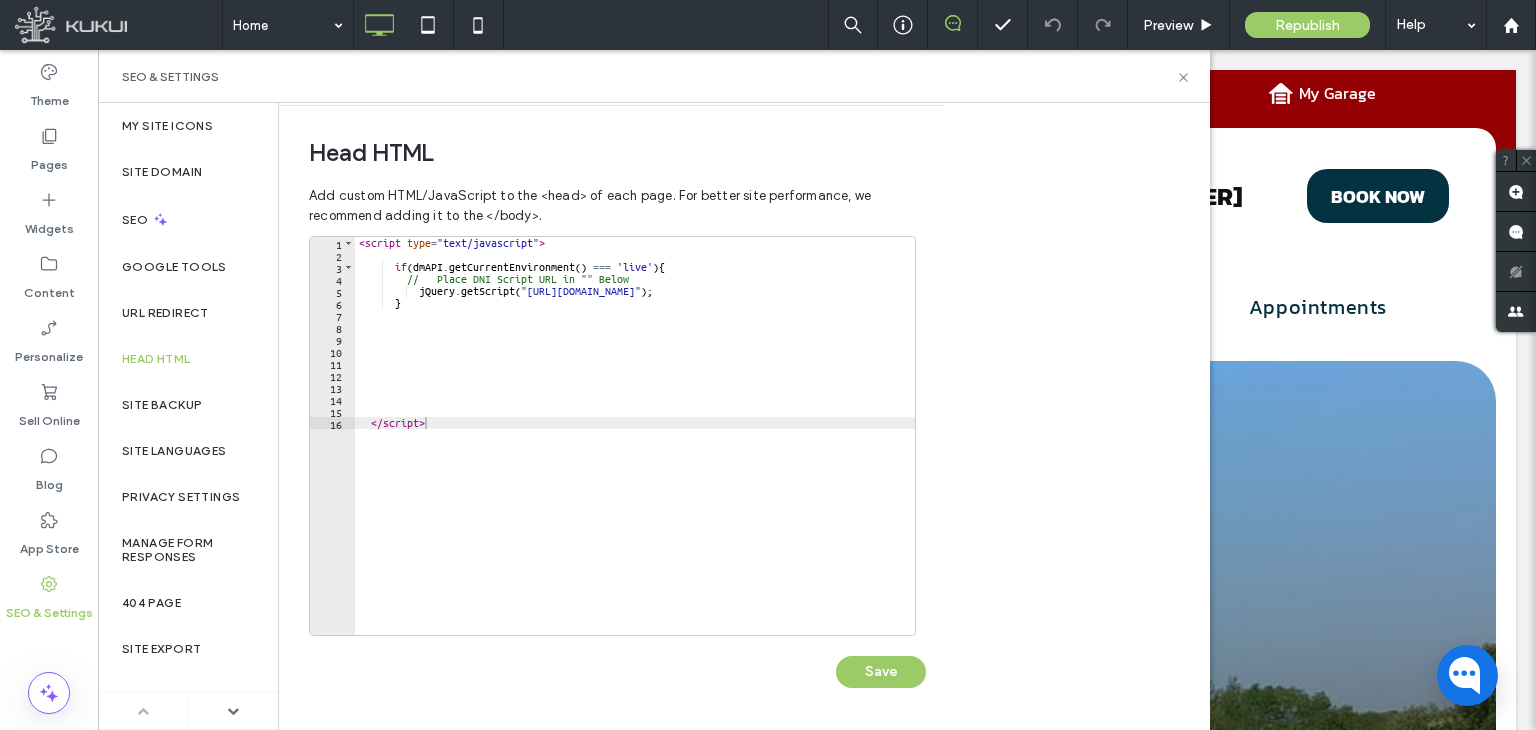type on "*********" 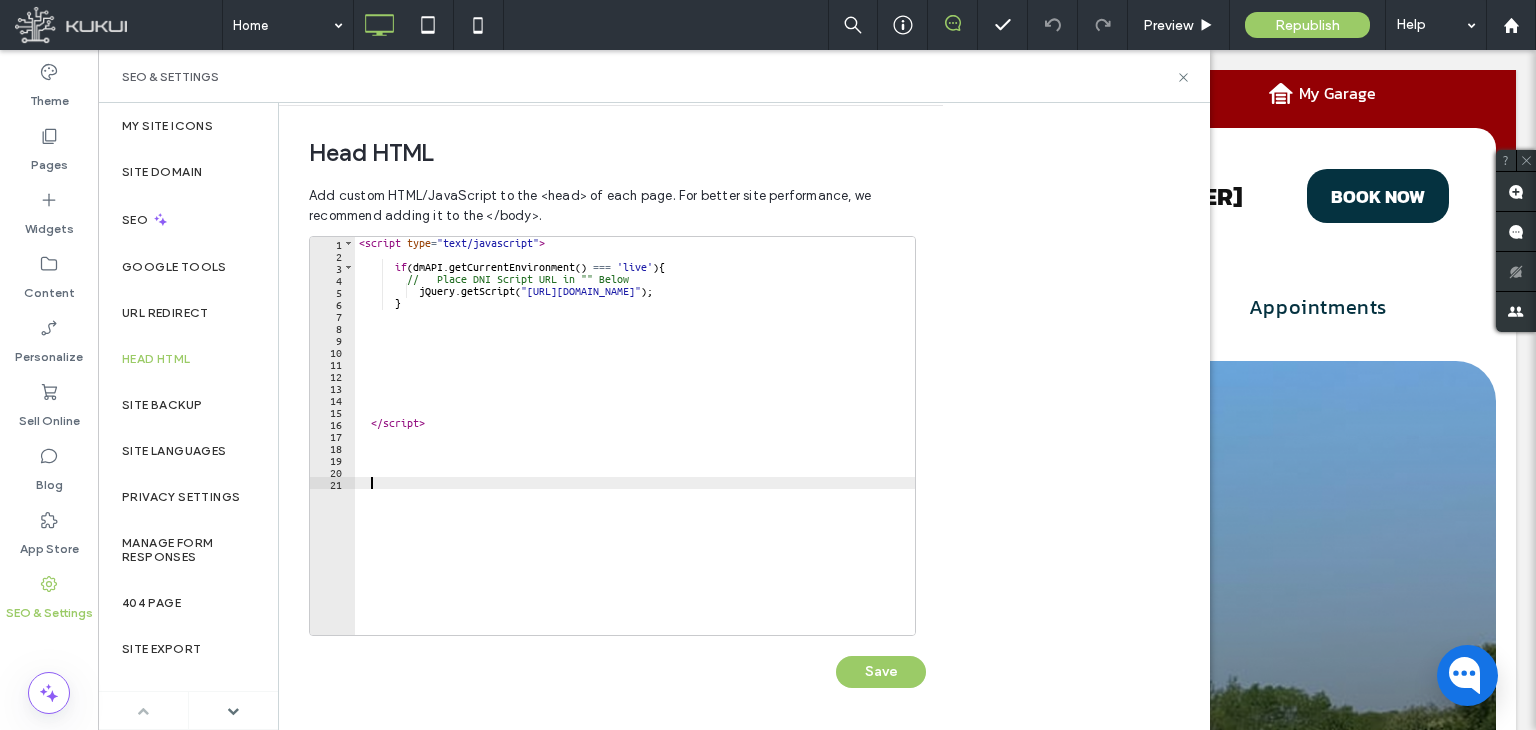 paste on "*********" 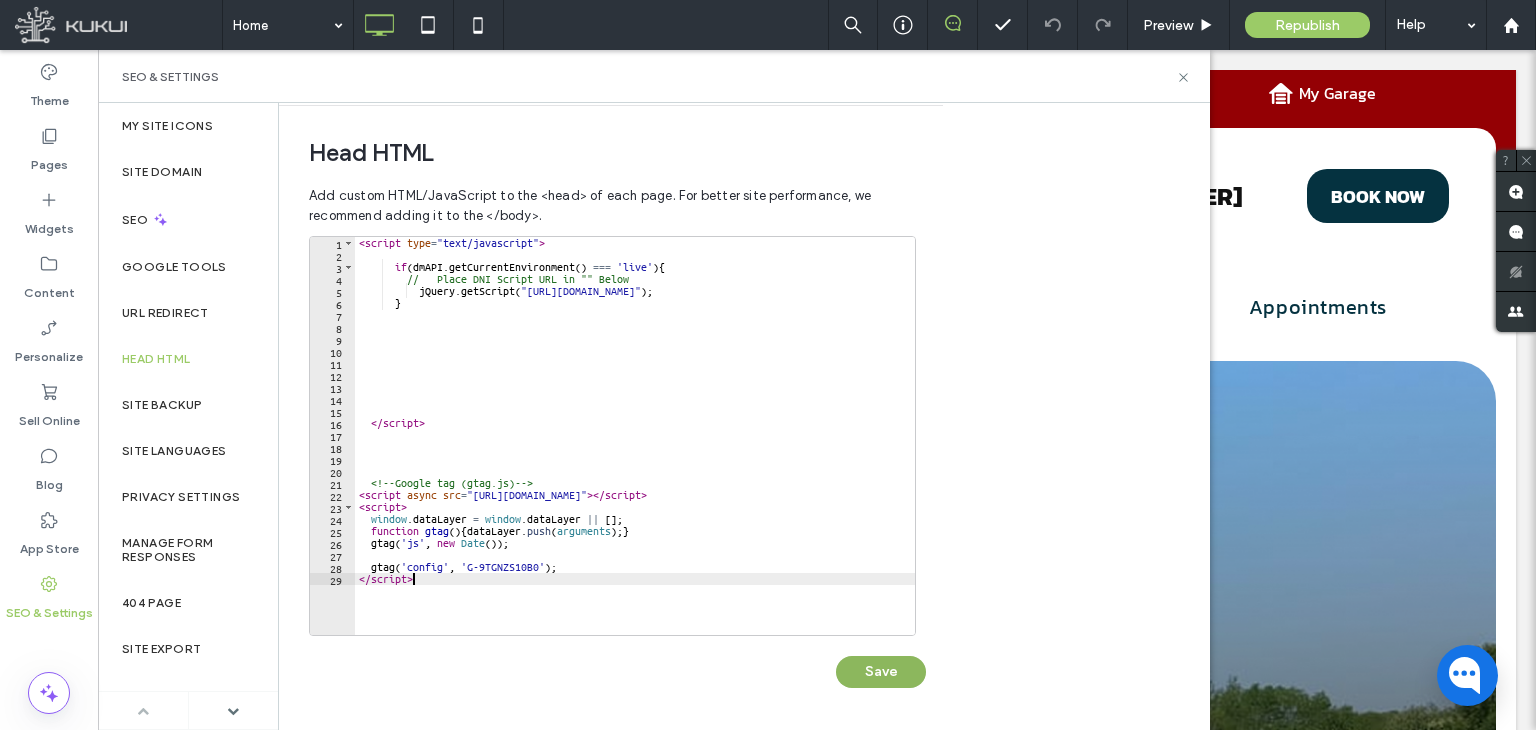type on "*********" 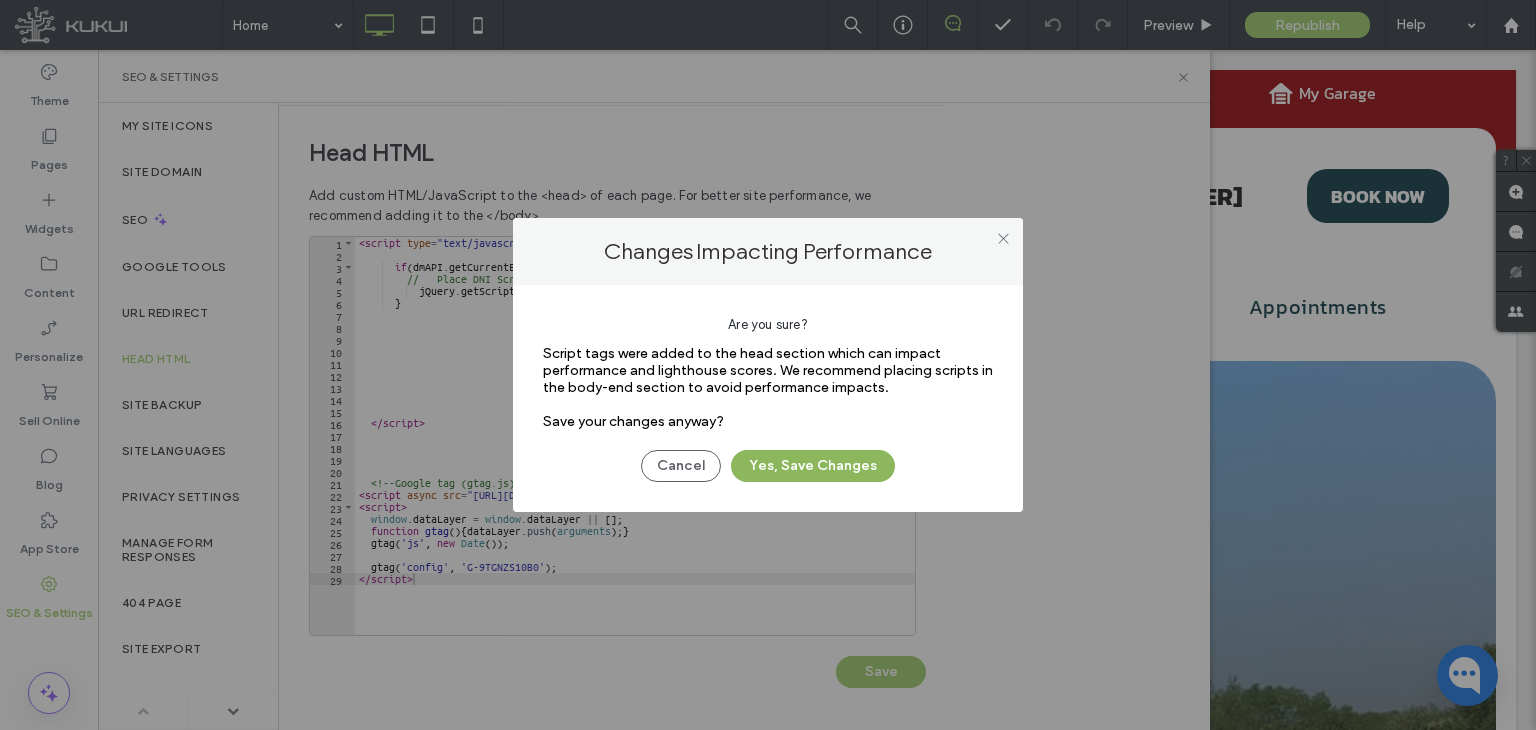 click on "Yes, Save Changes" at bounding box center [813, 466] 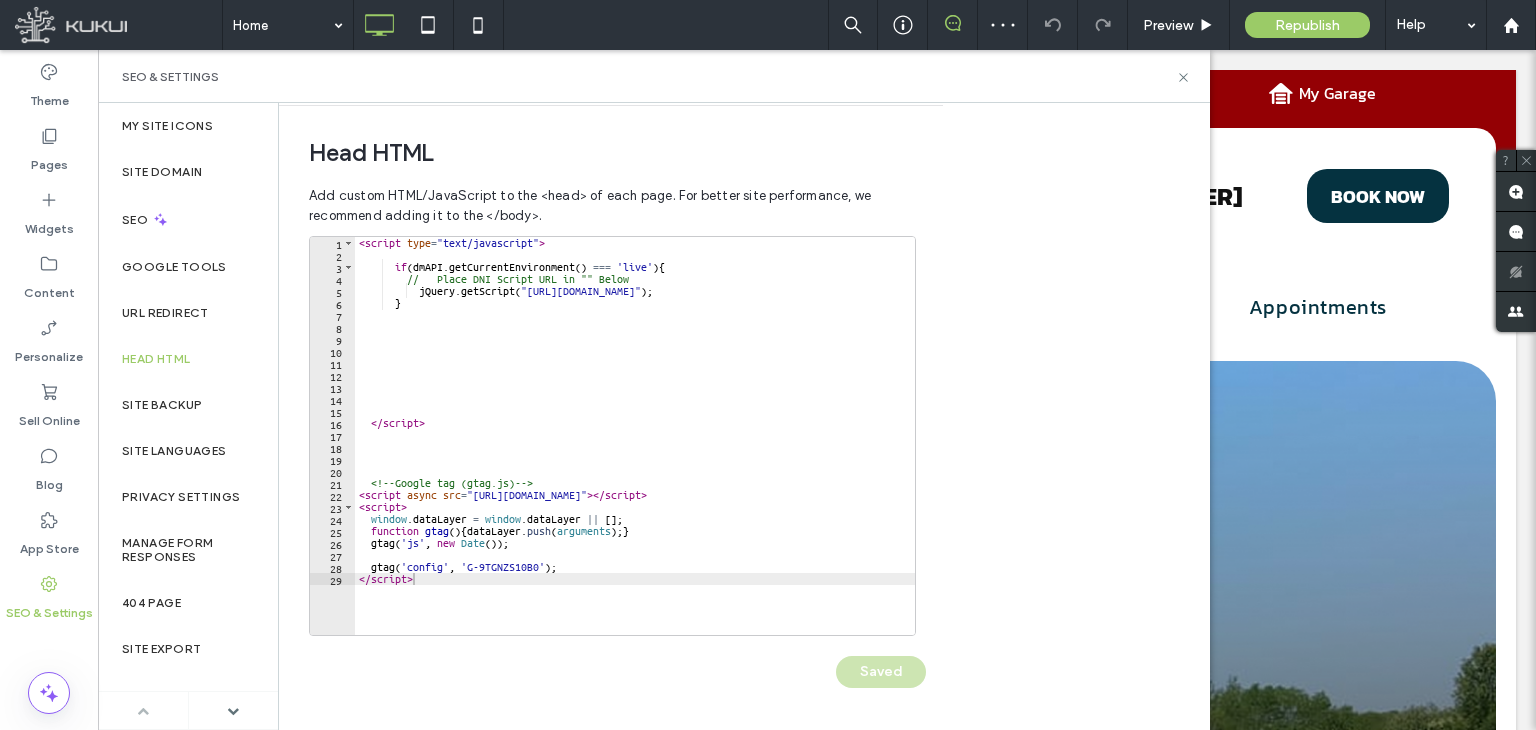 scroll, scrollTop: 0, scrollLeft: 0, axis: both 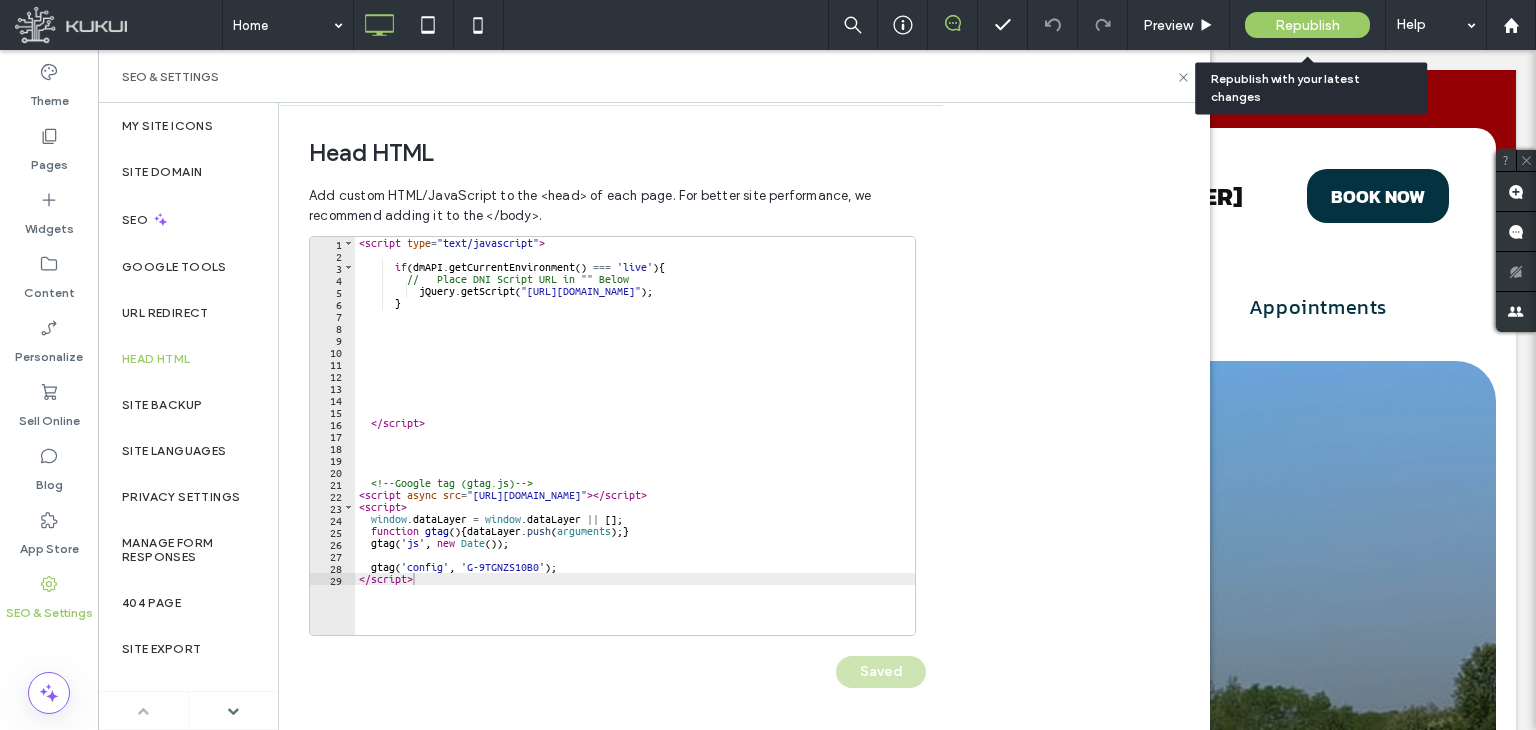 click on "Republish" at bounding box center [1307, 25] 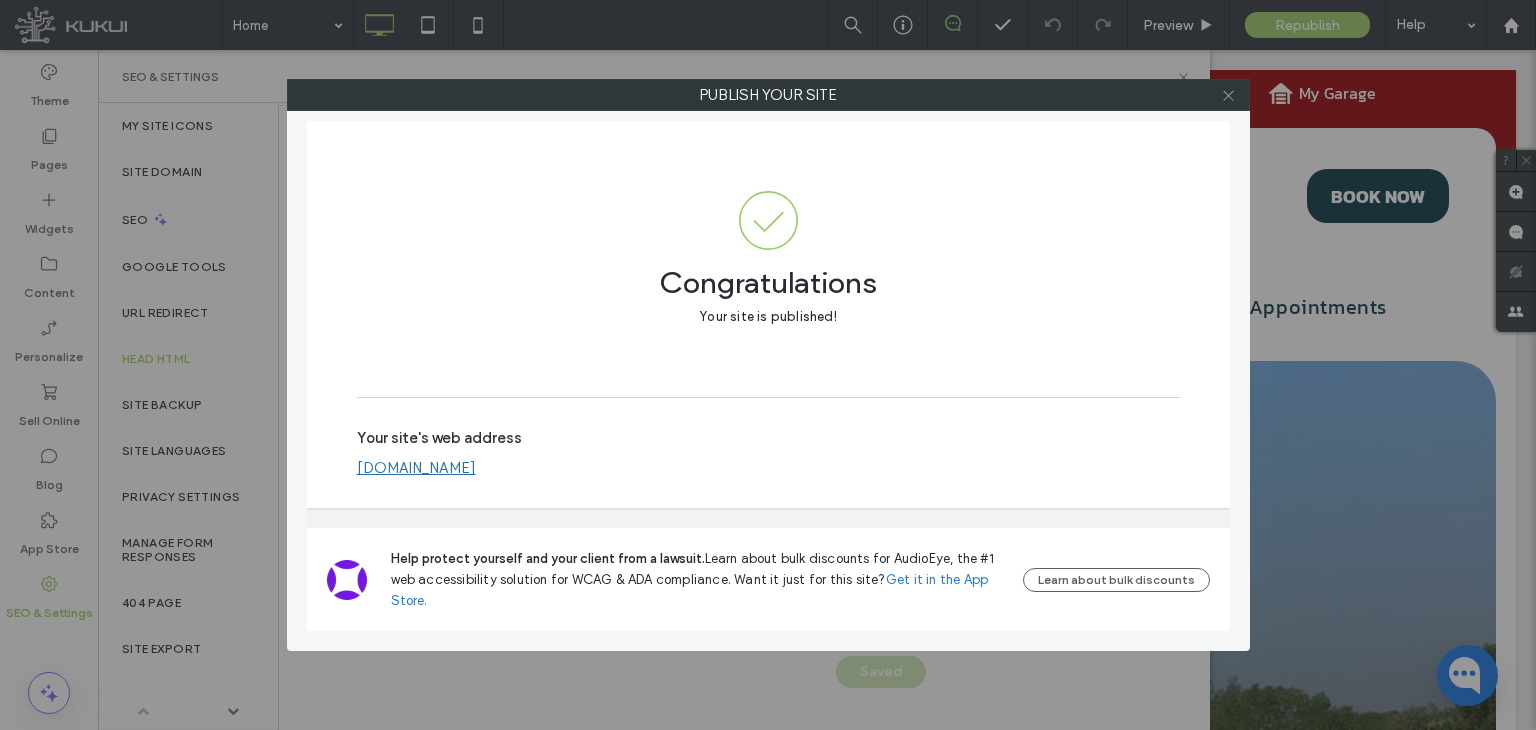 click 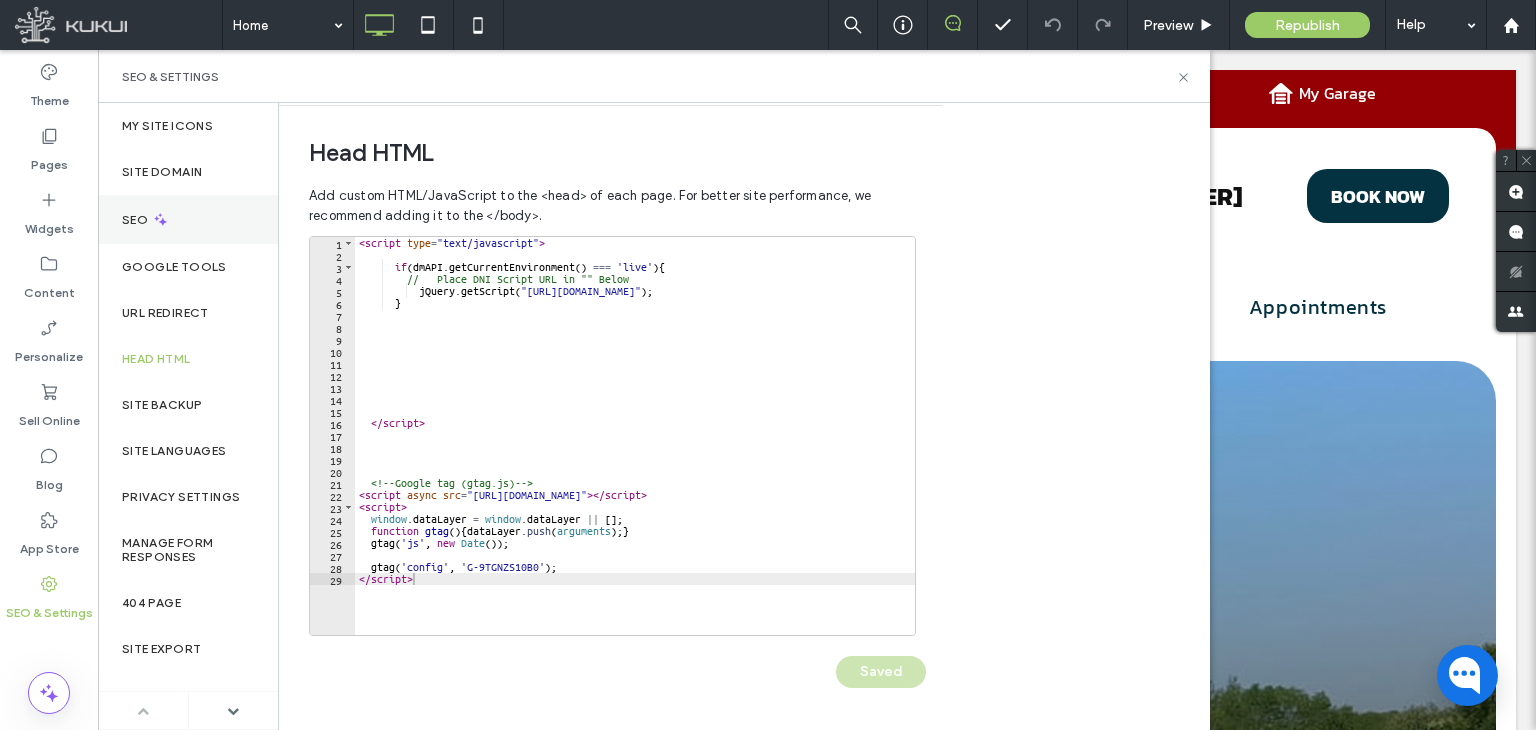click on "SEO" at bounding box center [188, 219] 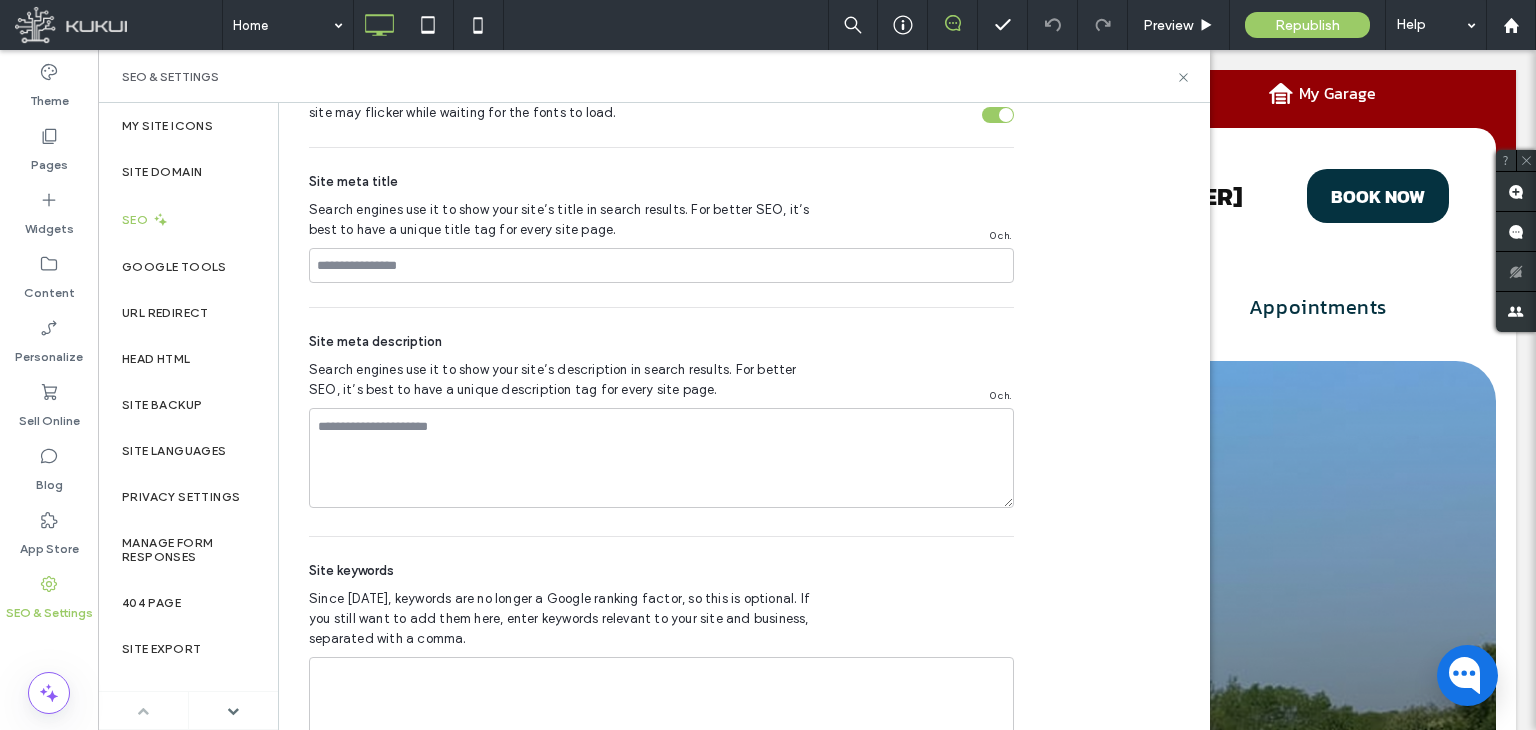 scroll, scrollTop: 1130, scrollLeft: 0, axis: vertical 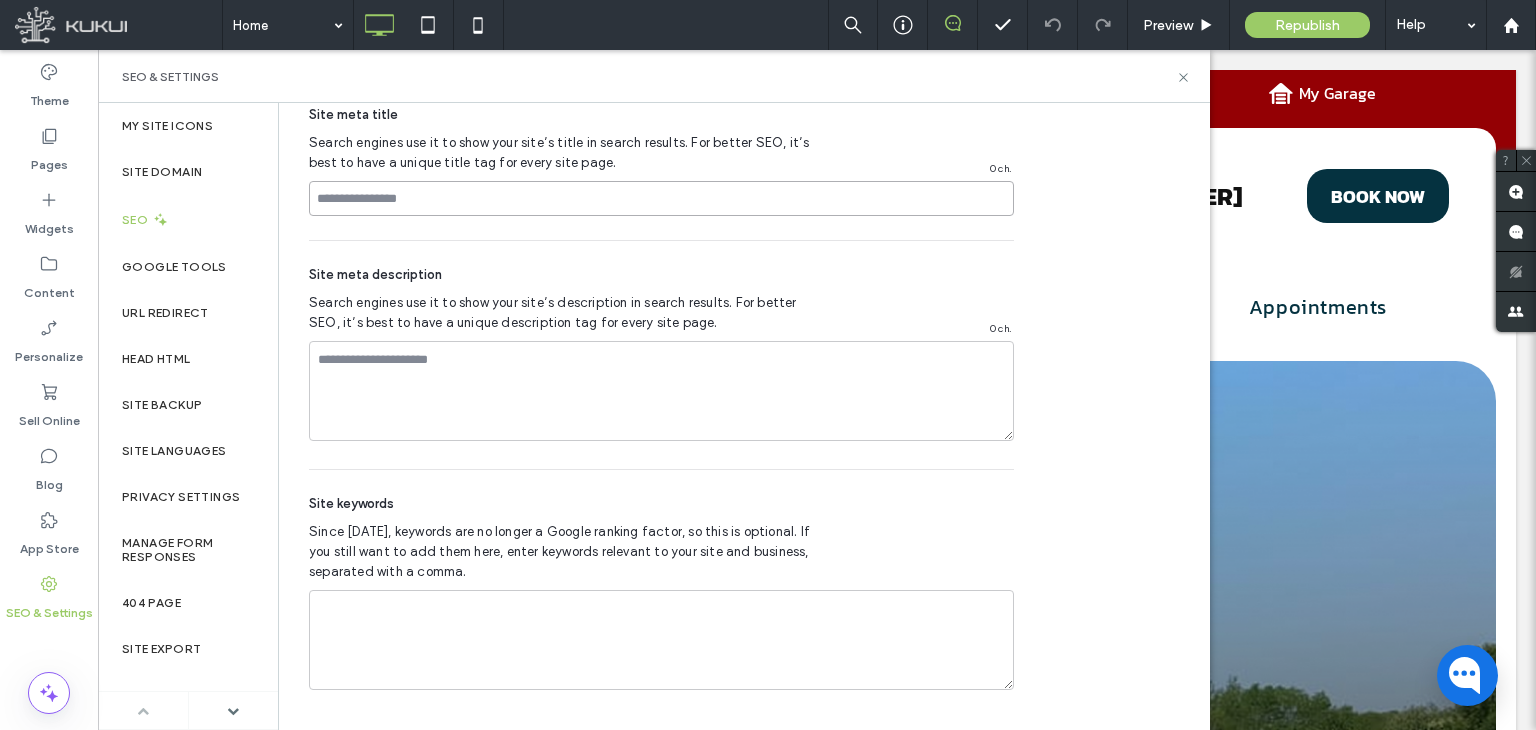 click at bounding box center (661, 198) 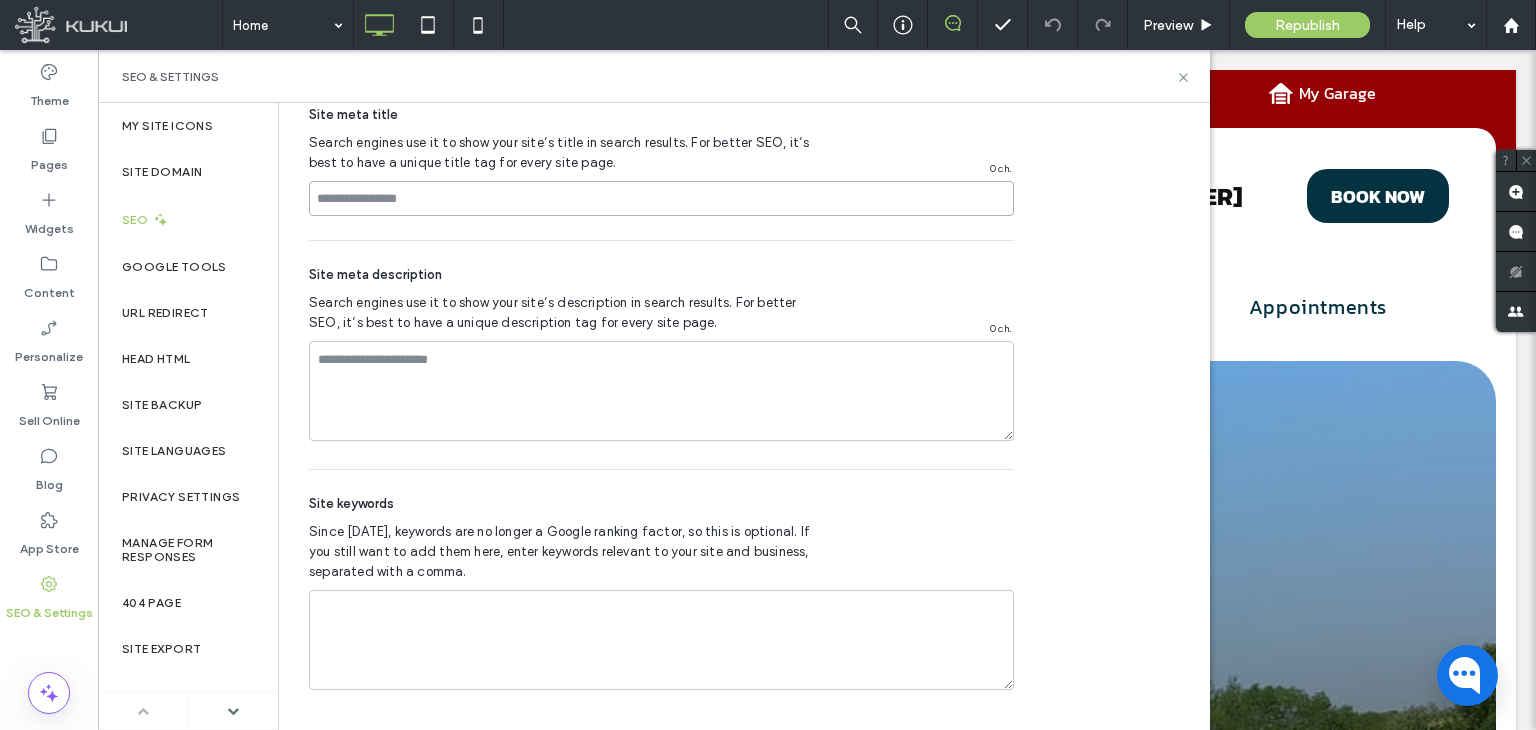 paste on "**********" 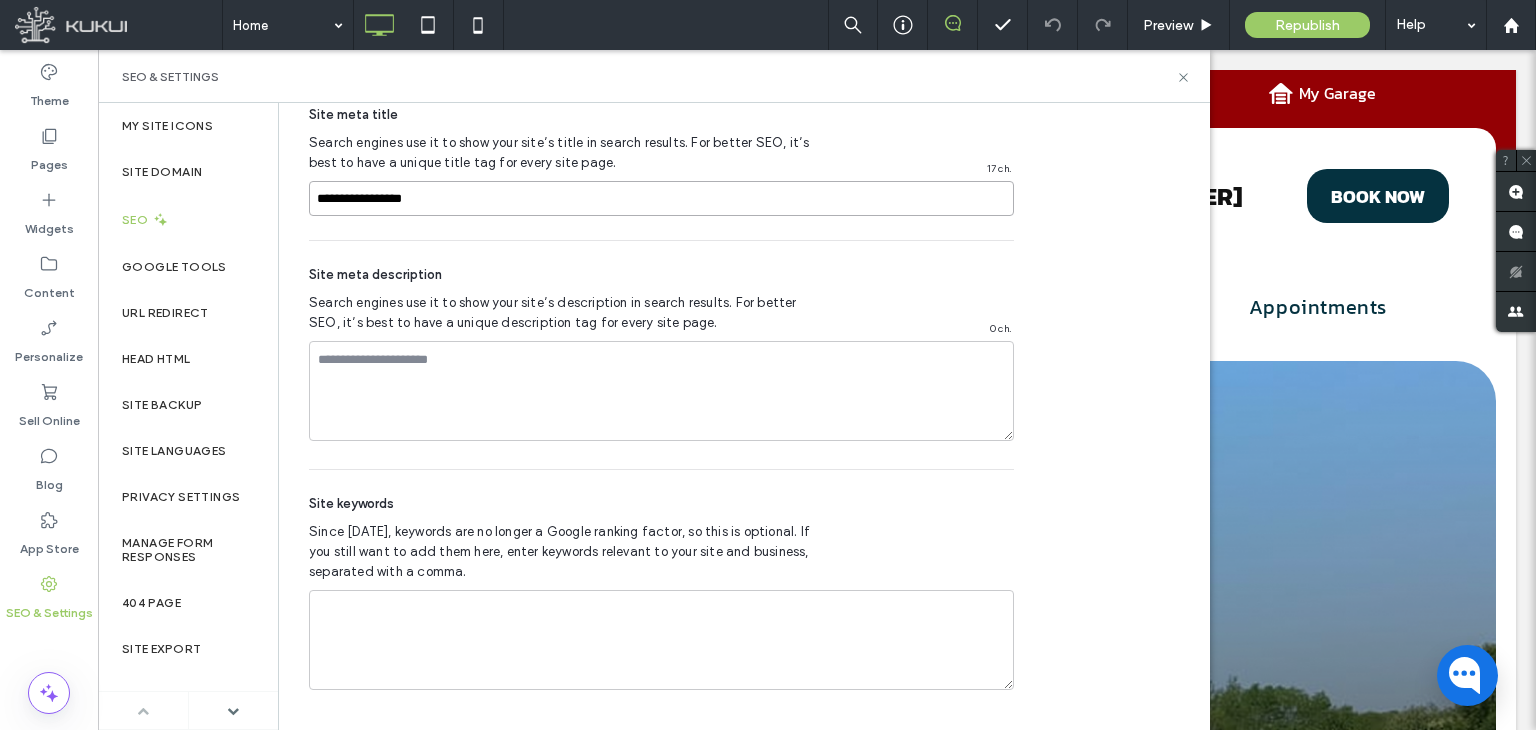 type on "**********" 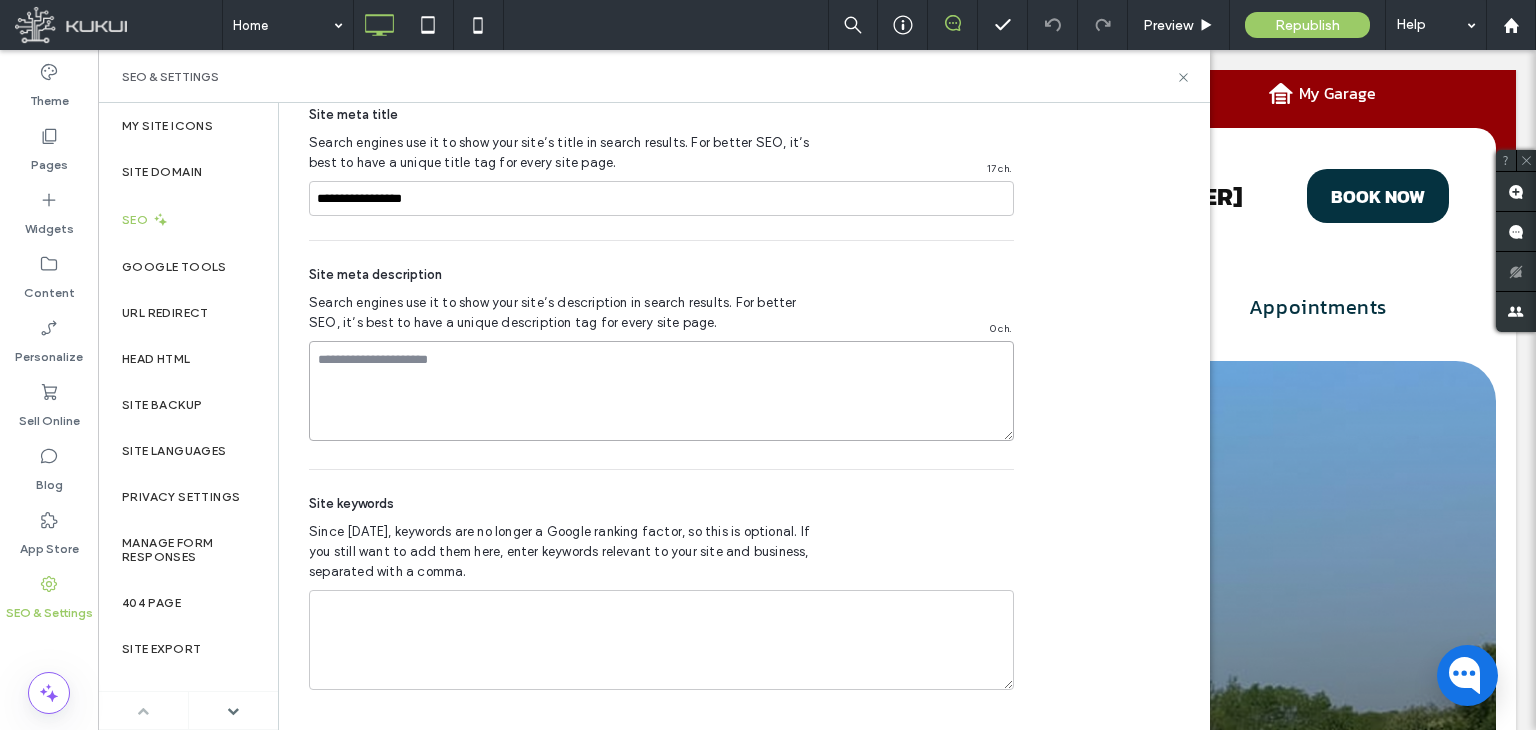 click at bounding box center [661, 391] 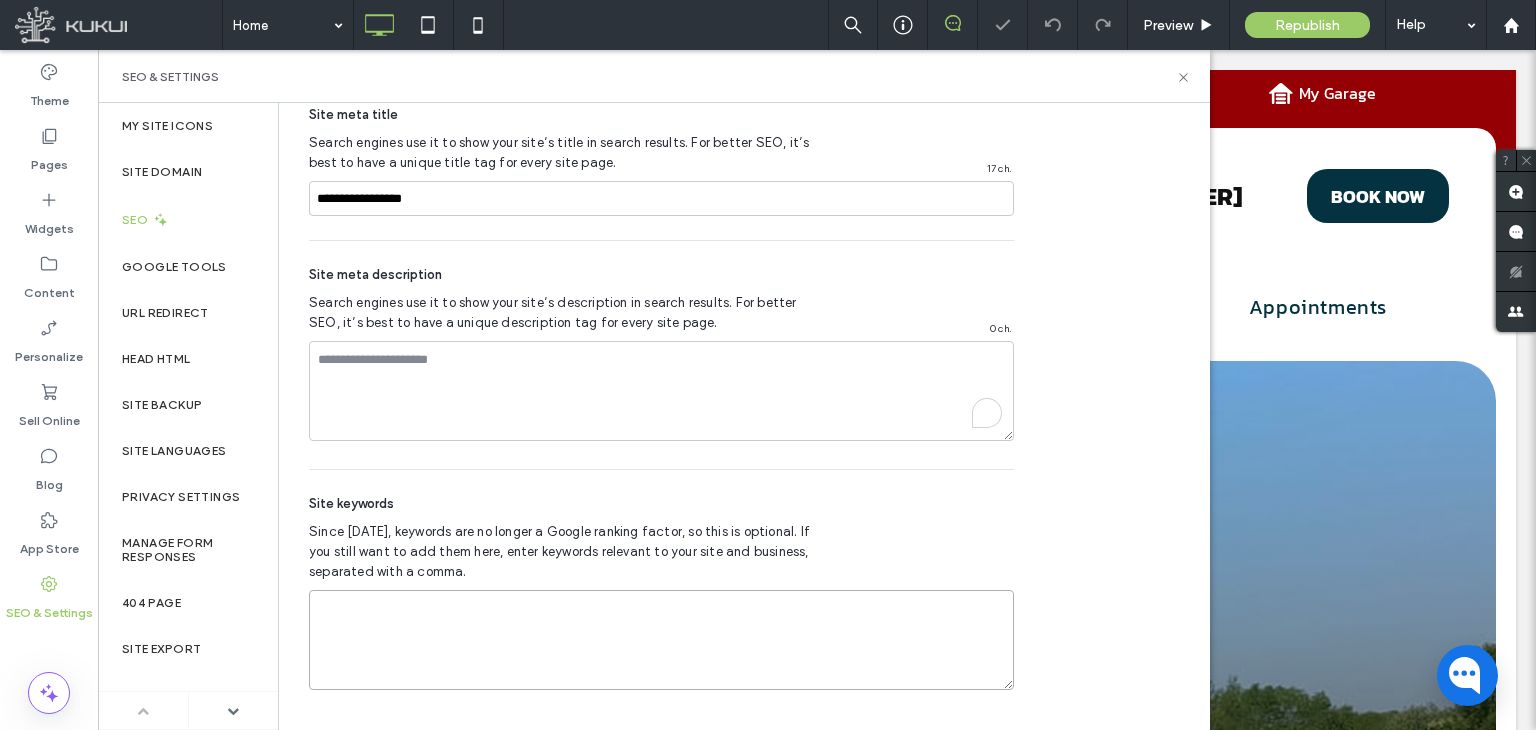 click at bounding box center (661, 640) 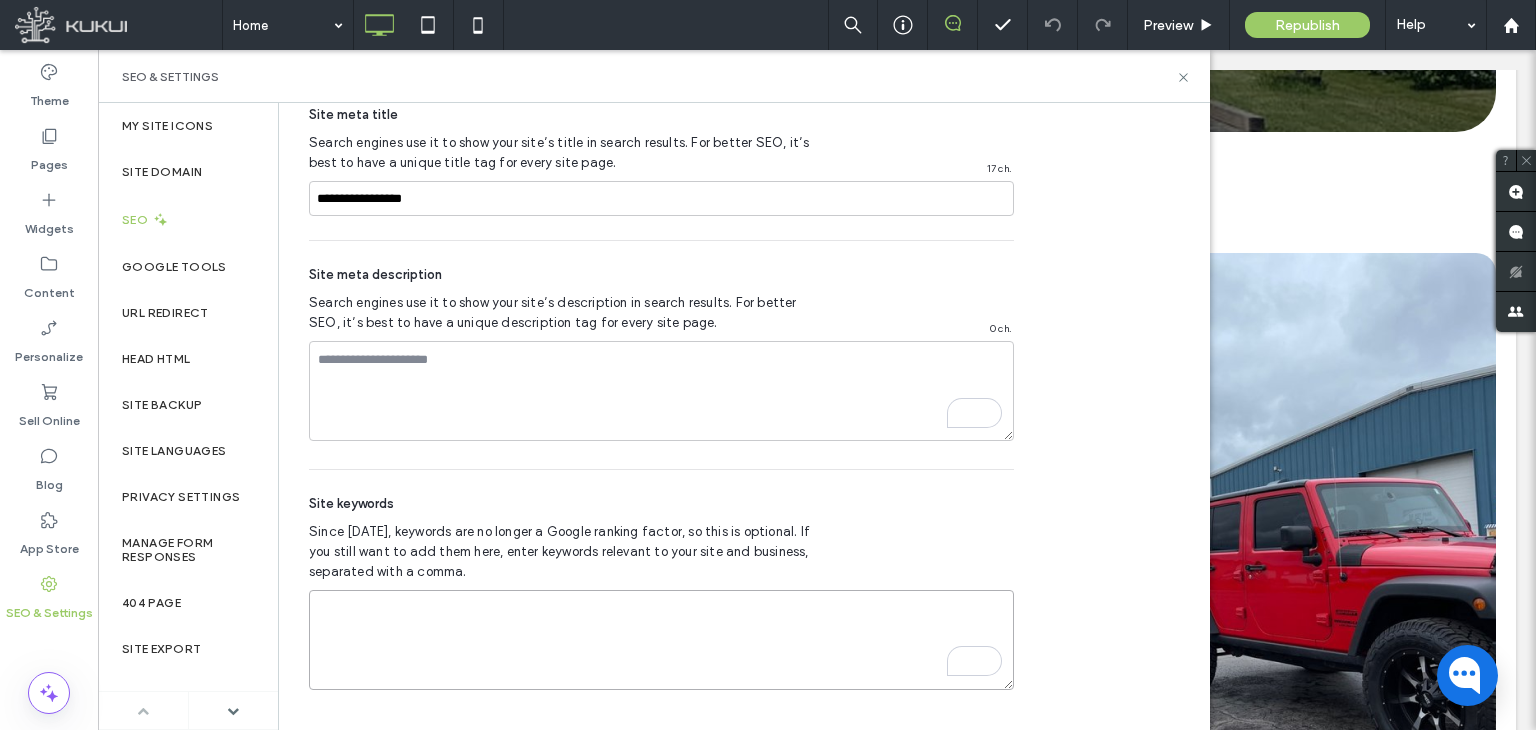 scroll, scrollTop: 881, scrollLeft: 0, axis: vertical 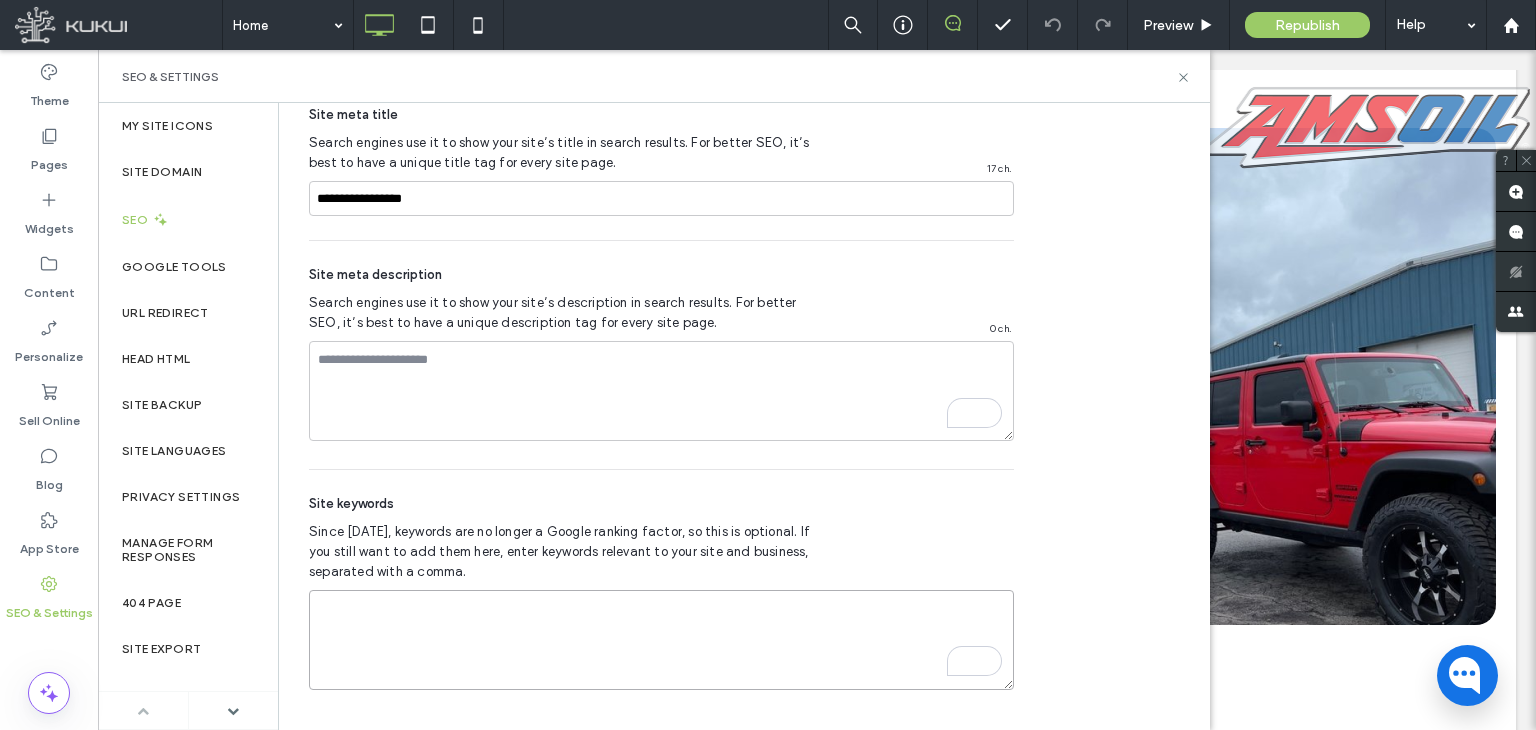 click at bounding box center (661, 640) 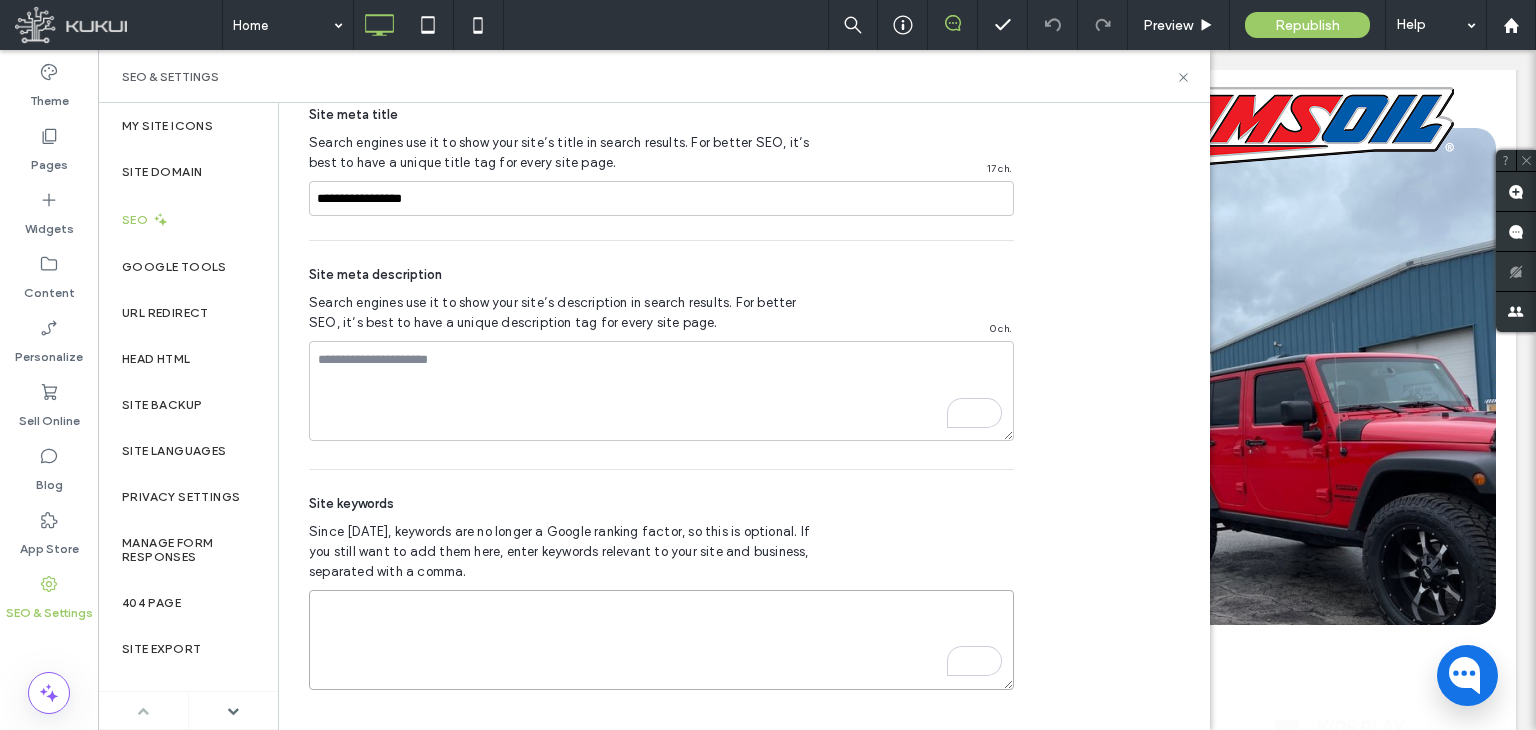 paste on "**********" 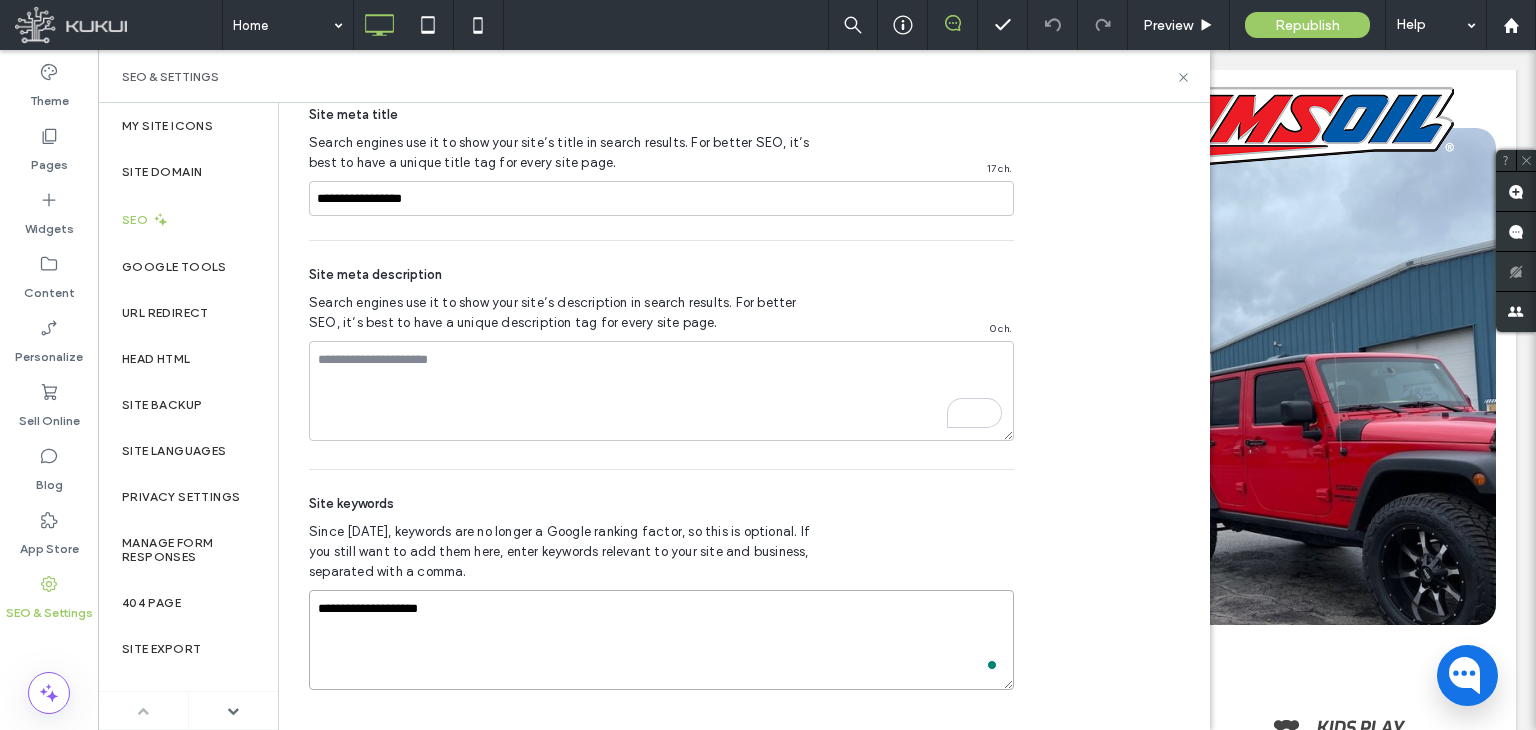 drag, startPoint x: 712, startPoint y: 671, endPoint x: 705, endPoint y: 569, distance: 102.239914 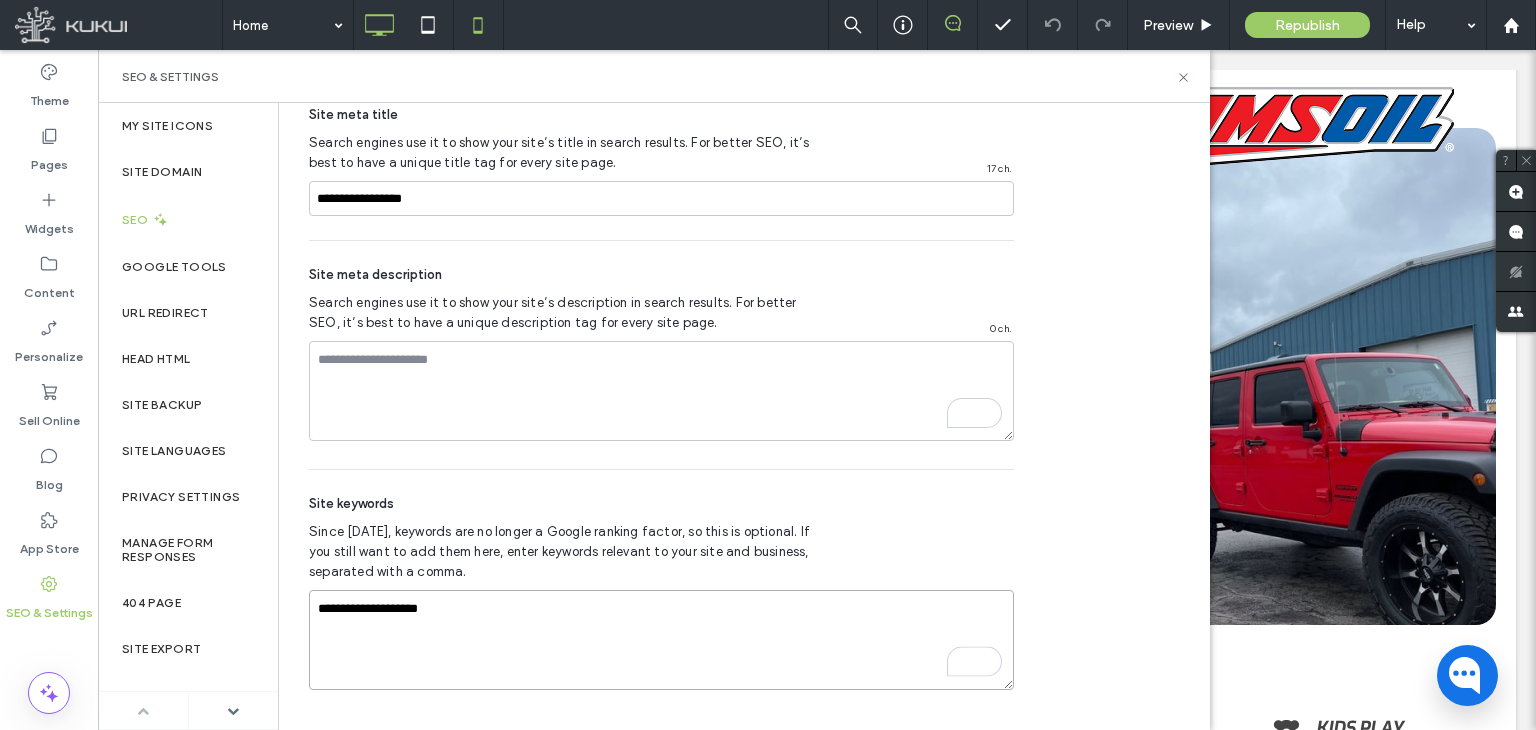 type on "**********" 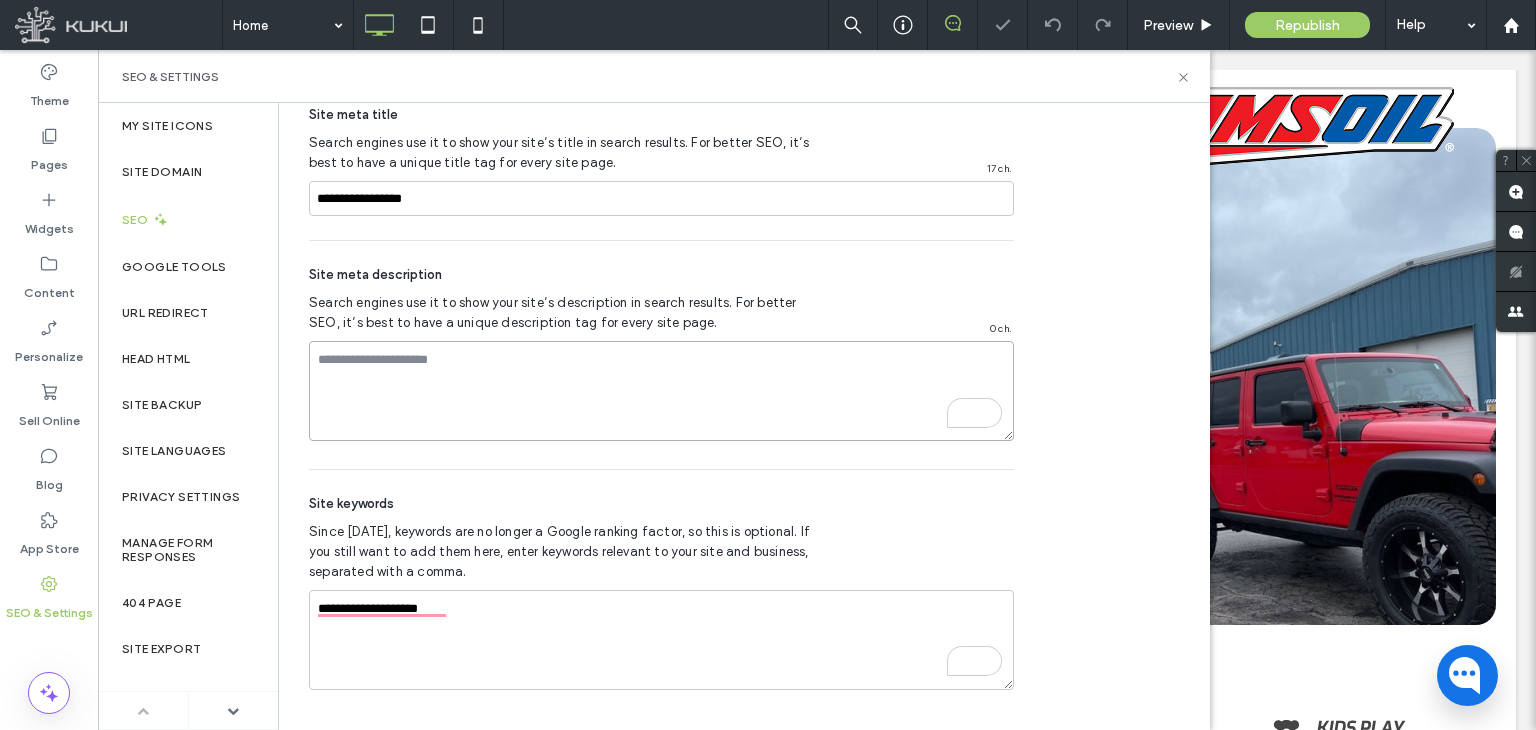 click at bounding box center (661, 391) 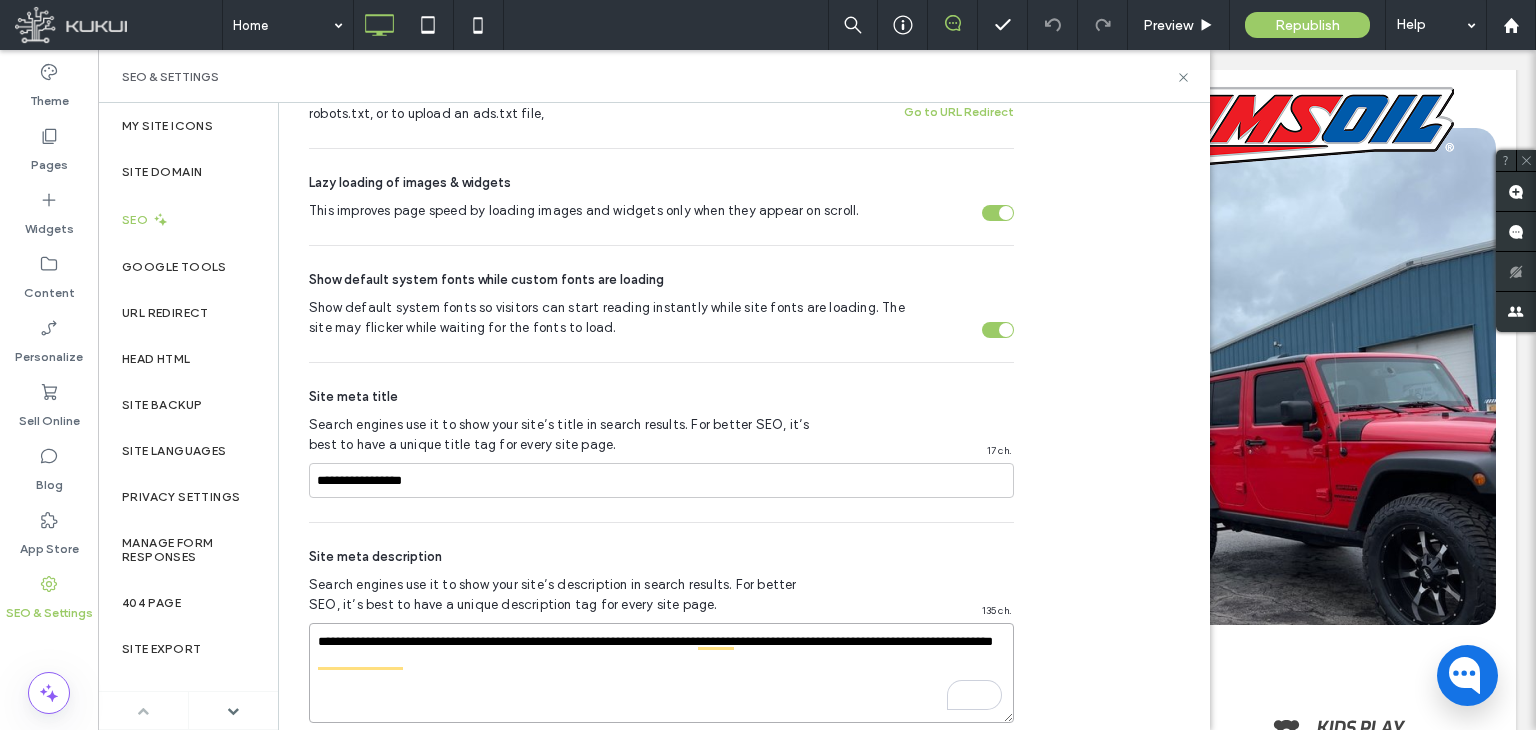 scroll, scrollTop: 630, scrollLeft: 0, axis: vertical 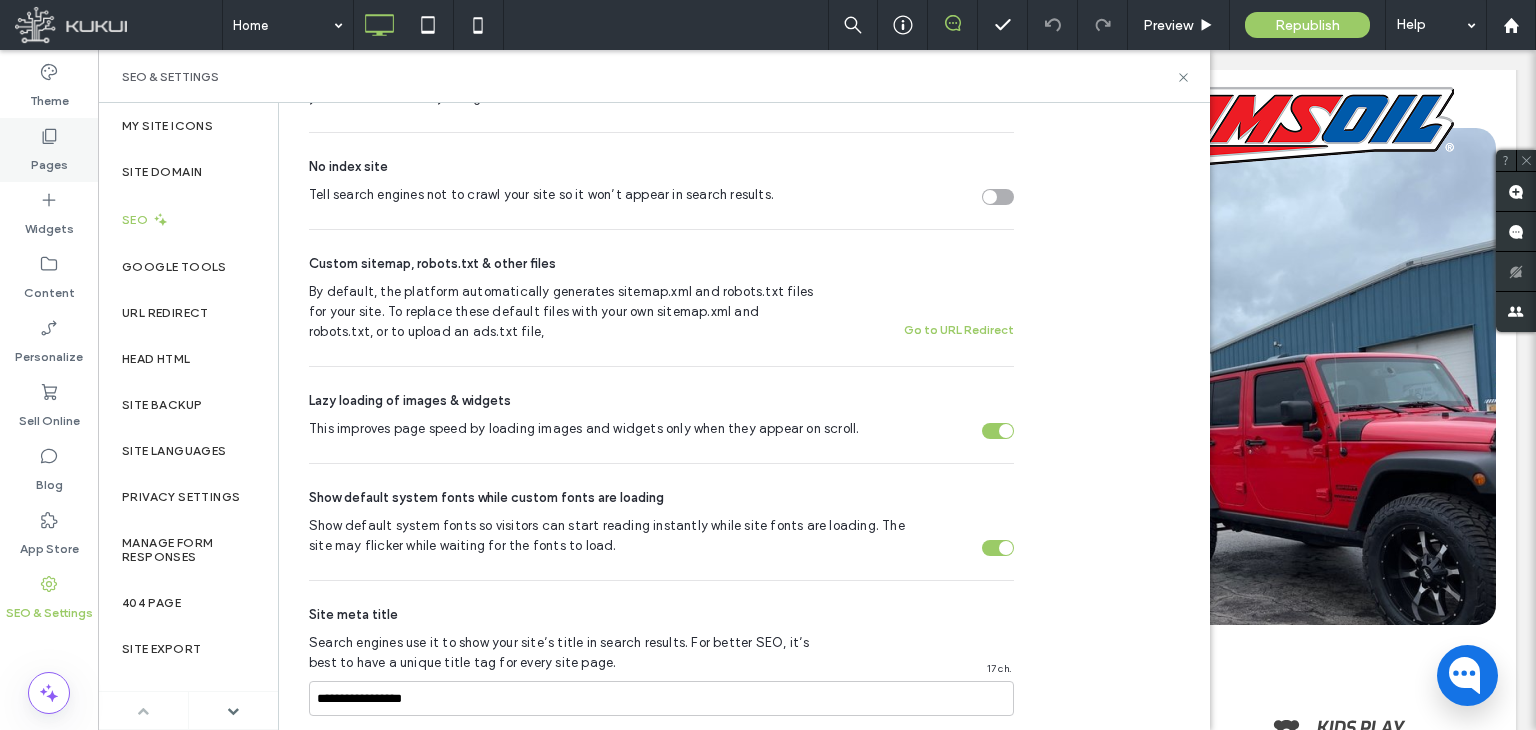 type on "**********" 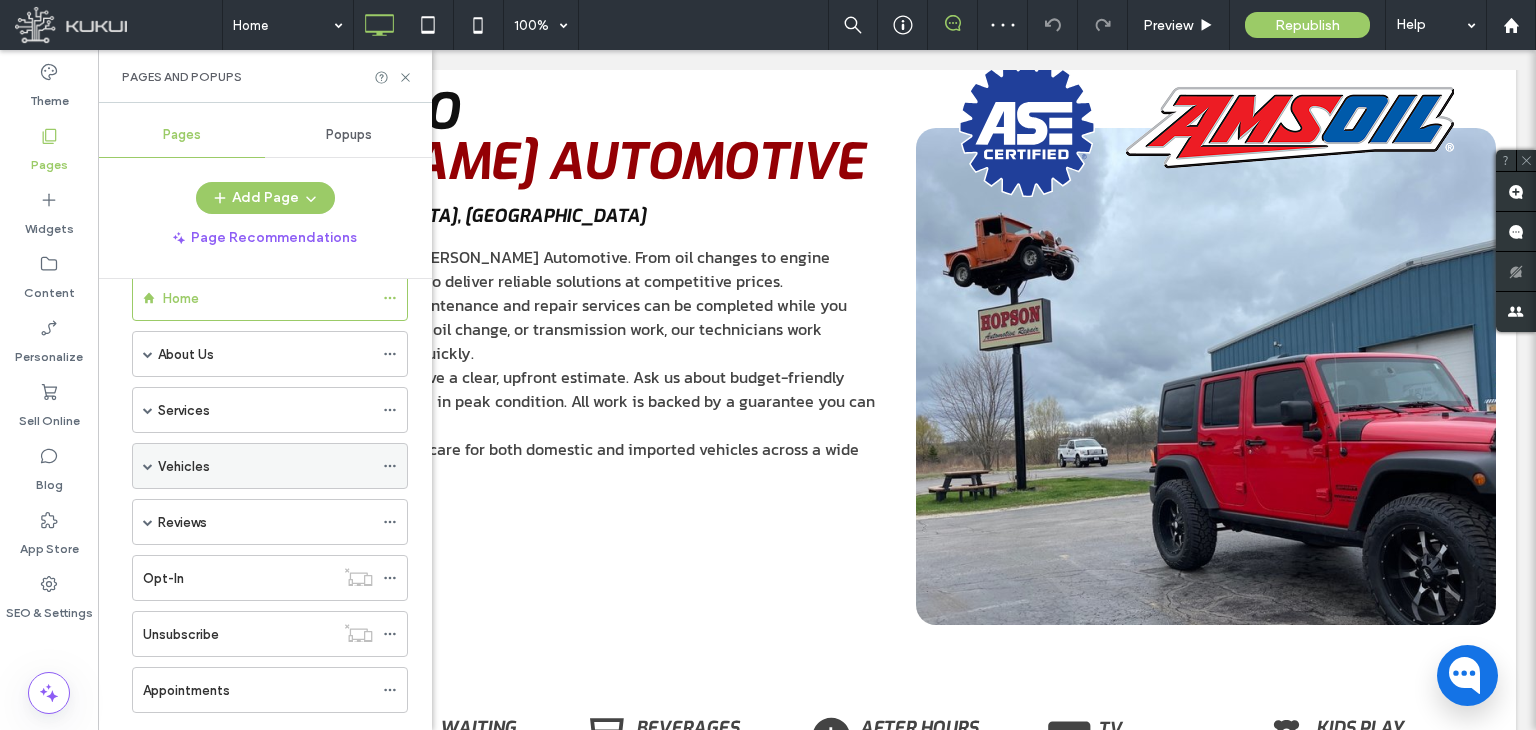 scroll, scrollTop: 0, scrollLeft: 0, axis: both 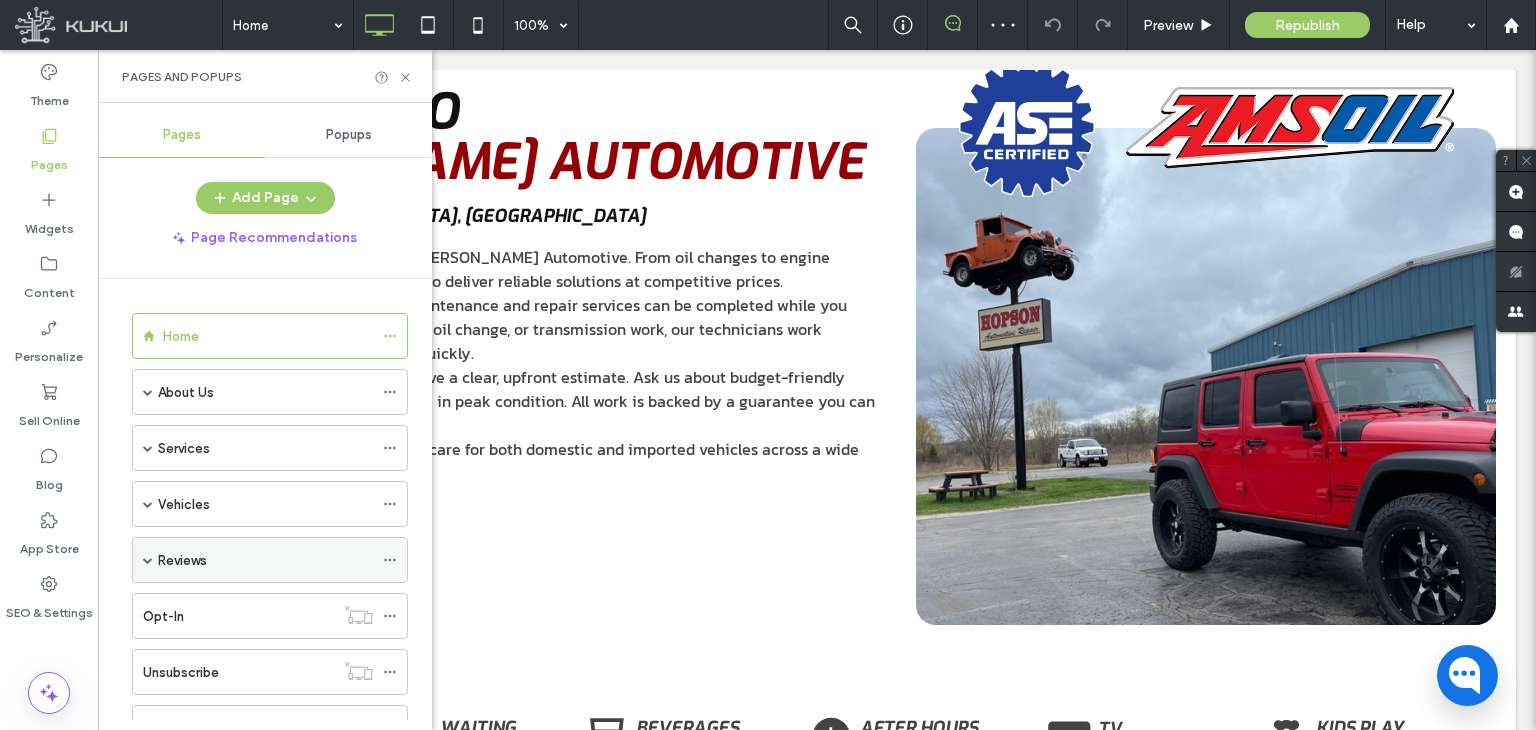 click on "Reviews" at bounding box center [270, 560] 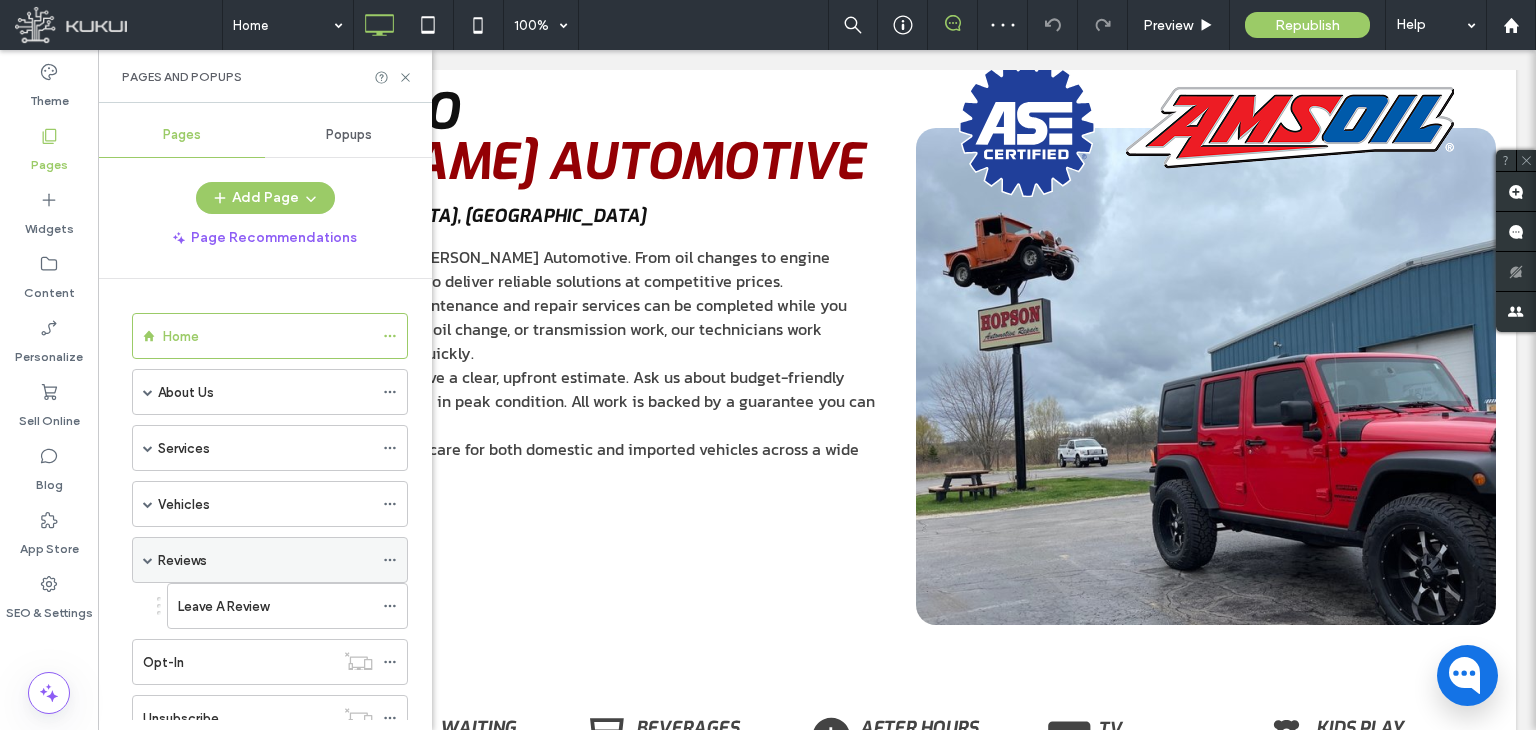 click at bounding box center [148, 560] 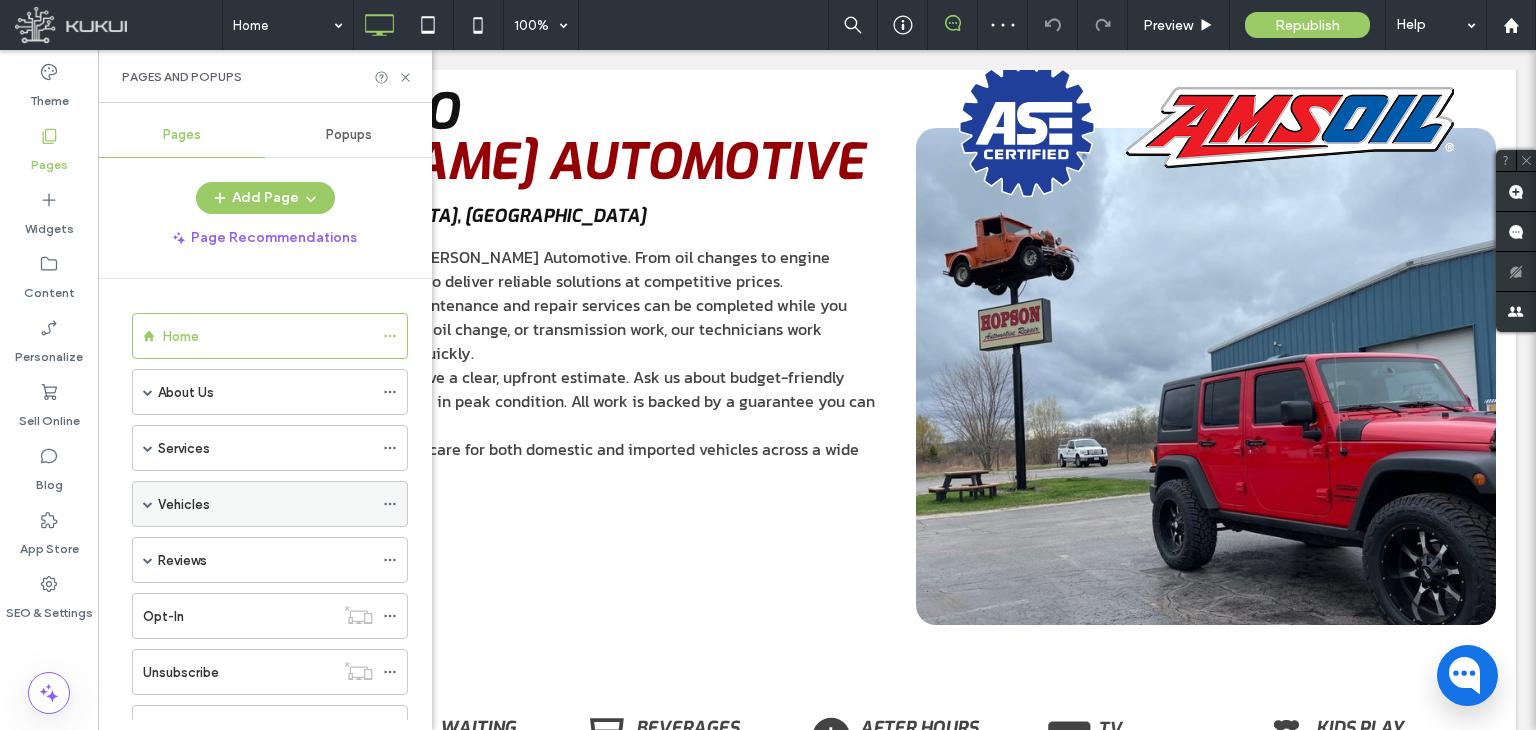 click at bounding box center (148, 504) 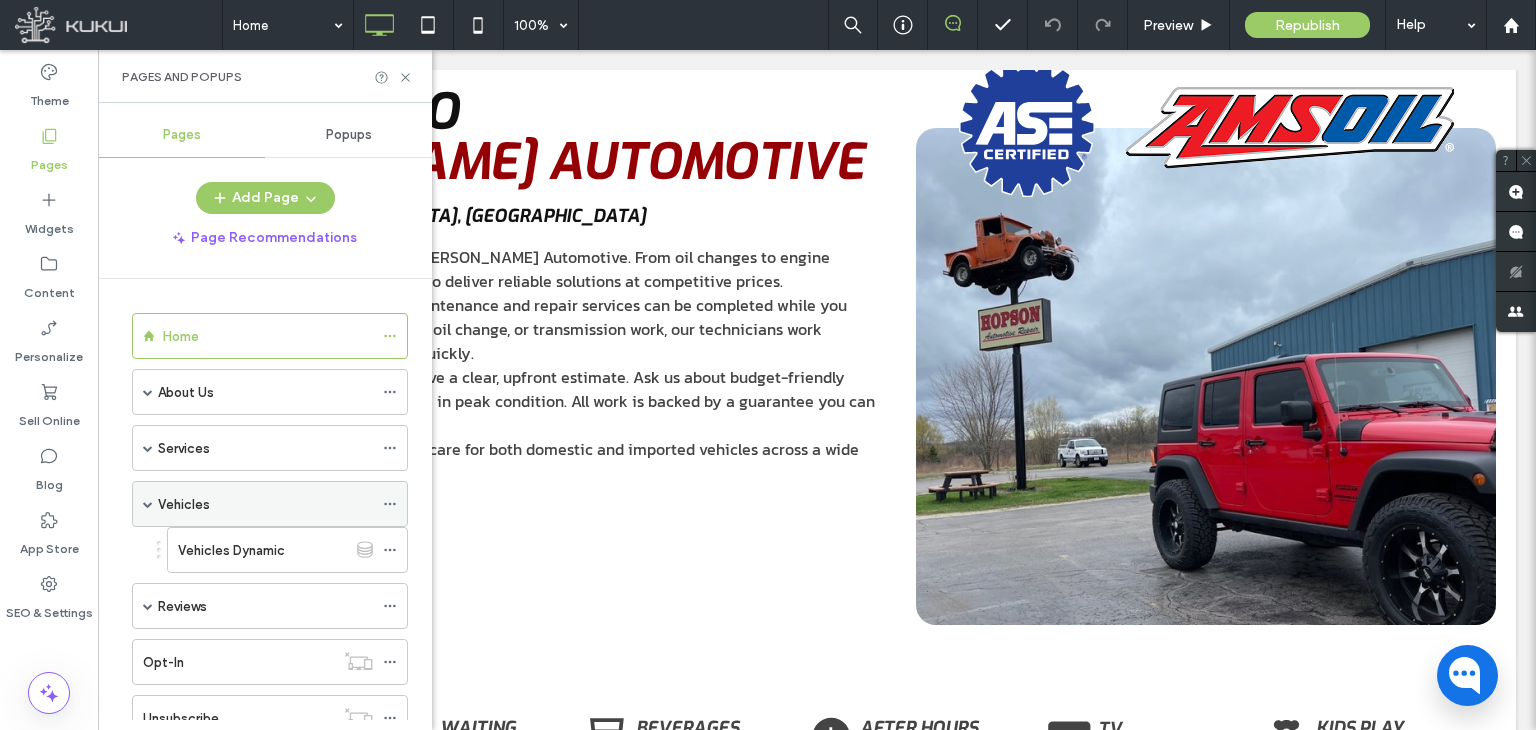 click at bounding box center (148, 504) 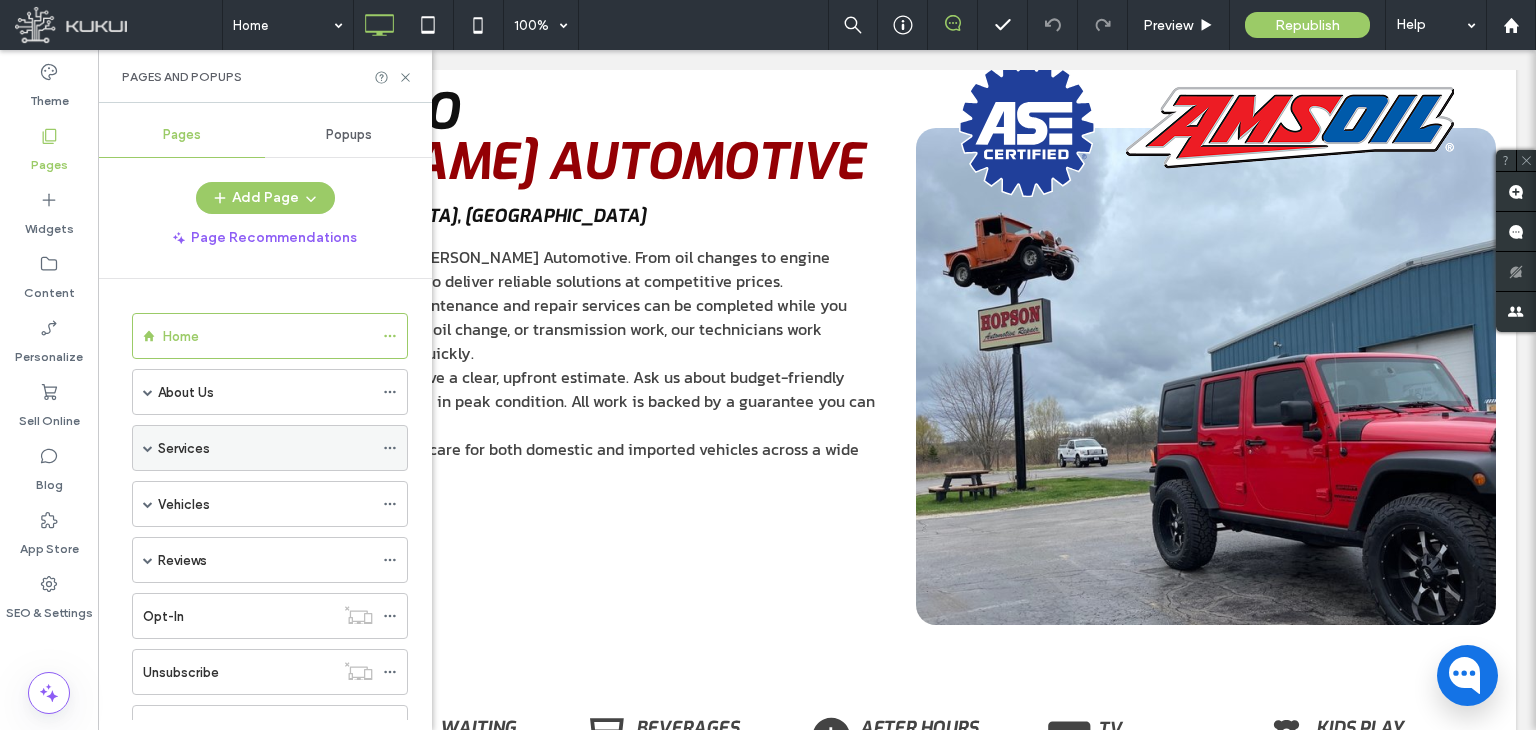 click at bounding box center [148, 448] 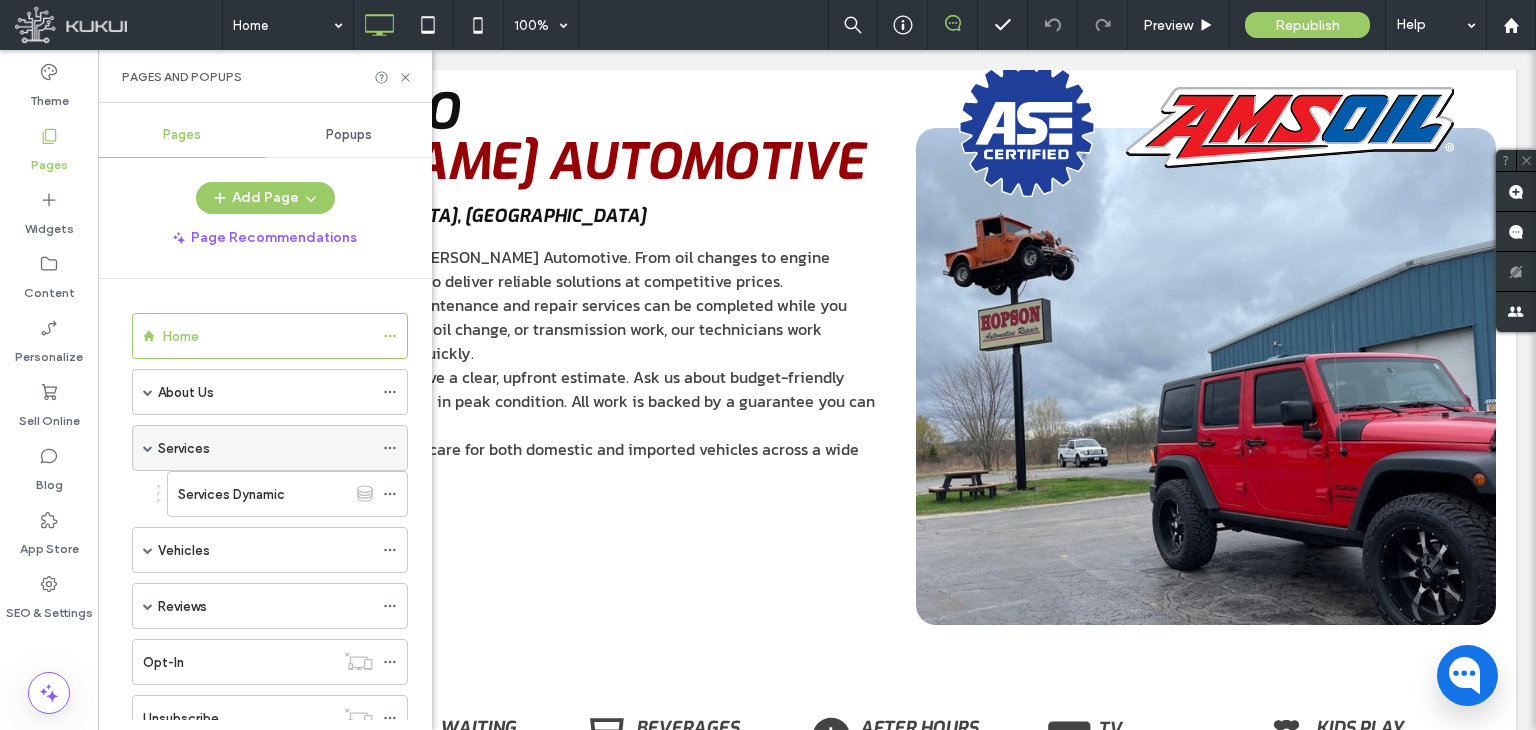click at bounding box center [148, 448] 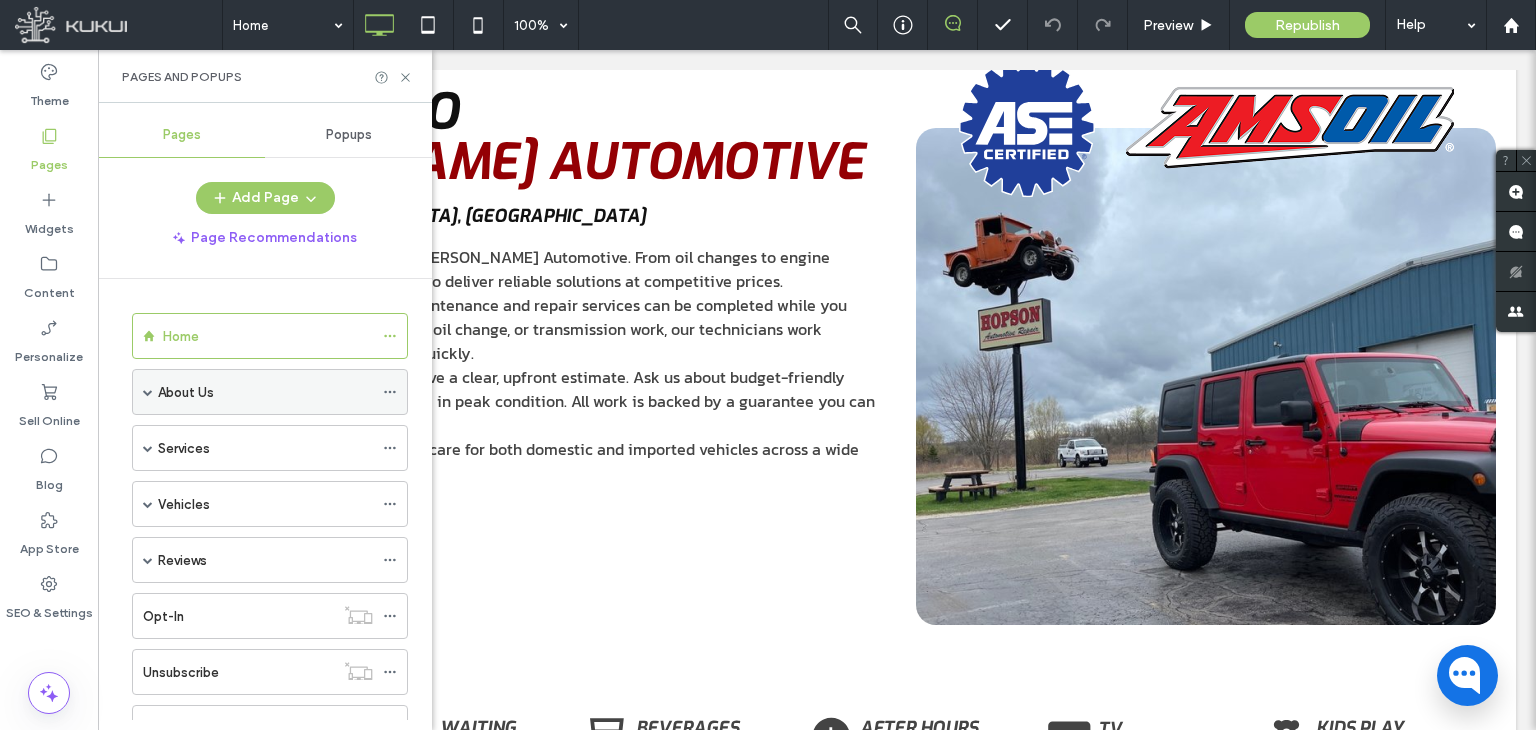 click at bounding box center (148, 392) 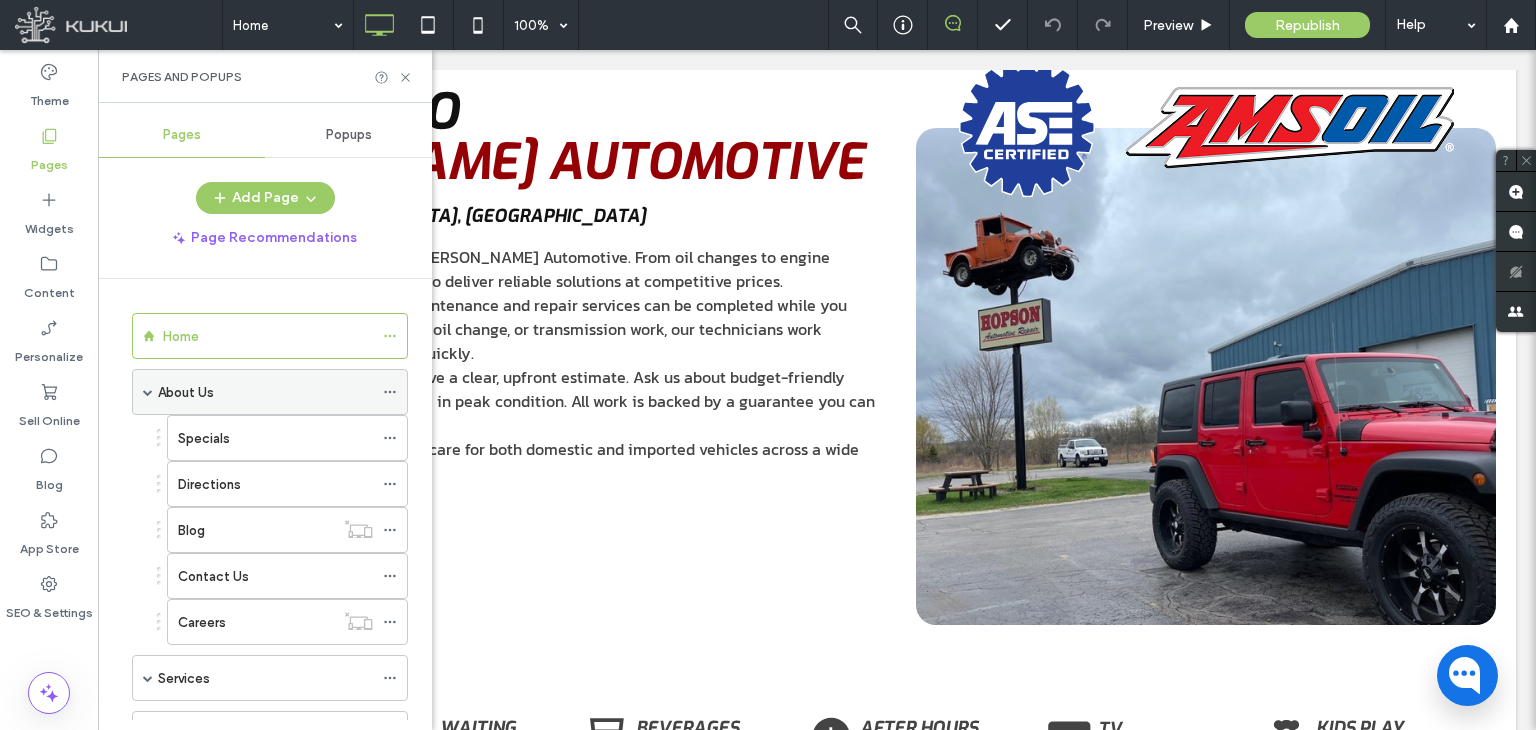click at bounding box center (148, 392) 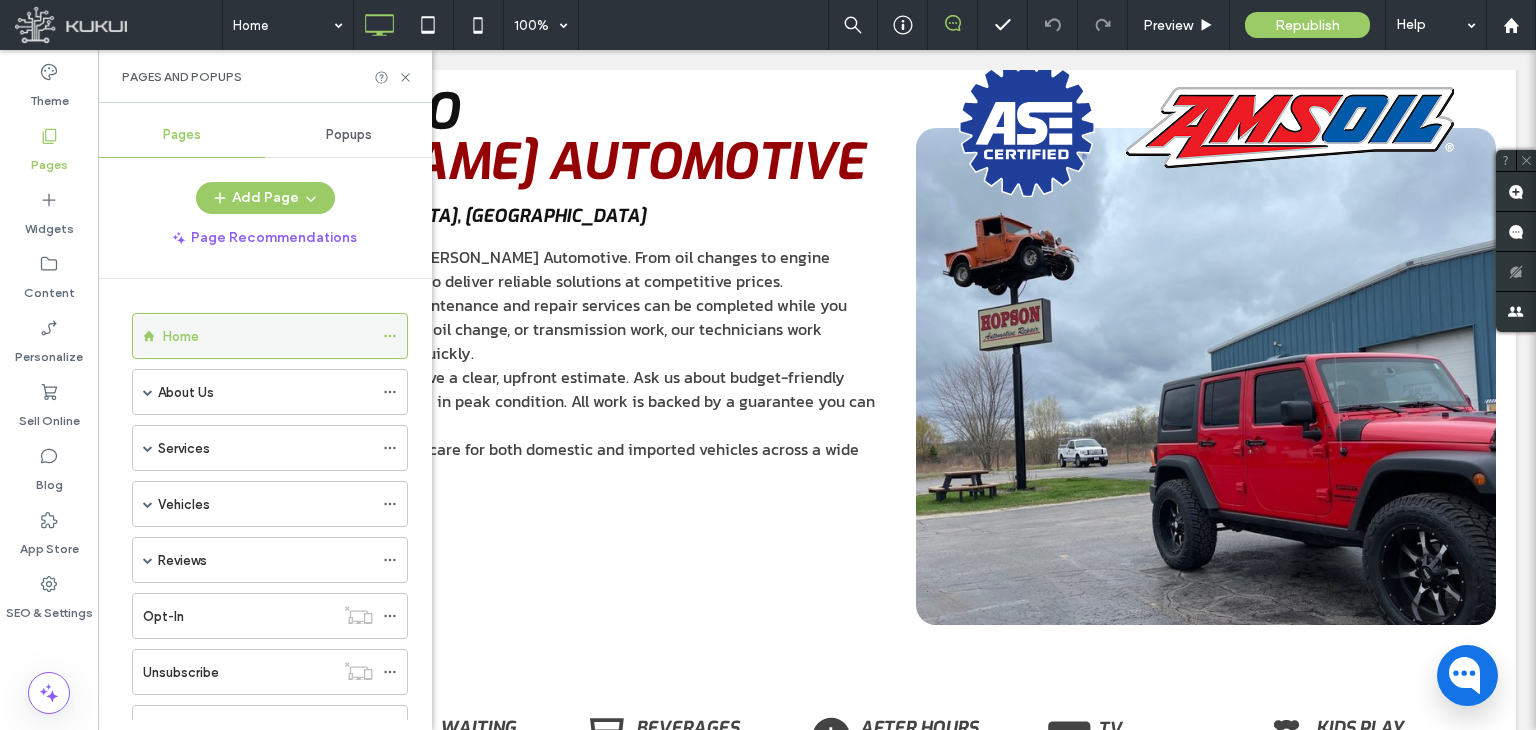 click 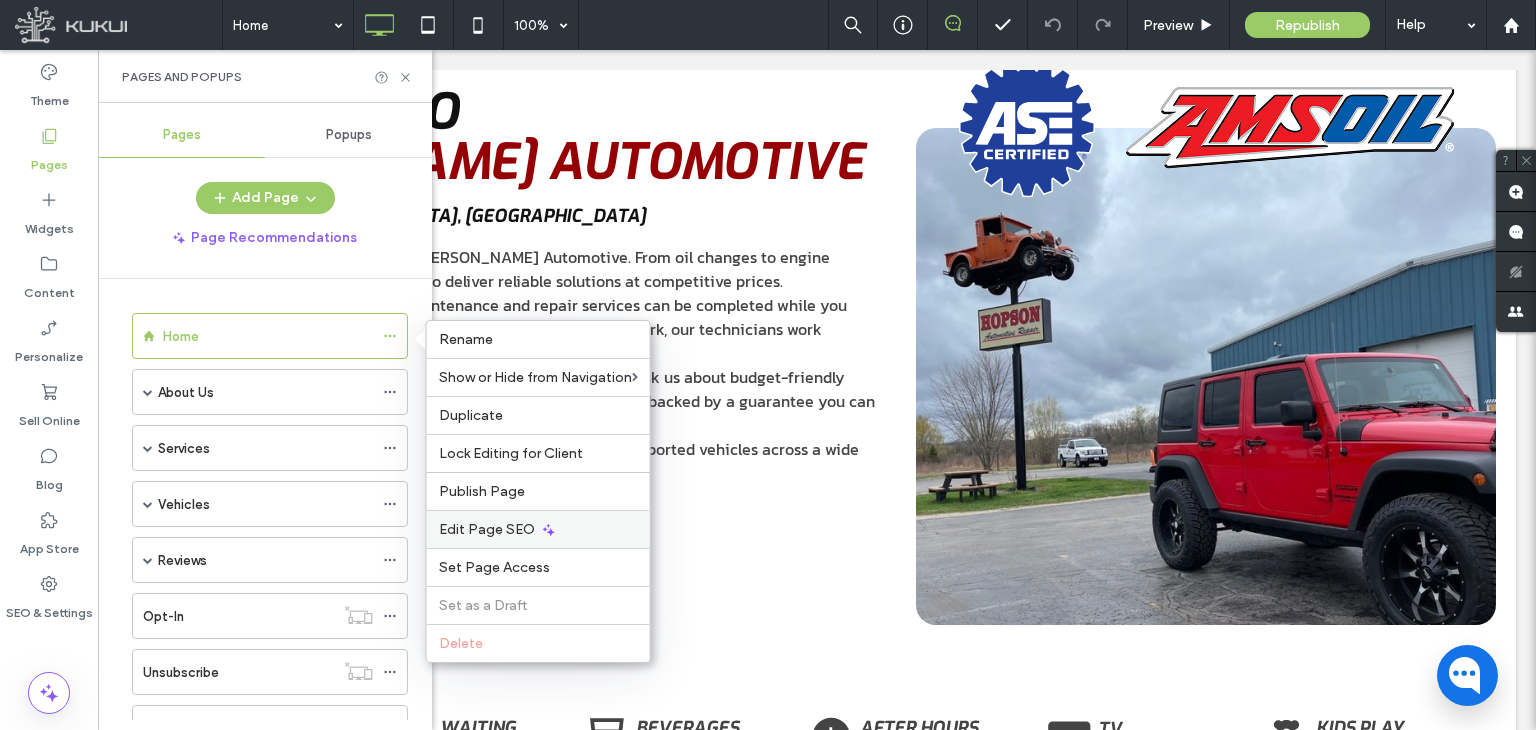 click on "Edit Page SEO" at bounding box center (538, 529) 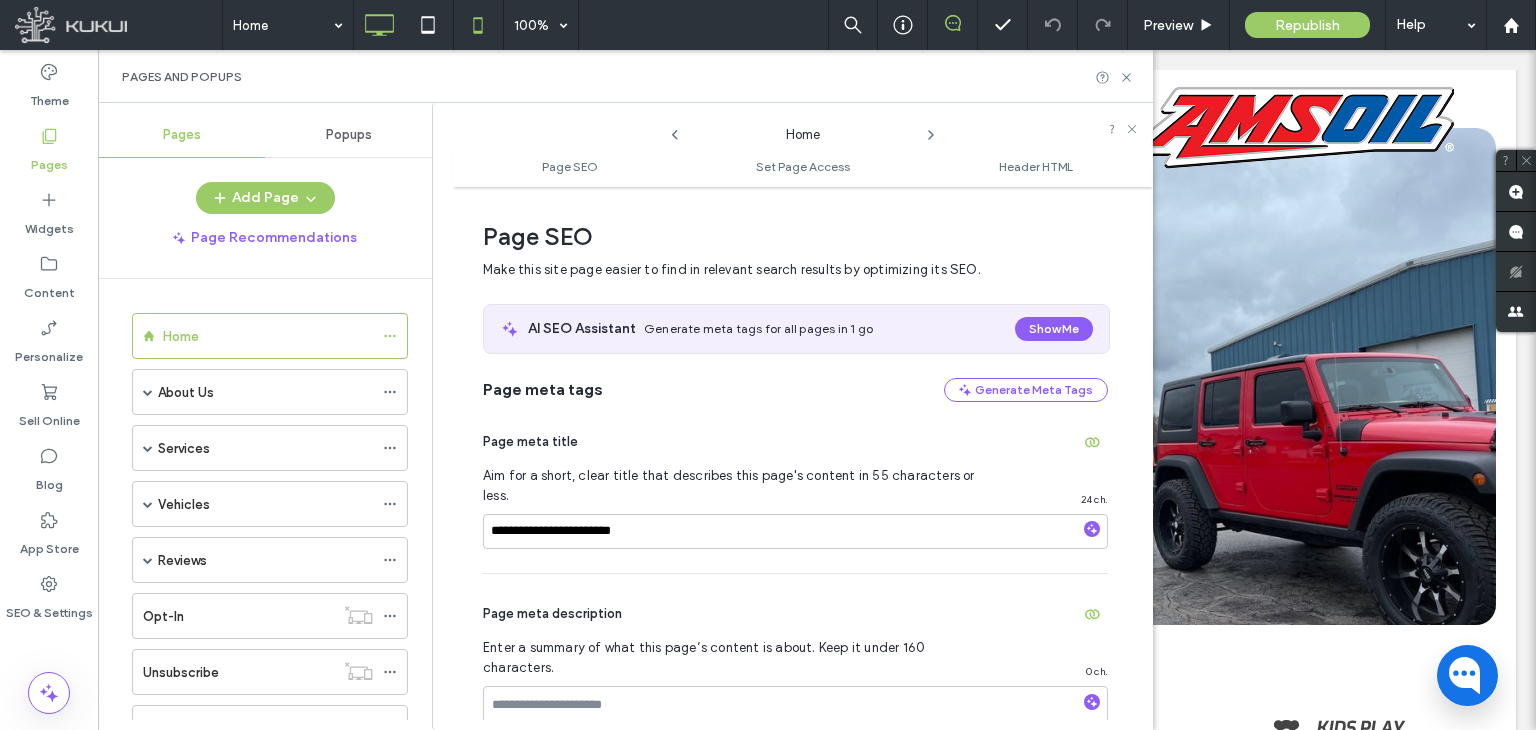 scroll, scrollTop: 10, scrollLeft: 0, axis: vertical 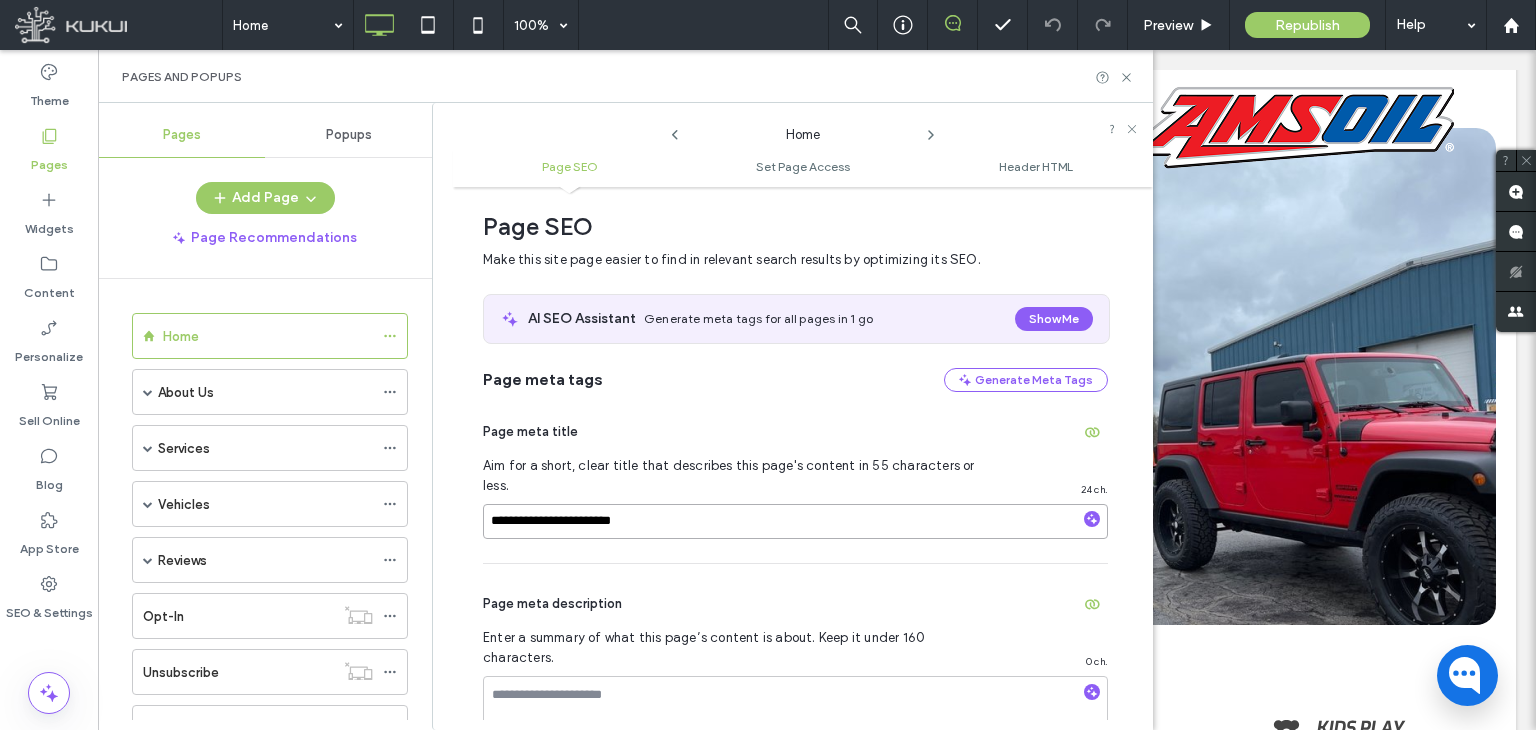 drag, startPoint x: 538, startPoint y: 502, endPoint x: 409, endPoint y: 505, distance: 129.03488 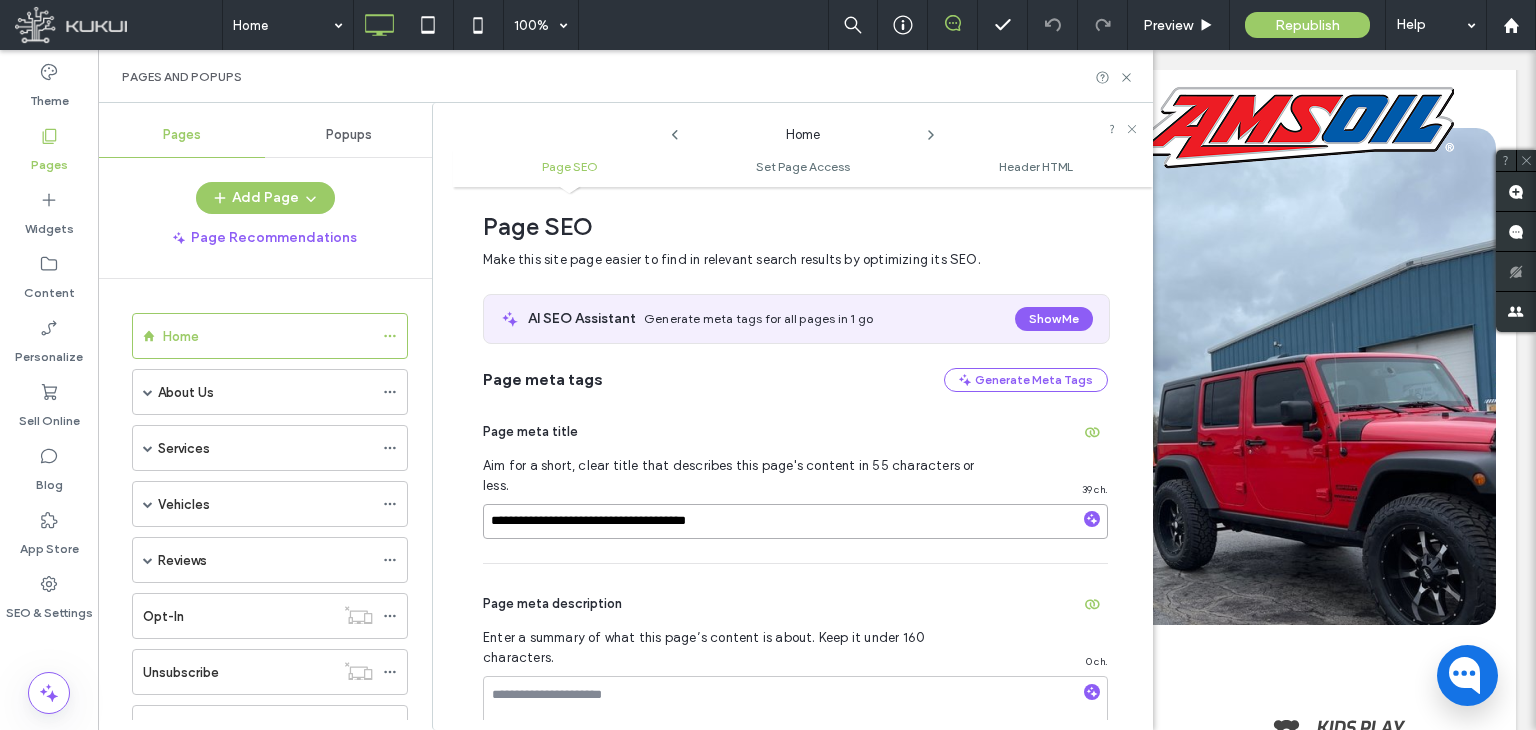 type on "**********" 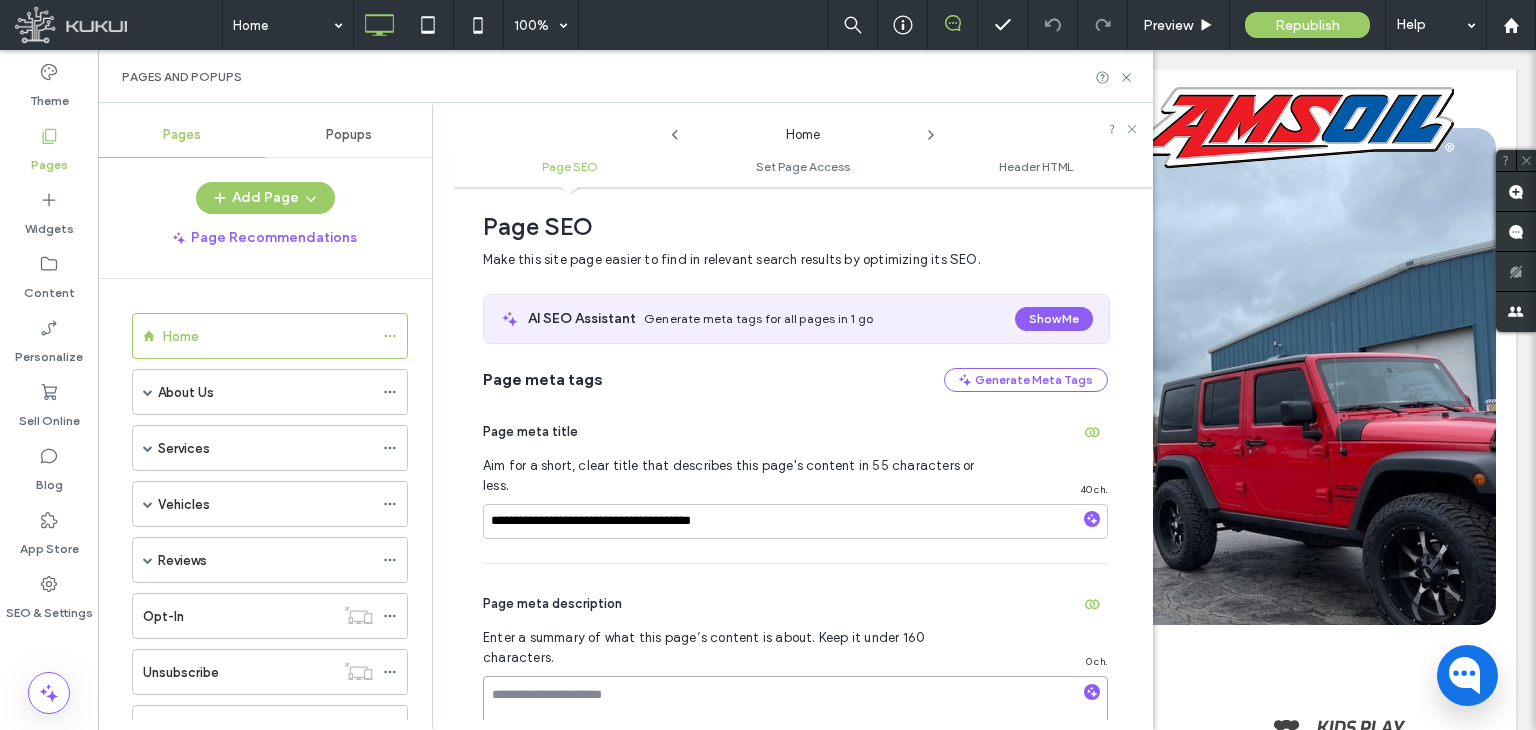click at bounding box center [795, 726] 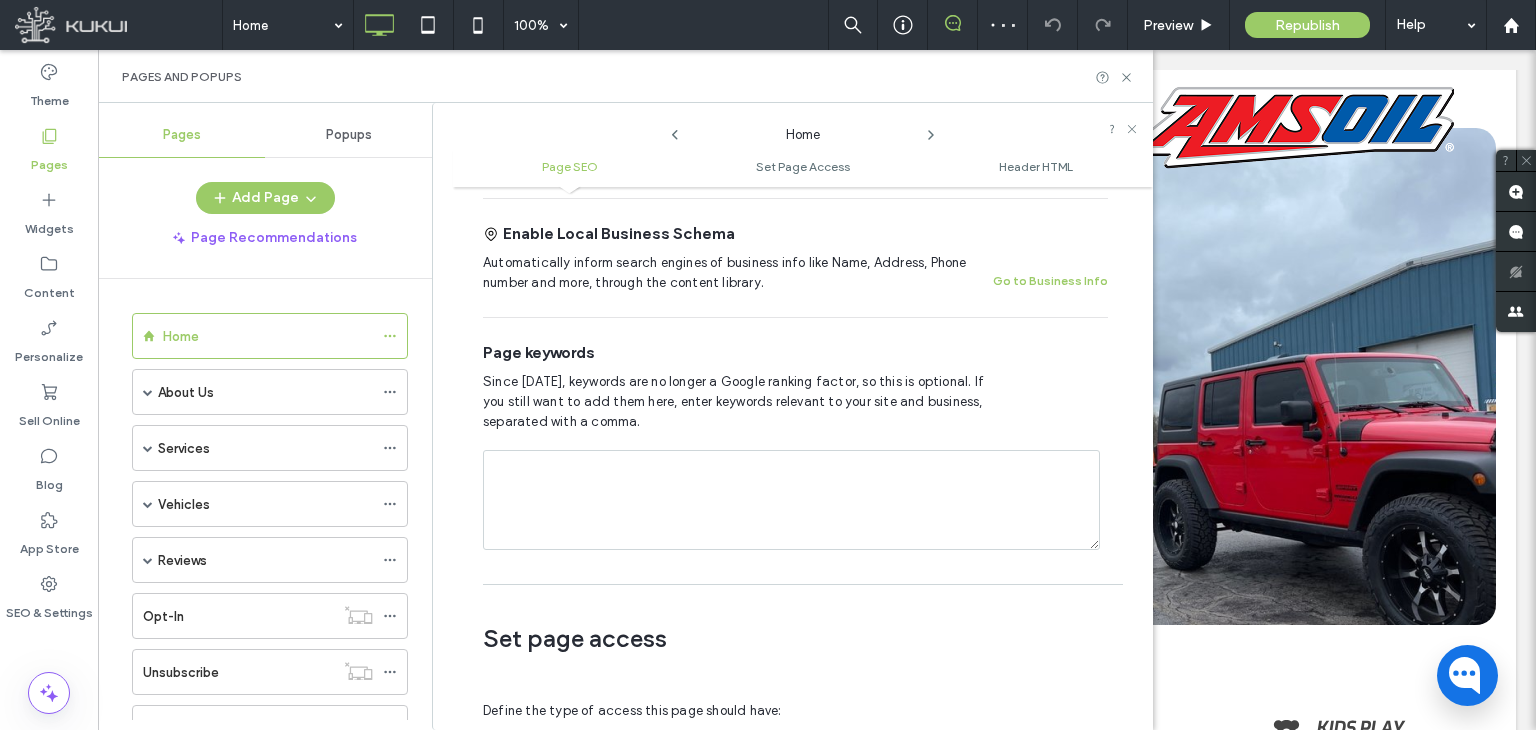 scroll, scrollTop: 1030, scrollLeft: 0, axis: vertical 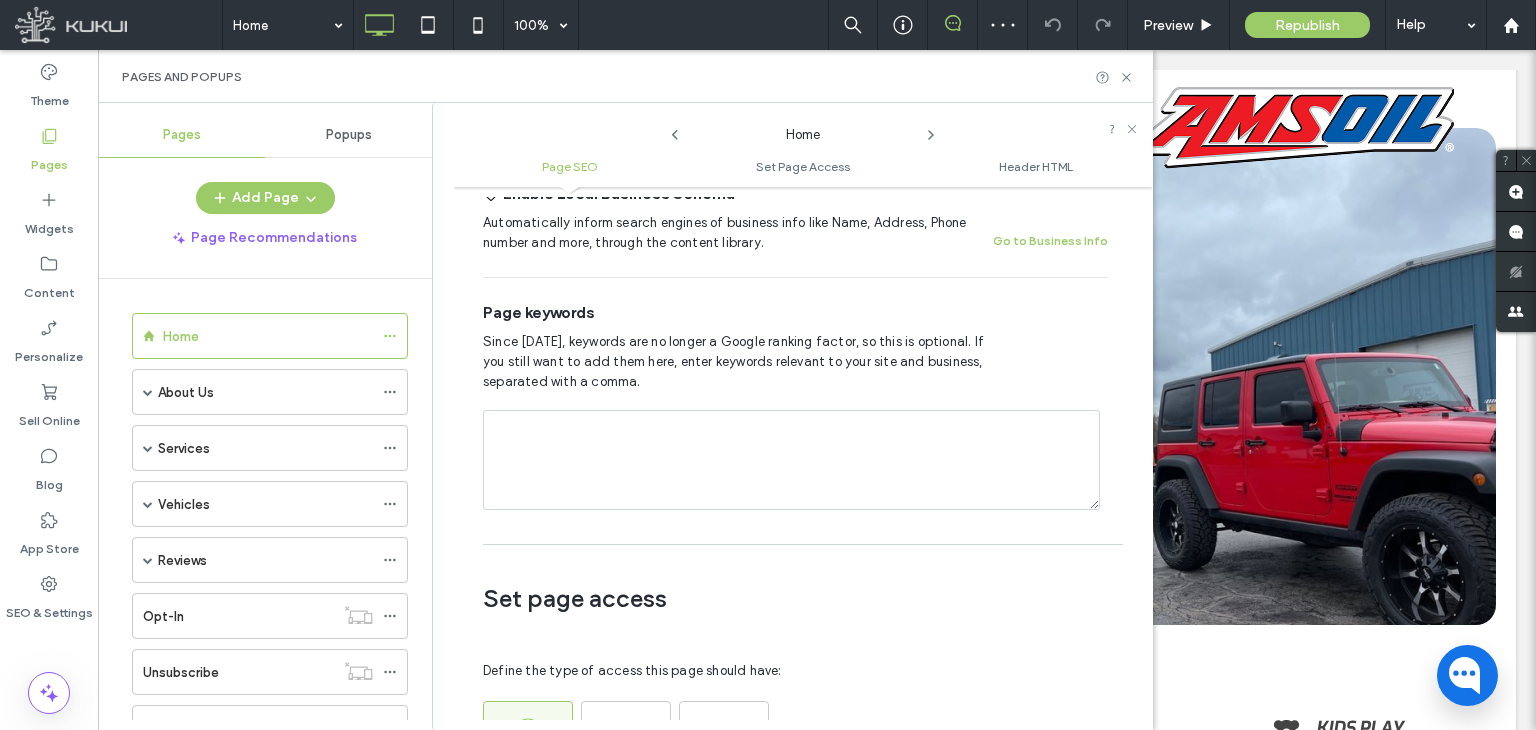 click at bounding box center (791, 460) 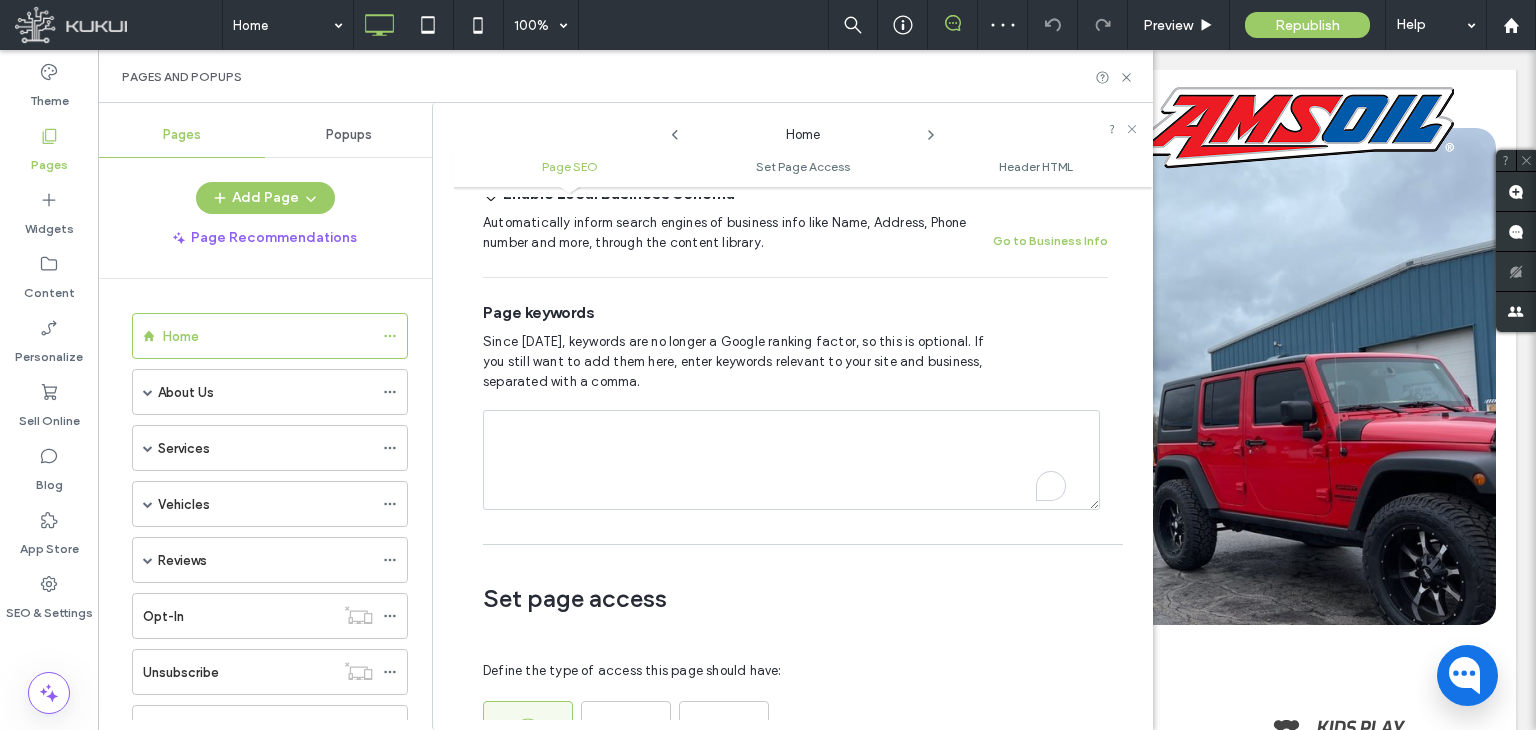 paste on "**********" 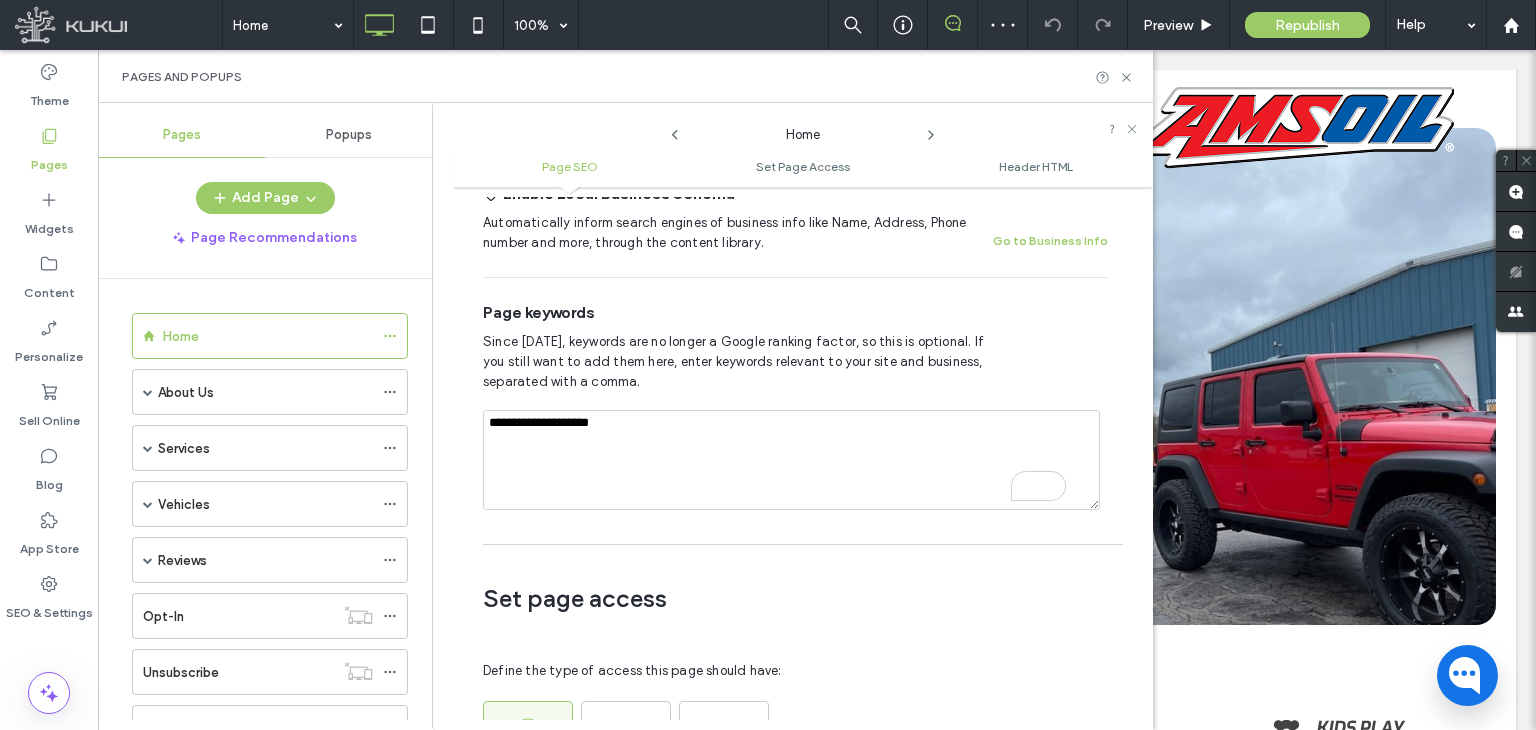 click on "**********" at bounding box center (791, 460) 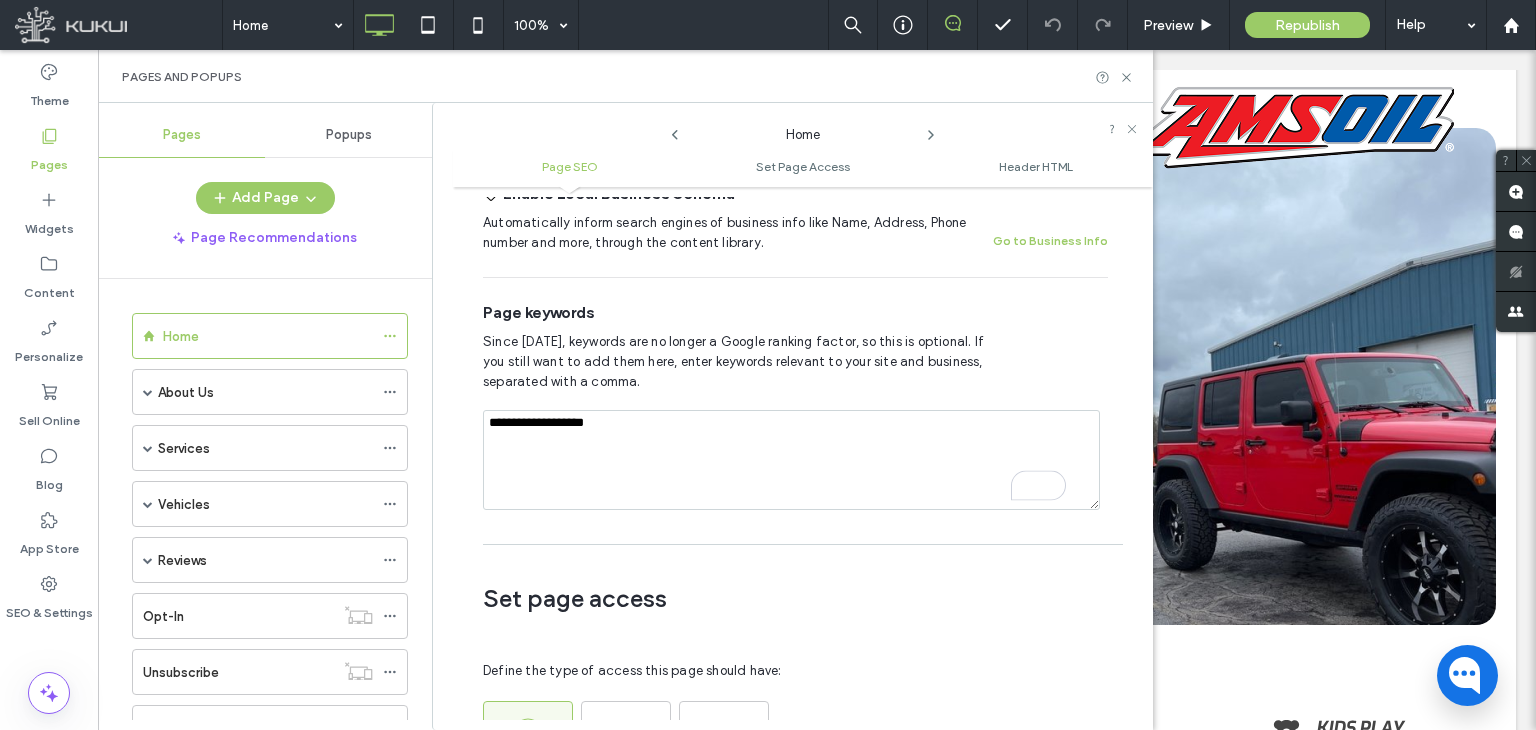 type on "**********" 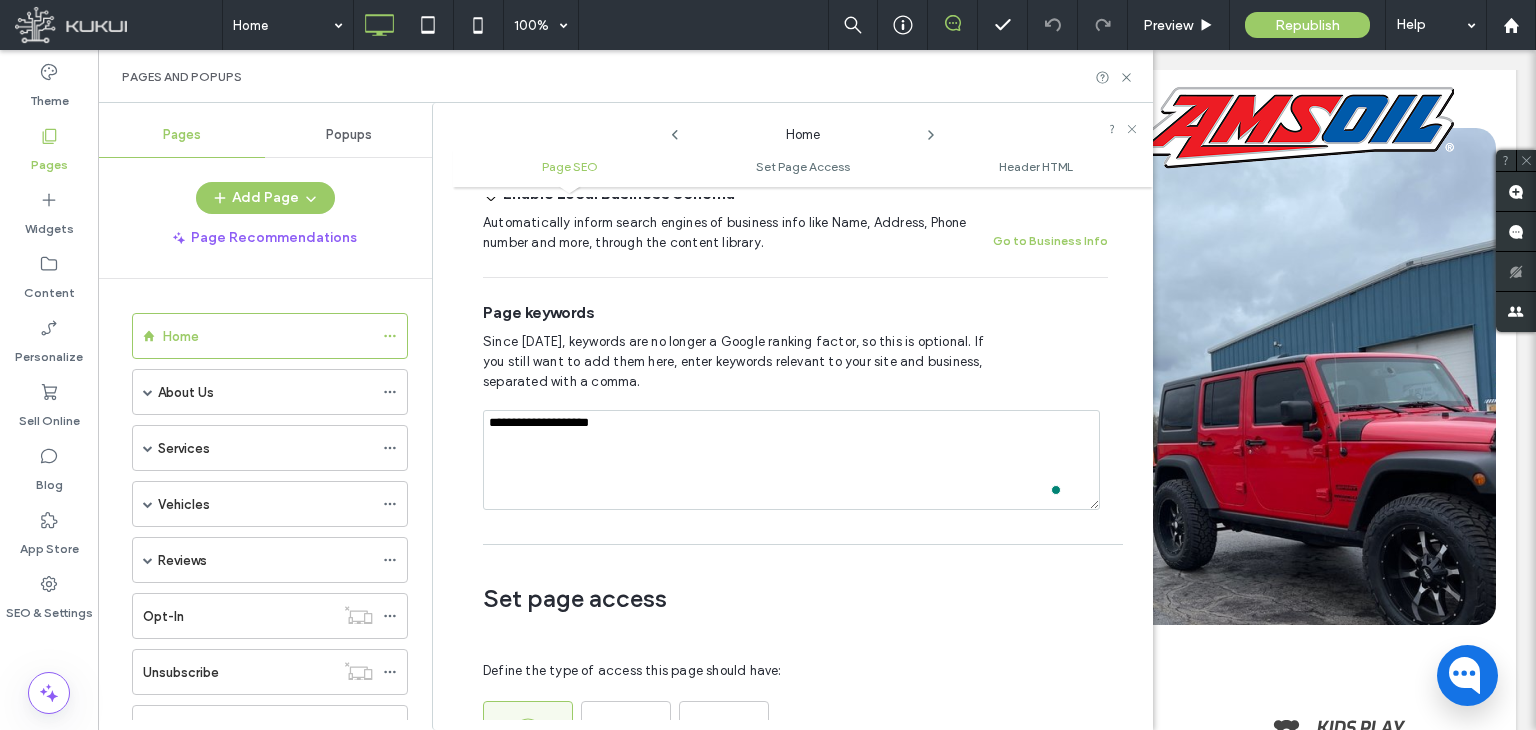 click on "**********" at bounding box center [791, 460] 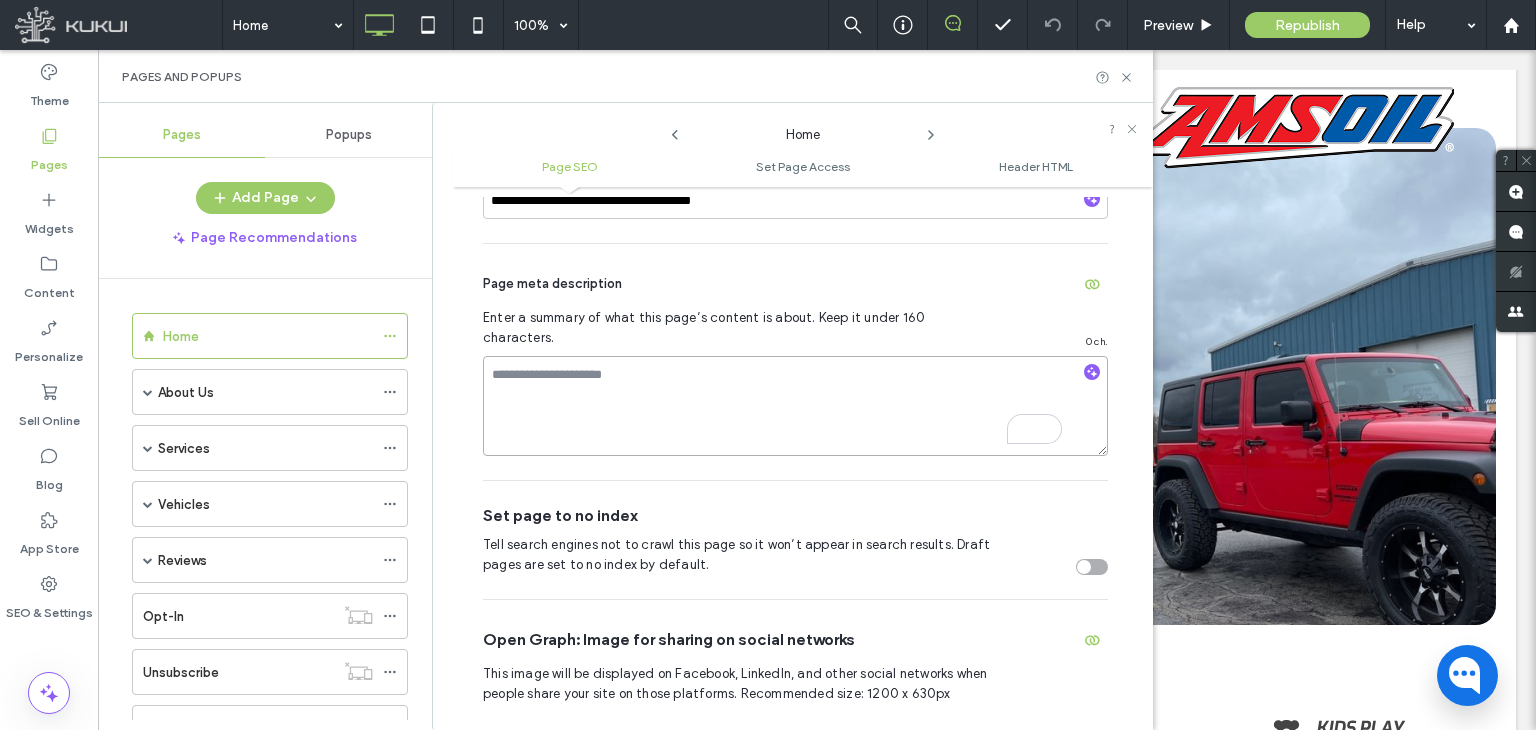 click at bounding box center (795, 406) 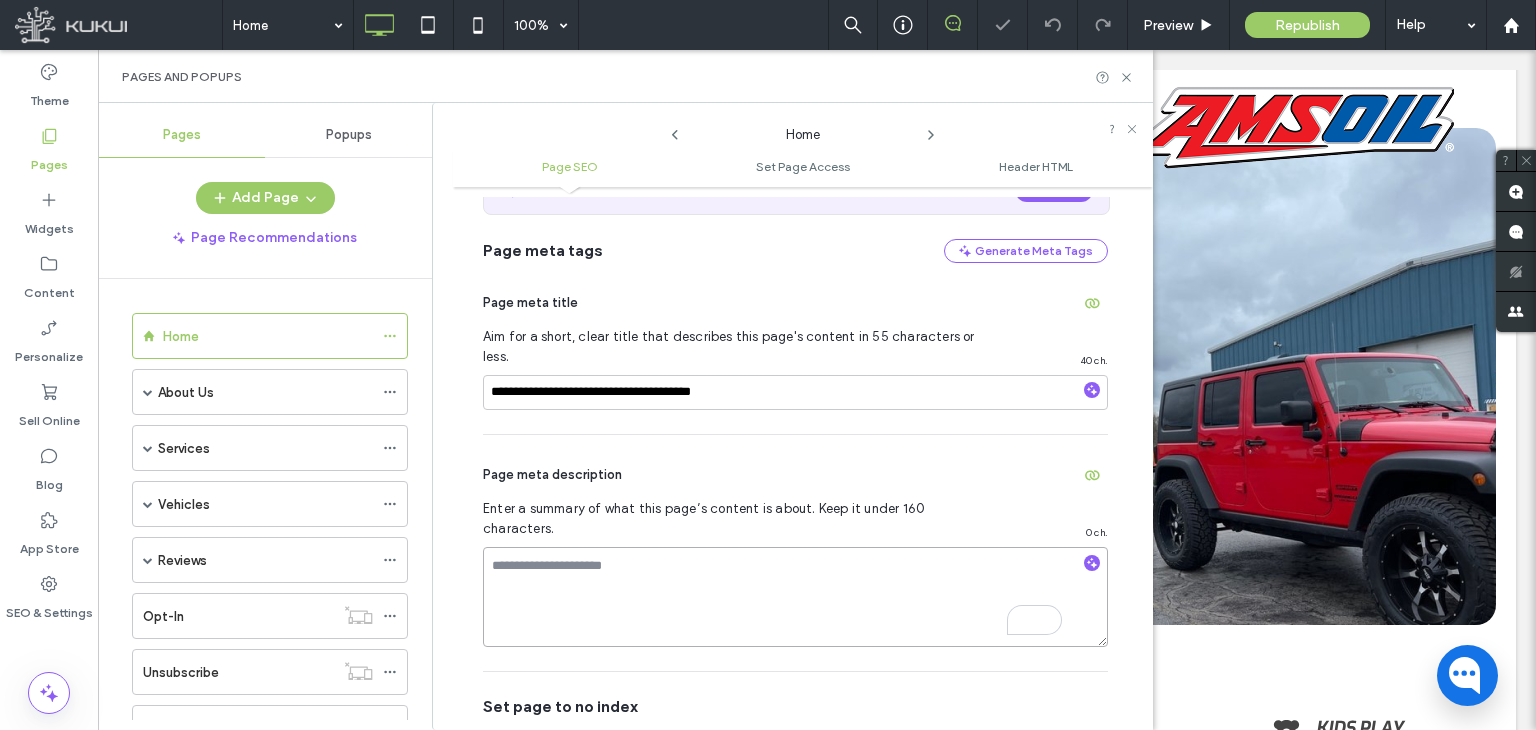 scroll, scrollTop: 130, scrollLeft: 0, axis: vertical 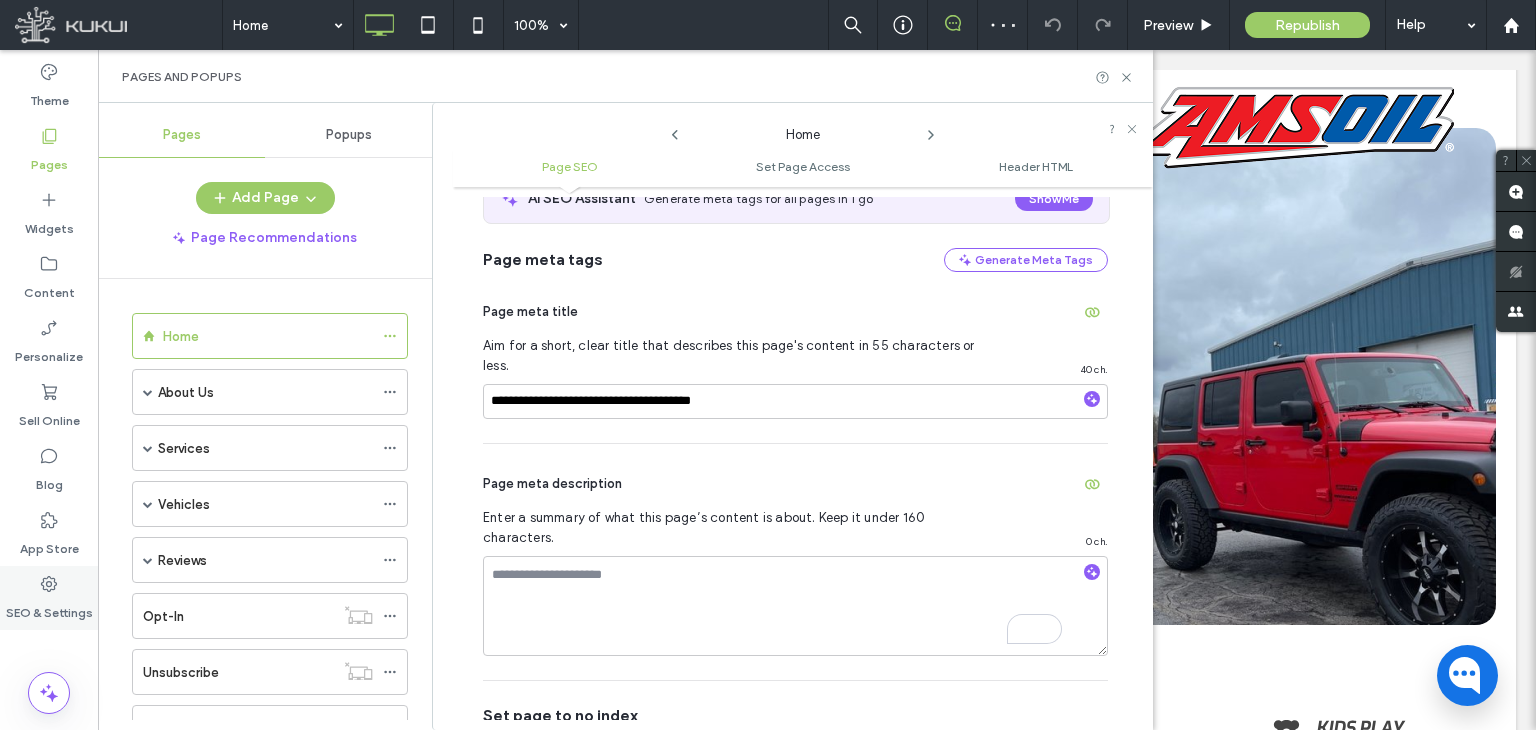 click 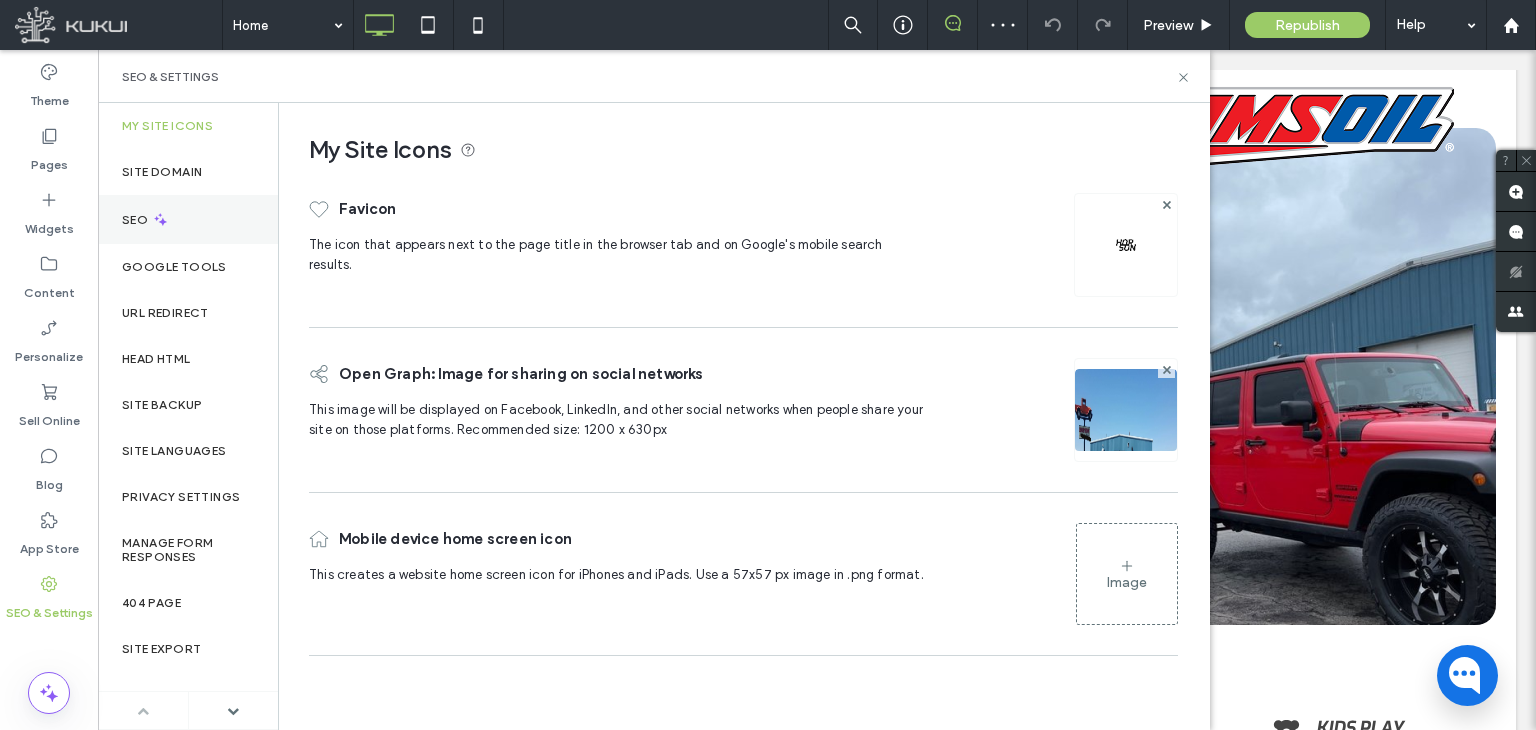 click on "SEO" at bounding box center (188, 219) 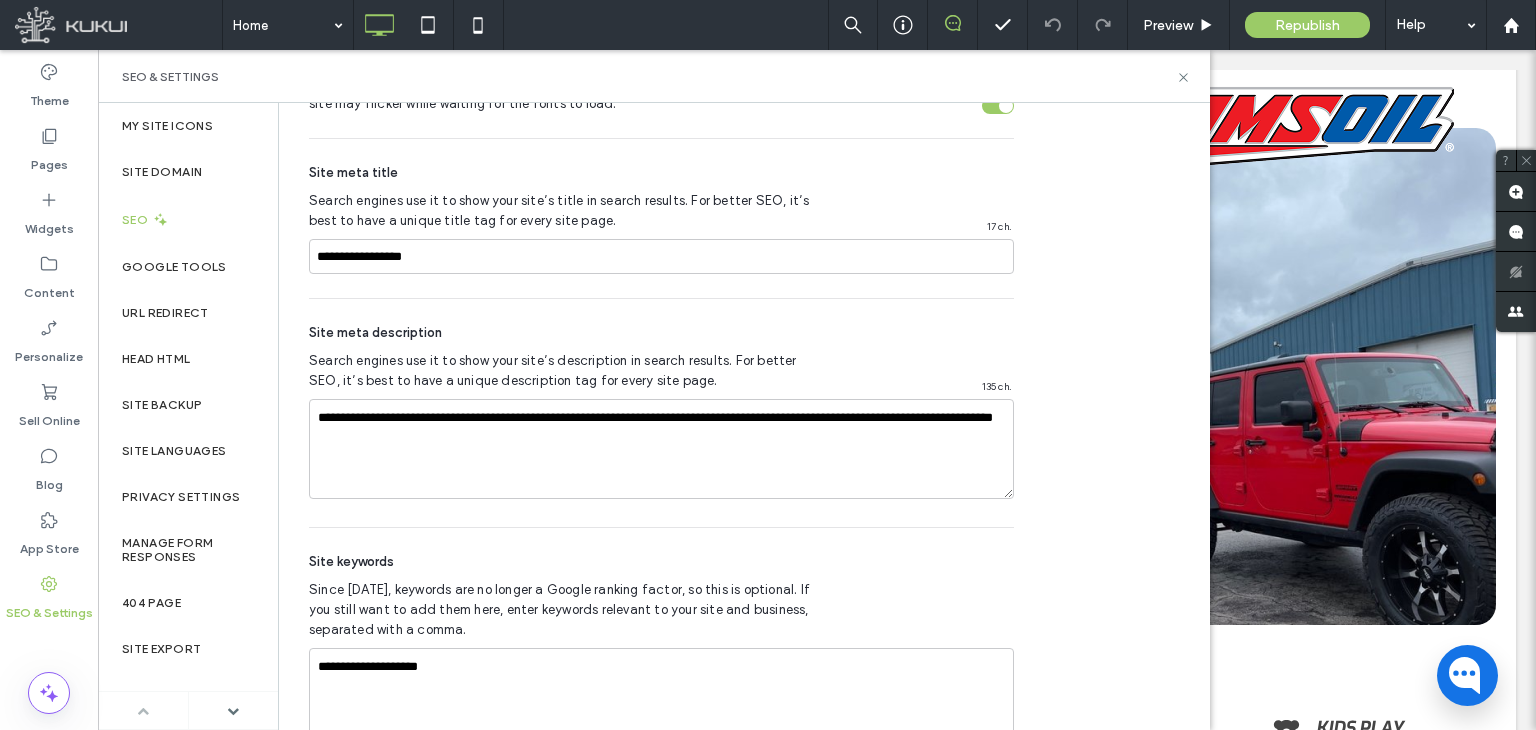 scroll, scrollTop: 1079, scrollLeft: 0, axis: vertical 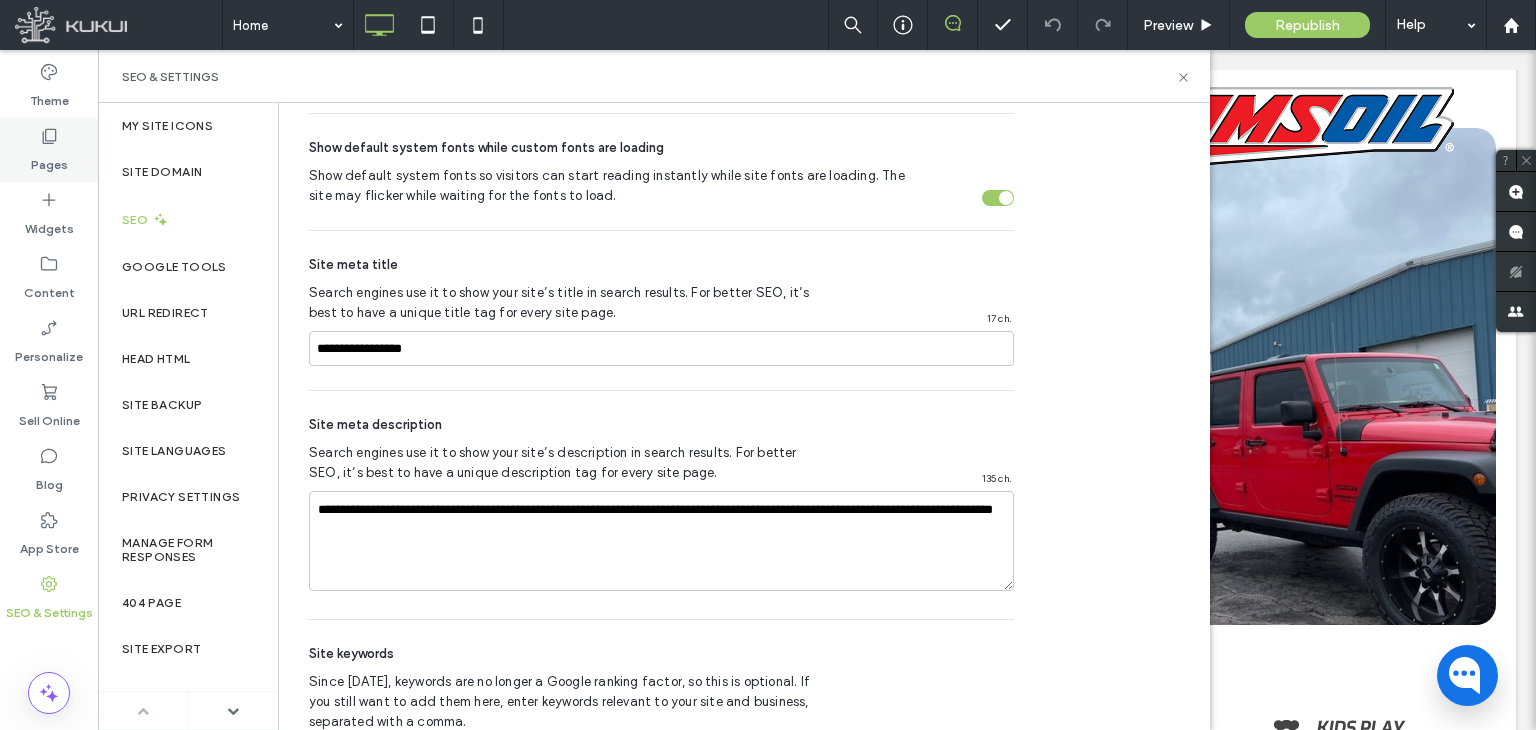 click on "Pages" at bounding box center (49, 160) 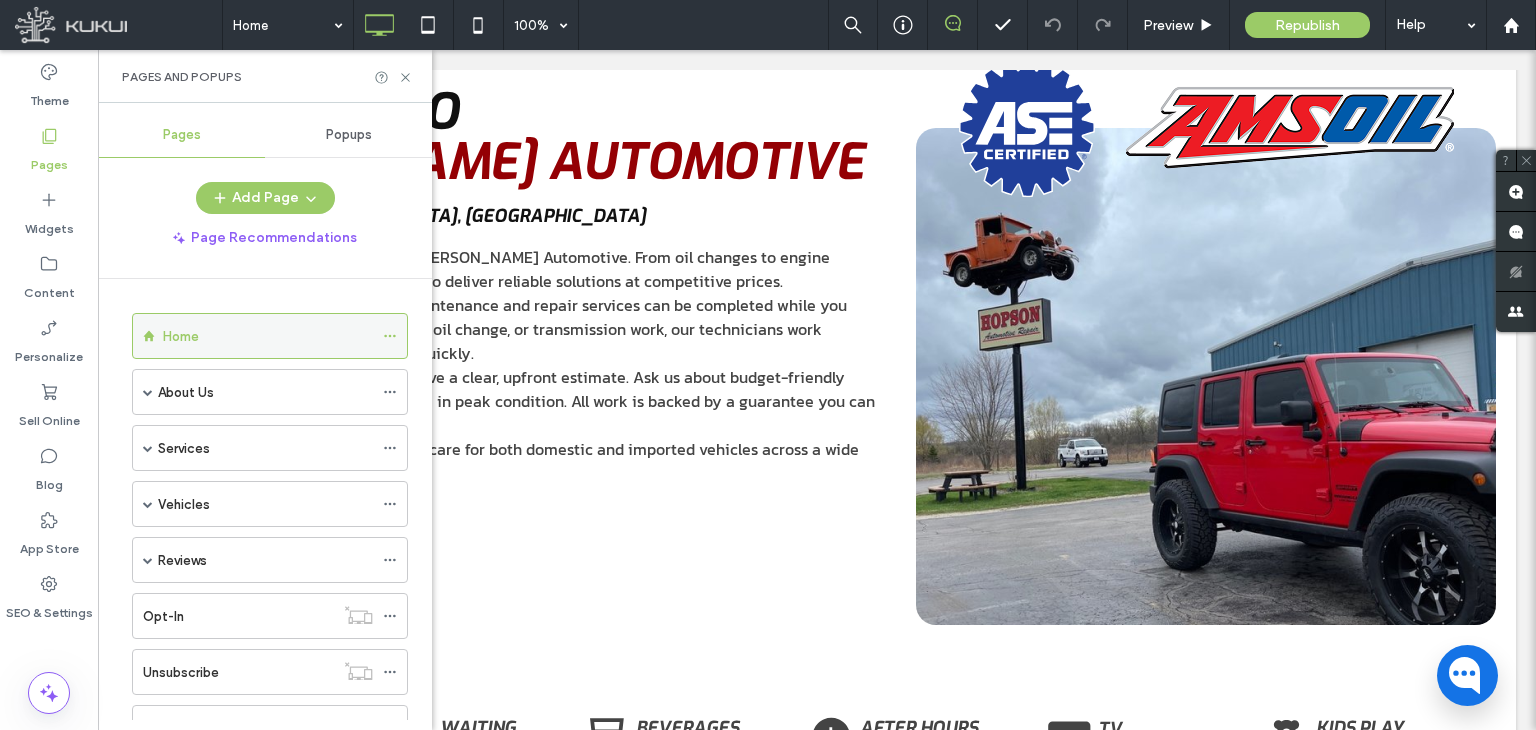 click 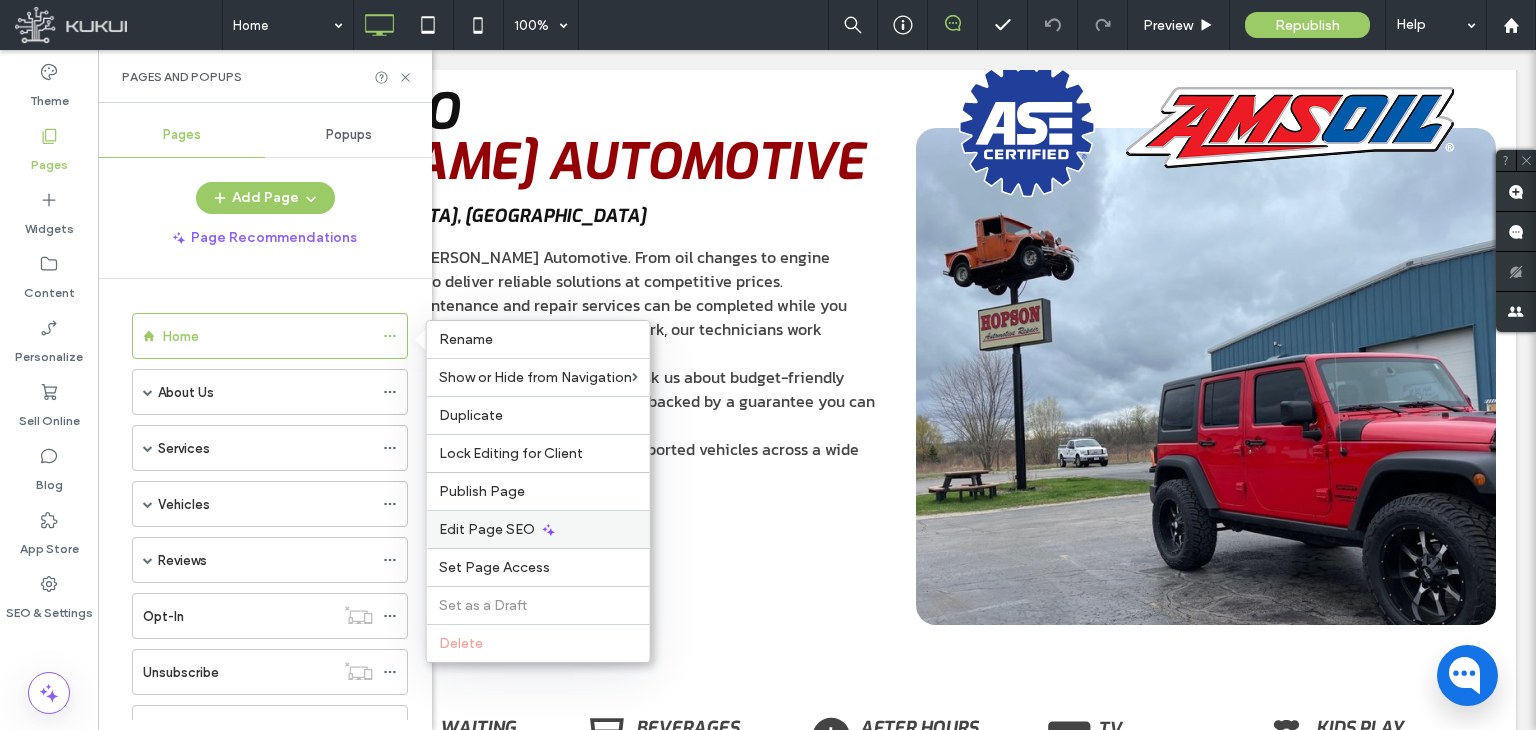 click on "Edit Page SEO" at bounding box center [487, 529] 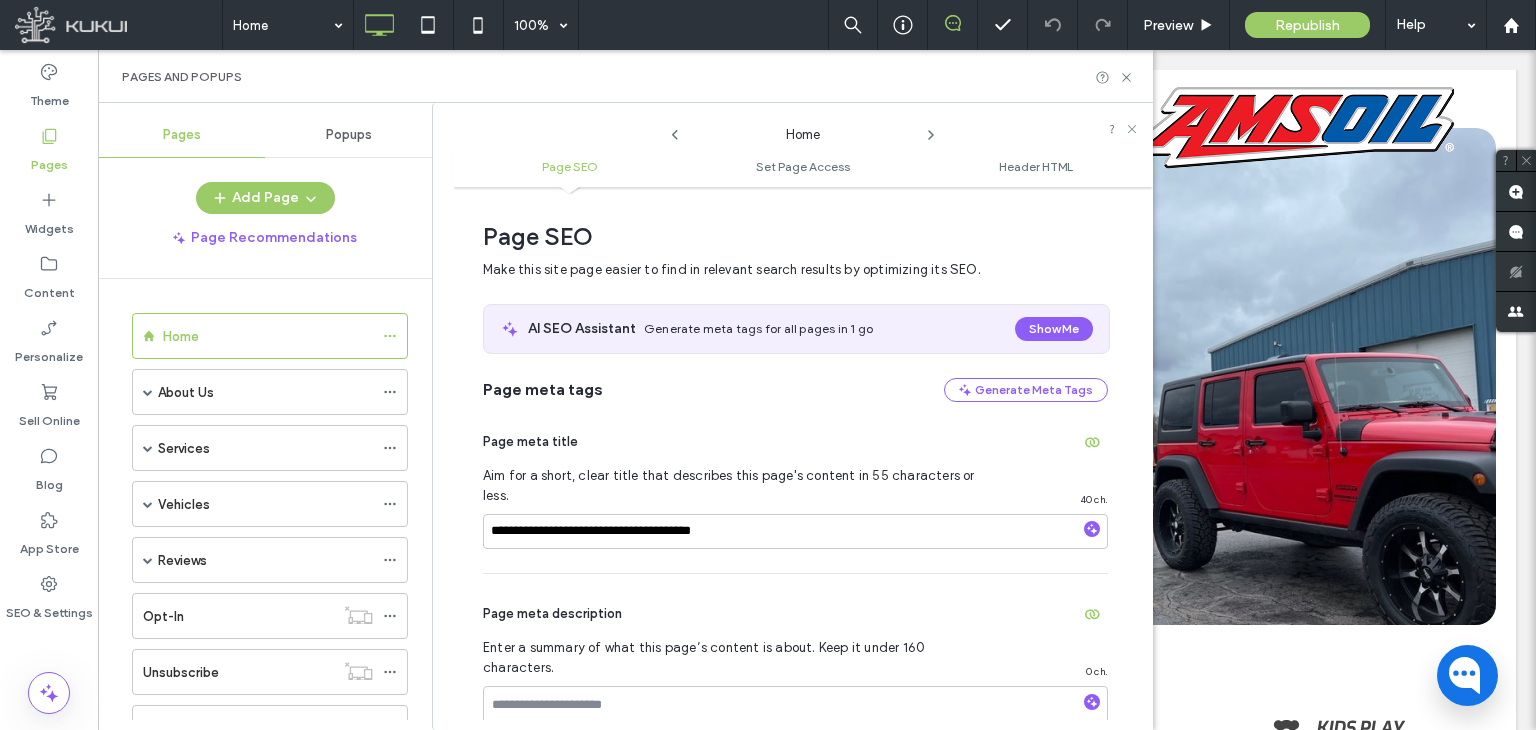 scroll, scrollTop: 10, scrollLeft: 0, axis: vertical 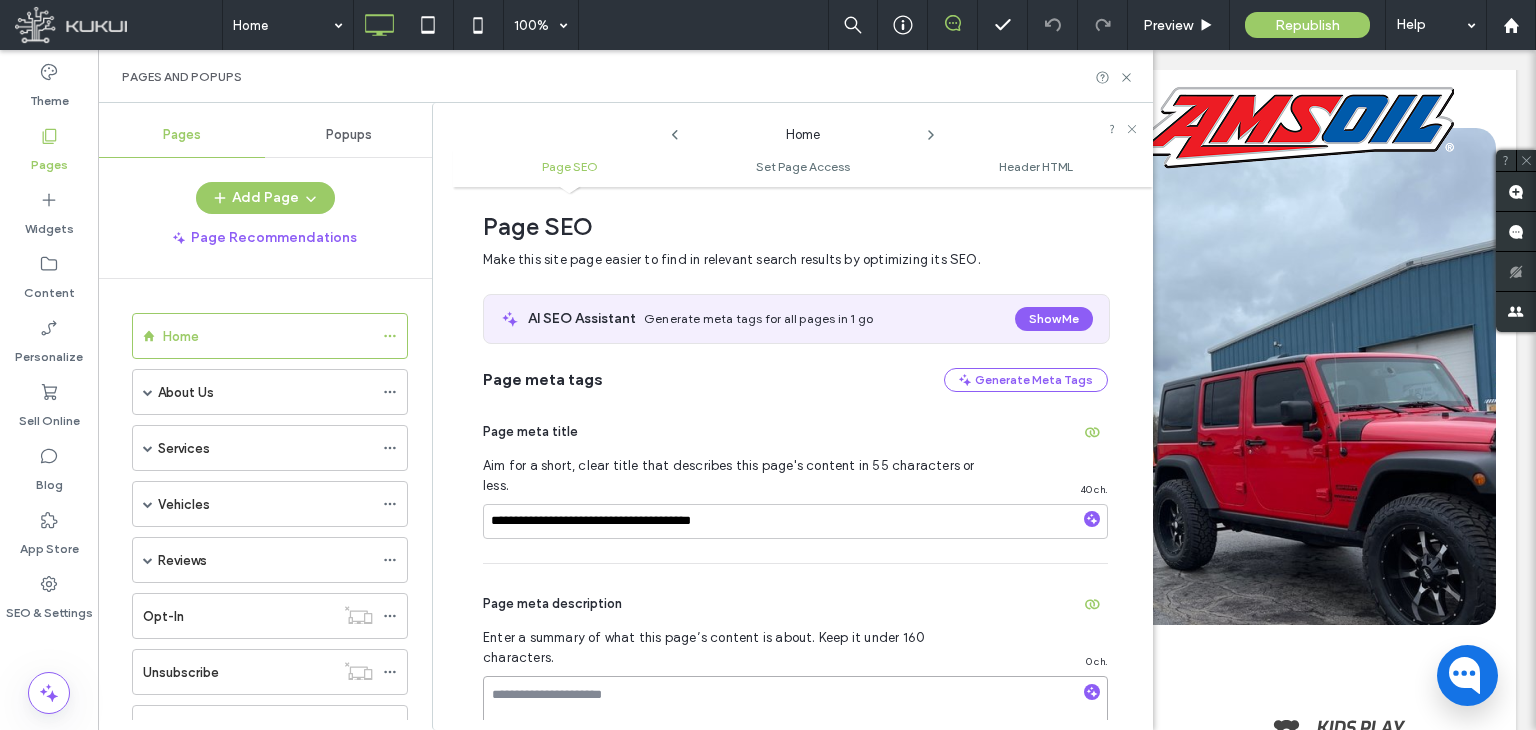 click at bounding box center [795, 726] 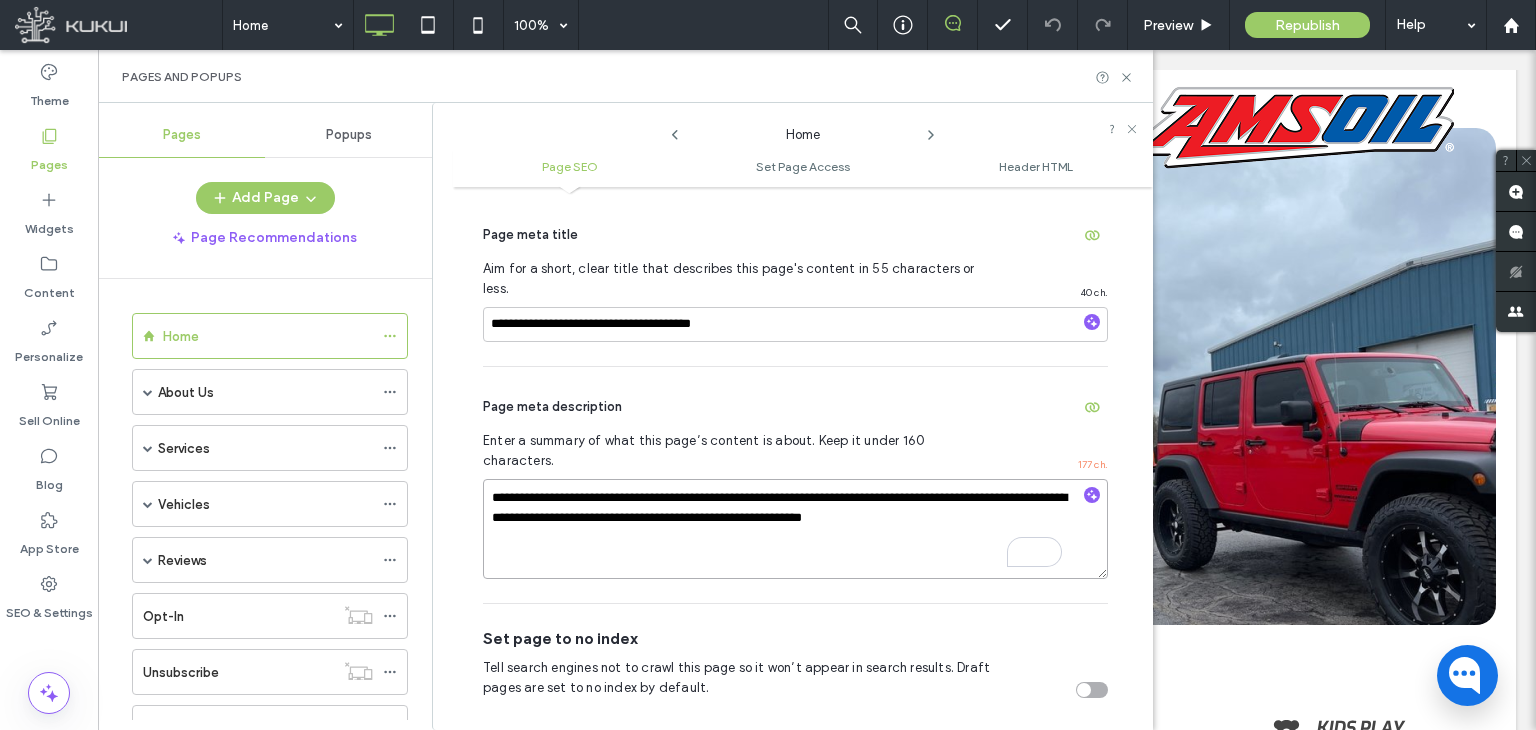 scroll, scrollTop: 232, scrollLeft: 0, axis: vertical 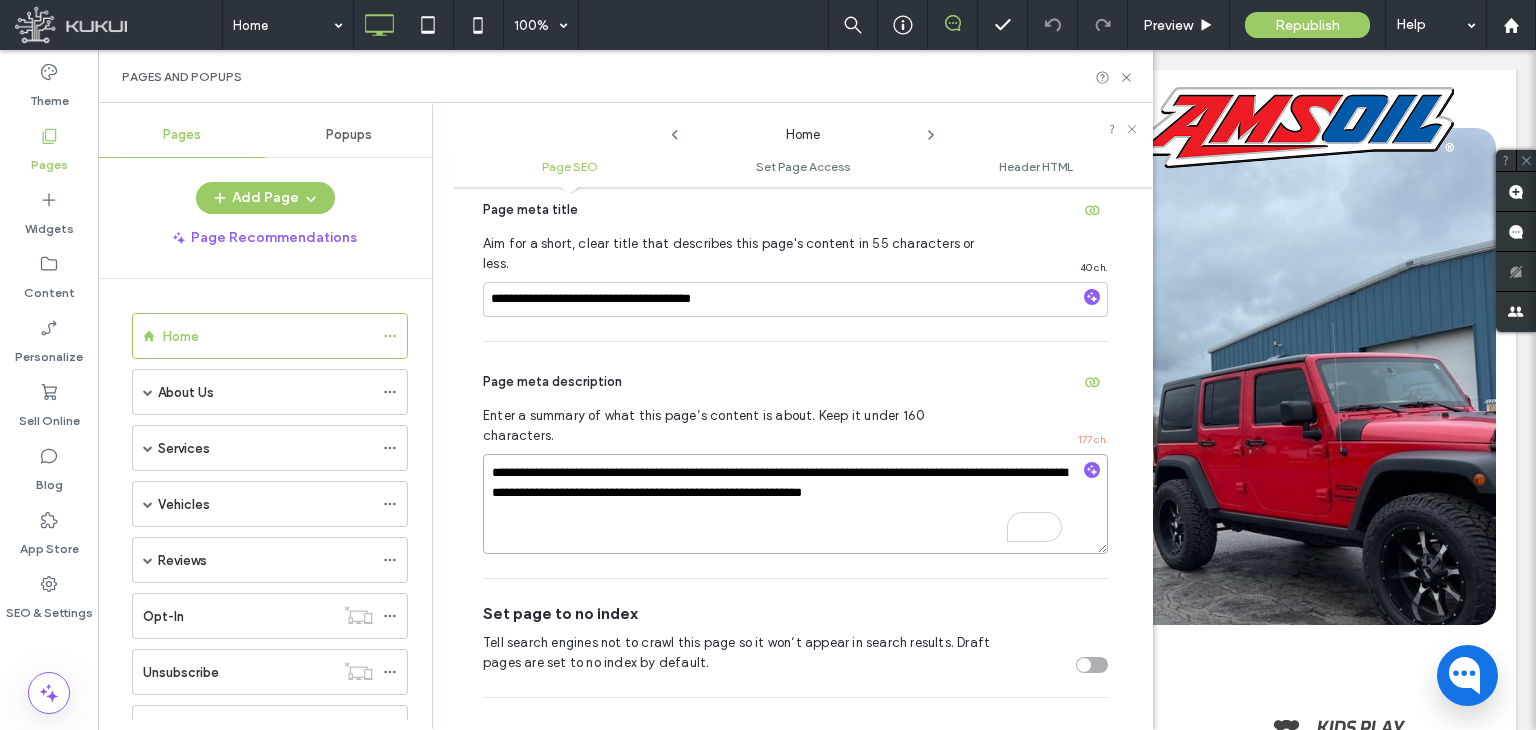 click on "**********" at bounding box center [795, 504] 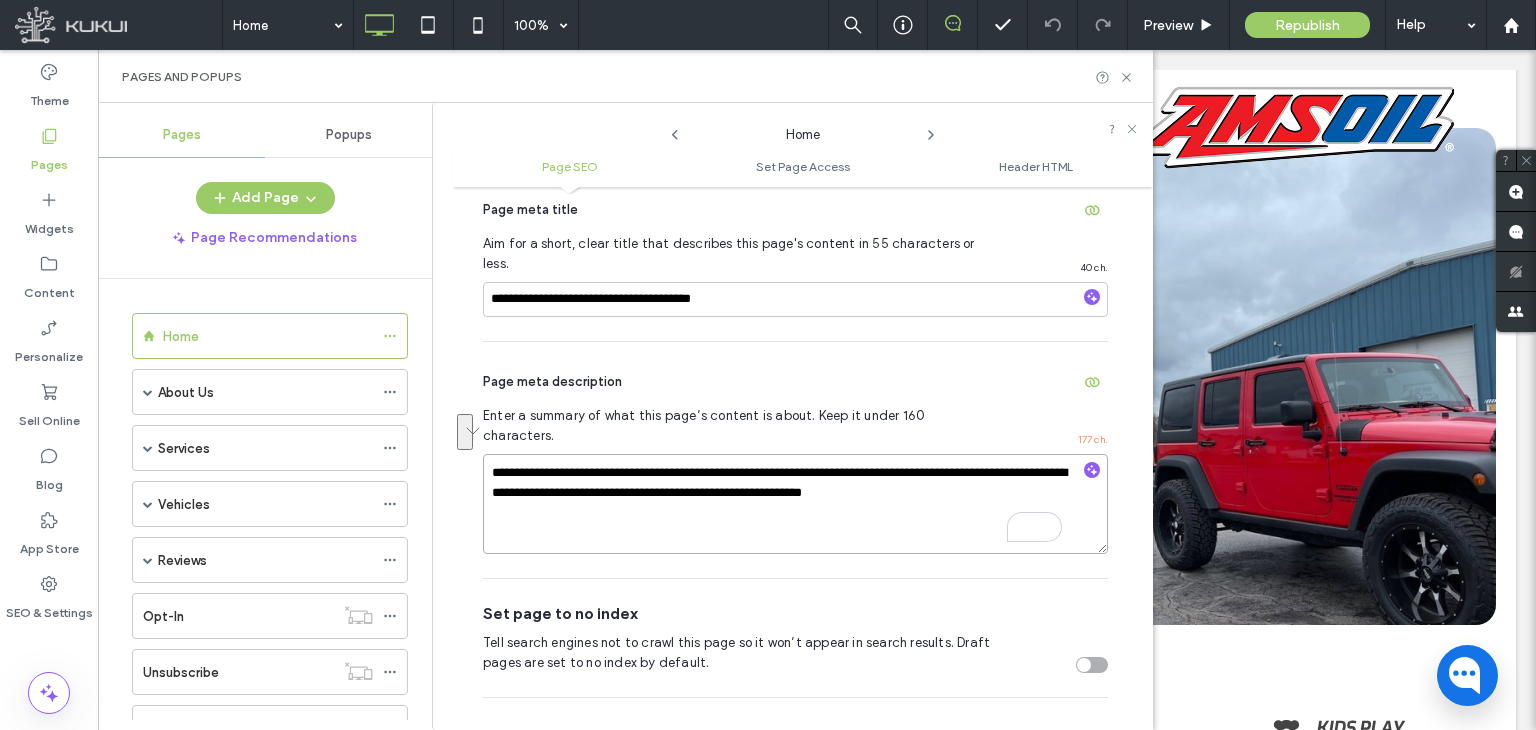 click on "**********" at bounding box center [795, 504] 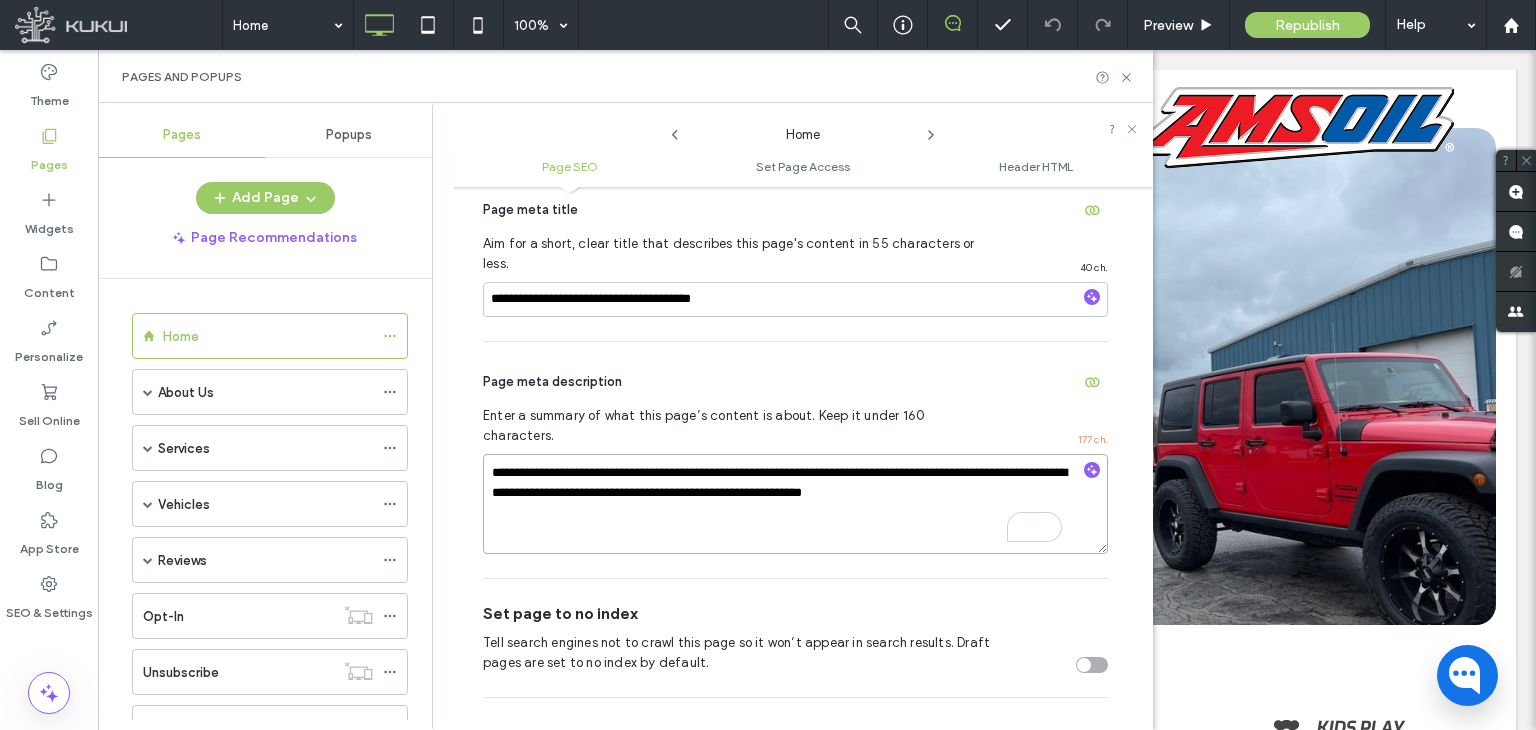 click on "**********" at bounding box center (795, 504) 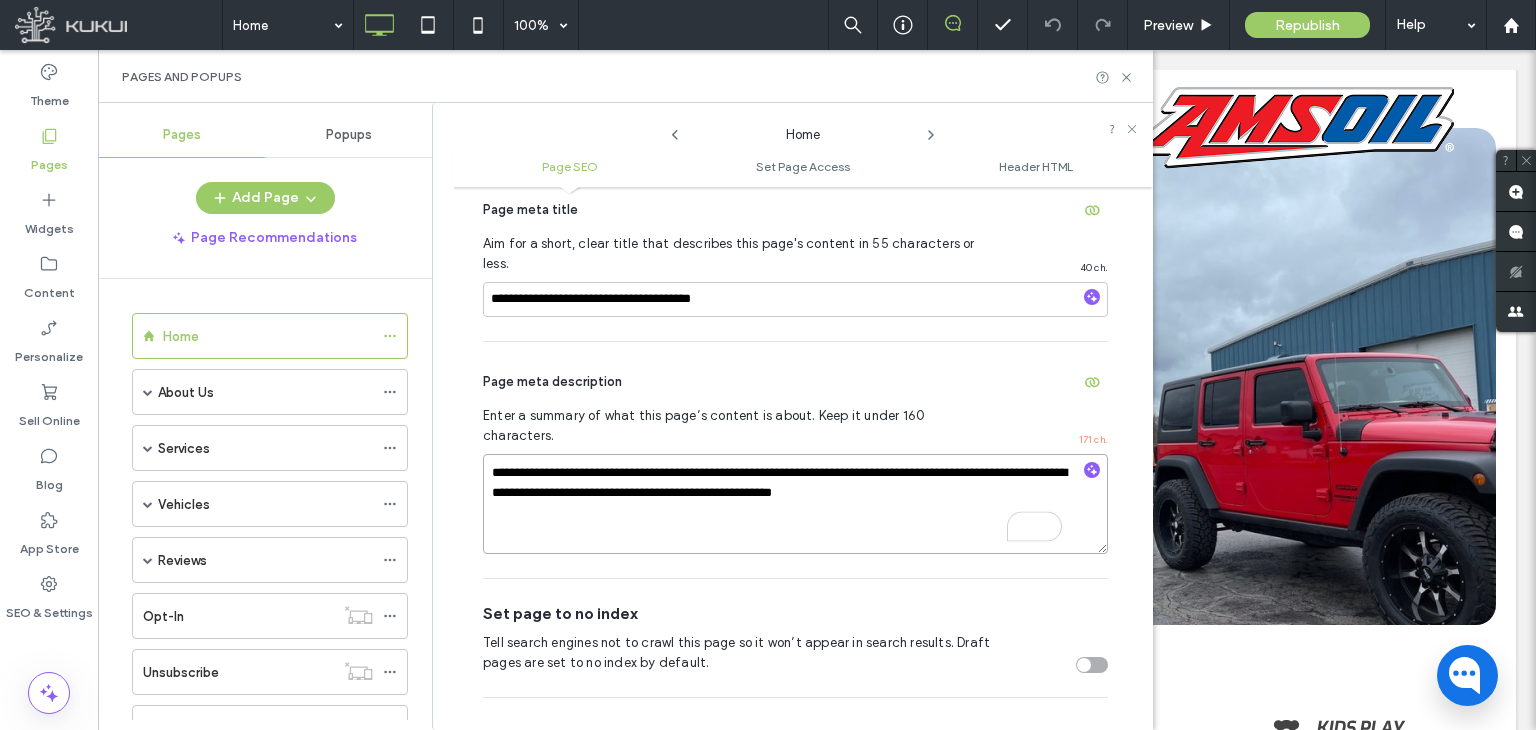 type on "**********" 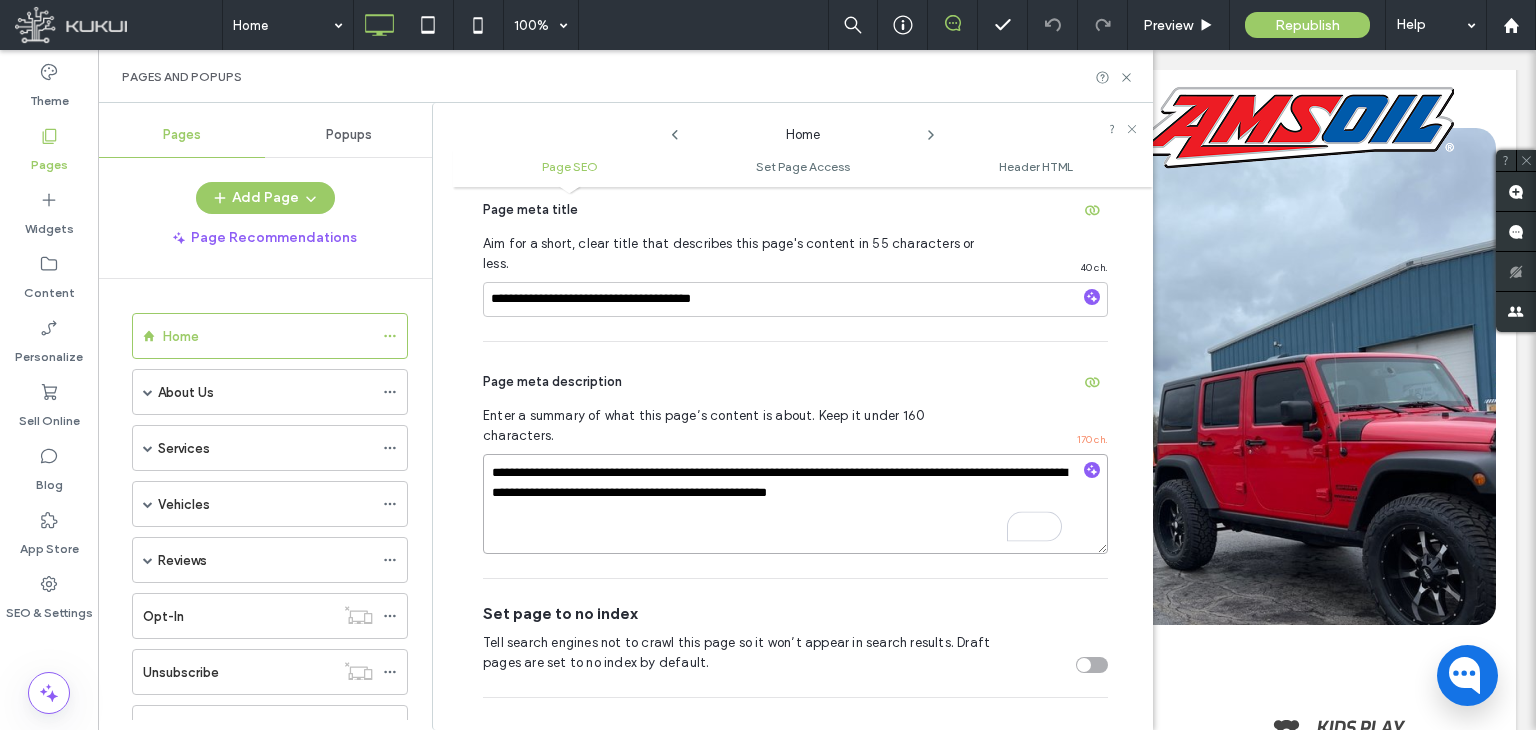 click on "**********" at bounding box center (795, 504) 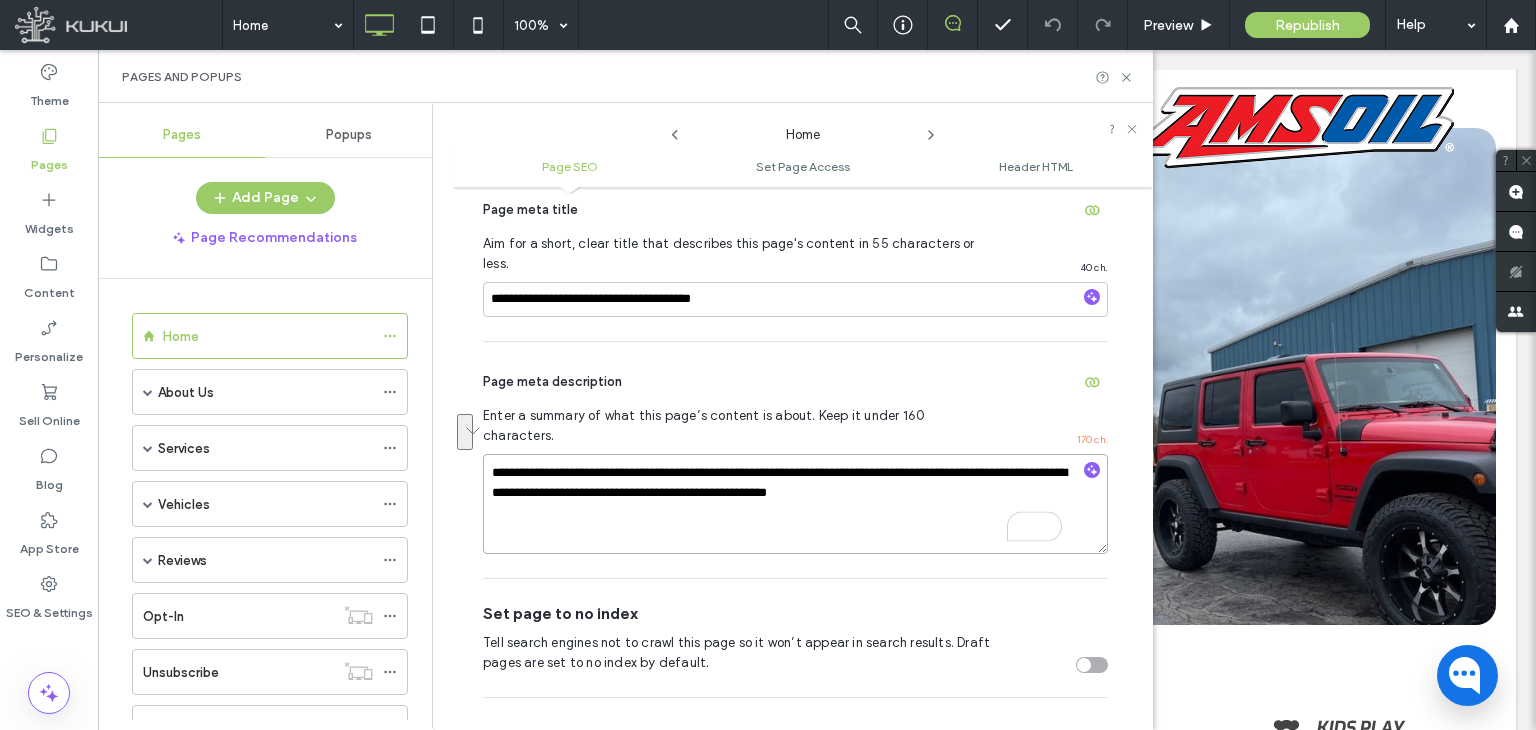 click on "**********" at bounding box center (795, 504) 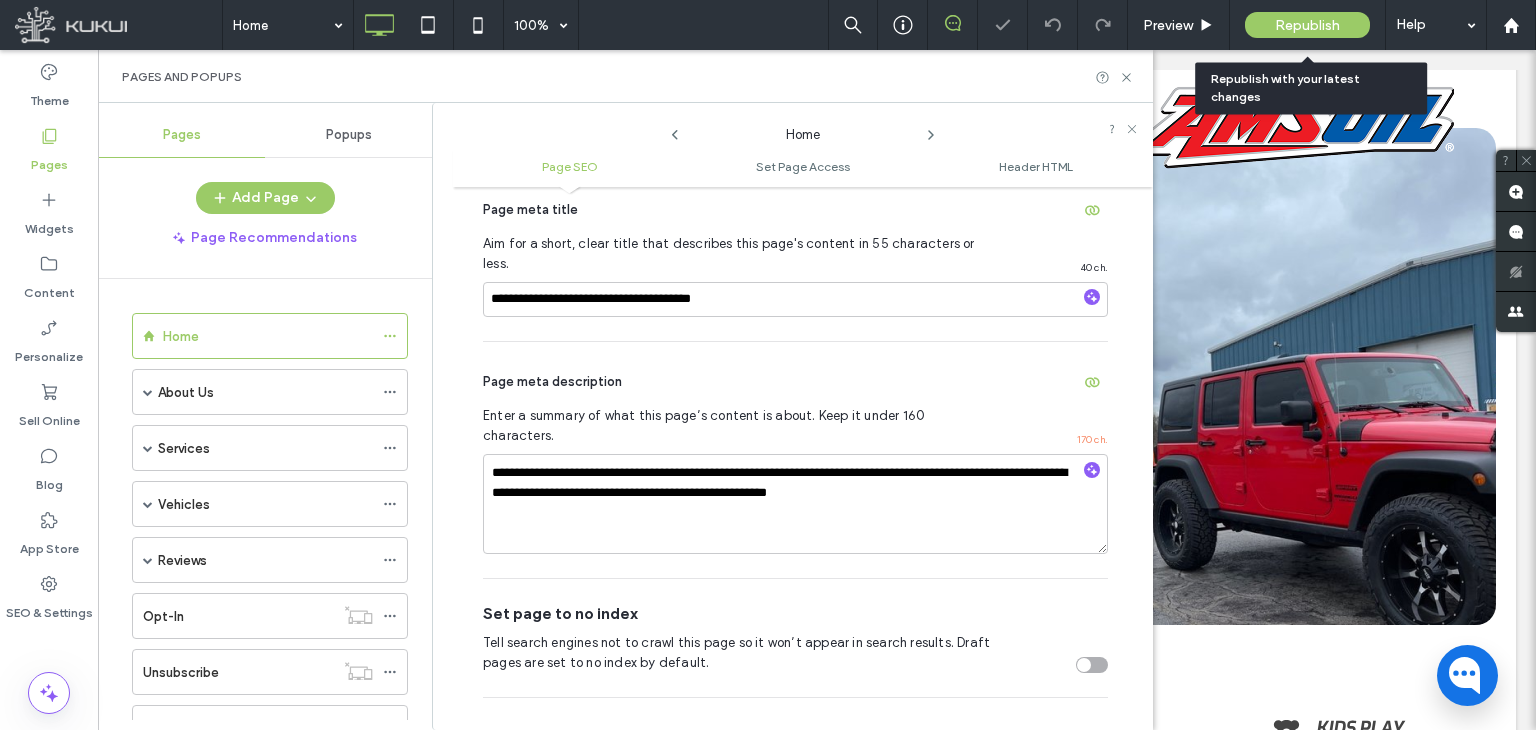 click on "Republish" at bounding box center [1307, 25] 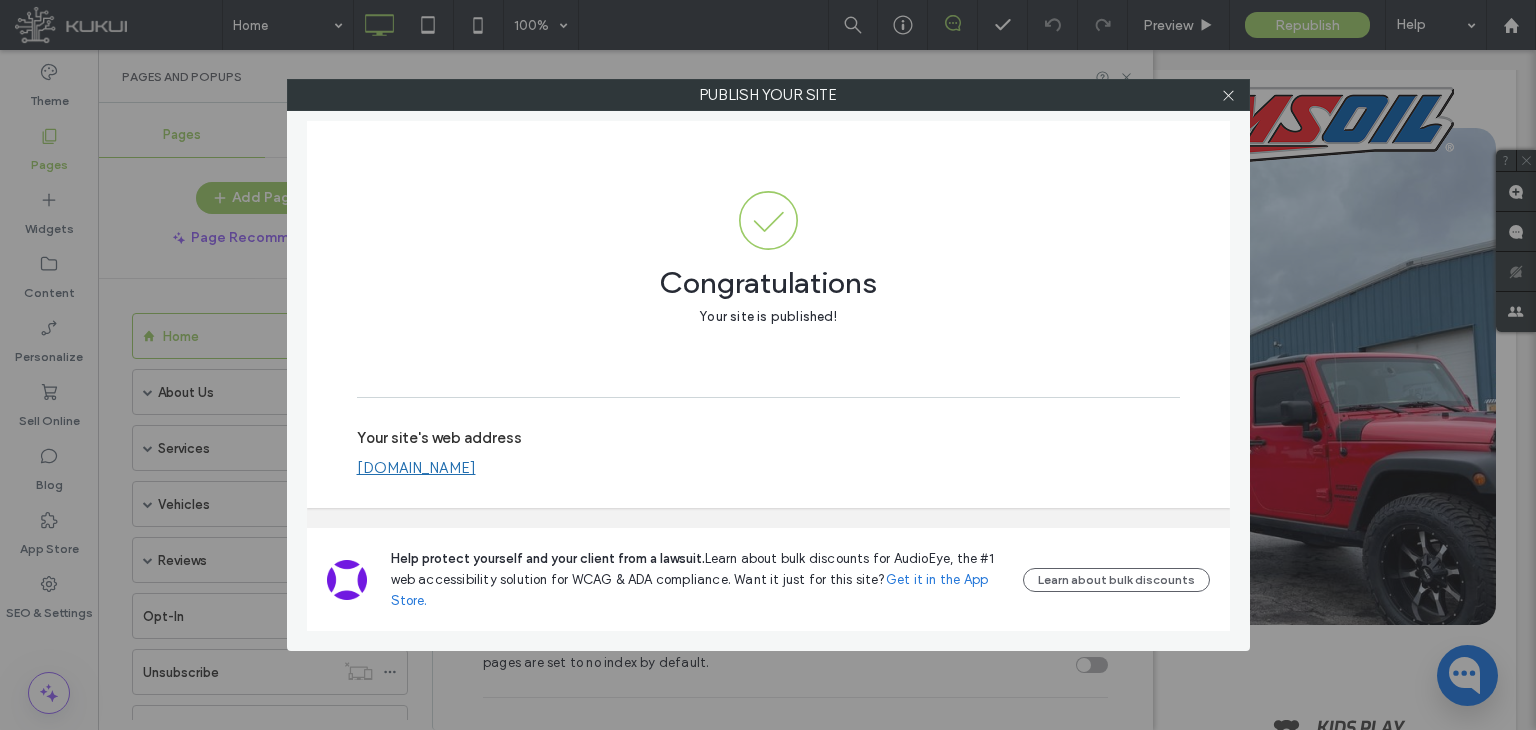 click at bounding box center (1229, 95) 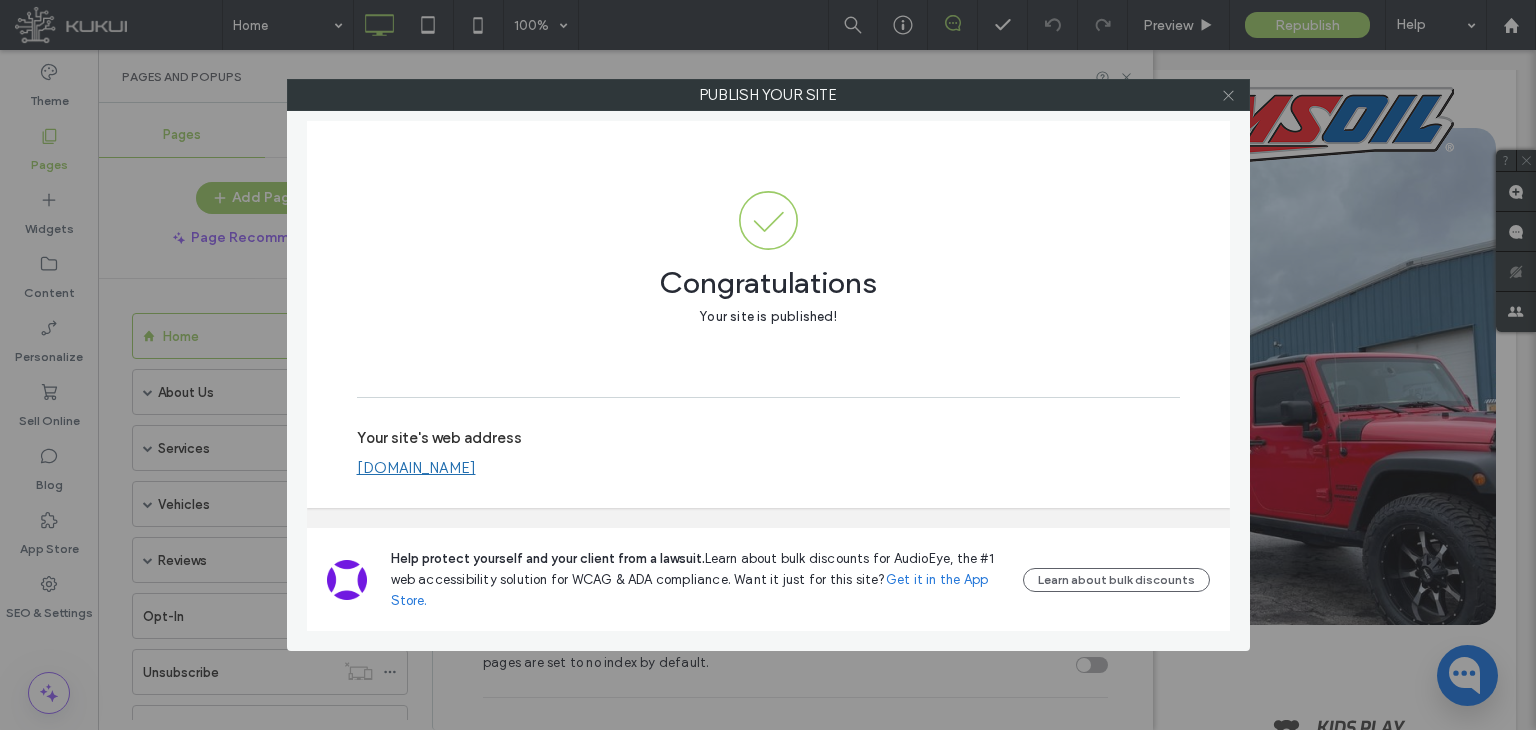 click 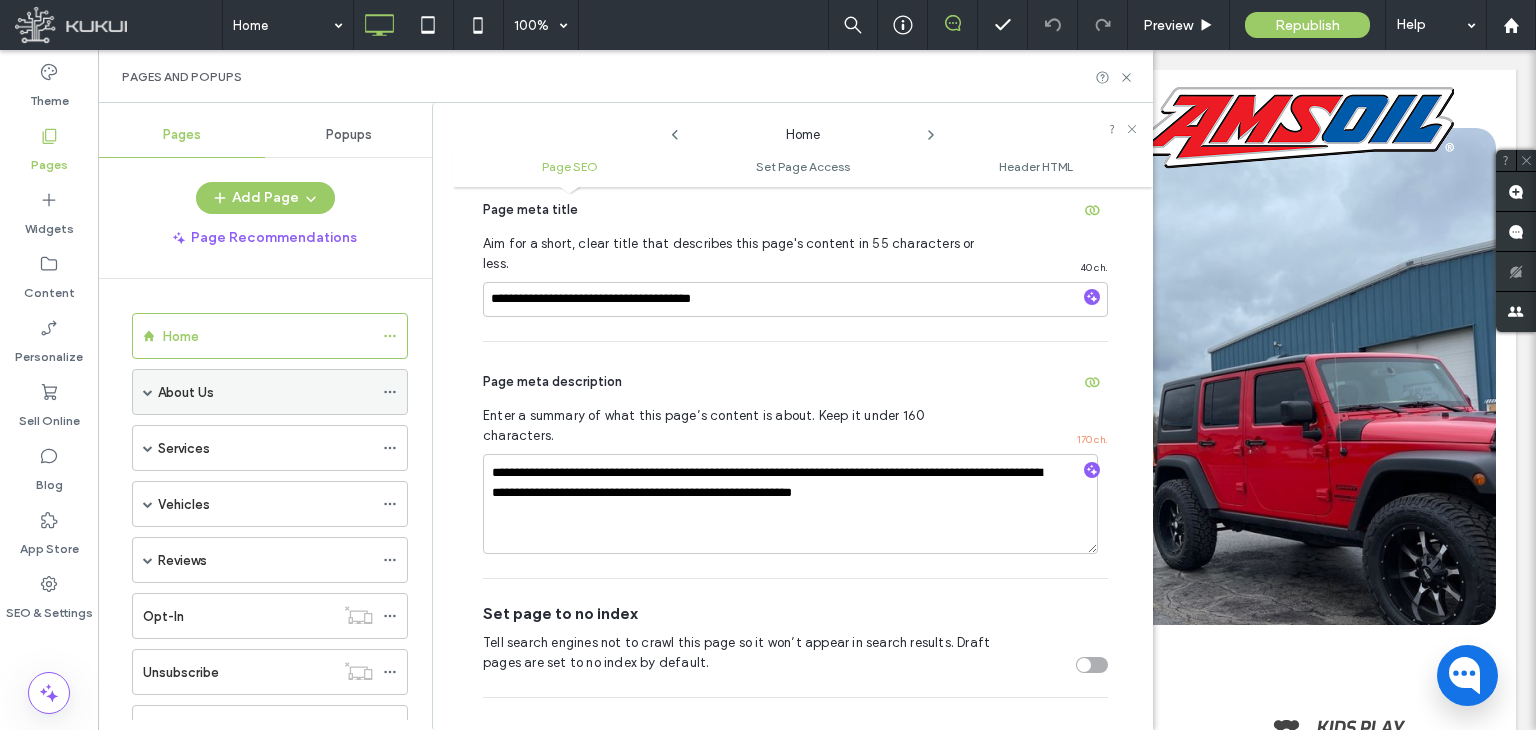 click at bounding box center (148, 392) 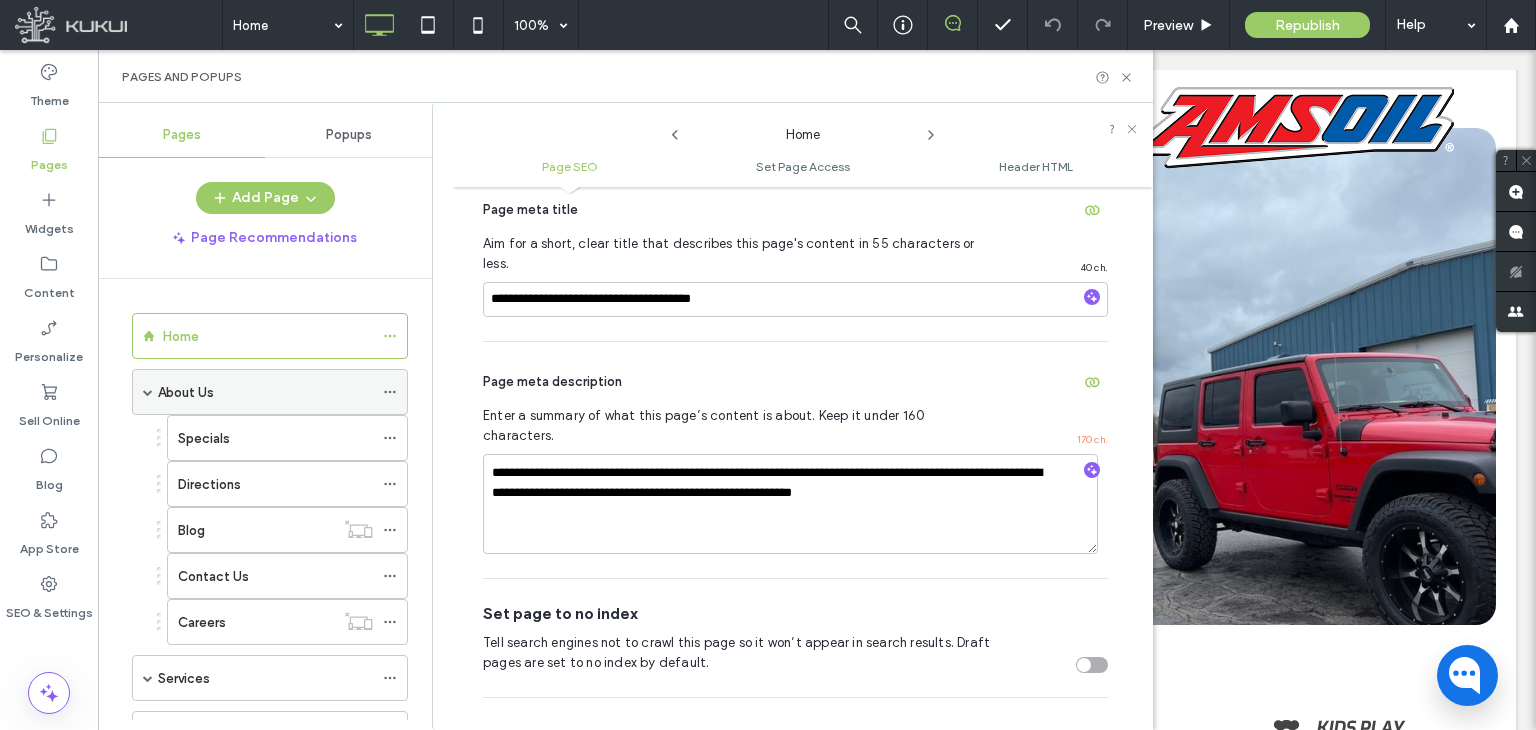 click 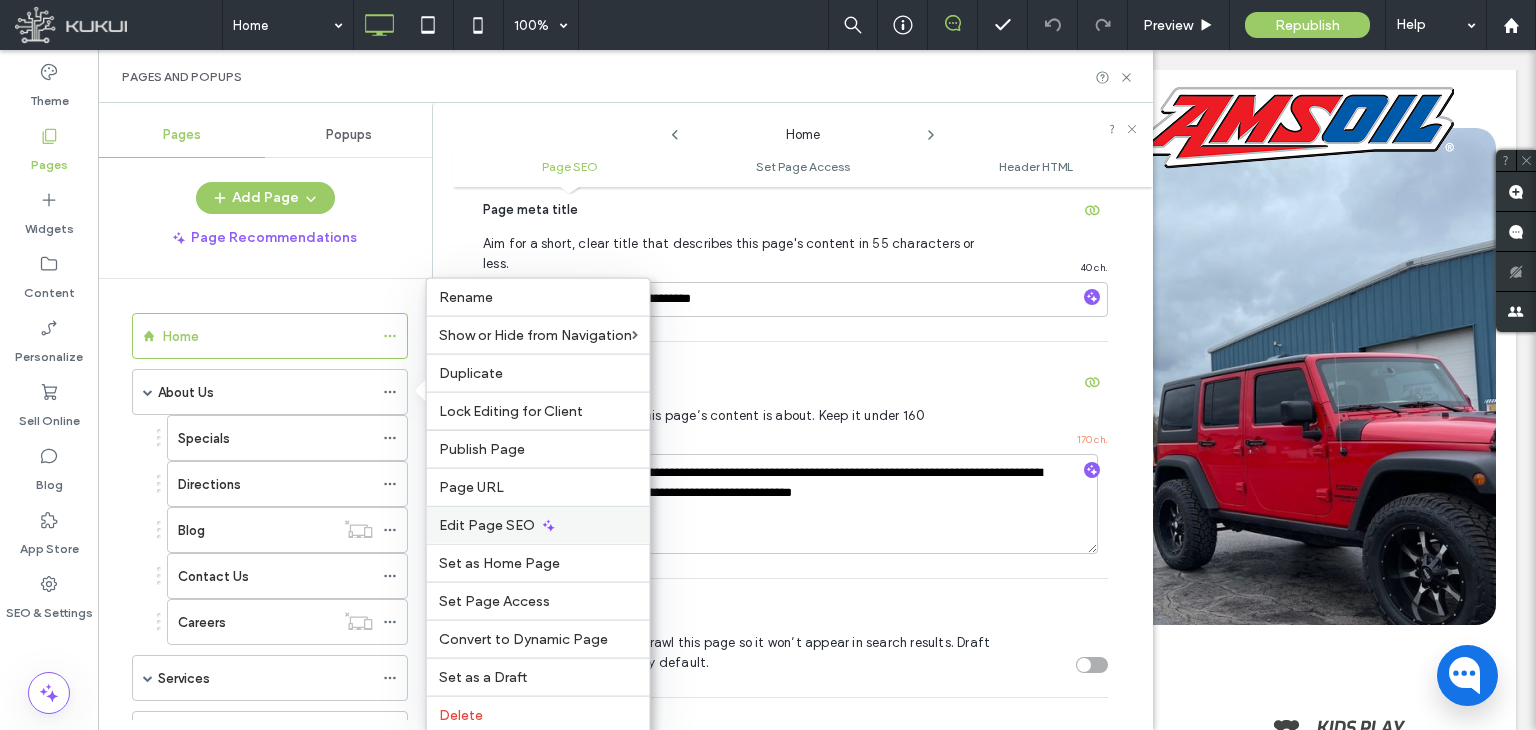 click on "Edit Page SEO" at bounding box center (487, 525) 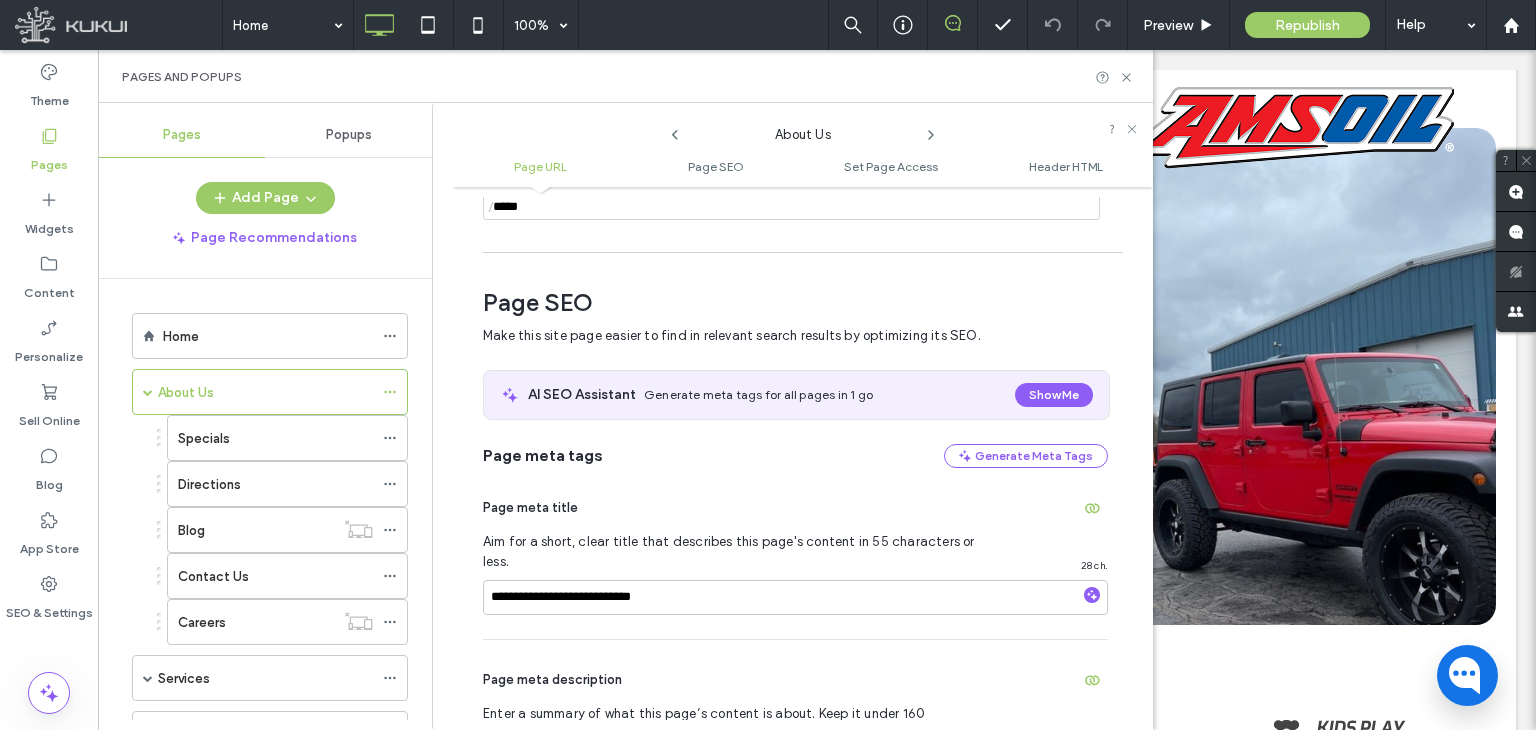 scroll, scrollTop: 274, scrollLeft: 0, axis: vertical 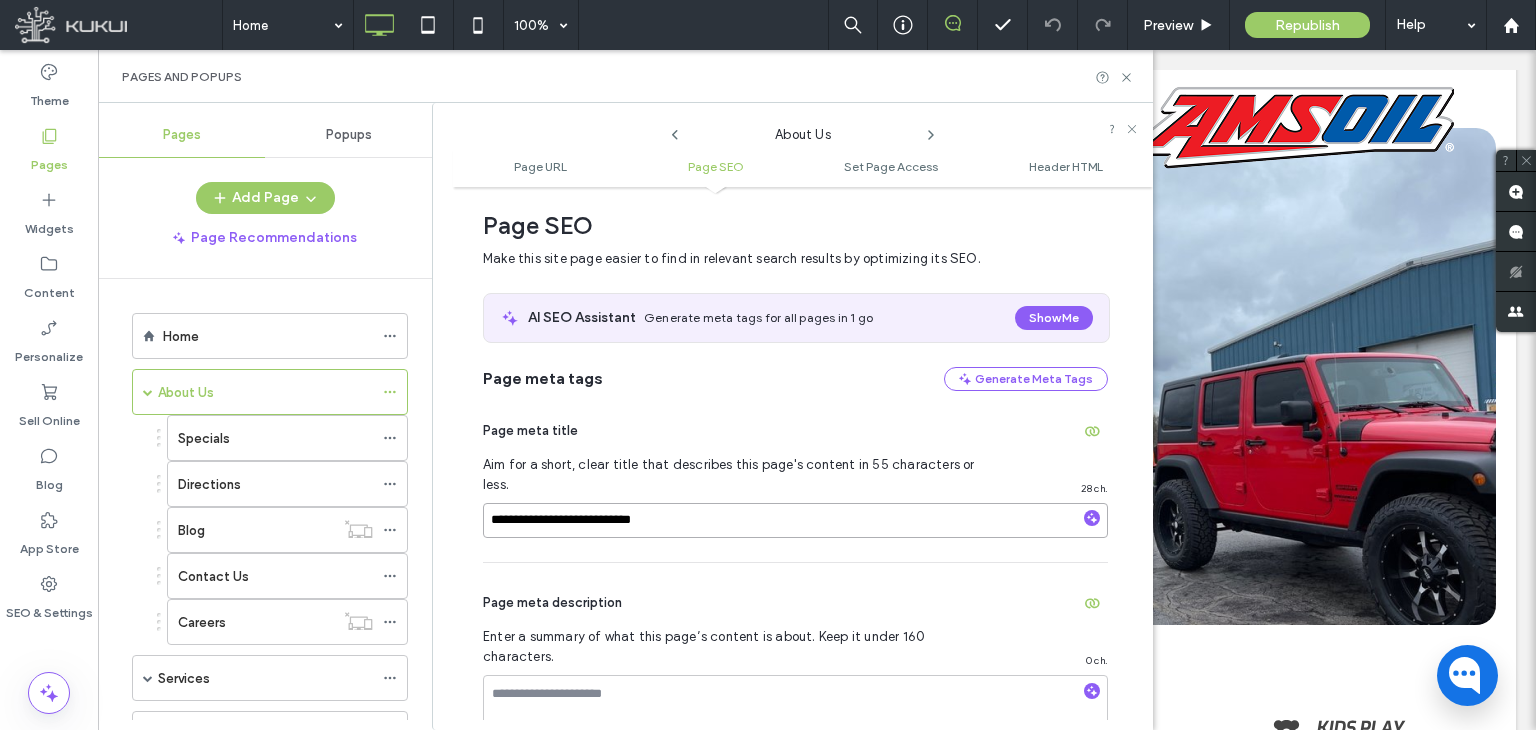click on "**********" at bounding box center [795, 520] 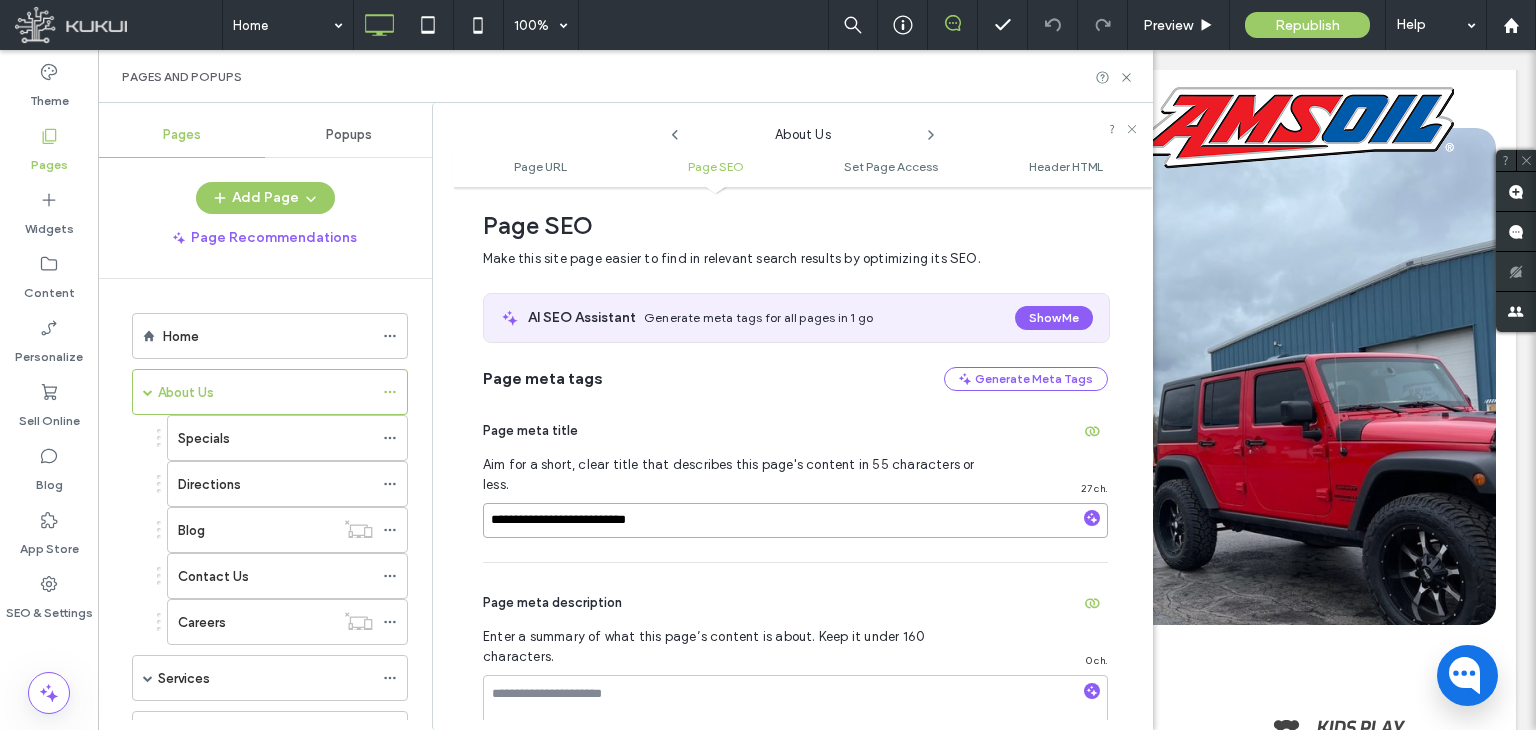 type on "**********" 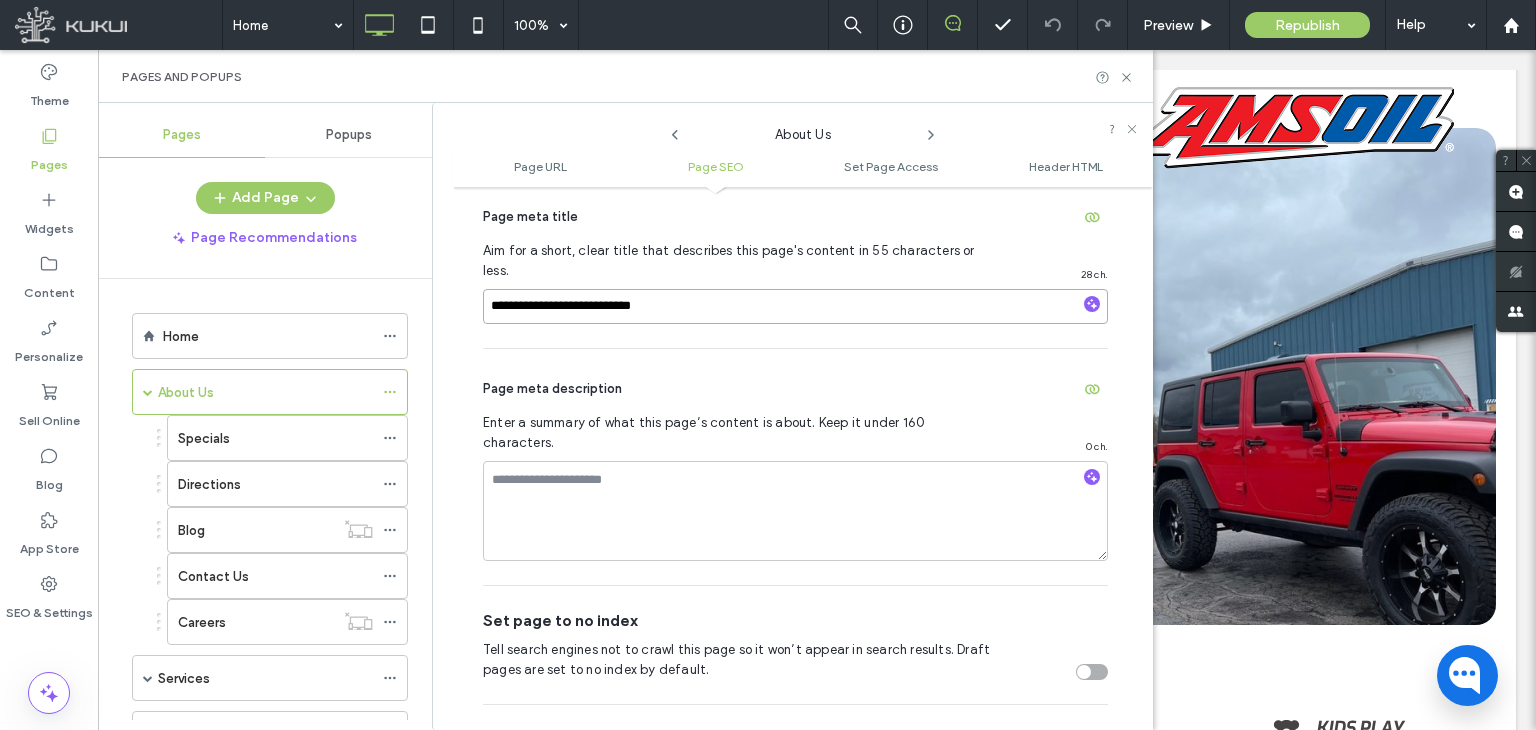 scroll, scrollTop: 674, scrollLeft: 0, axis: vertical 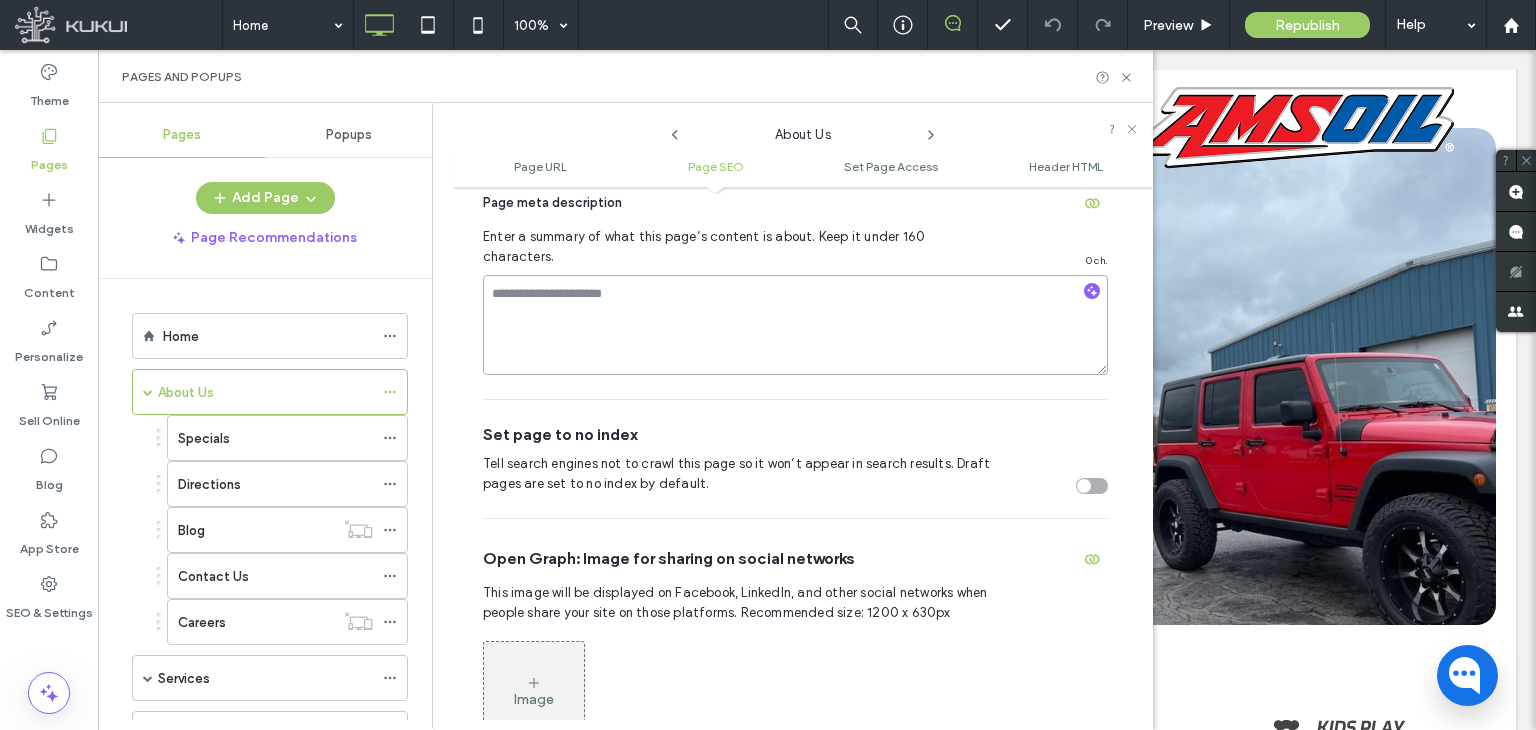 click at bounding box center (795, 325) 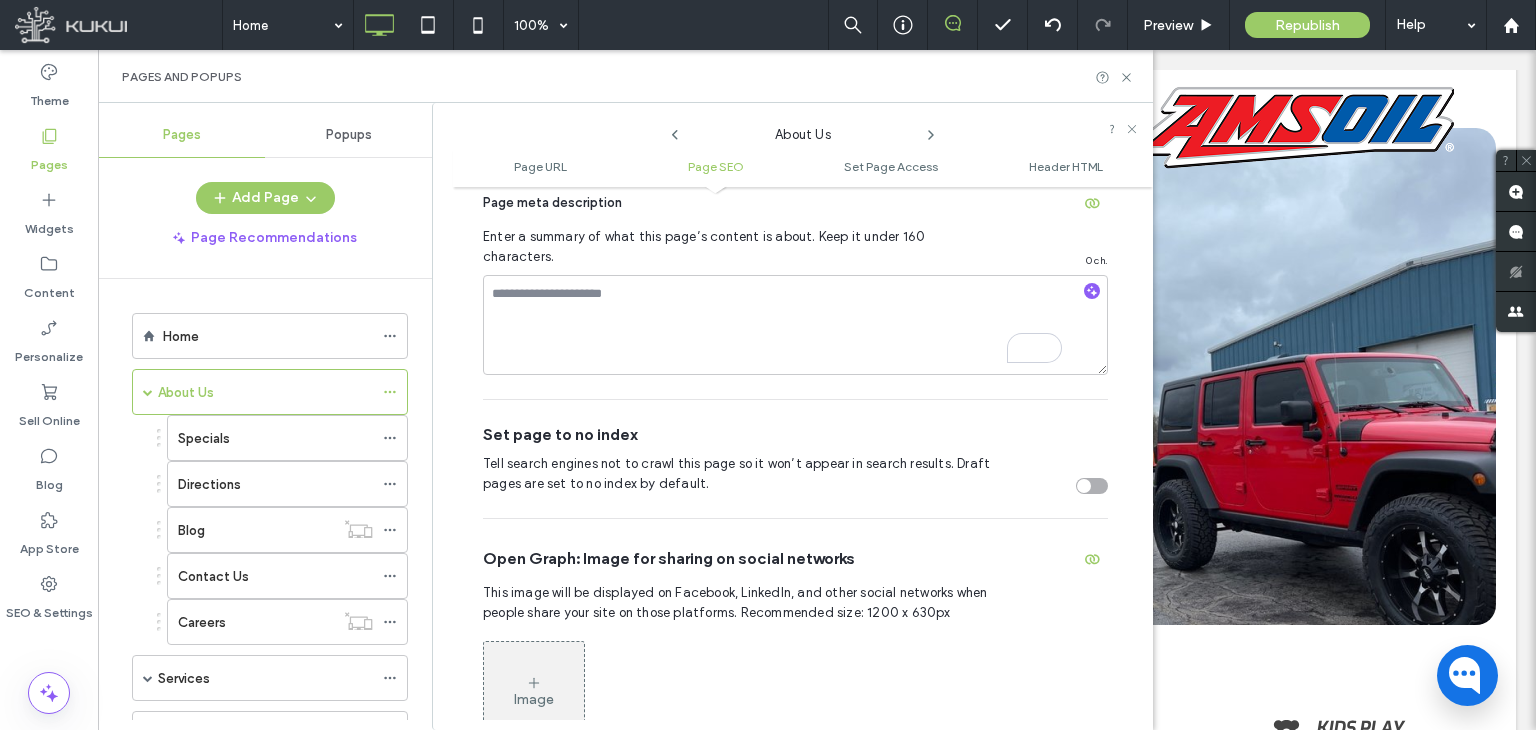 click on "Set page to no index Tell search engines not to crawl this page so it won’t appear in search results. Draft pages are set to no index by default." at bounding box center (795, 459) 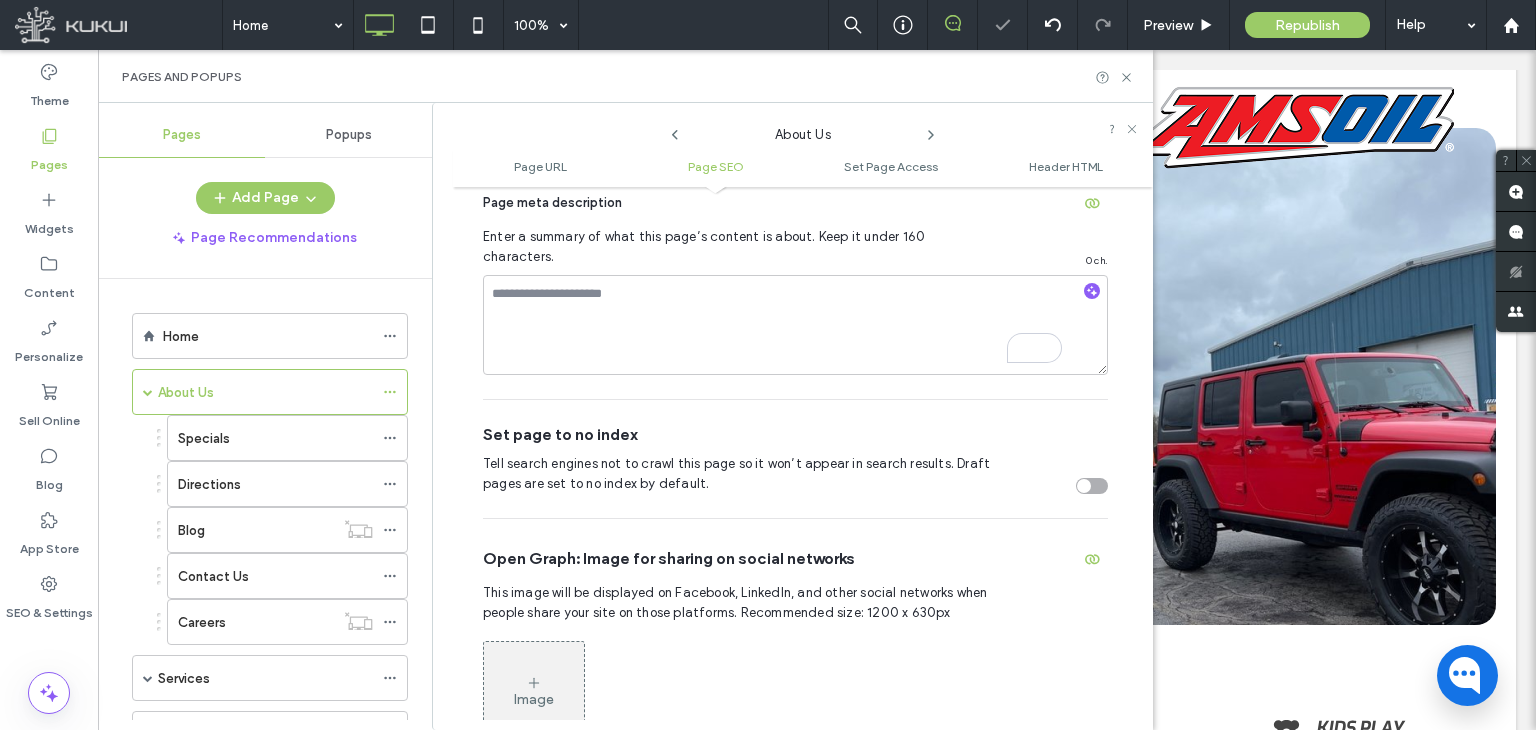 click at bounding box center [1092, 486] 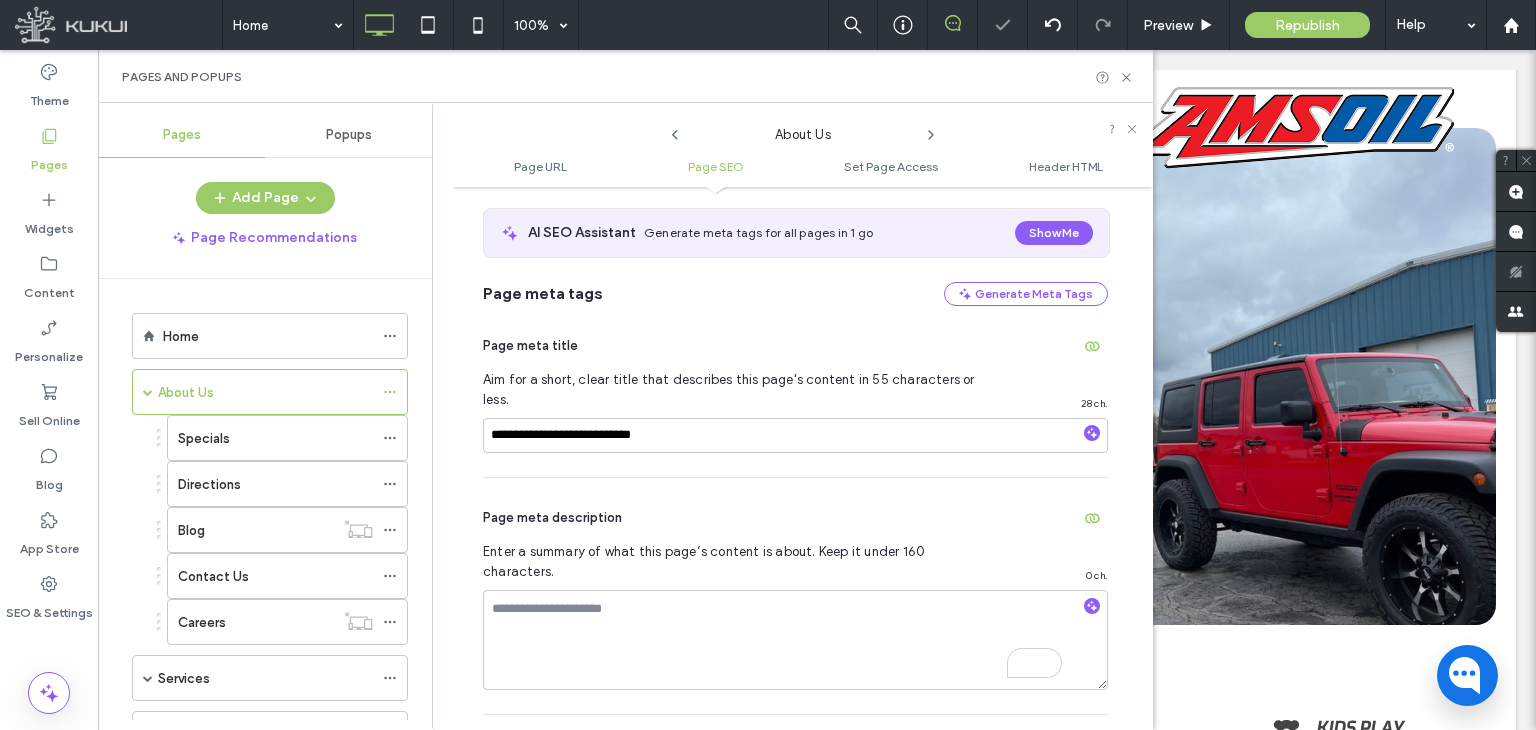 scroll, scrollTop: 360, scrollLeft: 0, axis: vertical 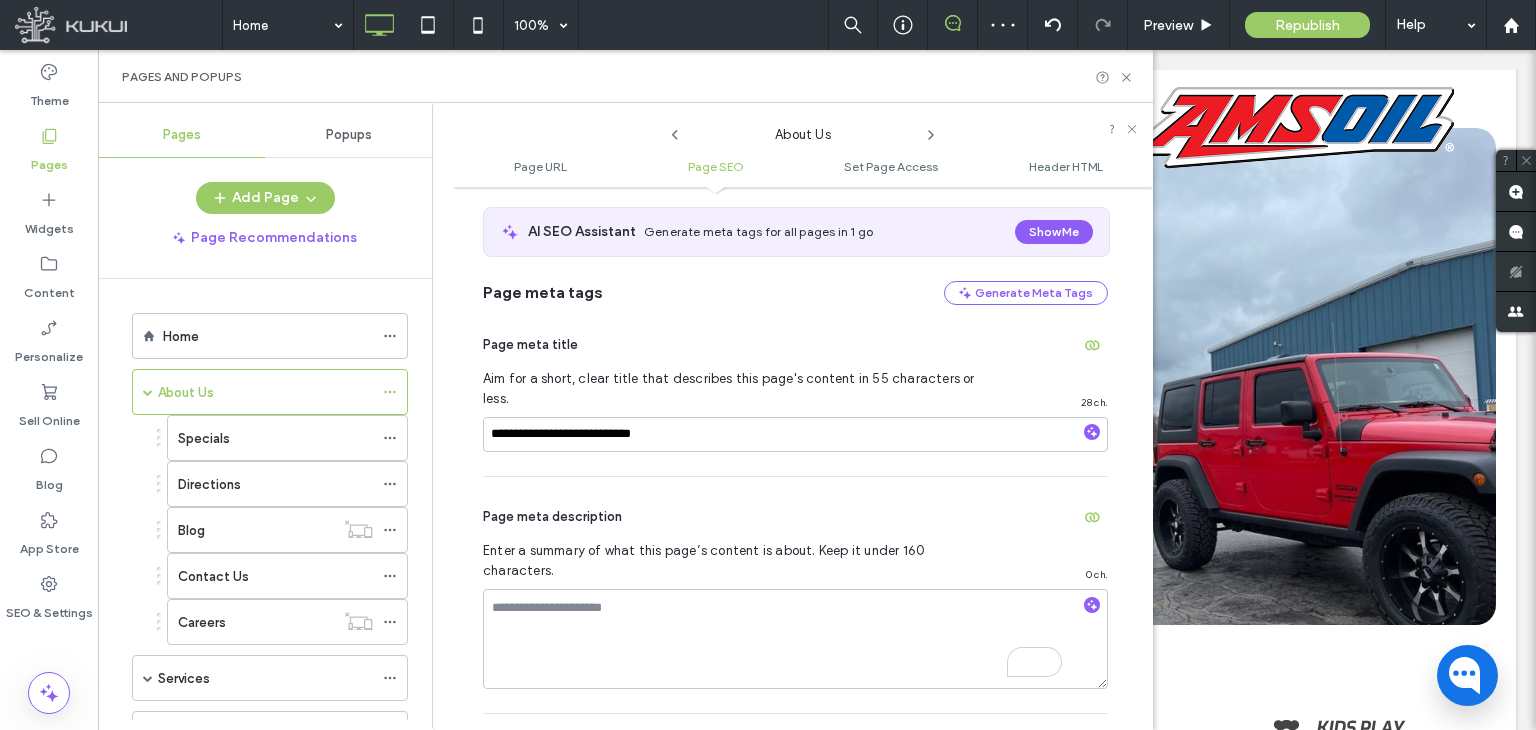 click 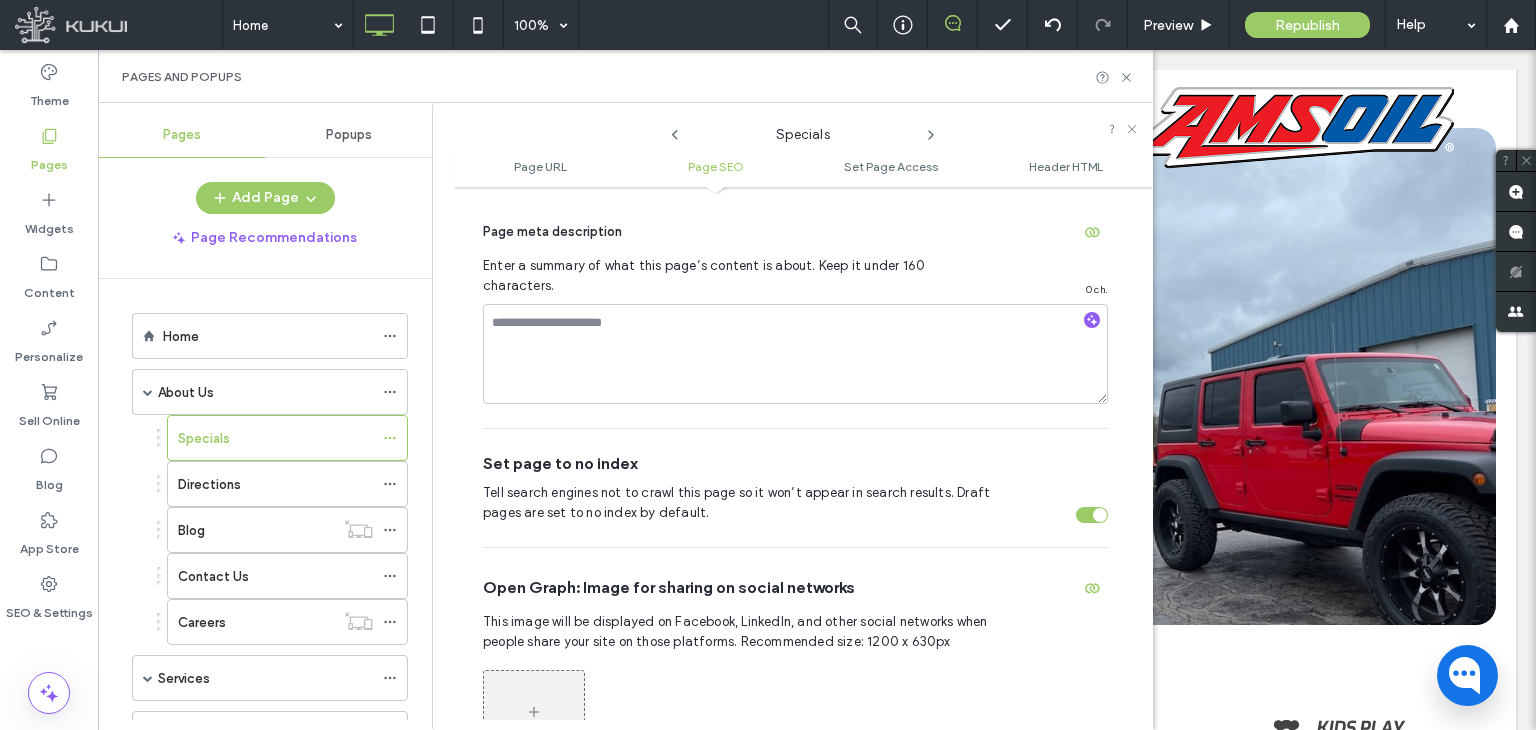 scroll, scrollTop: 600, scrollLeft: 0, axis: vertical 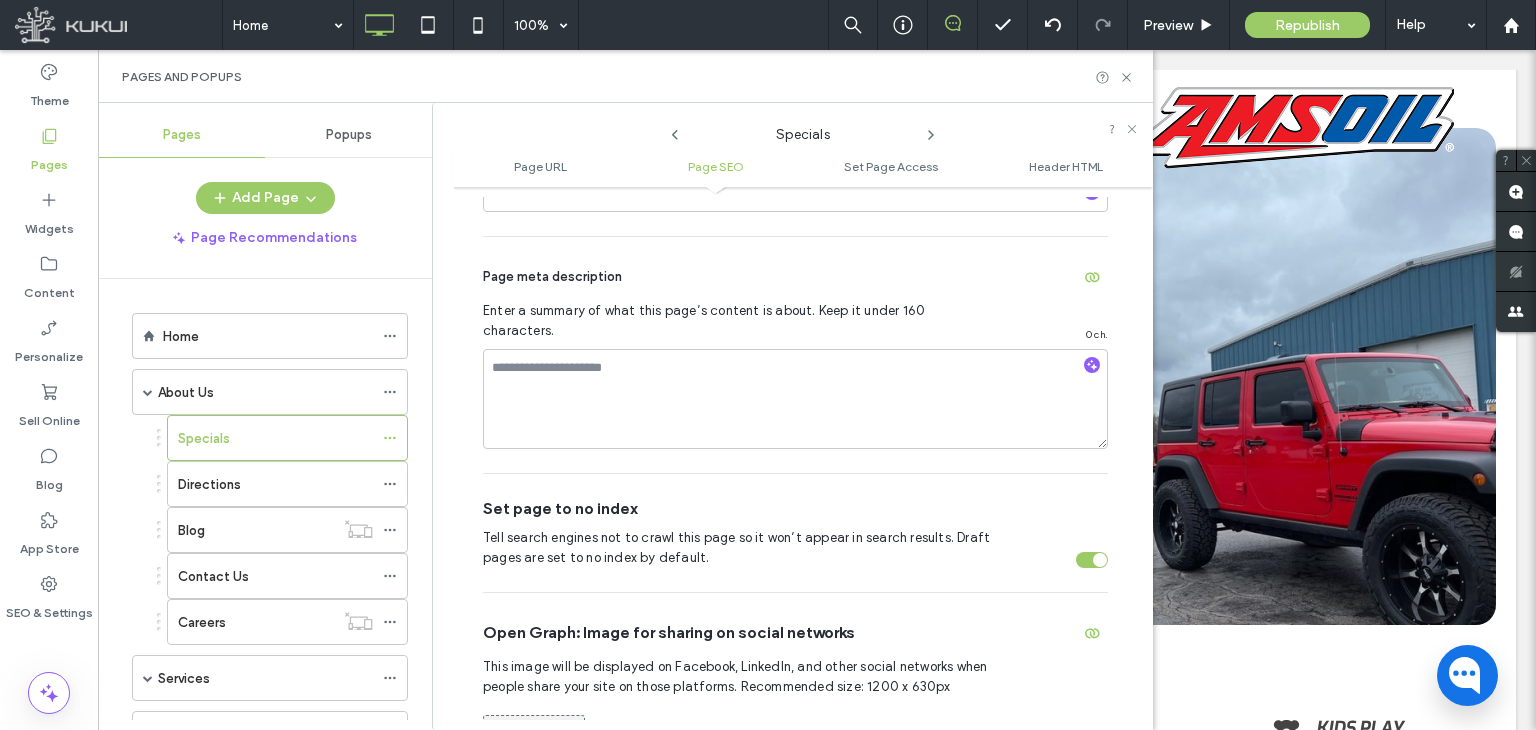 click at bounding box center (1100, 560) 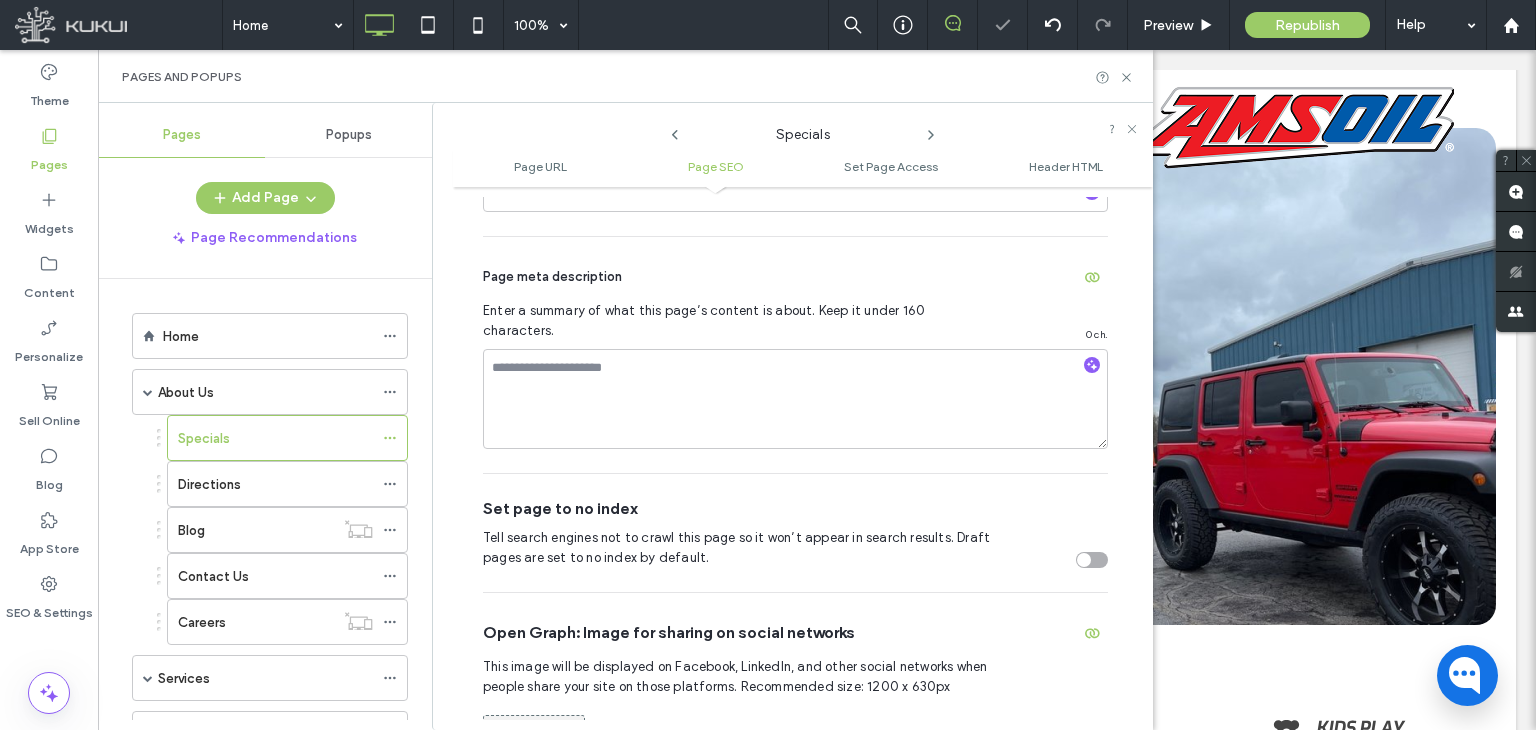 scroll, scrollTop: 200, scrollLeft: 0, axis: vertical 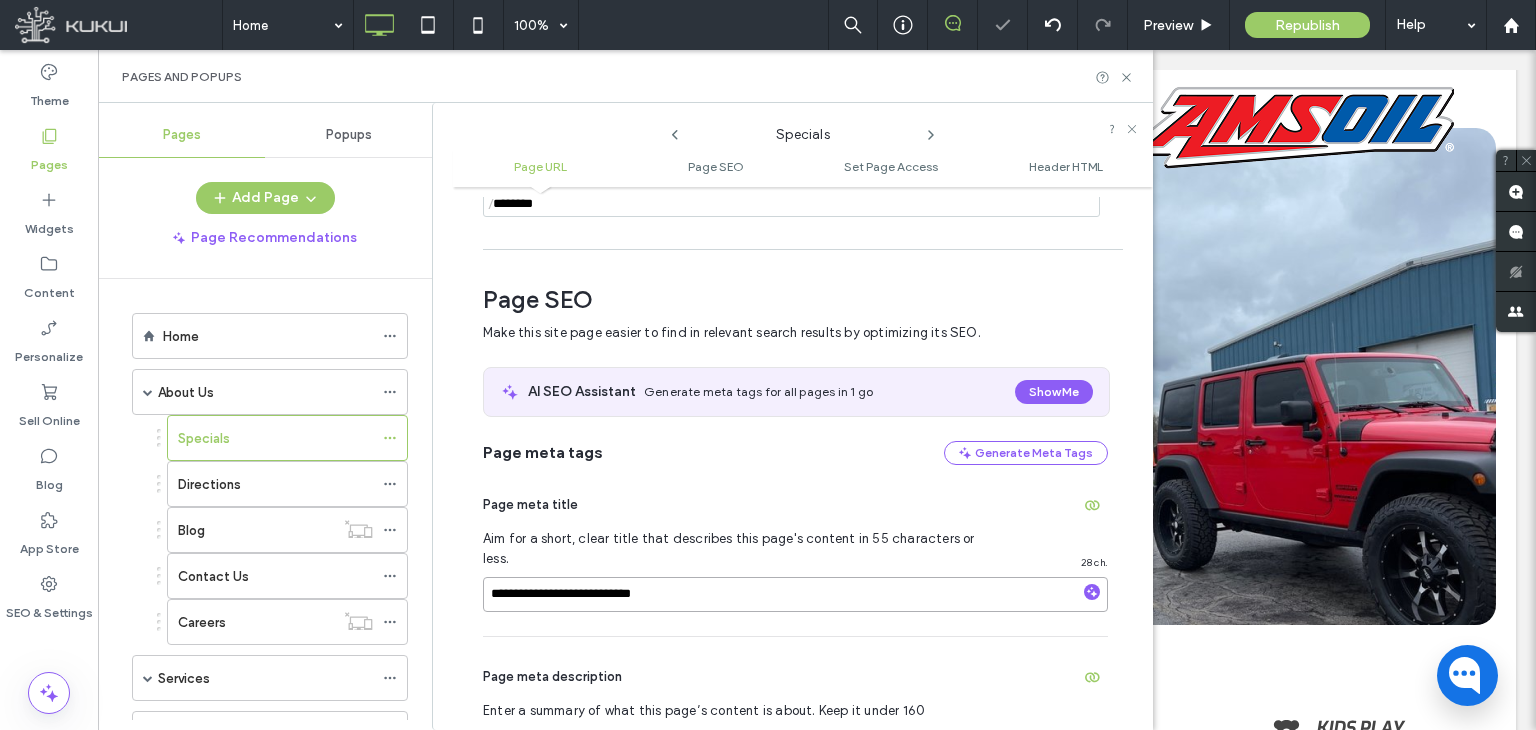 click on "**********" at bounding box center (795, 594) 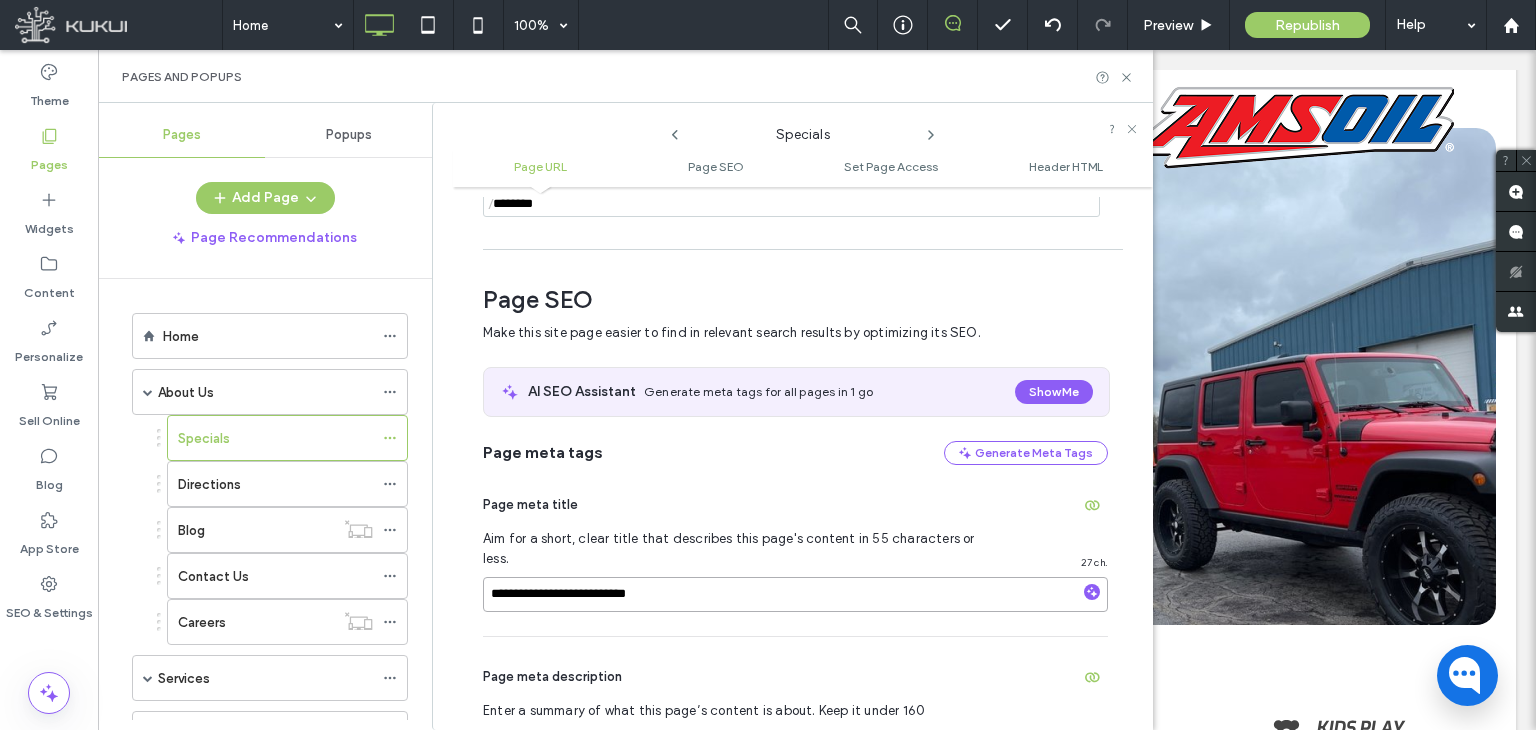 type on "**********" 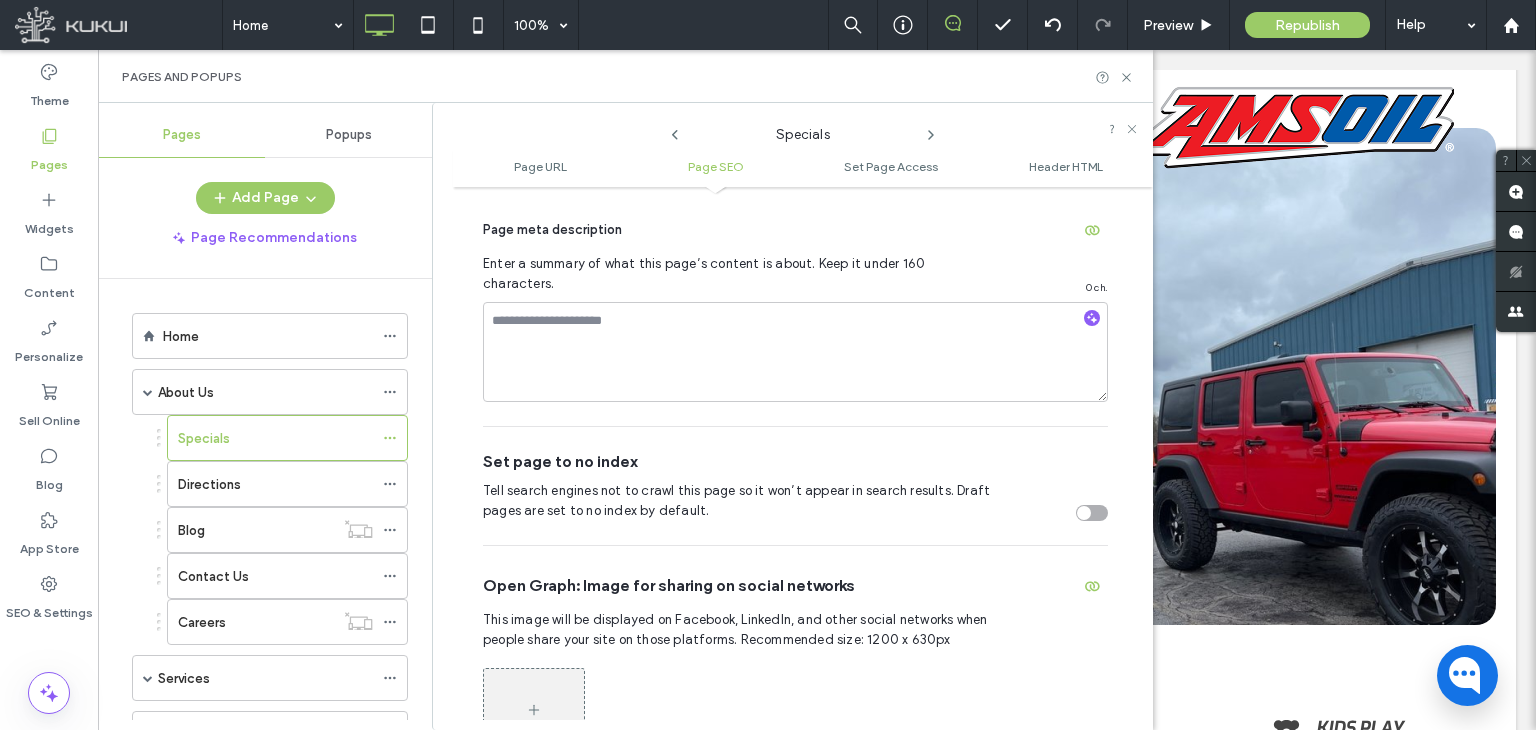 scroll, scrollTop: 734, scrollLeft: 0, axis: vertical 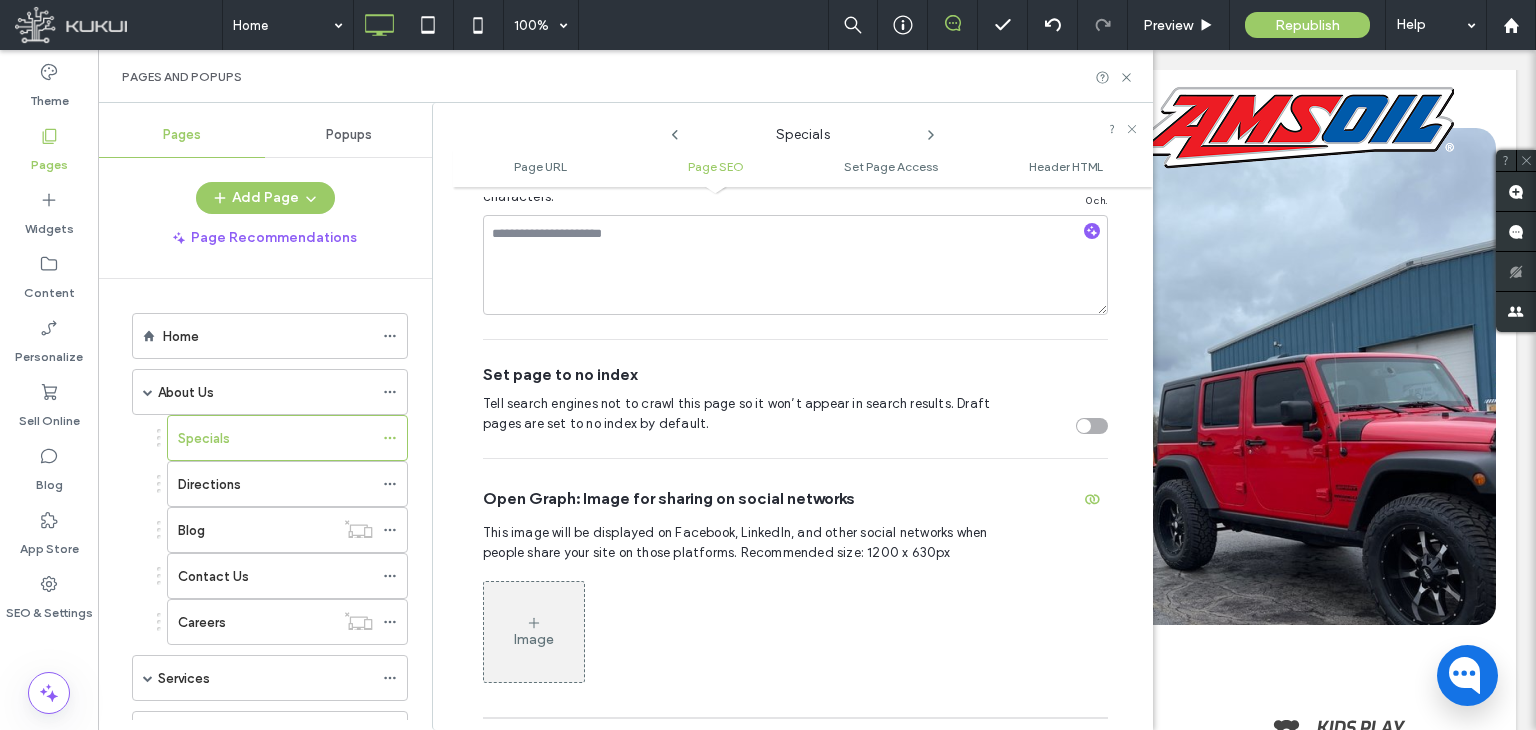 click 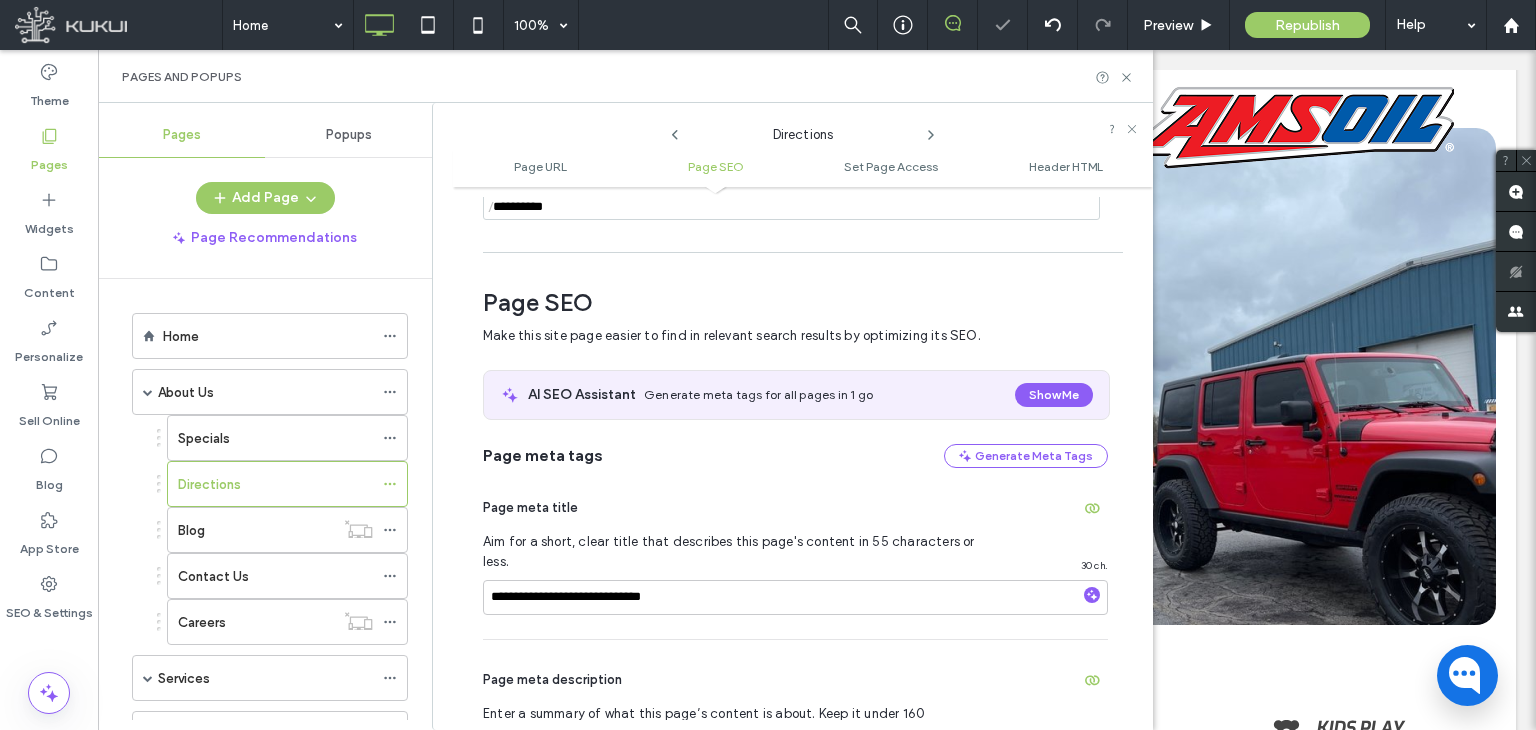 scroll, scrollTop: 274, scrollLeft: 0, axis: vertical 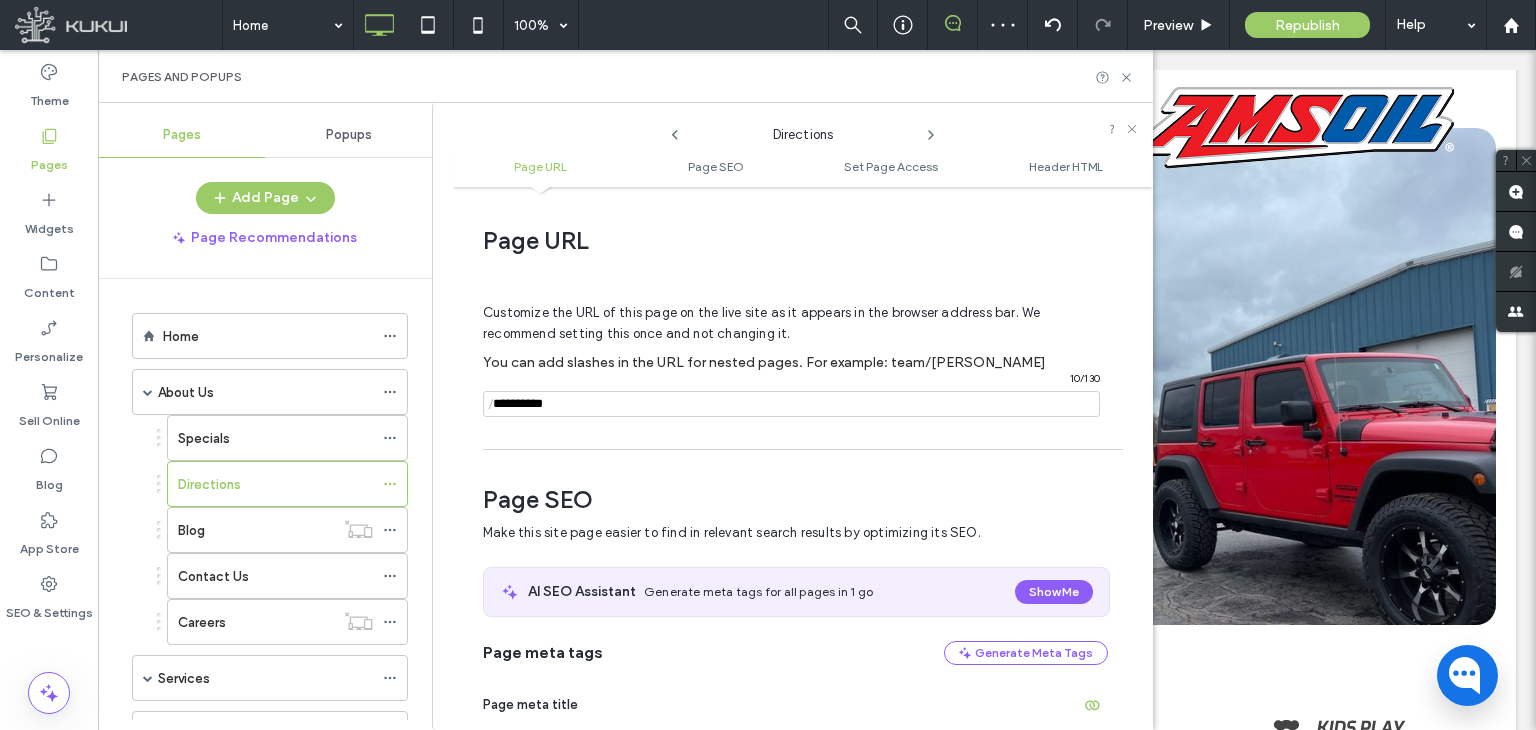 click on "**********" at bounding box center [803, 458] 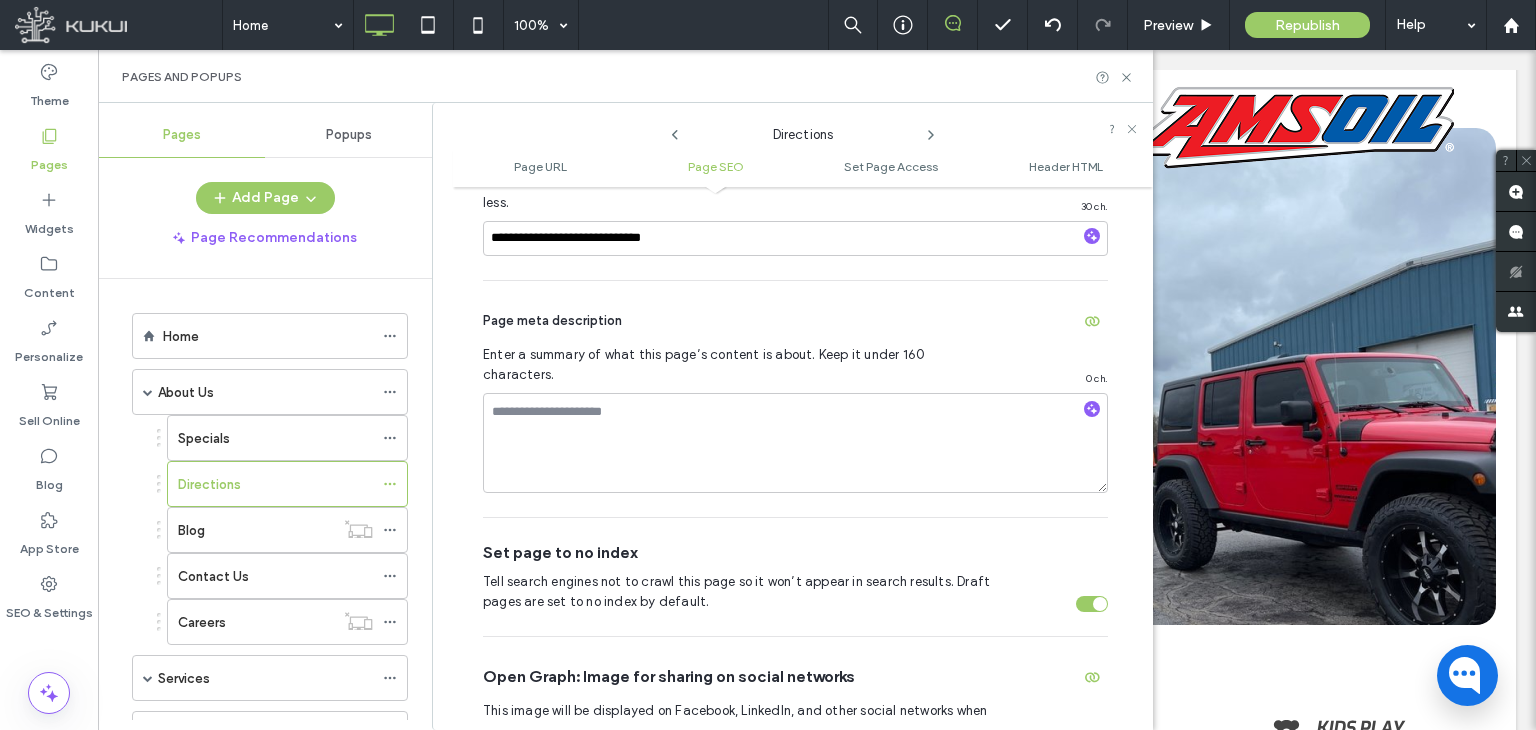 scroll, scrollTop: 749, scrollLeft: 0, axis: vertical 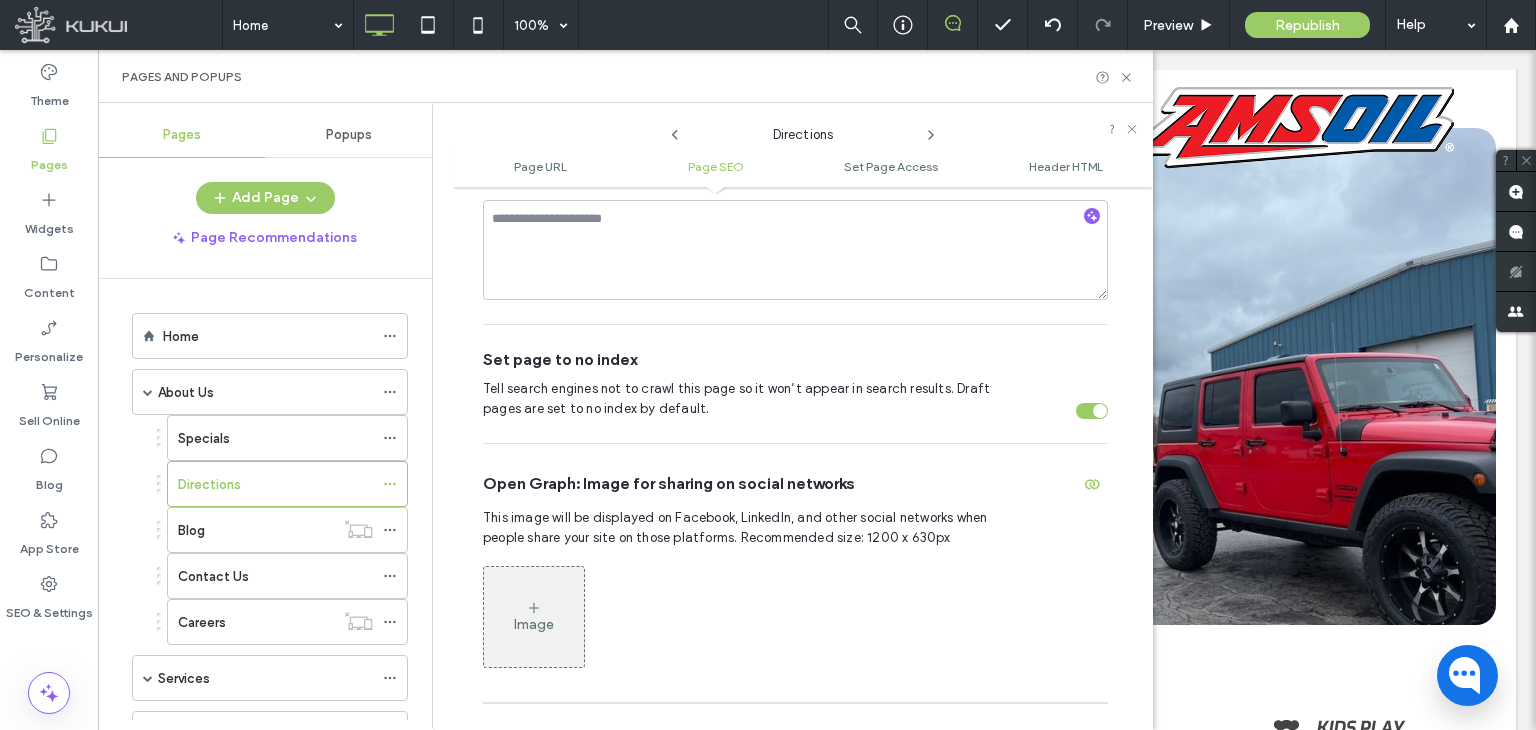 click at bounding box center [1092, 411] 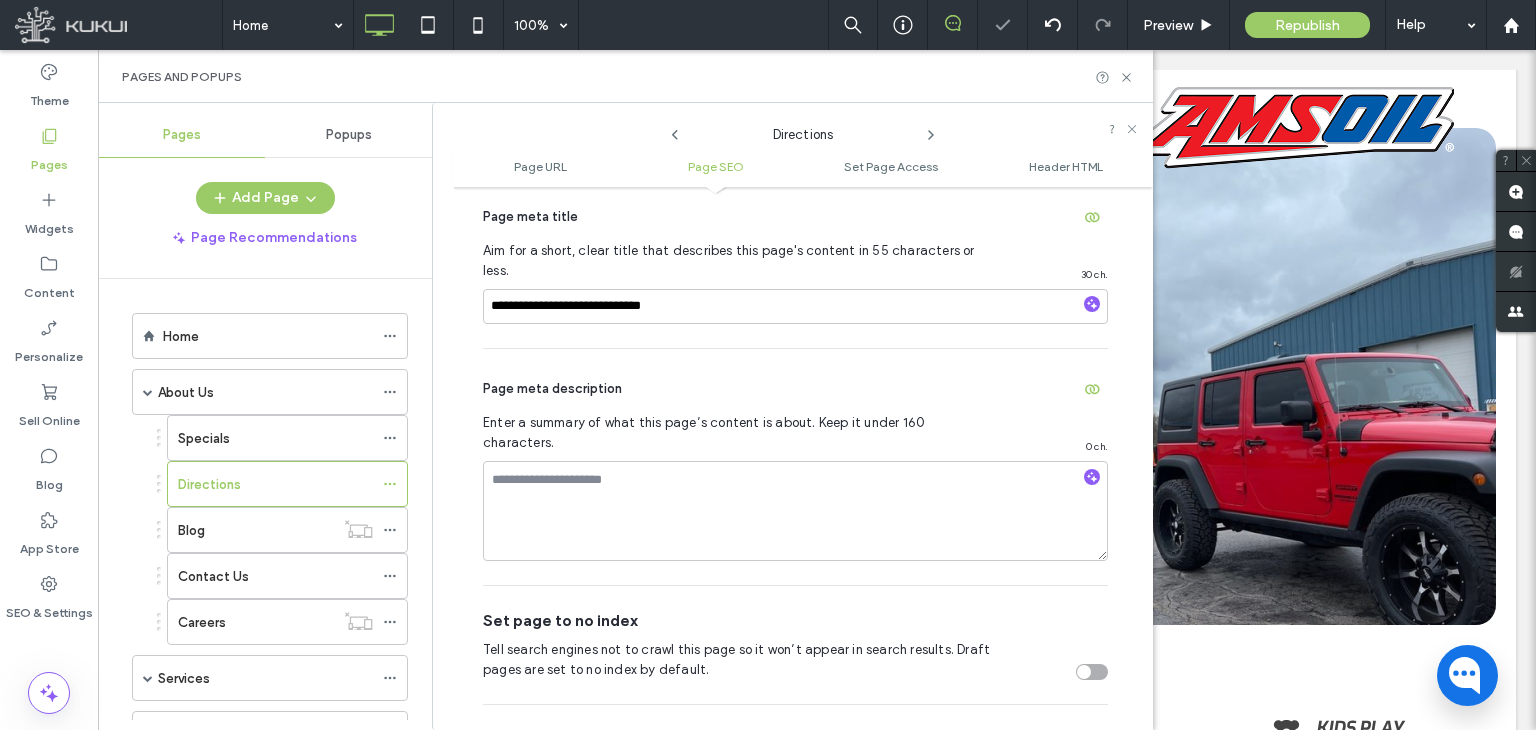 scroll, scrollTop: 396, scrollLeft: 0, axis: vertical 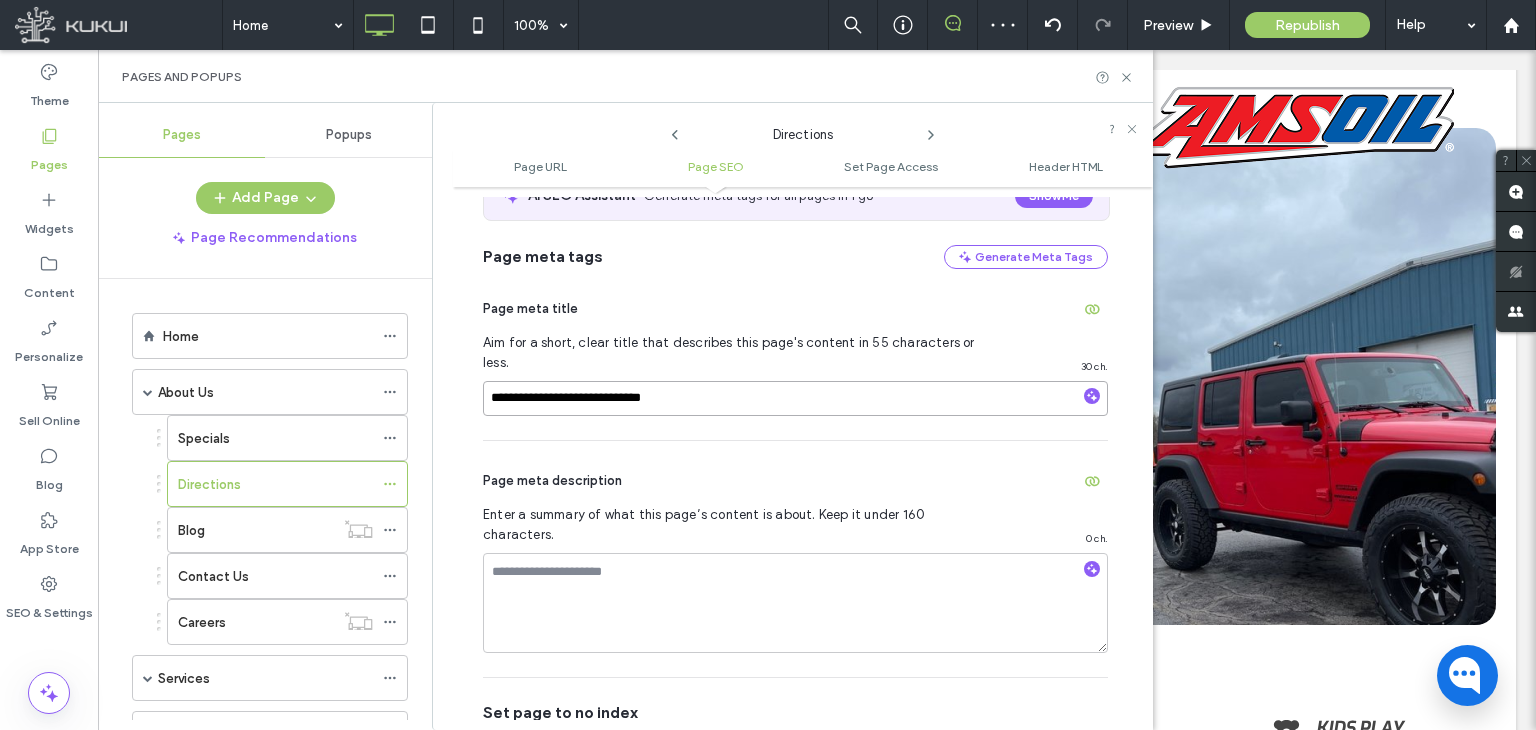 click on "**********" at bounding box center [795, 398] 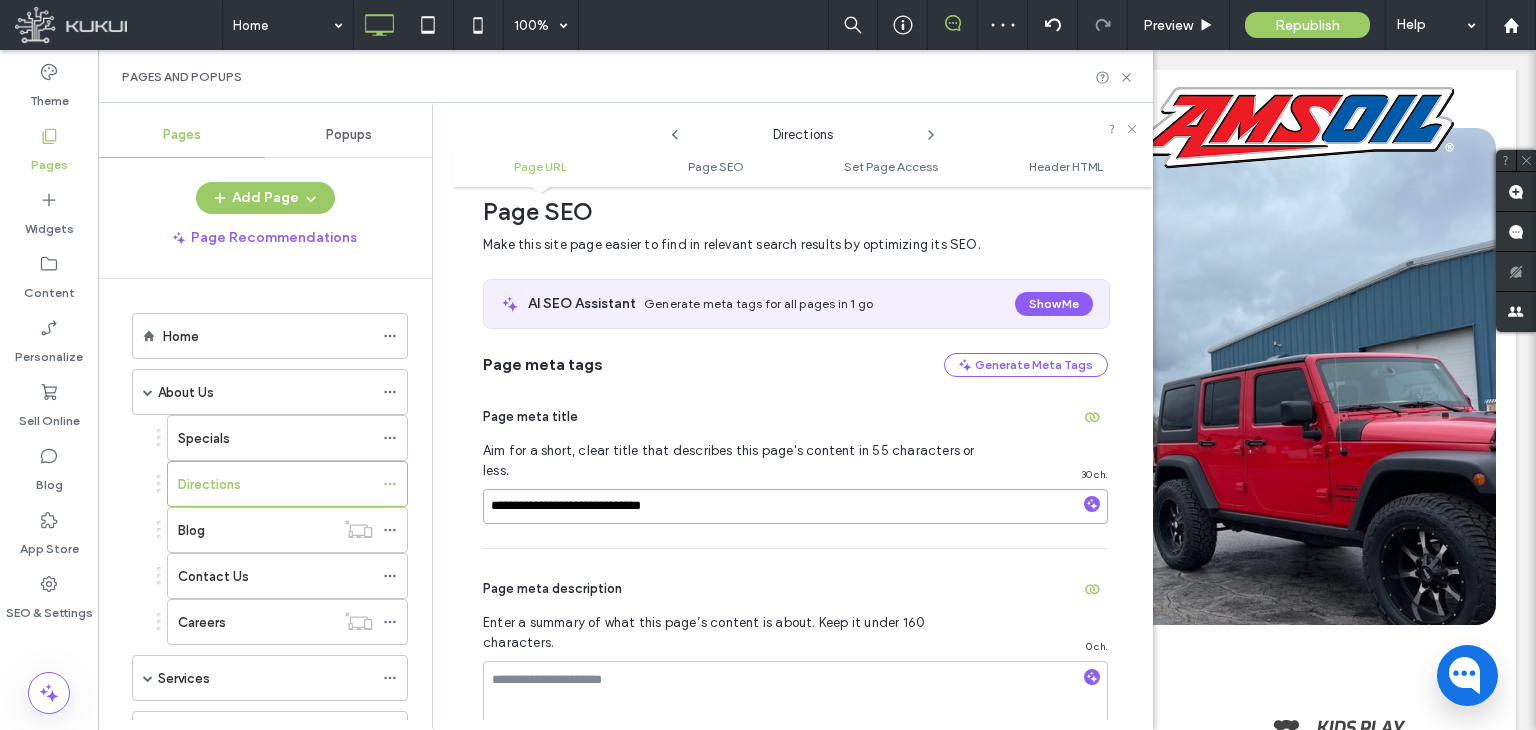 scroll, scrollTop: 196, scrollLeft: 0, axis: vertical 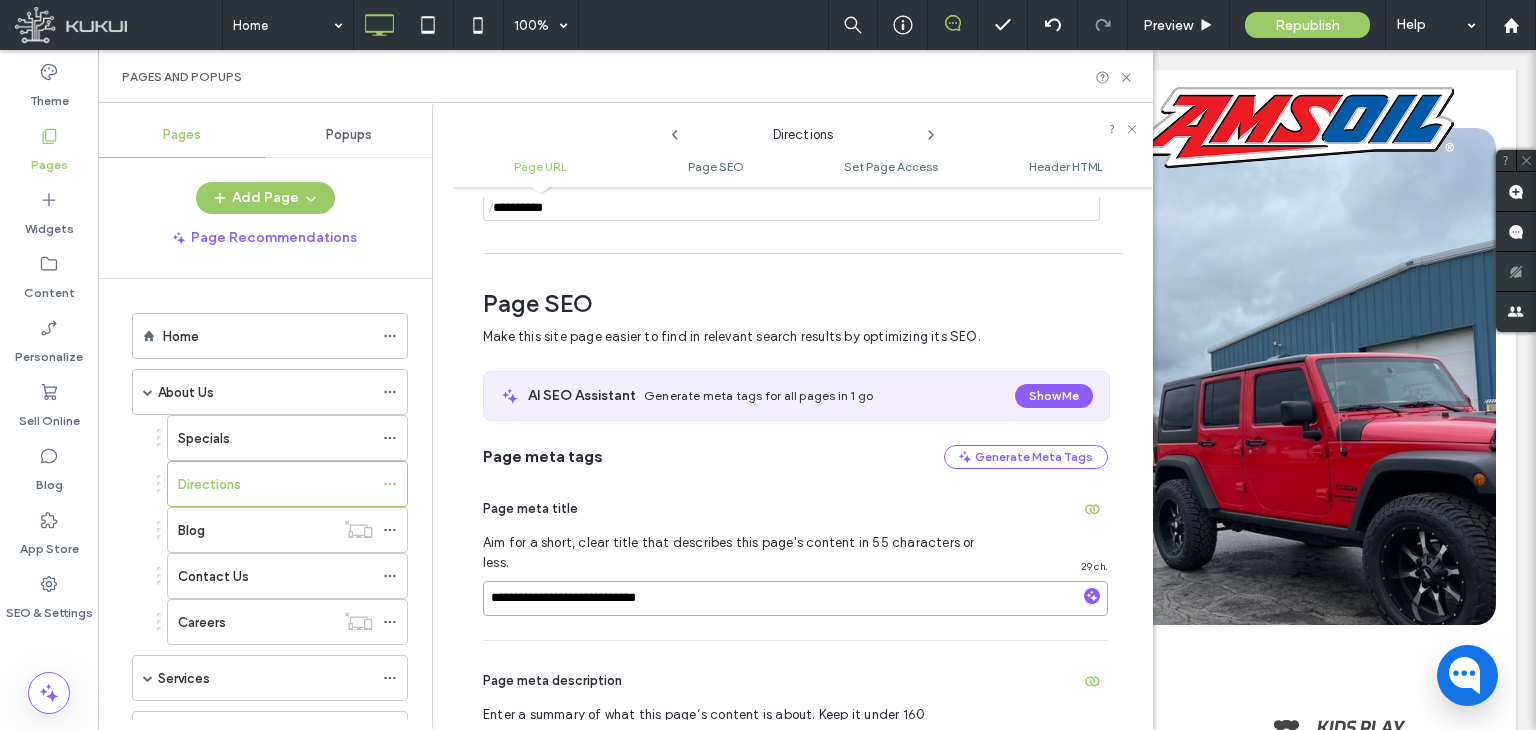 type on "**********" 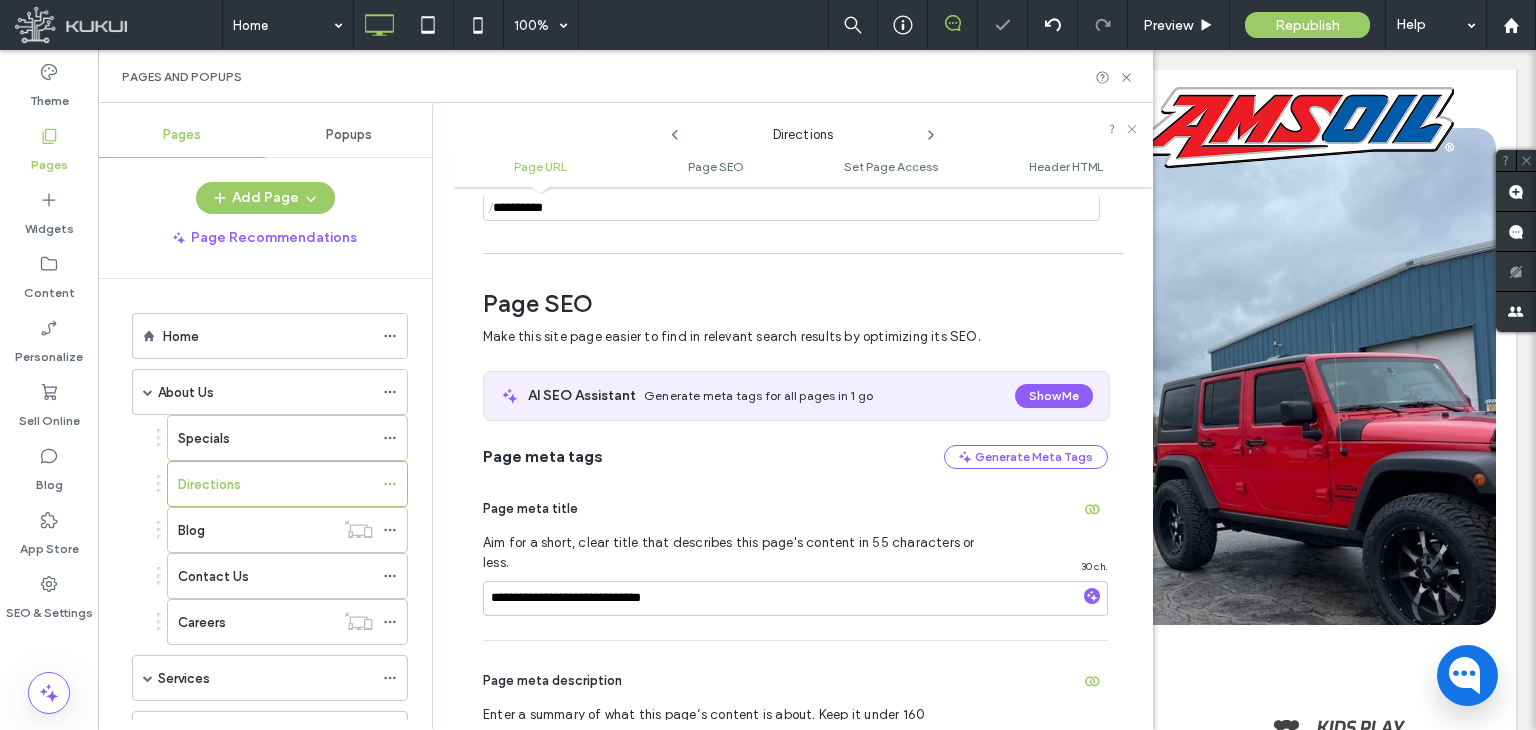 click 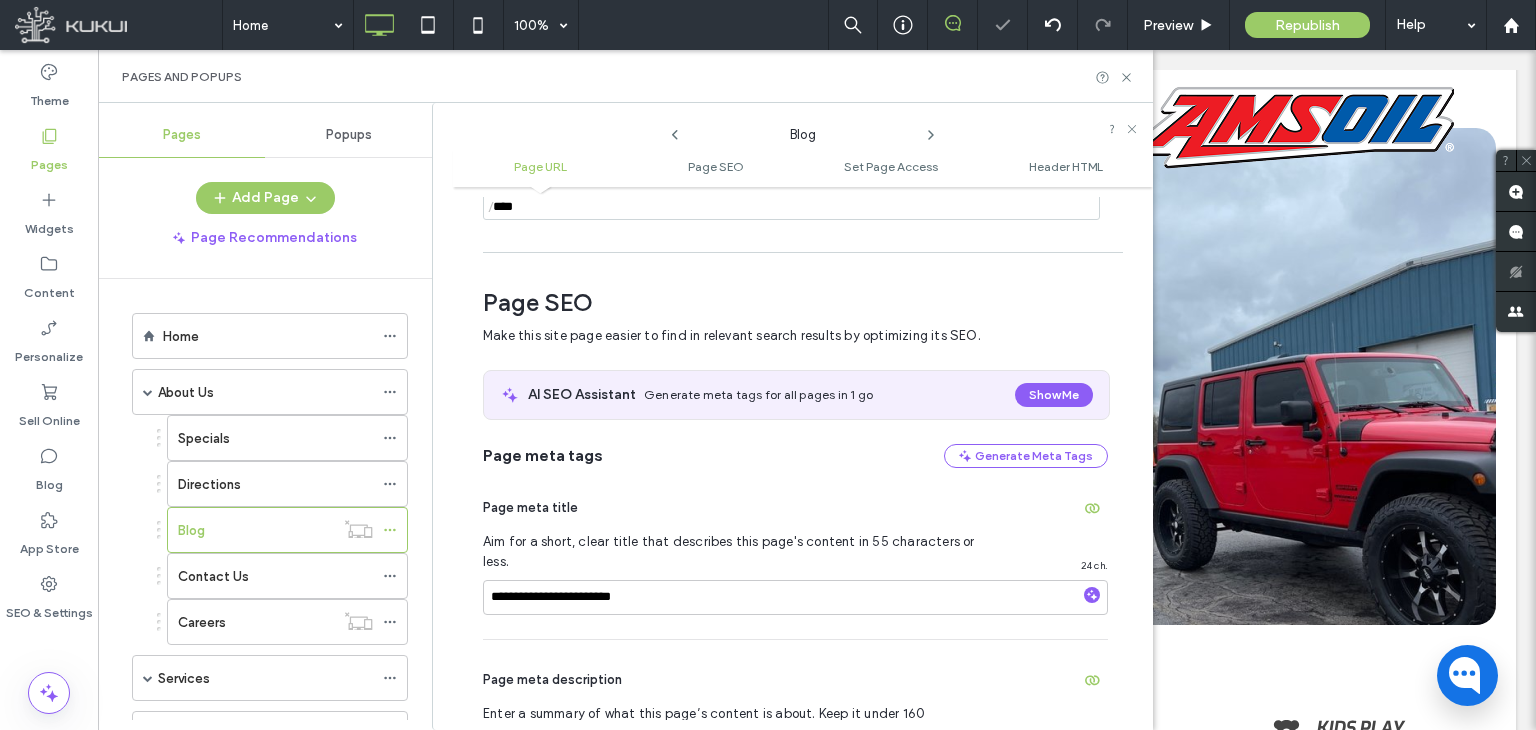 scroll, scrollTop: 274, scrollLeft: 0, axis: vertical 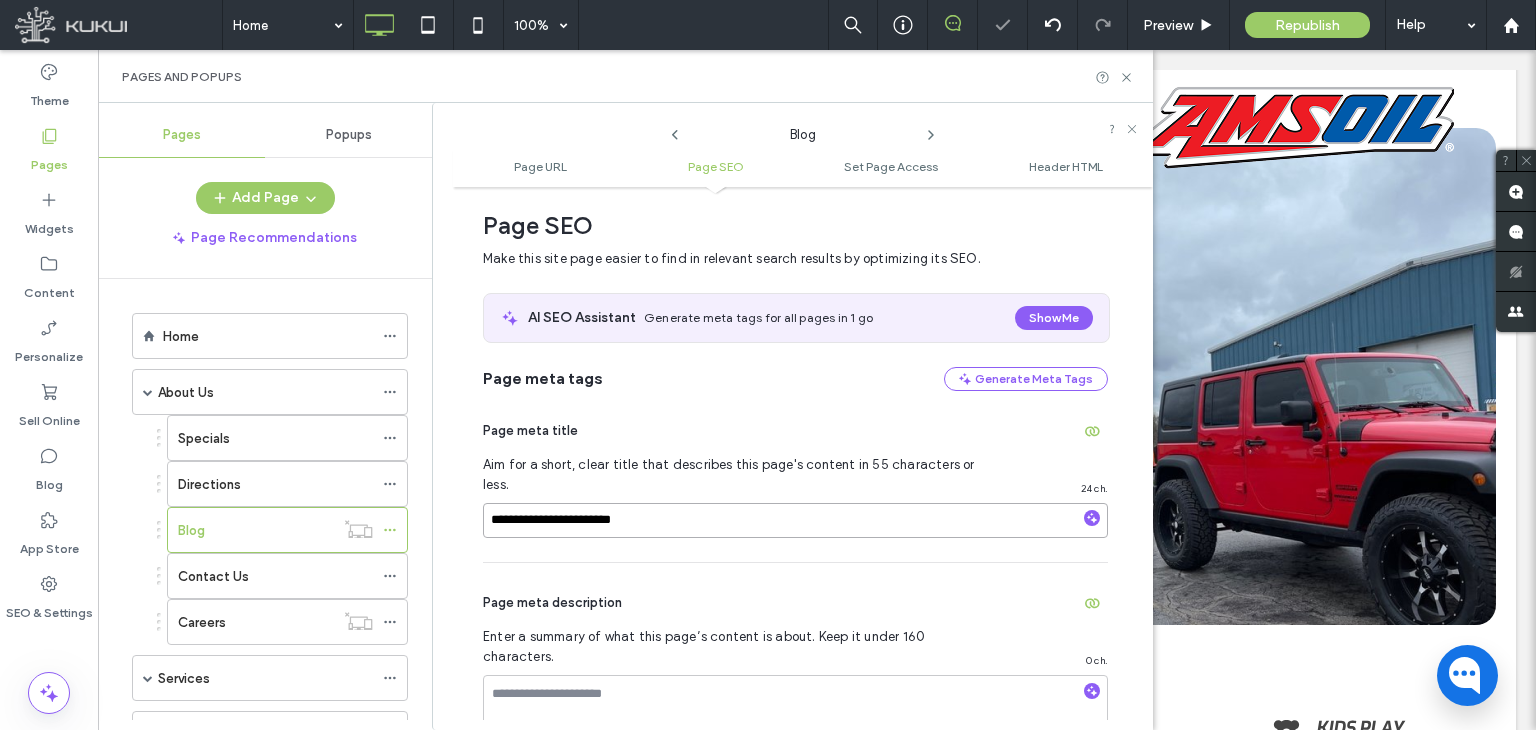 click on "**********" at bounding box center (795, 520) 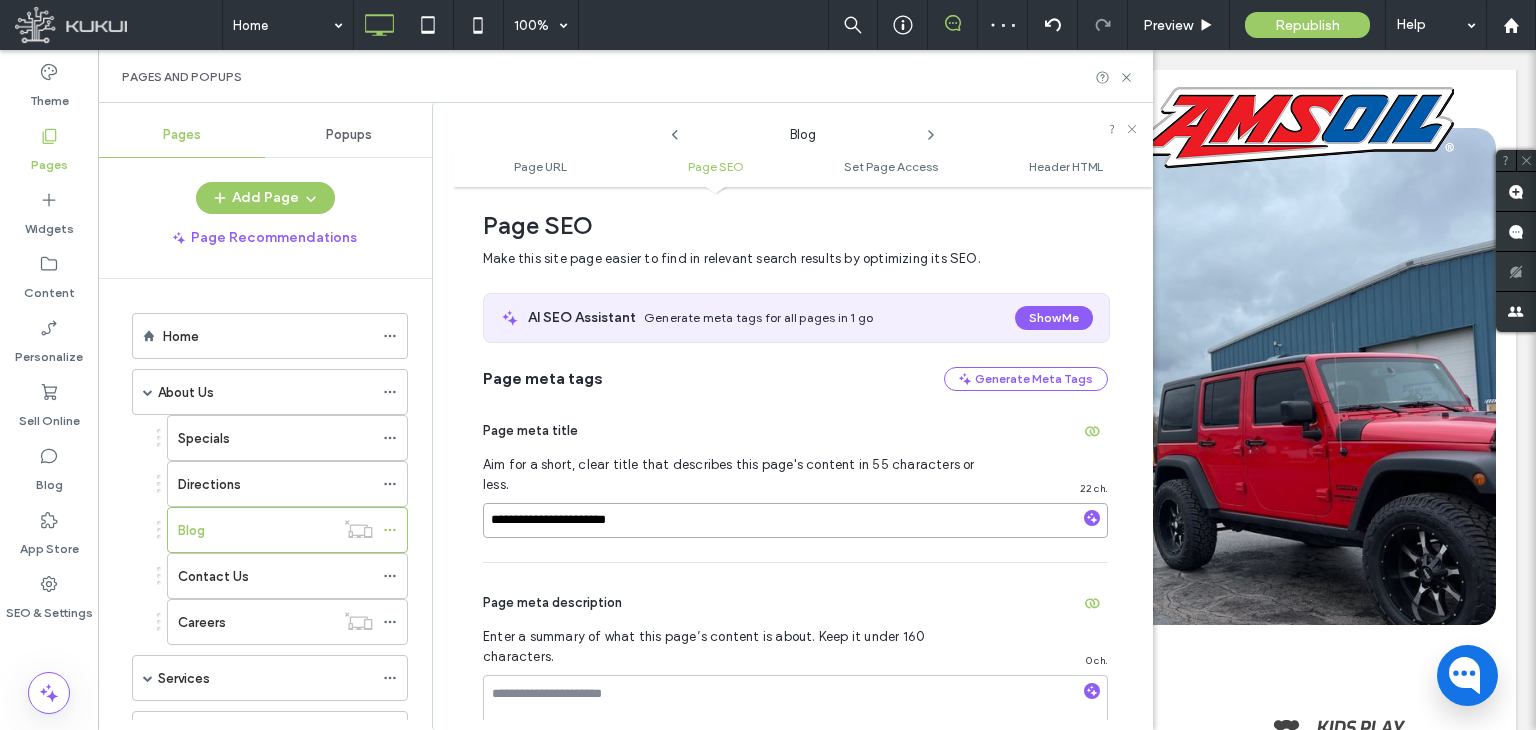 type on "**********" 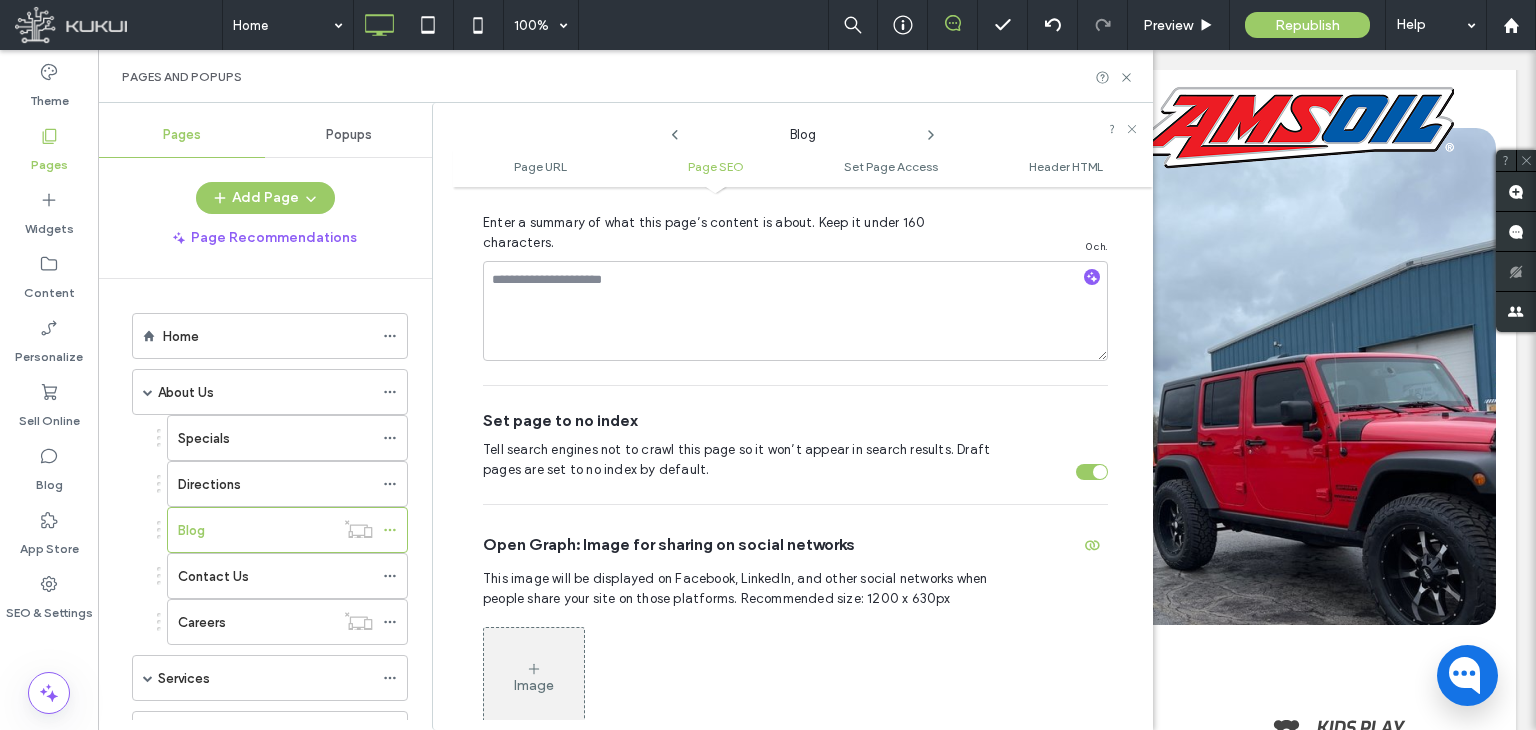 scroll, scrollTop: 711, scrollLeft: 0, axis: vertical 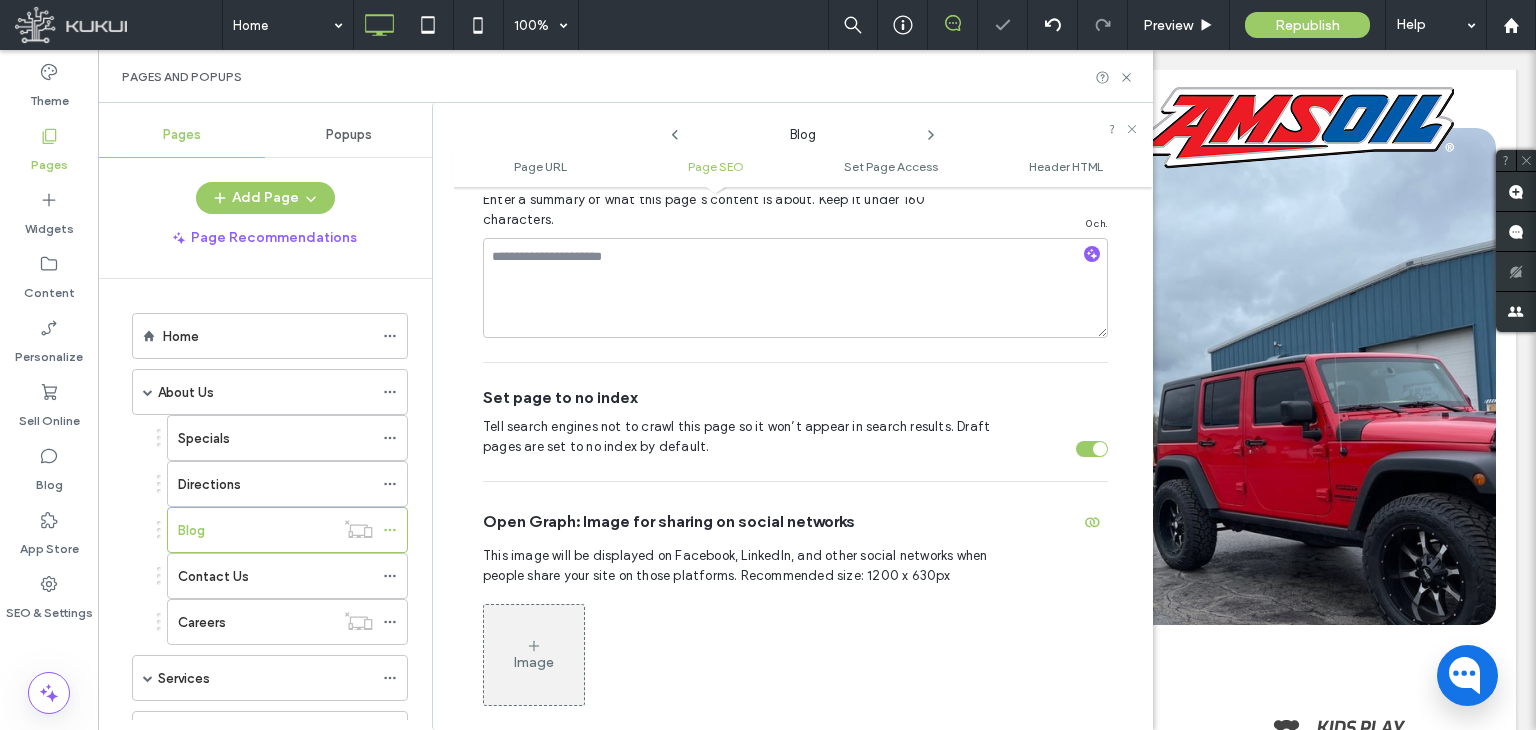 click at bounding box center [1100, 449] 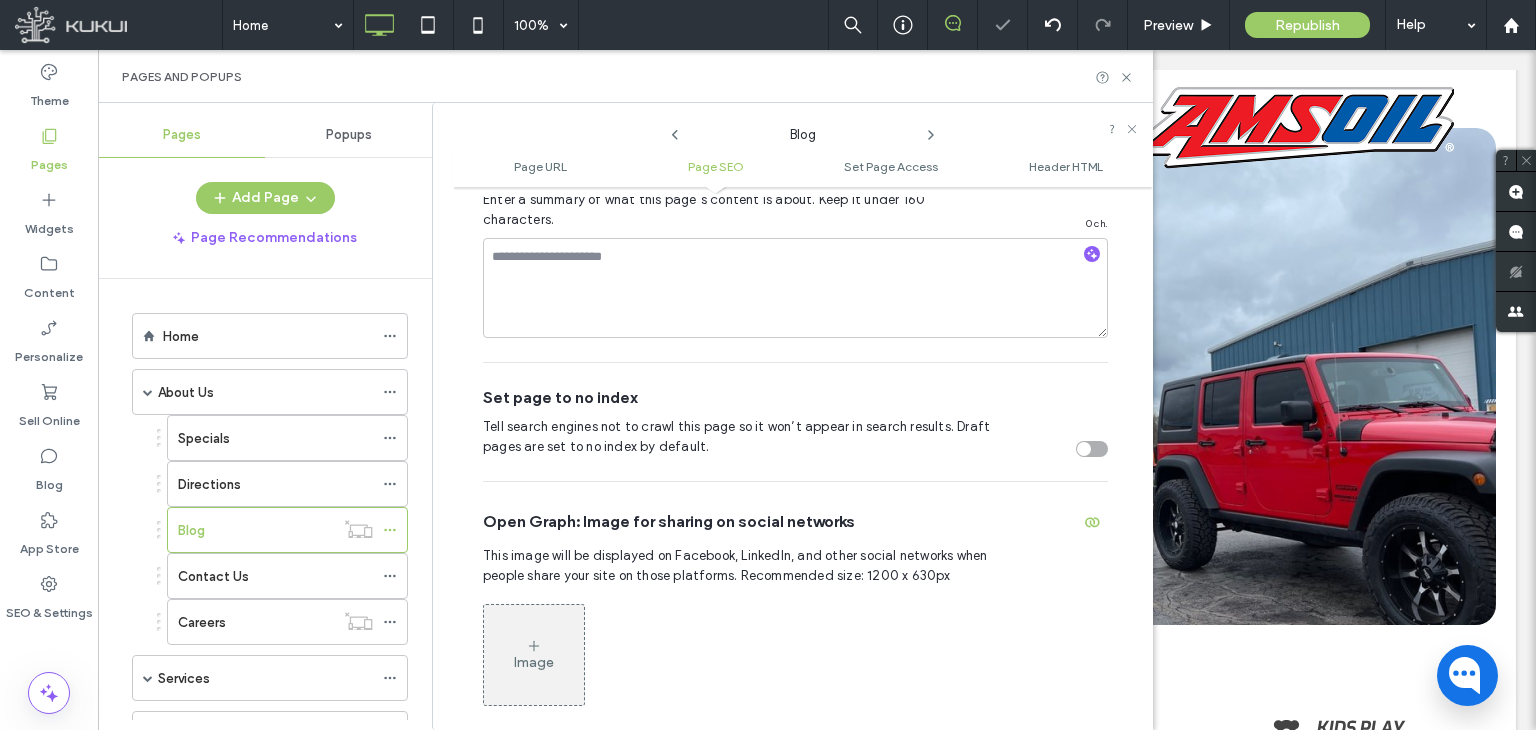click 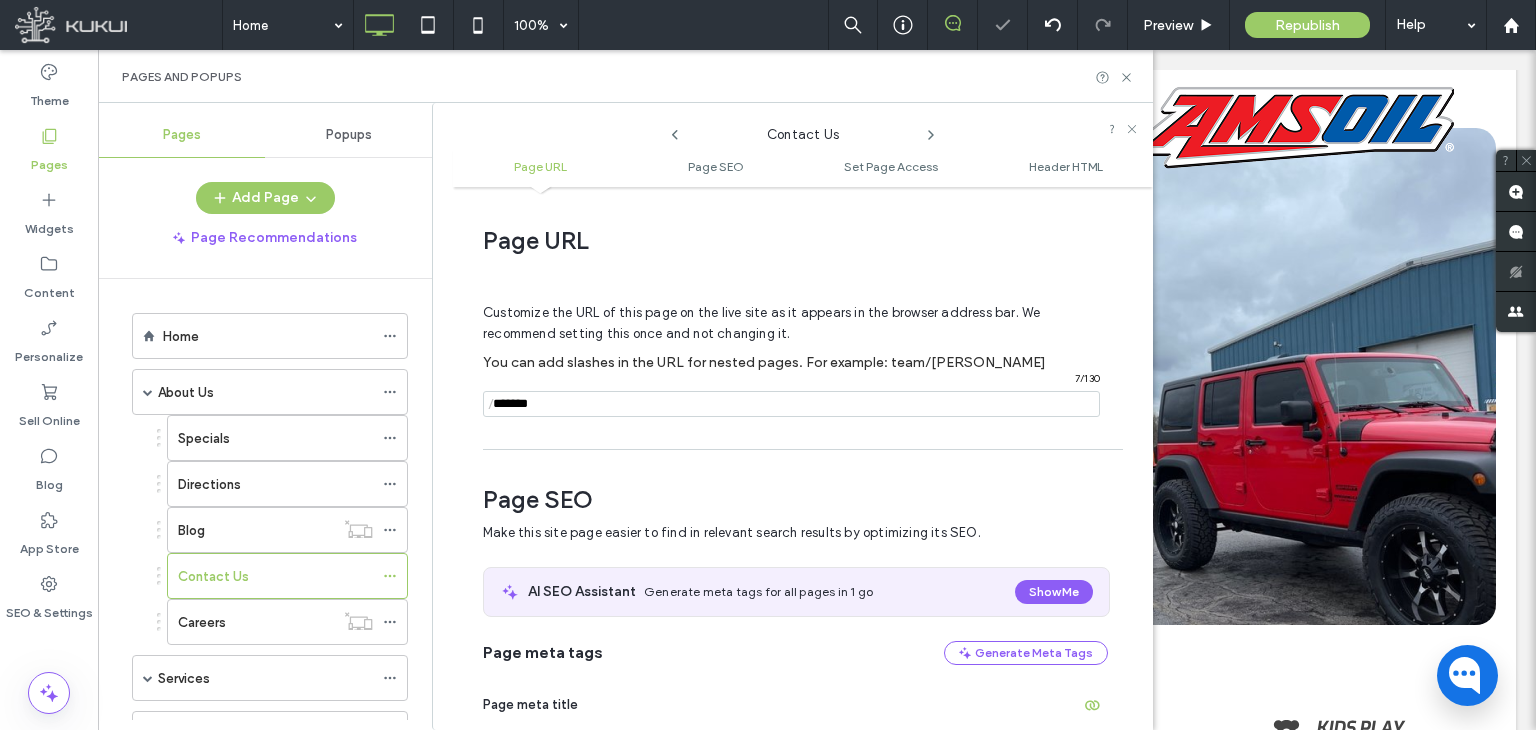 scroll, scrollTop: 274, scrollLeft: 0, axis: vertical 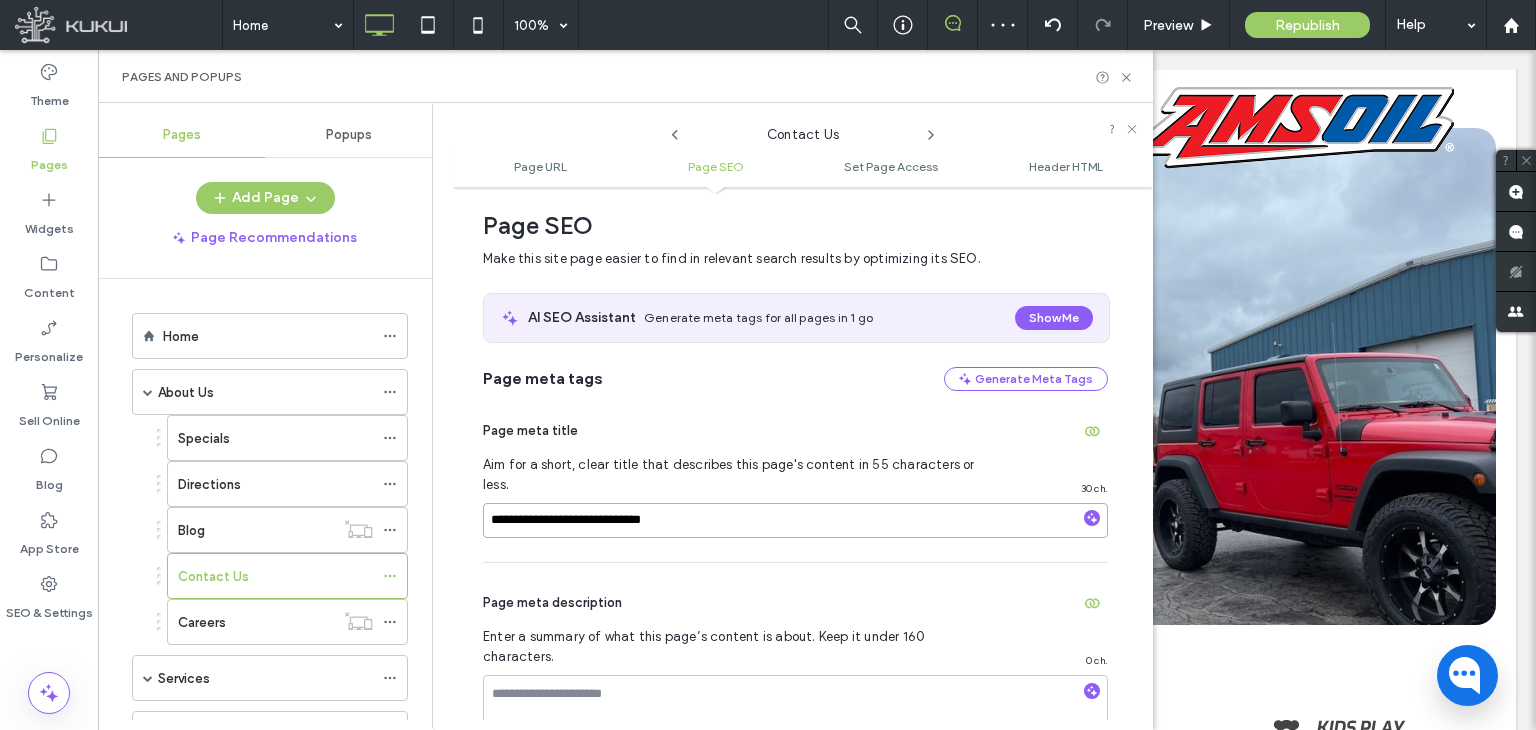 click on "**********" at bounding box center (795, 520) 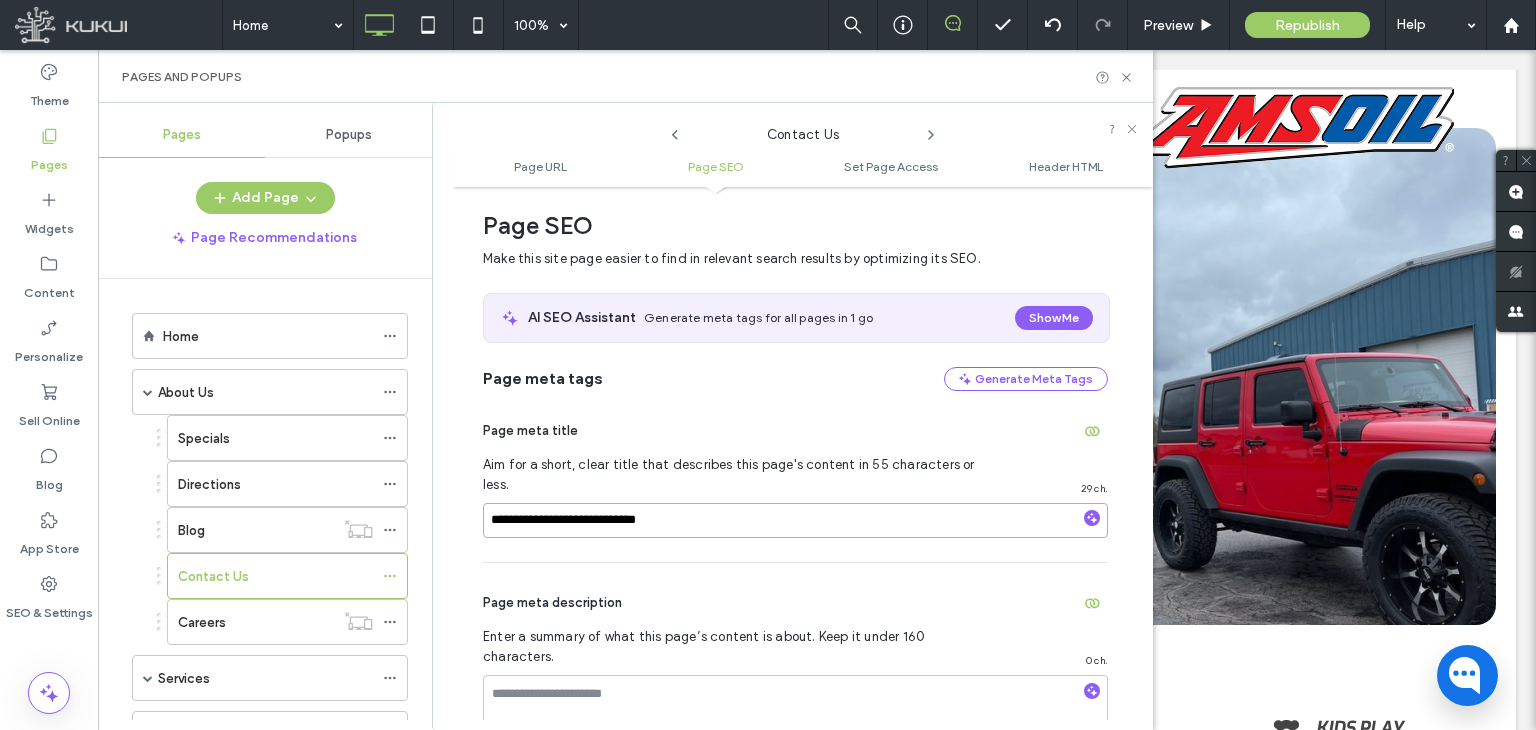 type on "**********" 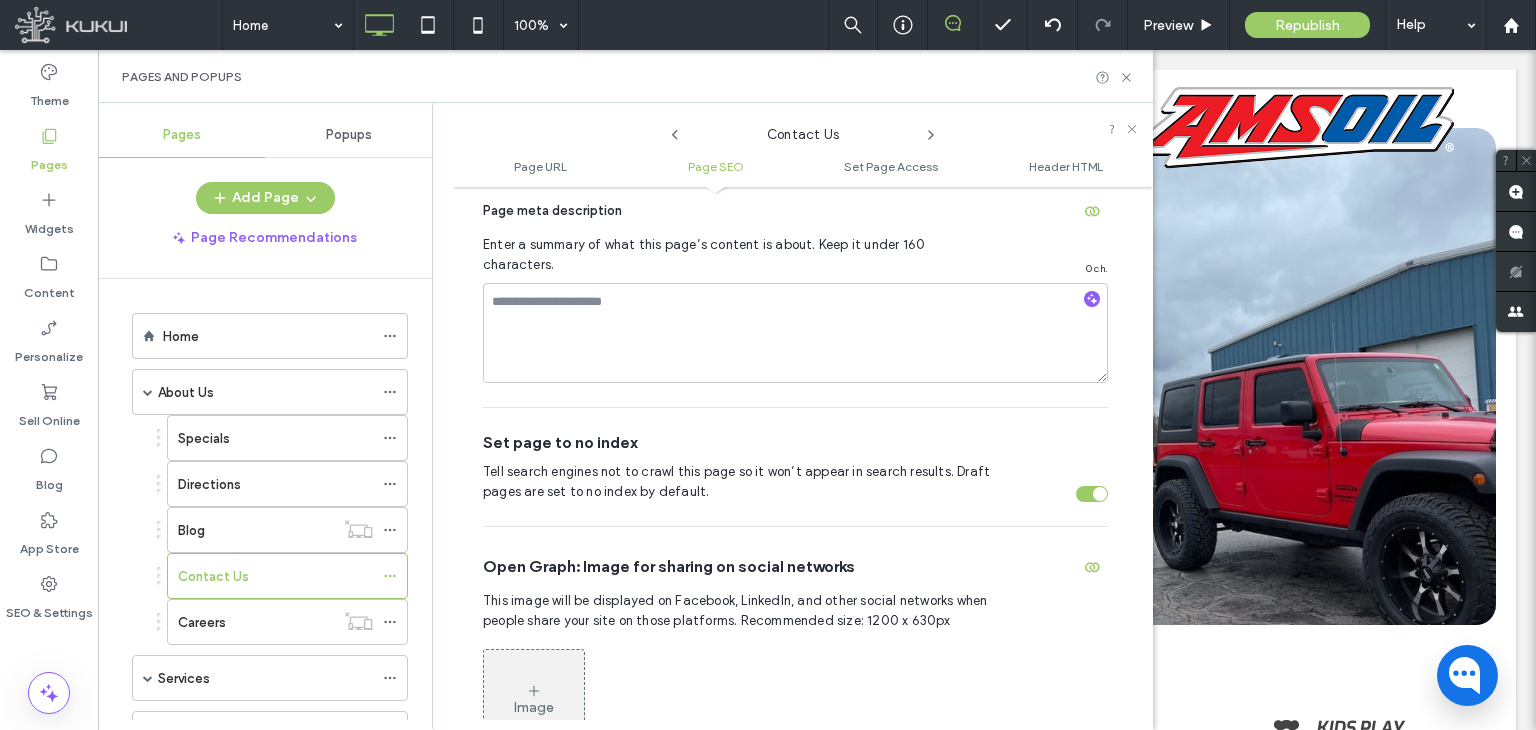 scroll, scrollTop: 677, scrollLeft: 0, axis: vertical 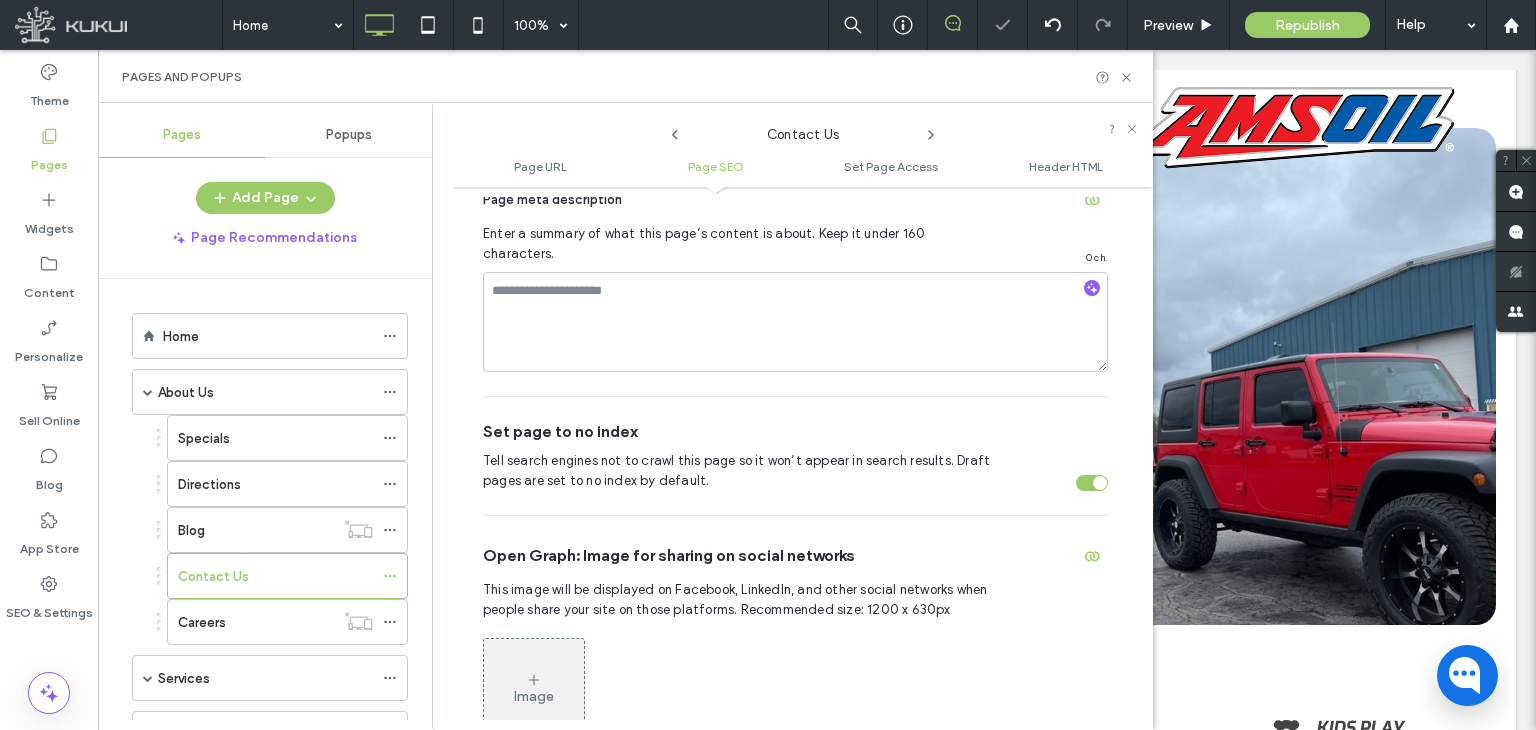 click at bounding box center (1100, 483) 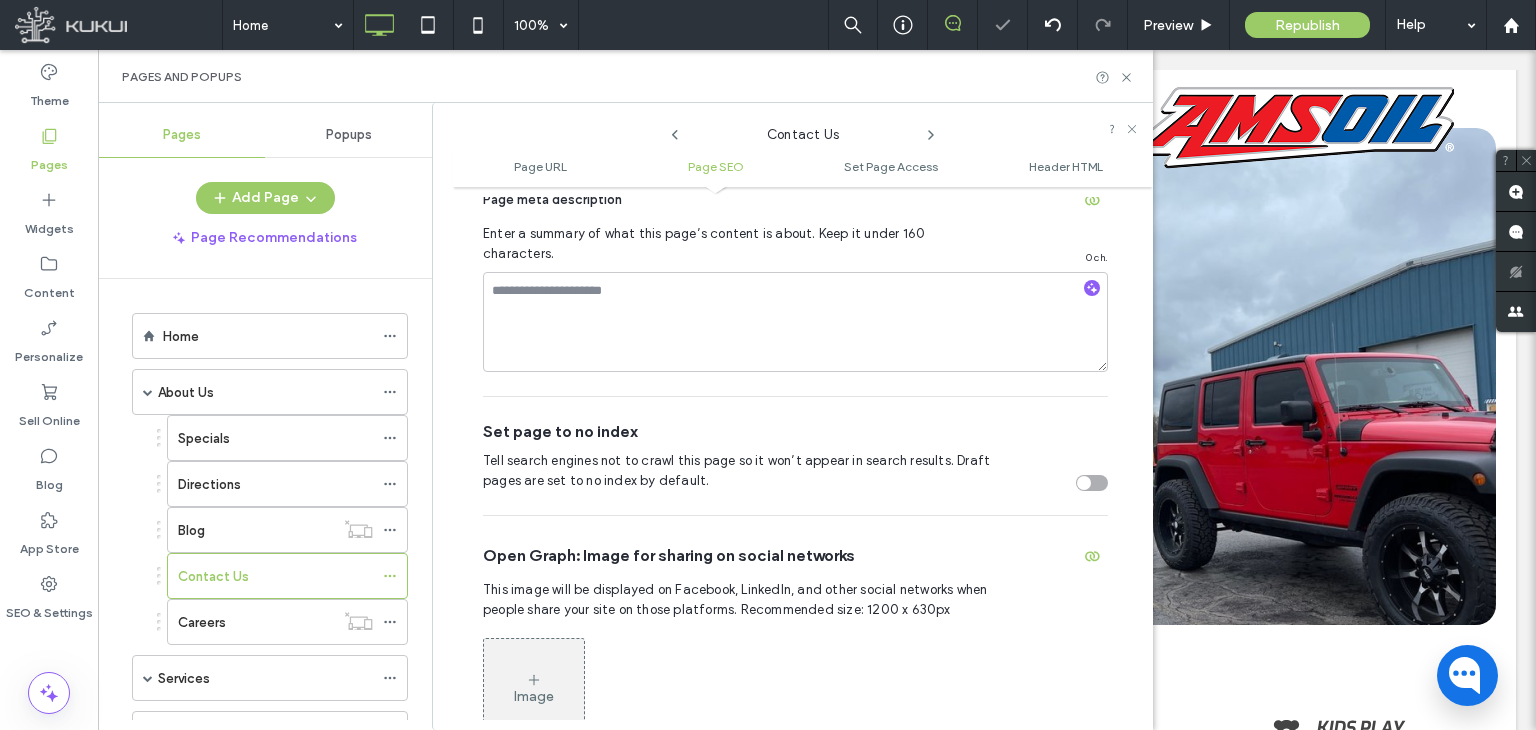 click 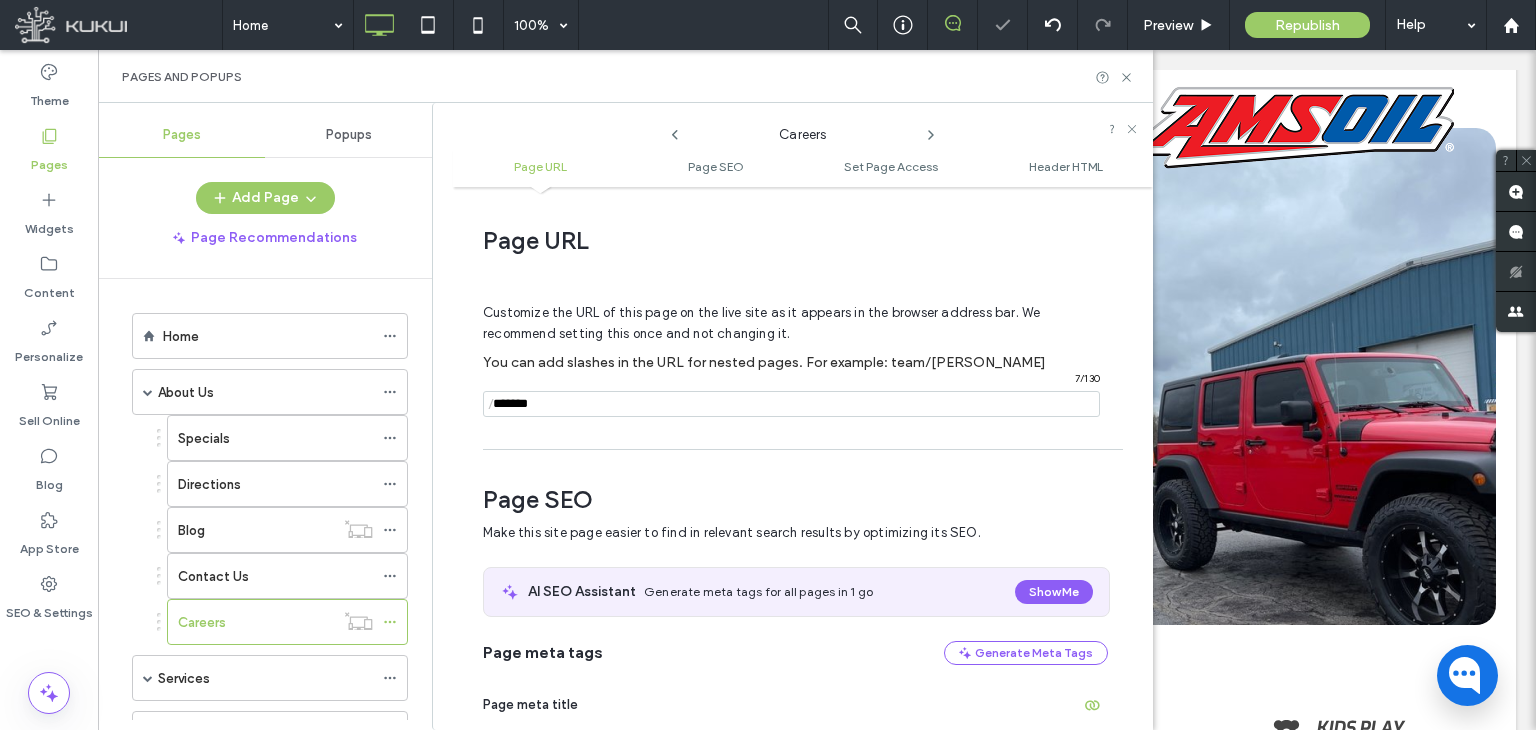 scroll, scrollTop: 274, scrollLeft: 0, axis: vertical 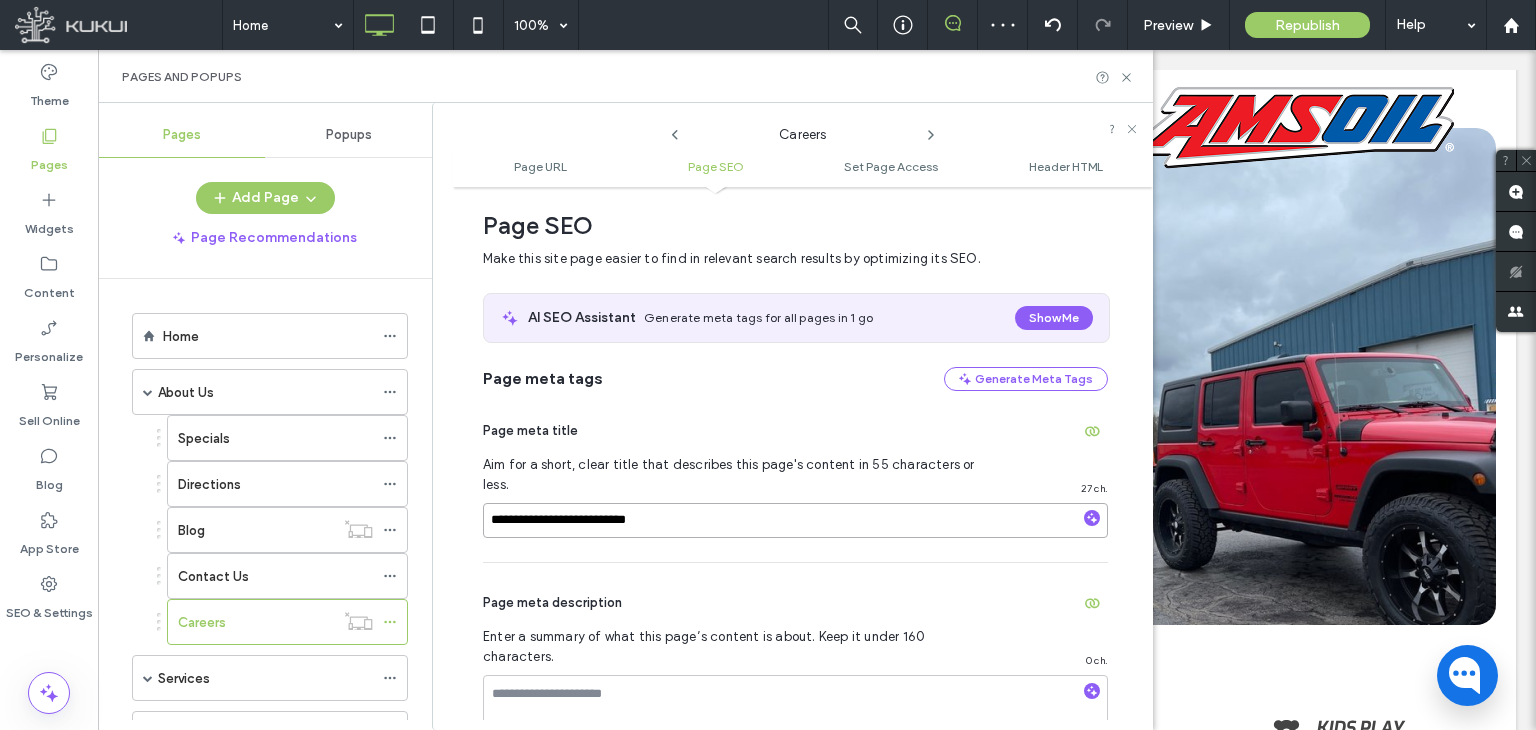drag, startPoint x: 744, startPoint y: 504, endPoint x: 536, endPoint y: 555, distance: 214.16115 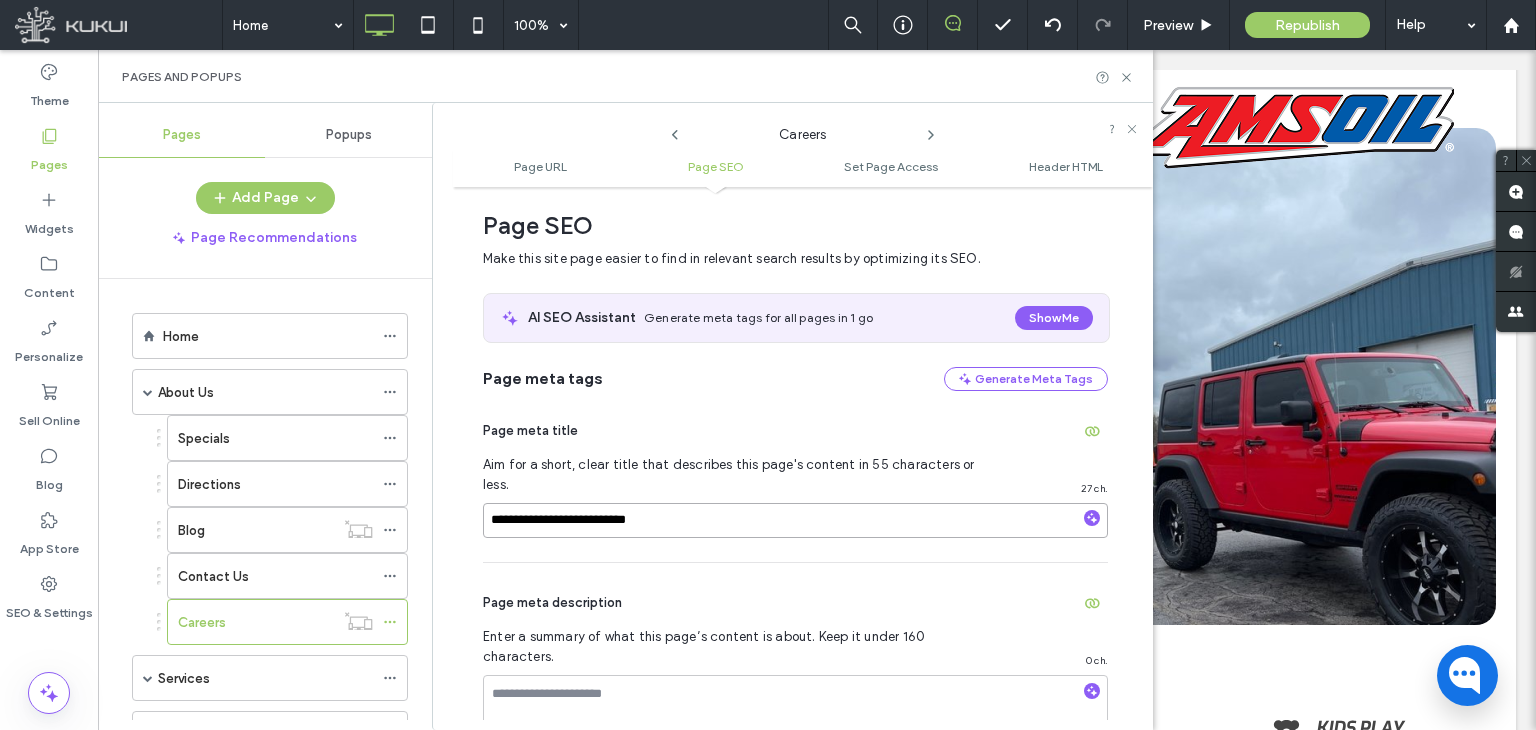 type on "*******" 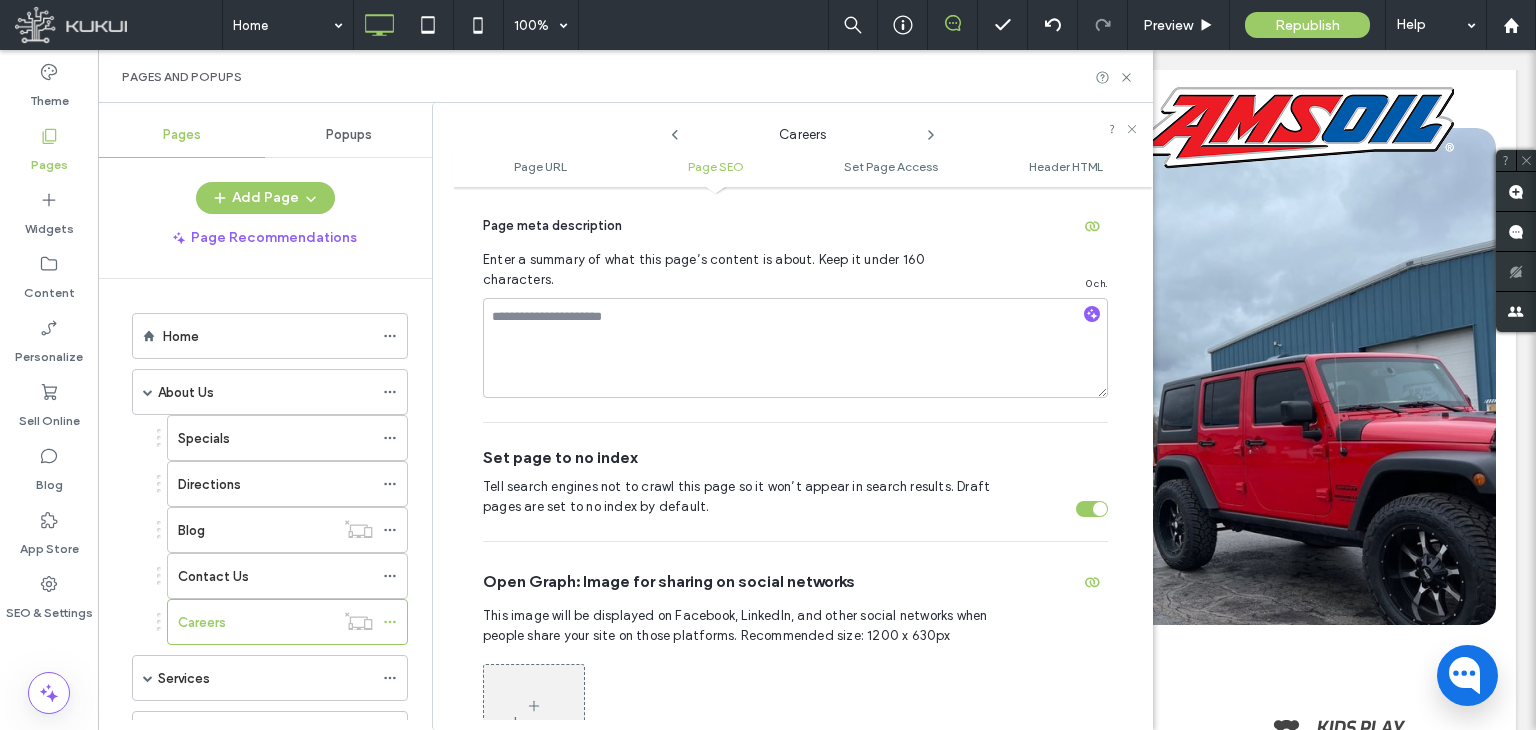 scroll, scrollTop: 684, scrollLeft: 0, axis: vertical 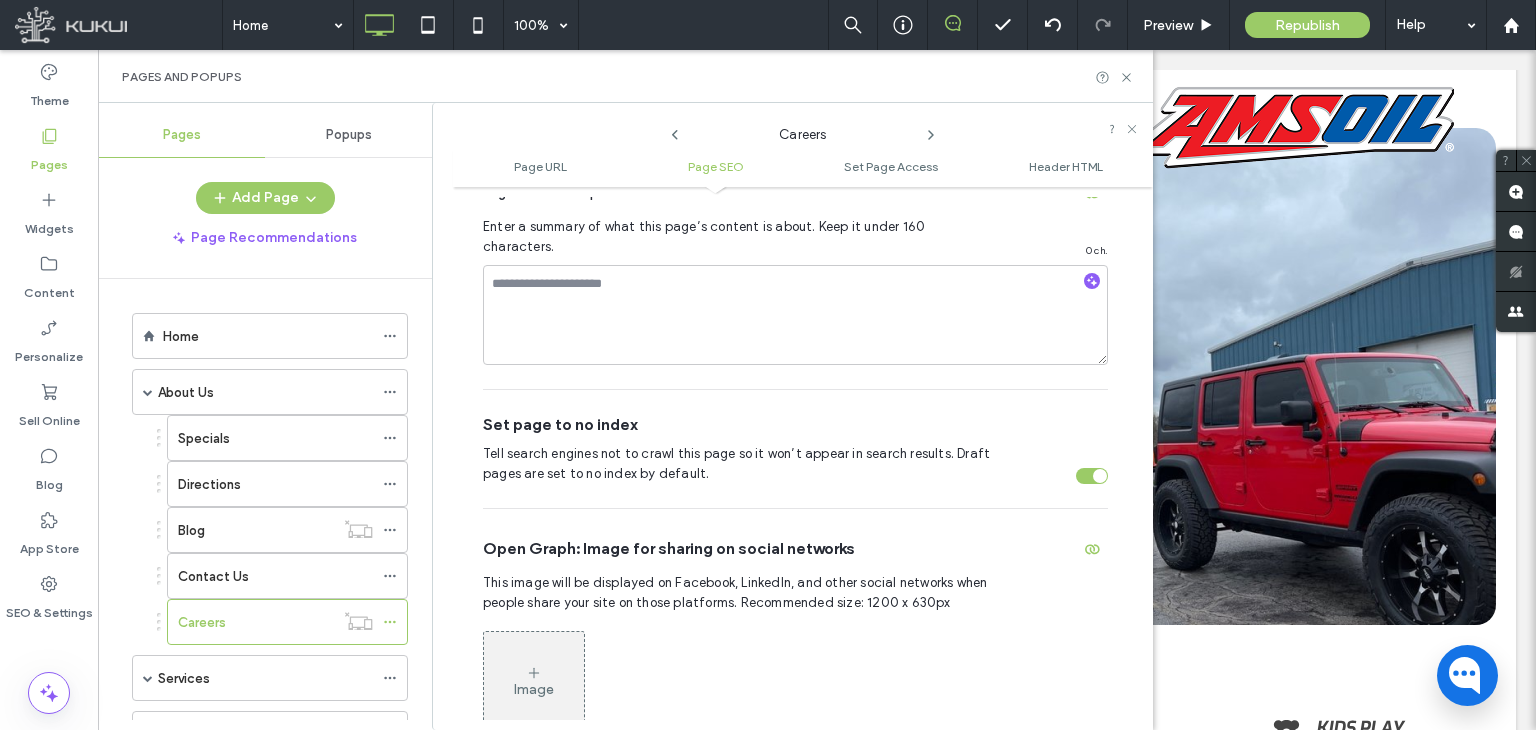 click 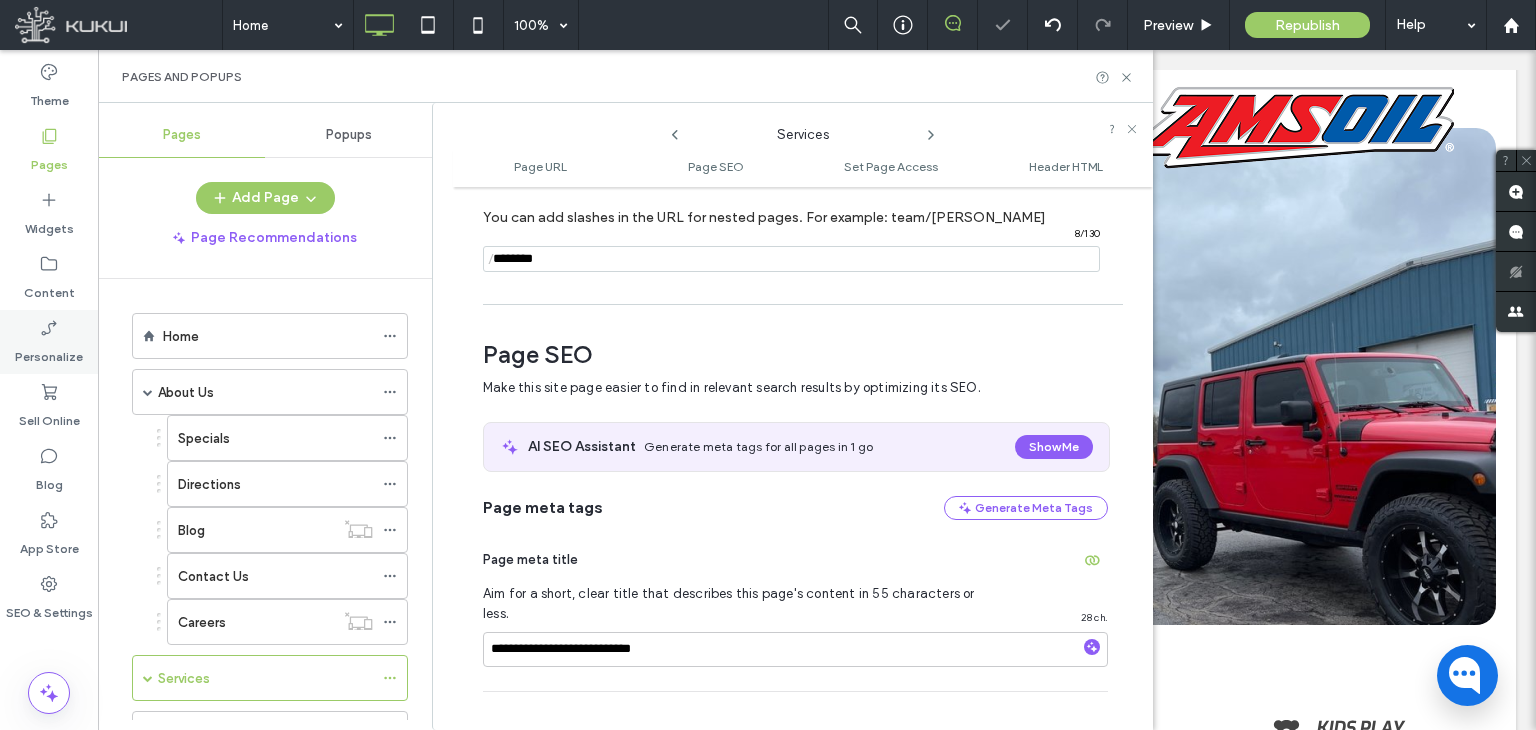 scroll, scrollTop: 274, scrollLeft: 0, axis: vertical 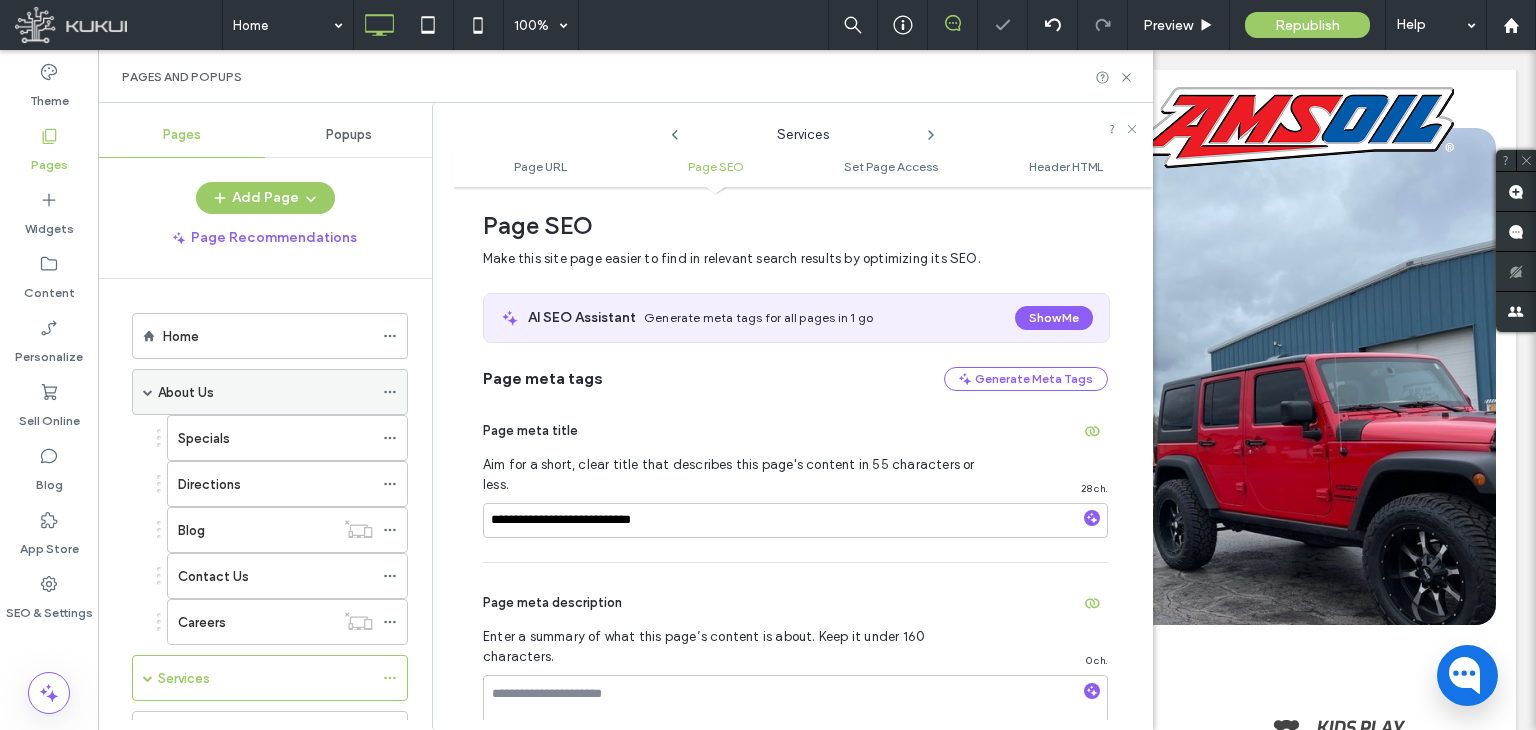click on "About Us" at bounding box center [270, 392] 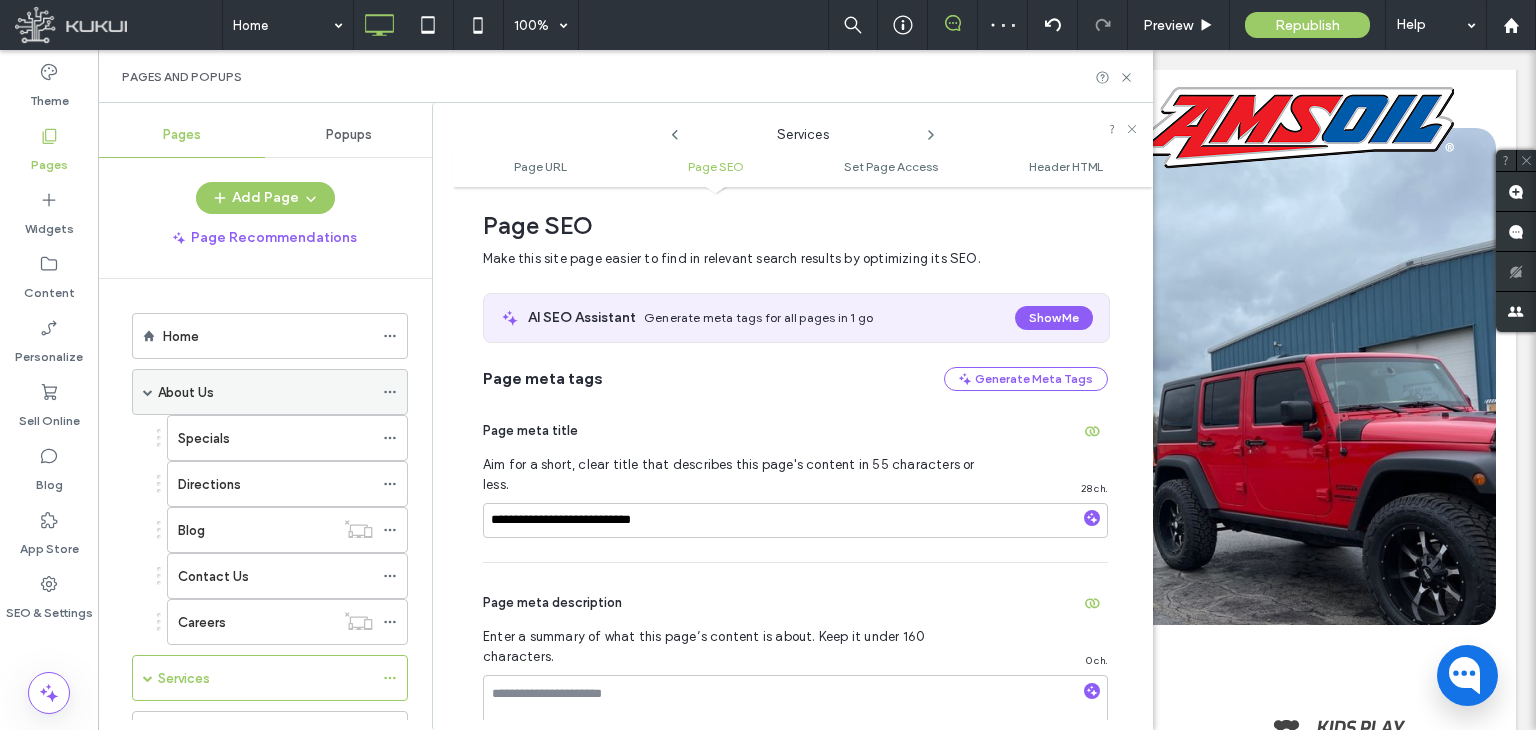 click at bounding box center (148, 392) 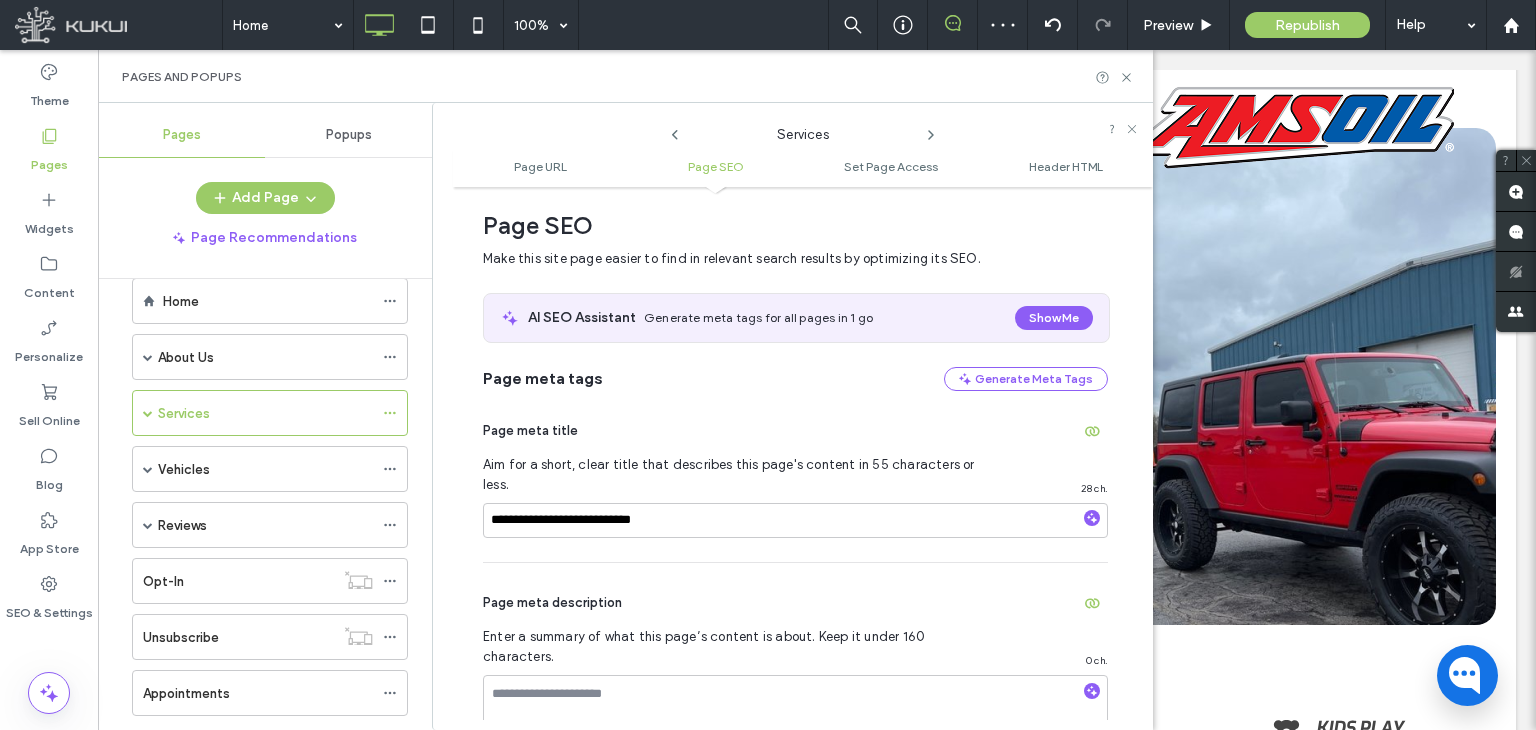 scroll, scrollTop: 0, scrollLeft: 0, axis: both 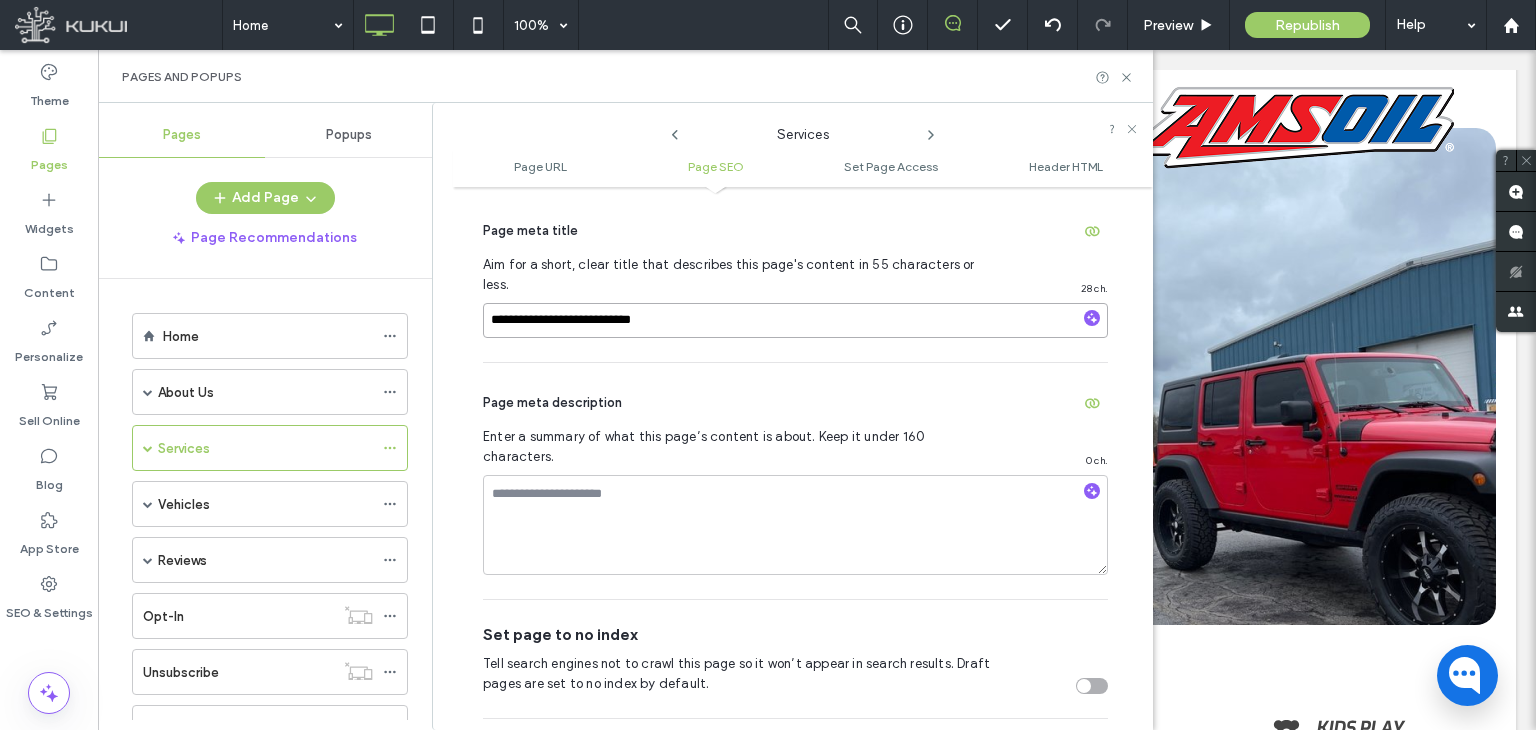 click on "**********" at bounding box center [795, 320] 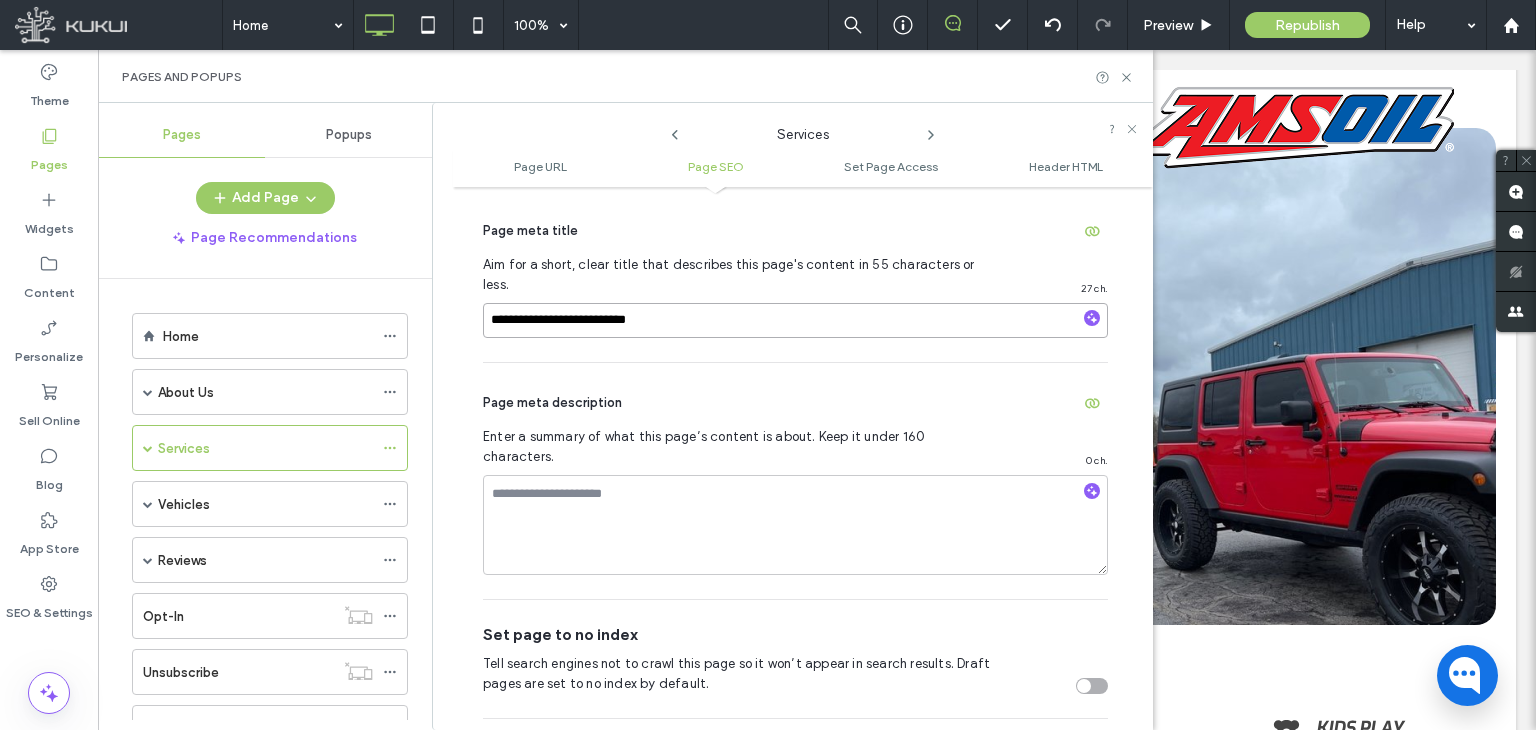 type on "**********" 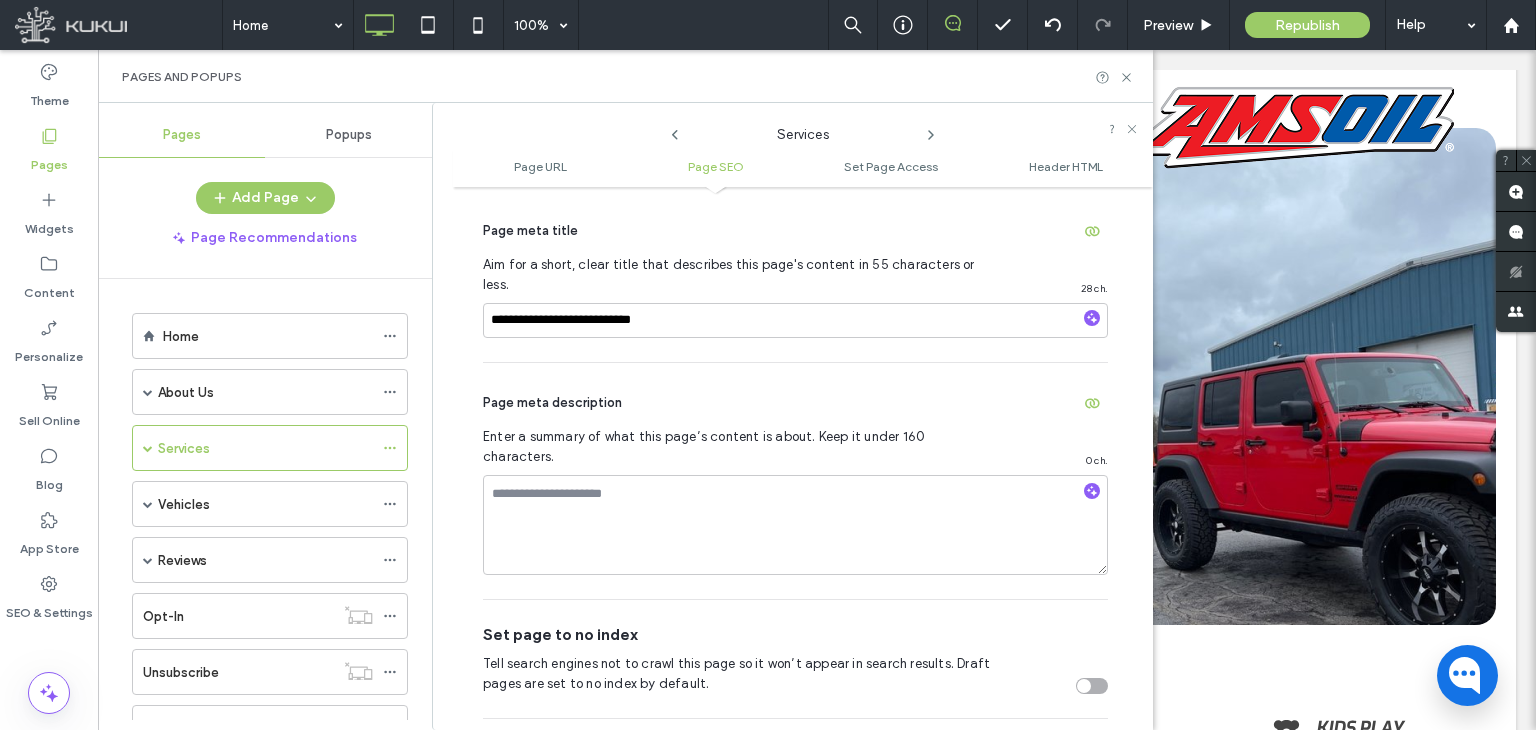 click on "**********" at bounding box center [803, 458] 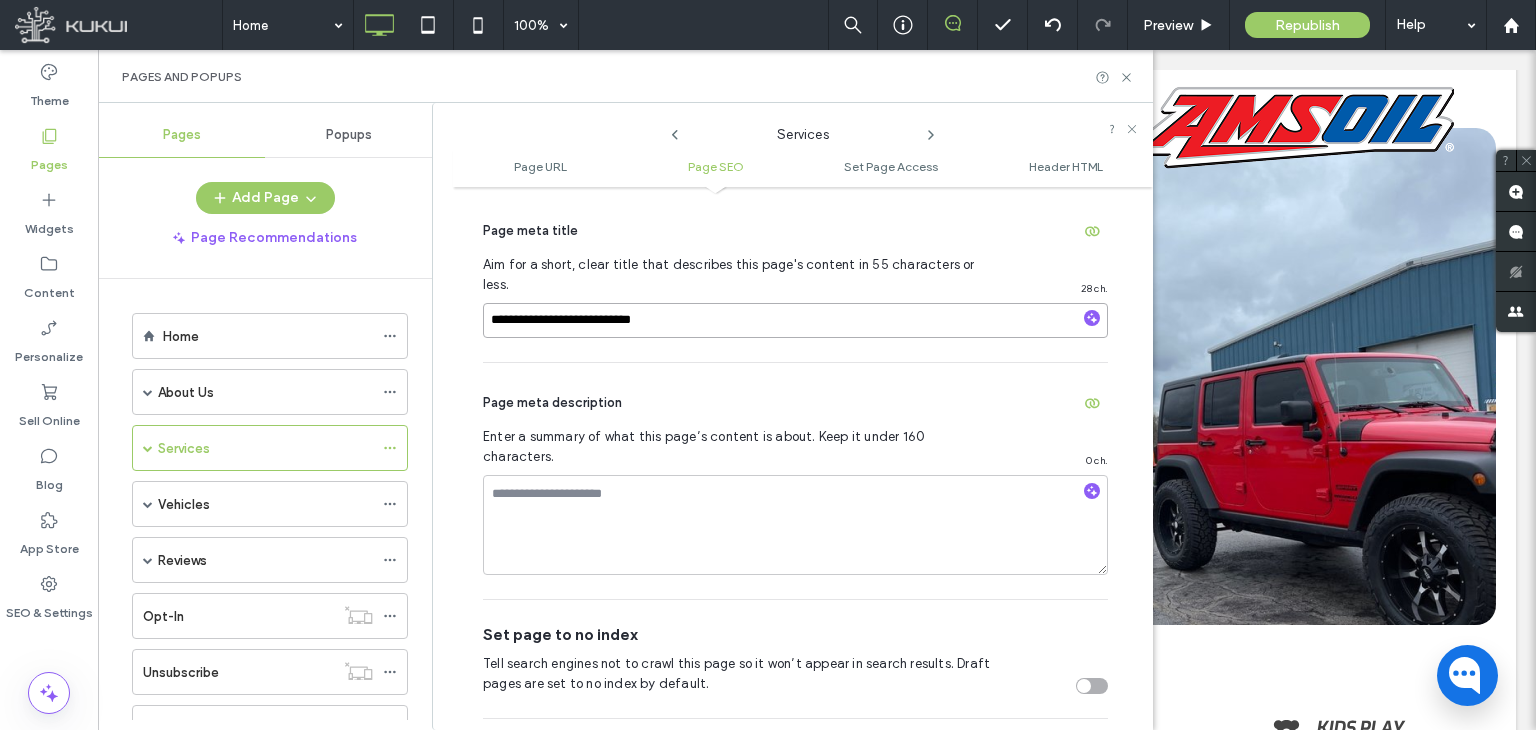 click on "**********" at bounding box center (795, 320) 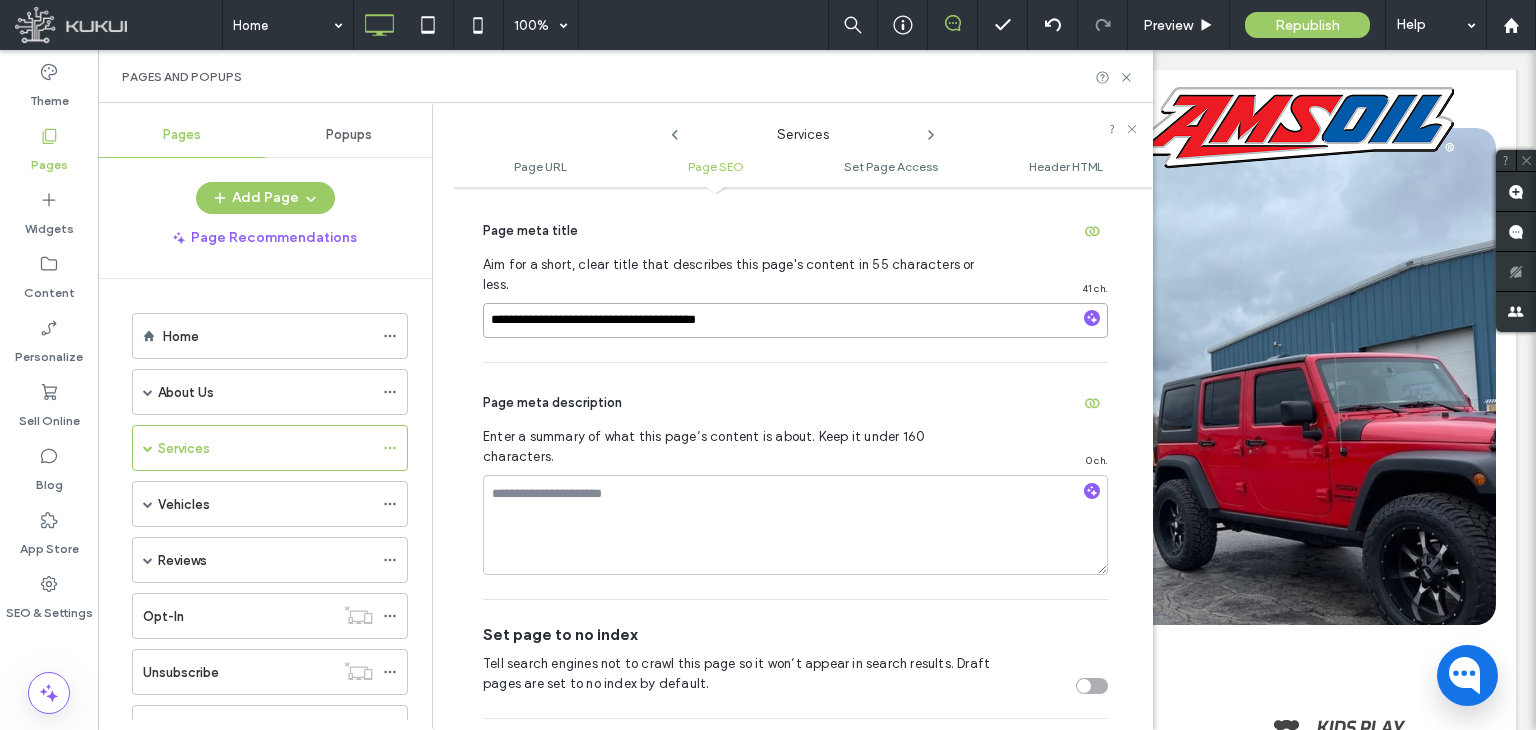 type on "**********" 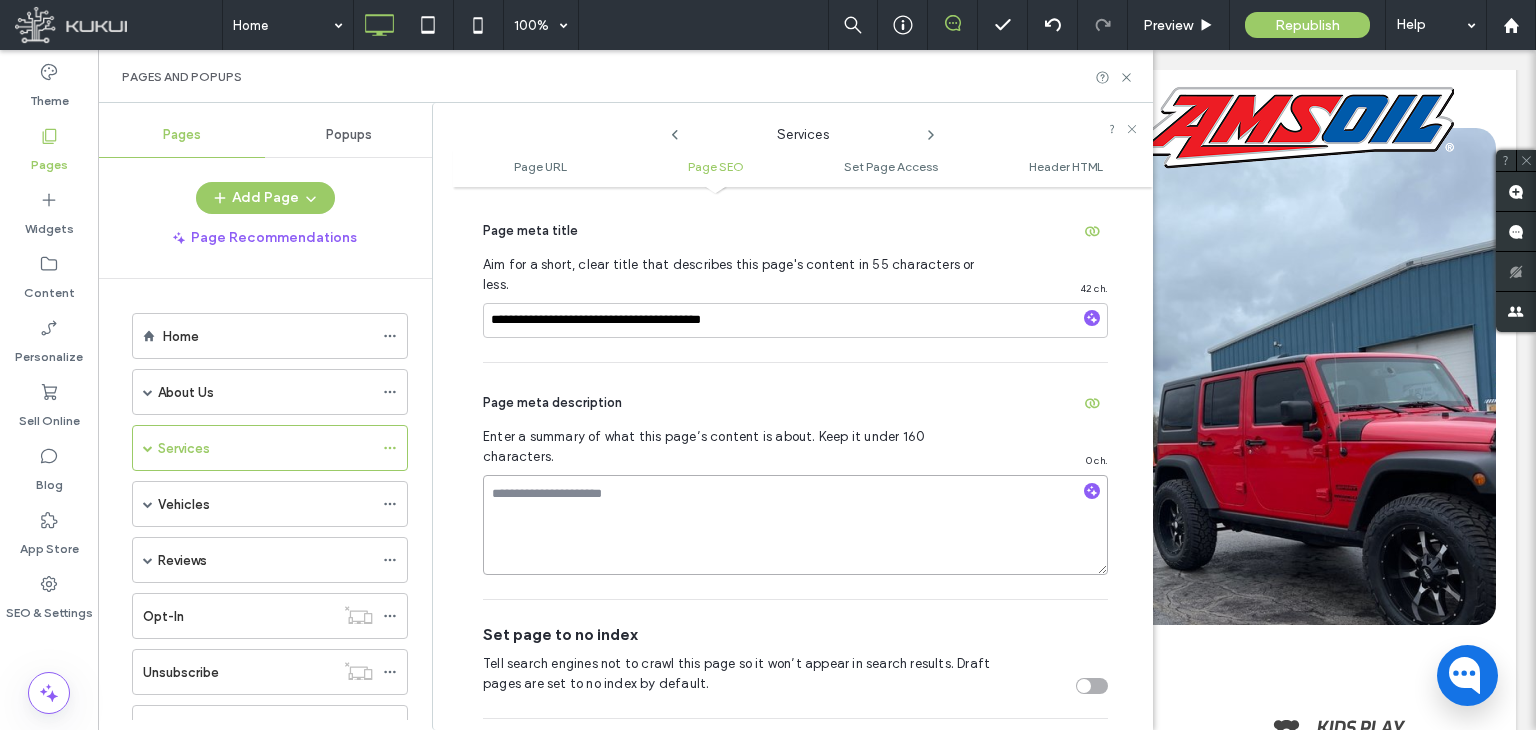 click at bounding box center (795, 525) 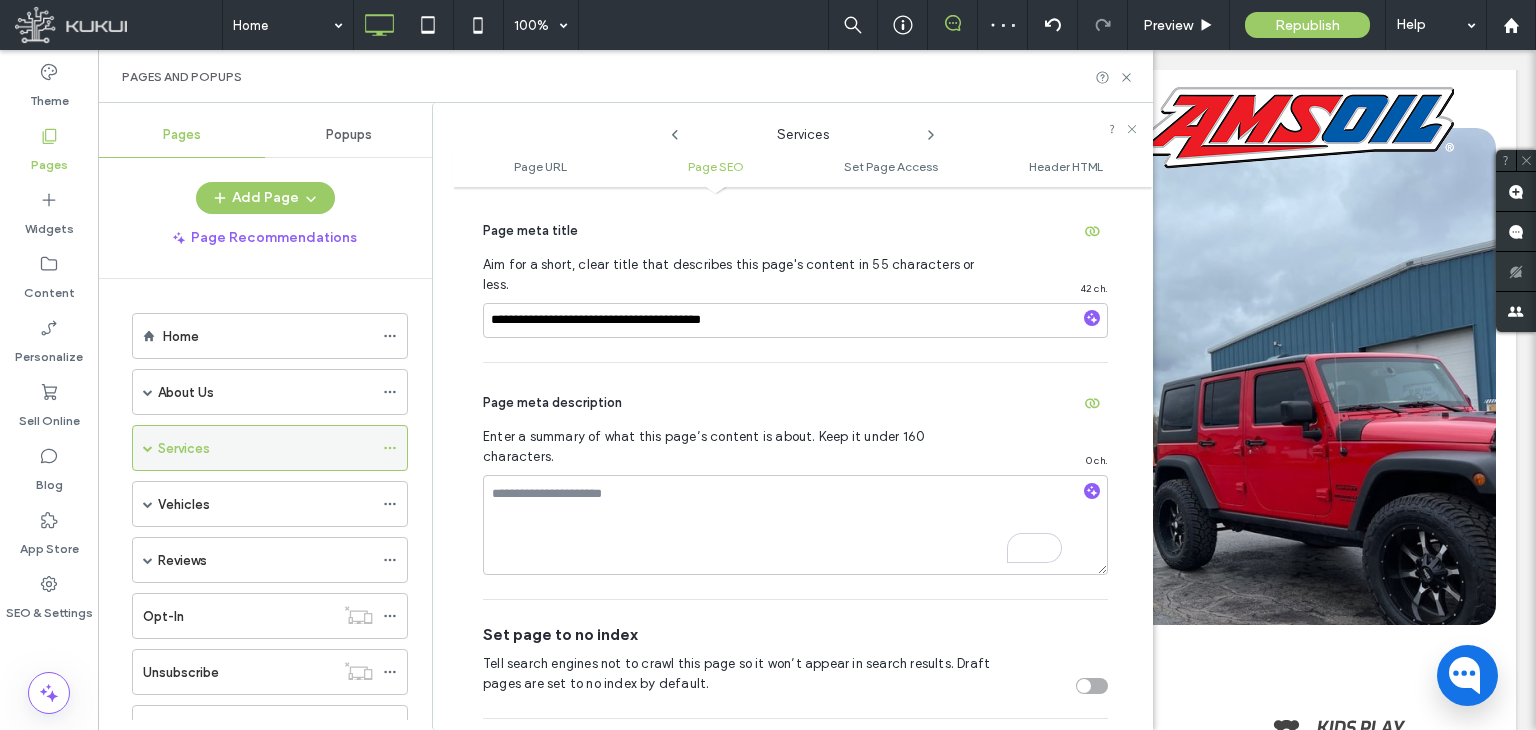 click on "Services" at bounding box center (184, 448) 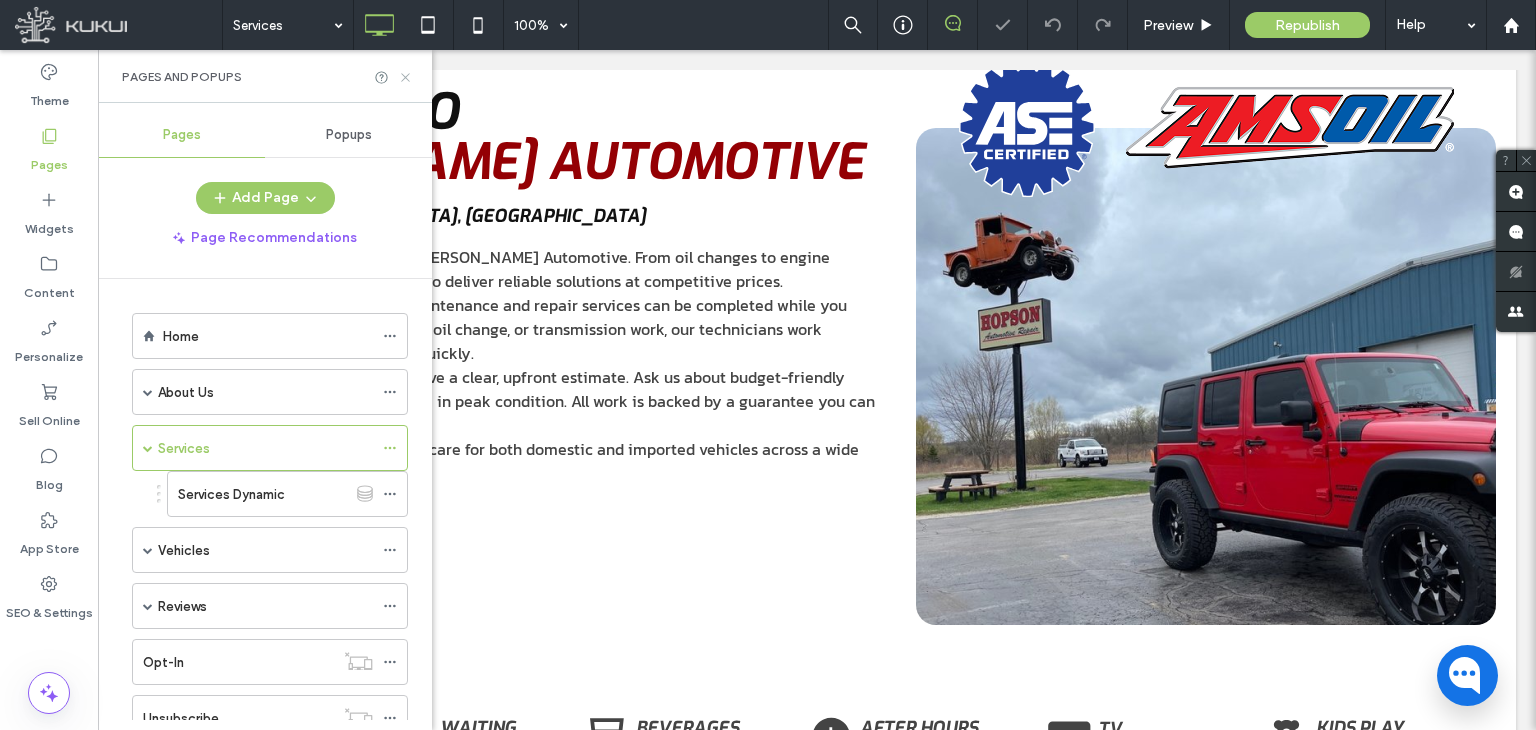 click 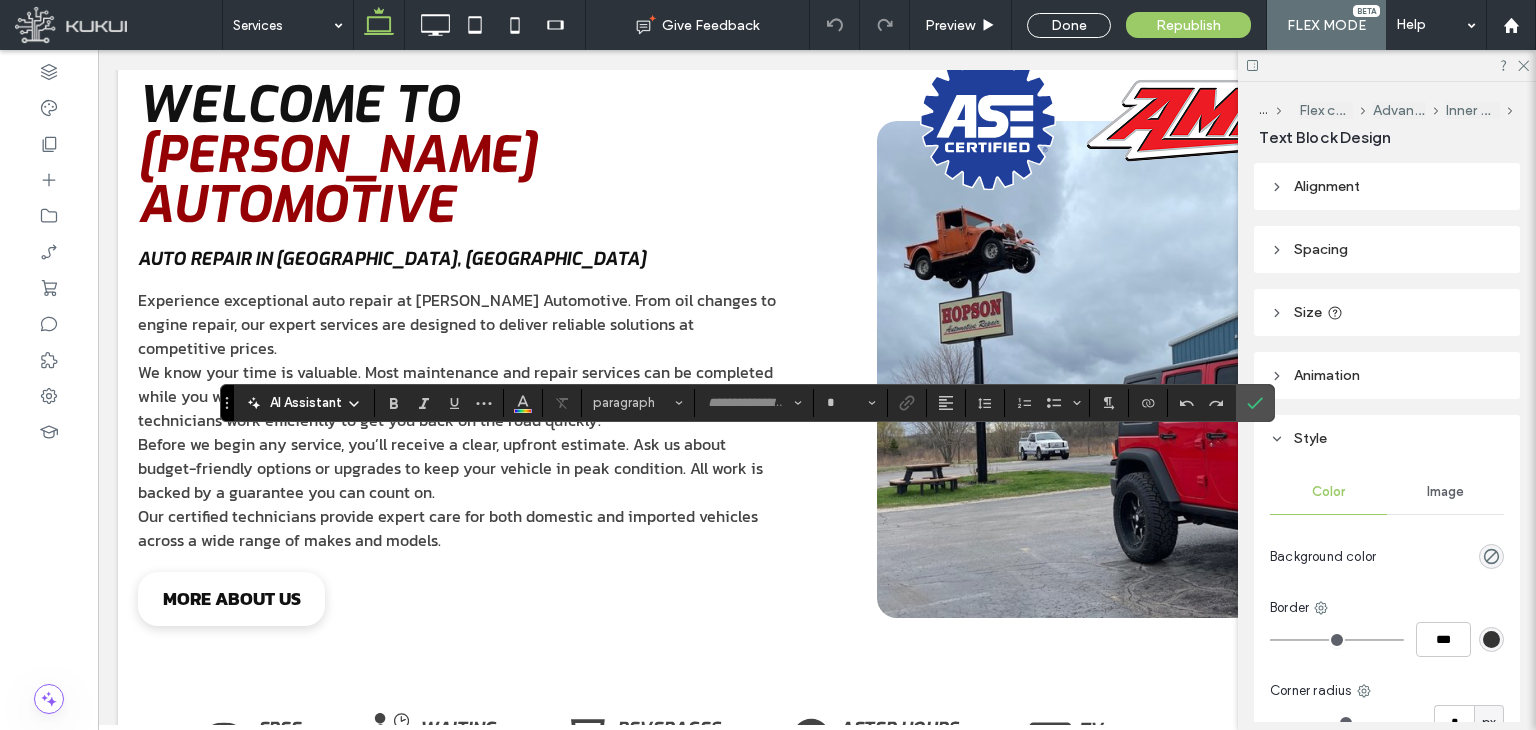type on "***" 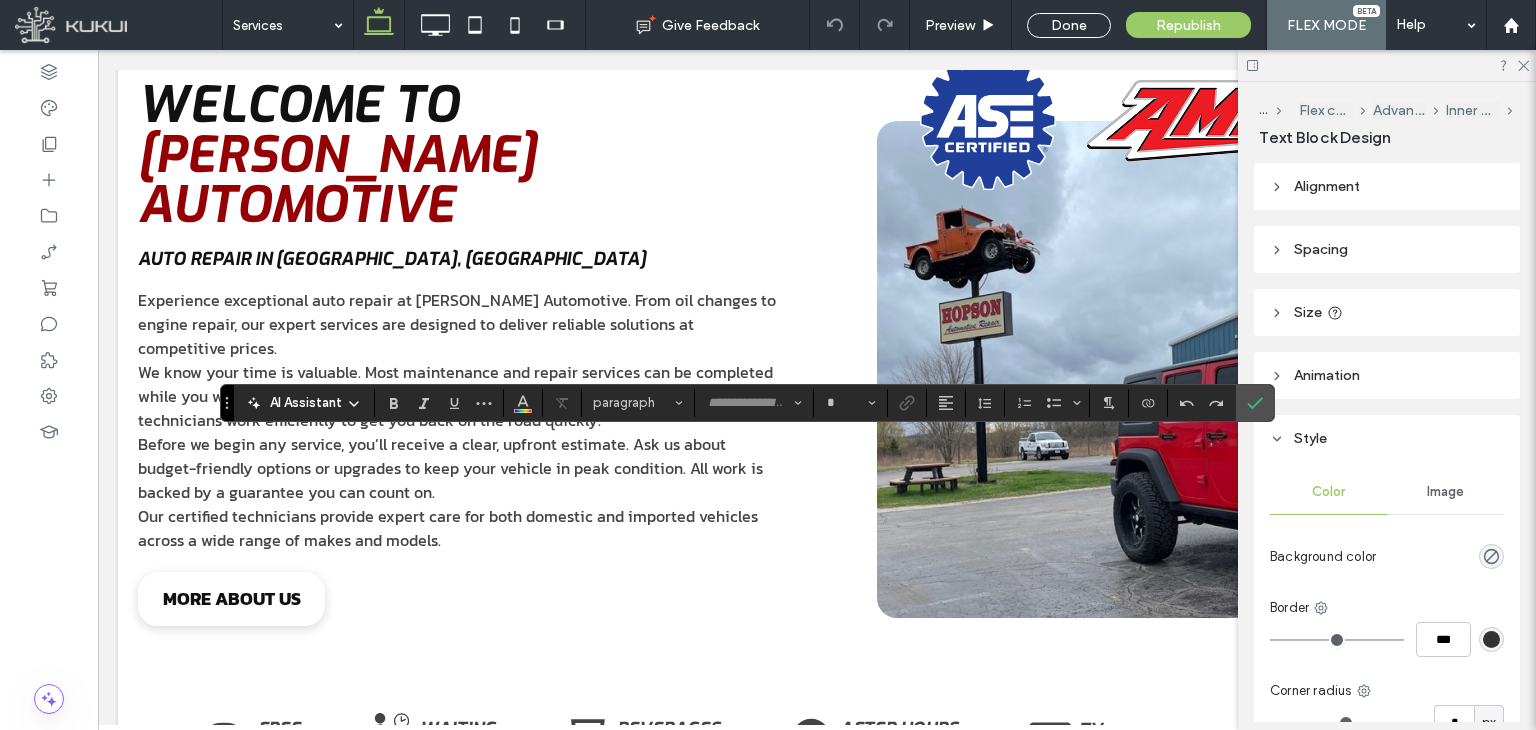 type on "**" 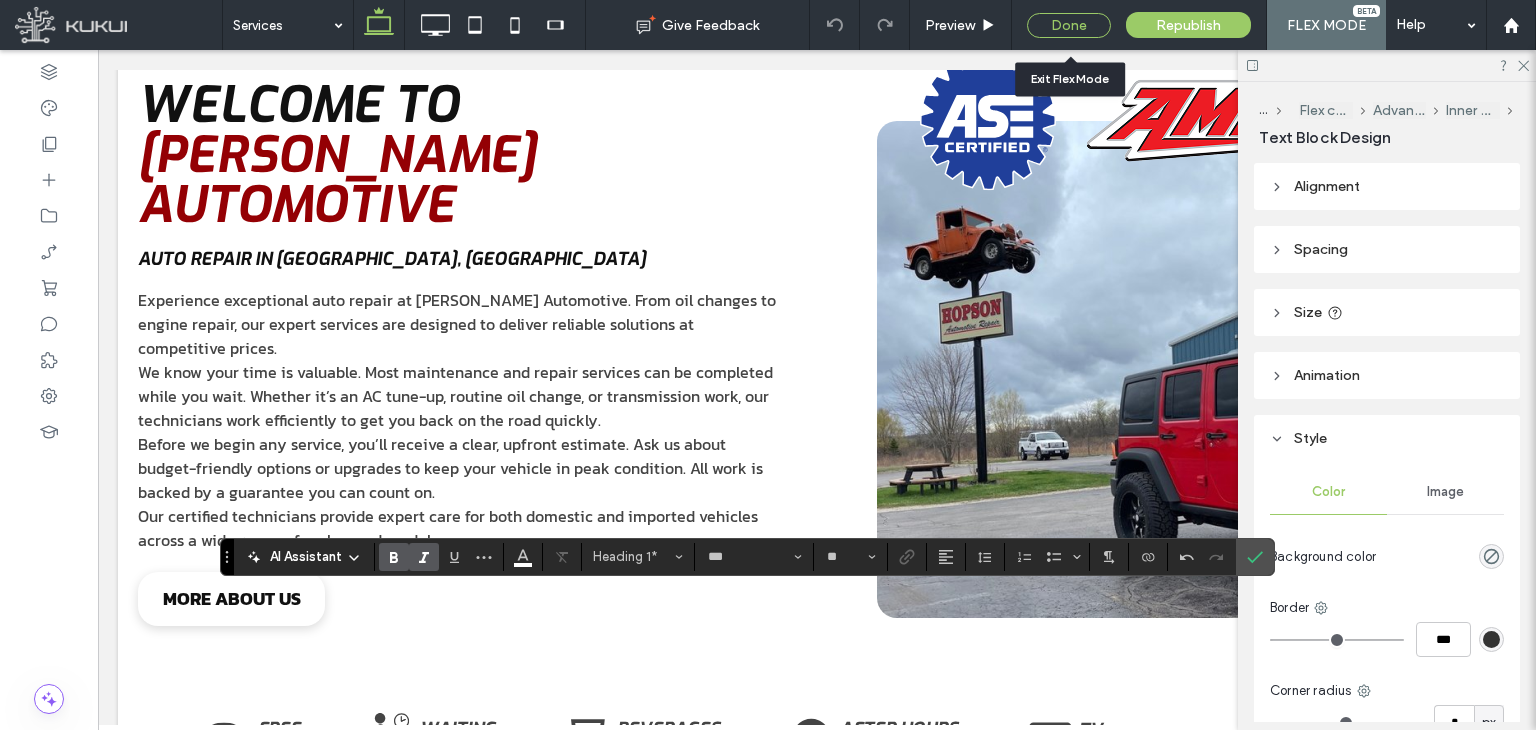 click on "Done" at bounding box center (1069, 25) 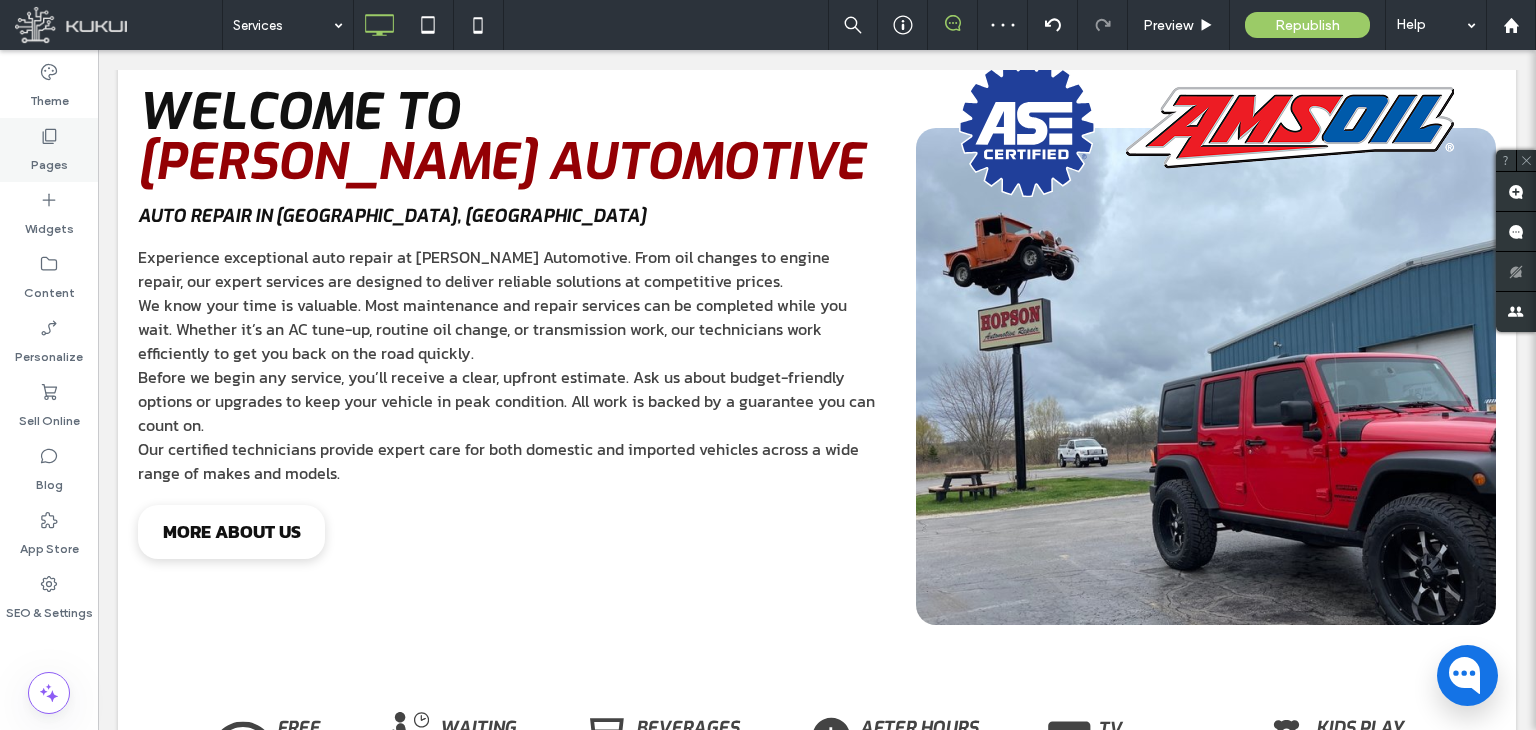 click on "Pages" at bounding box center [49, 160] 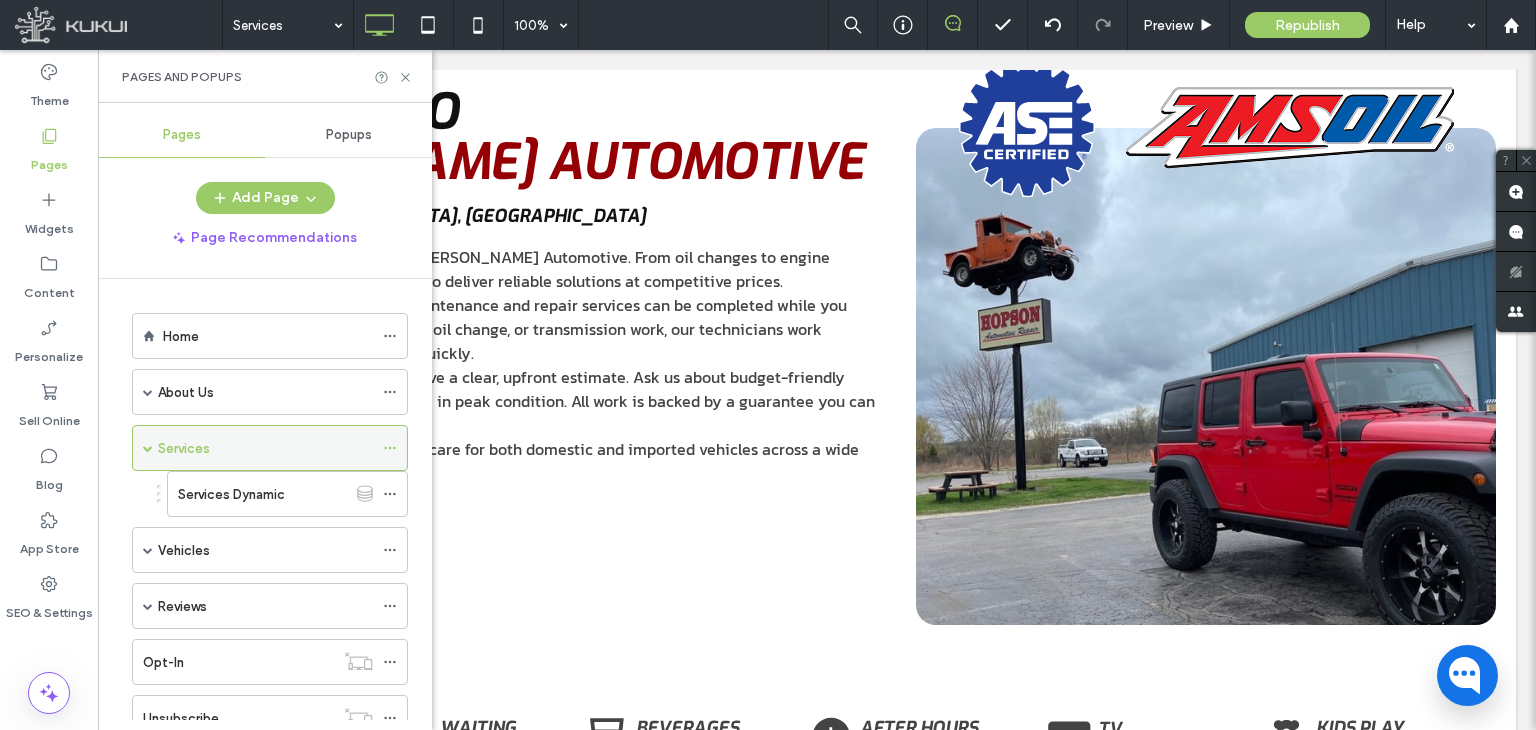 click 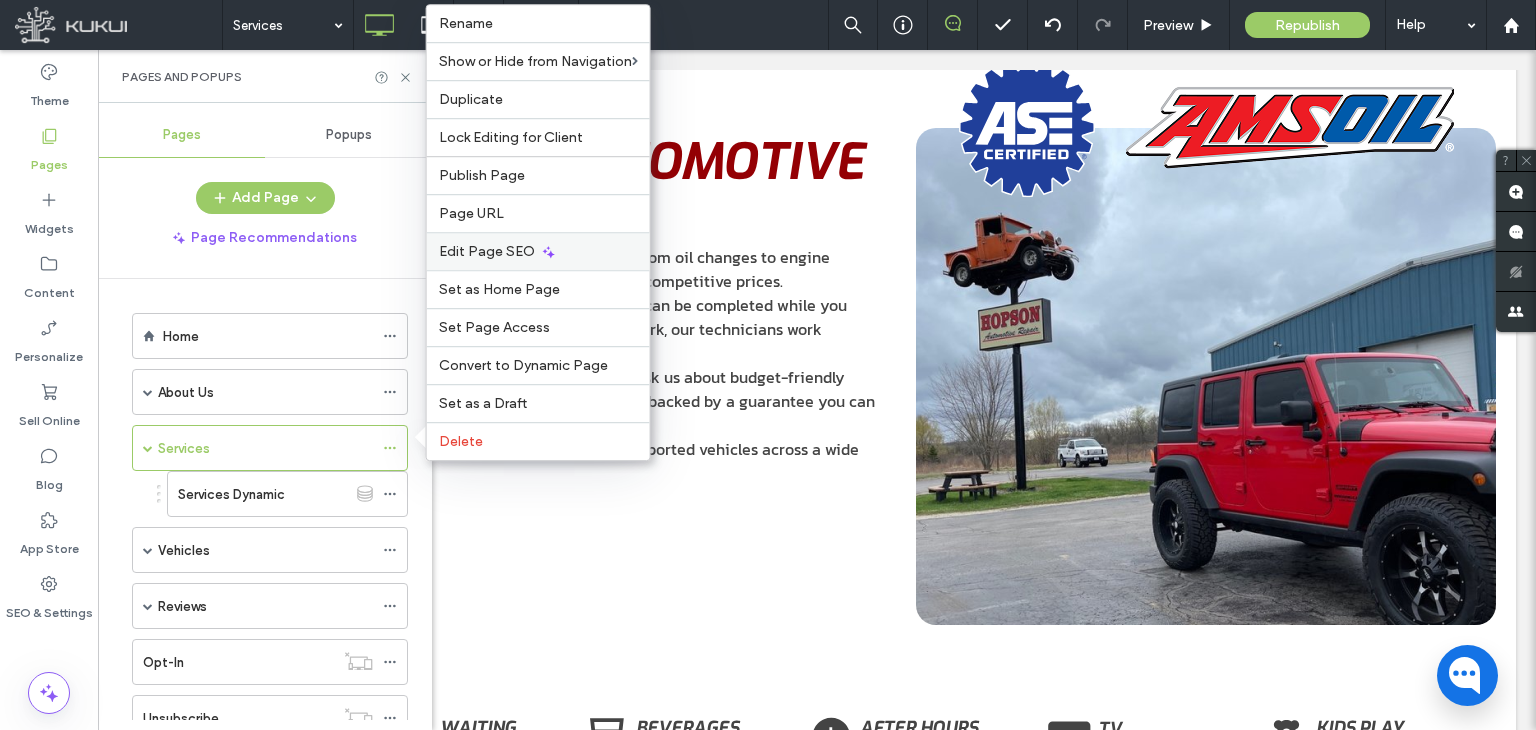 click on "Edit Page SEO" at bounding box center [487, 251] 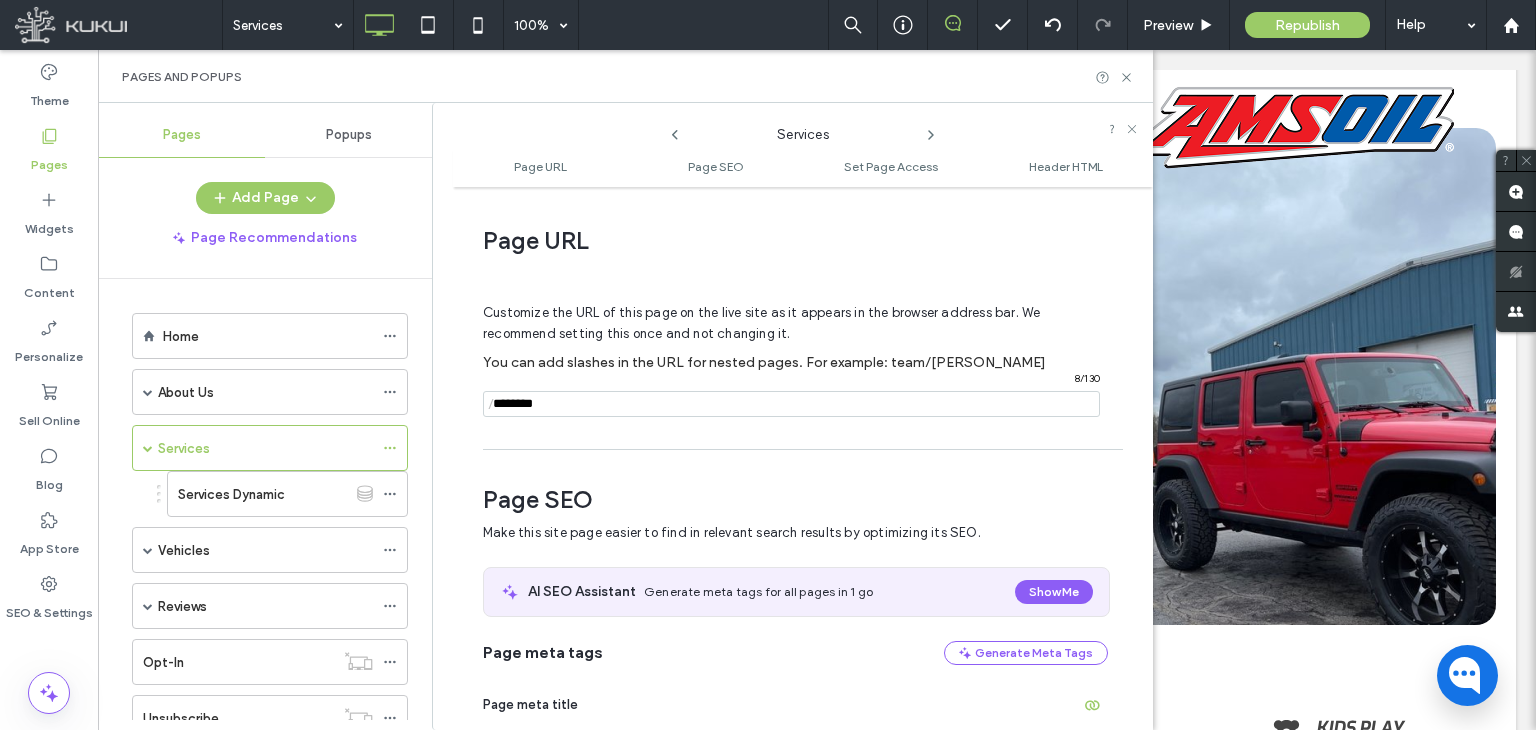 scroll, scrollTop: 274, scrollLeft: 0, axis: vertical 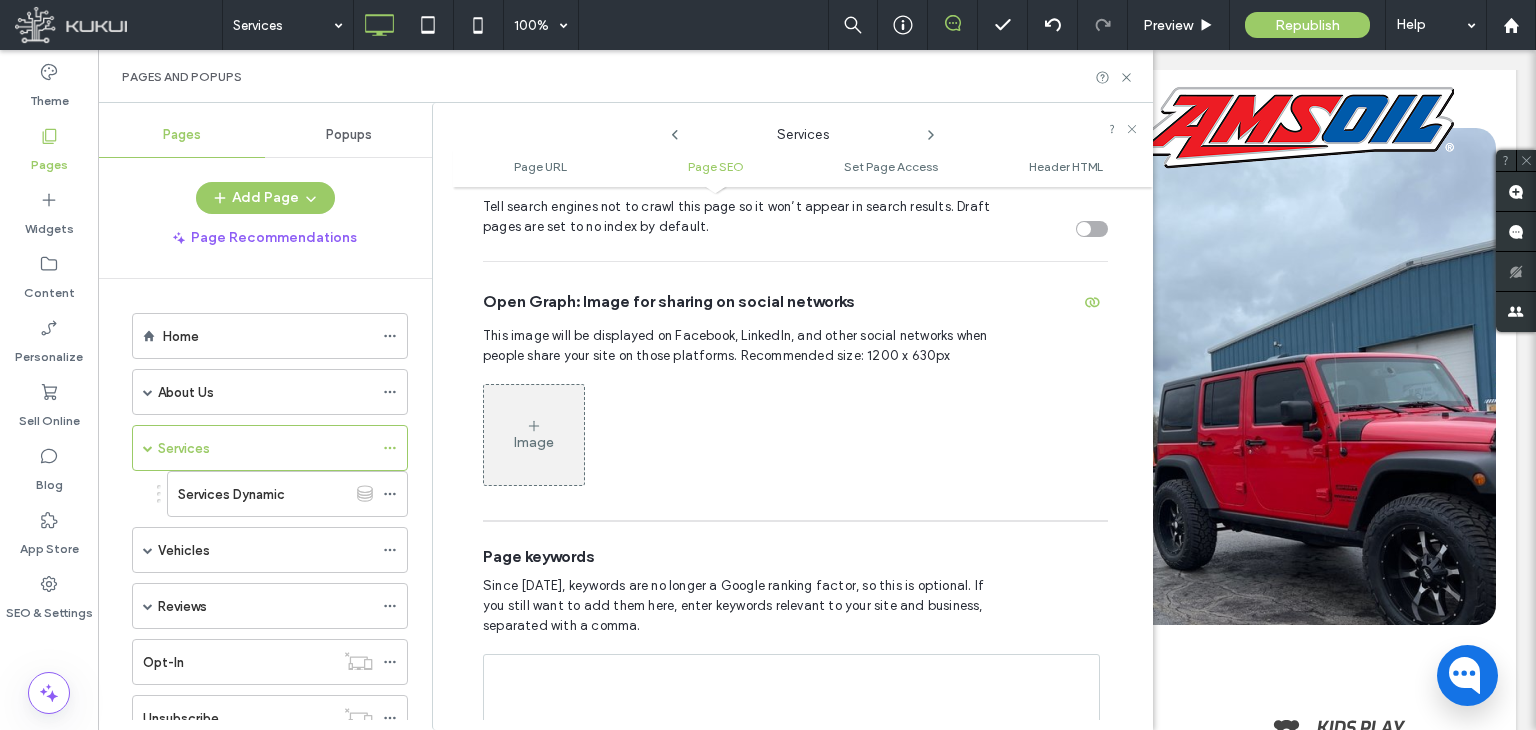 click 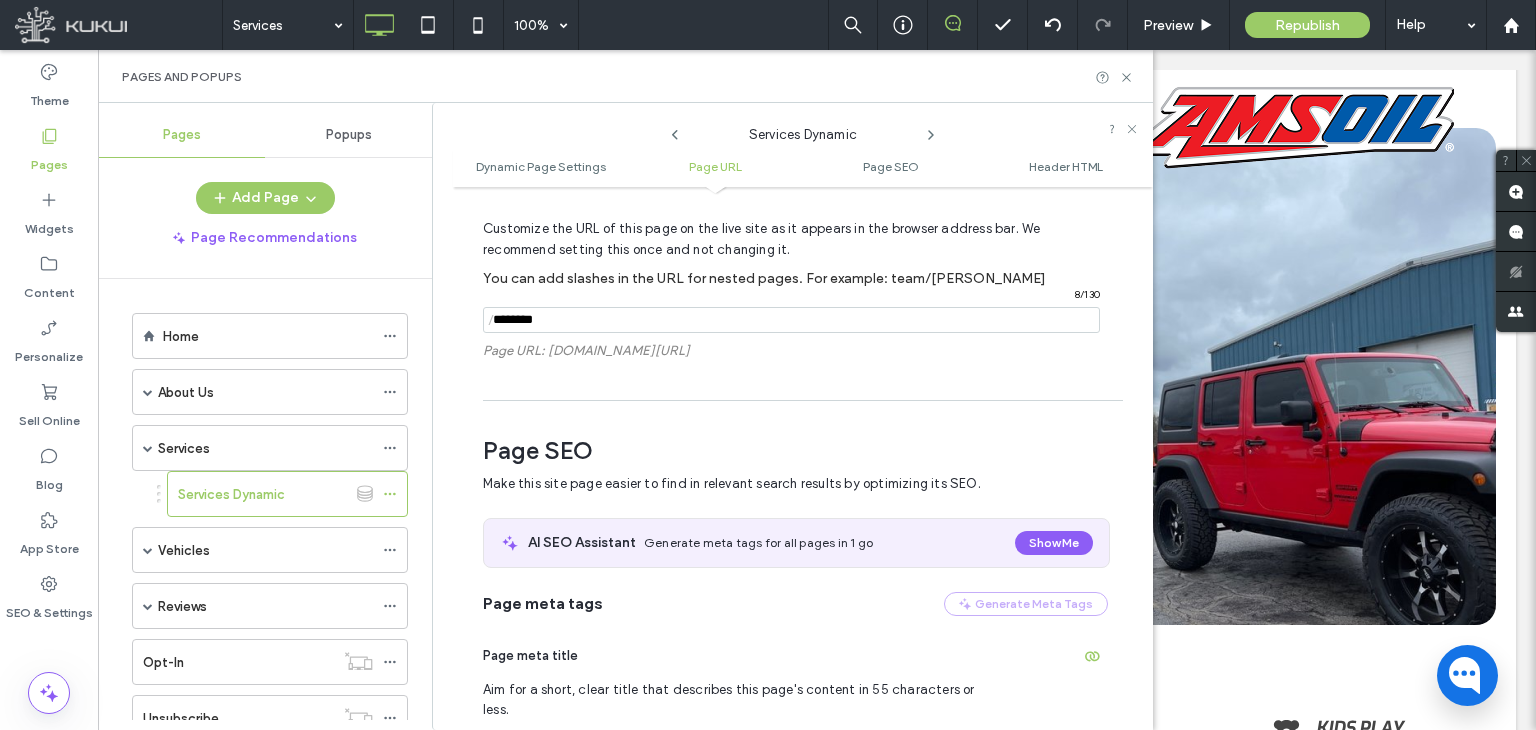 scroll, scrollTop: 660, scrollLeft: 0, axis: vertical 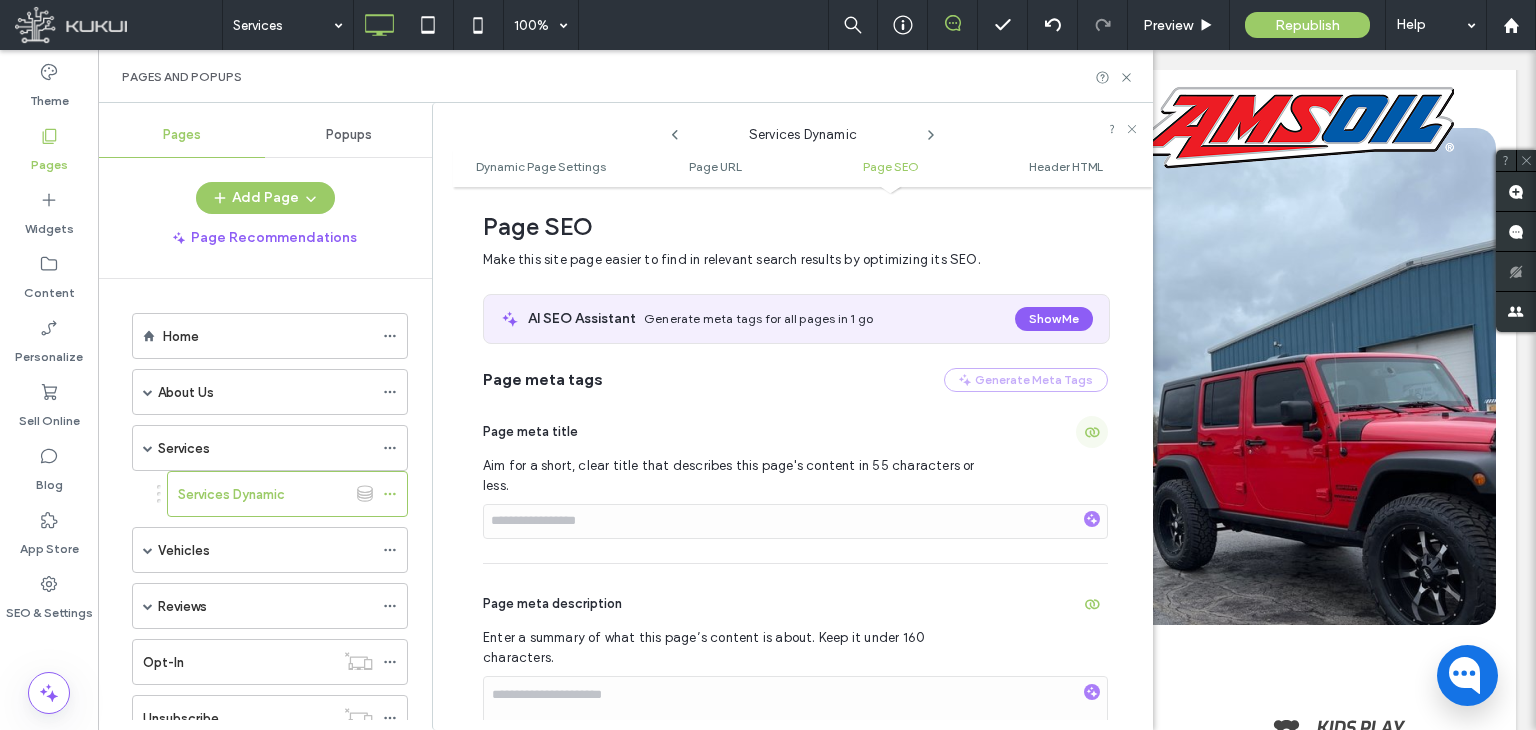 click 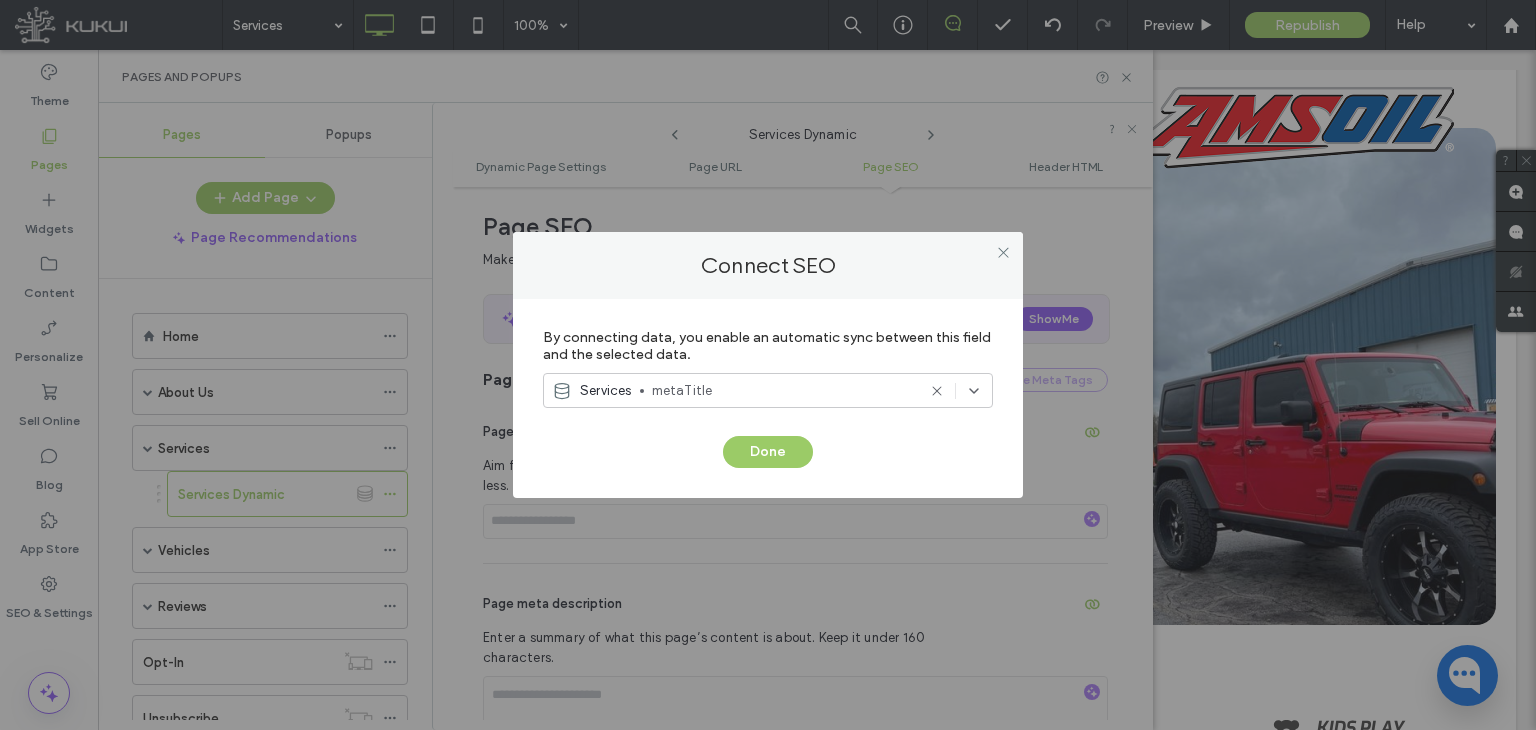 click at bounding box center (1003, 252) 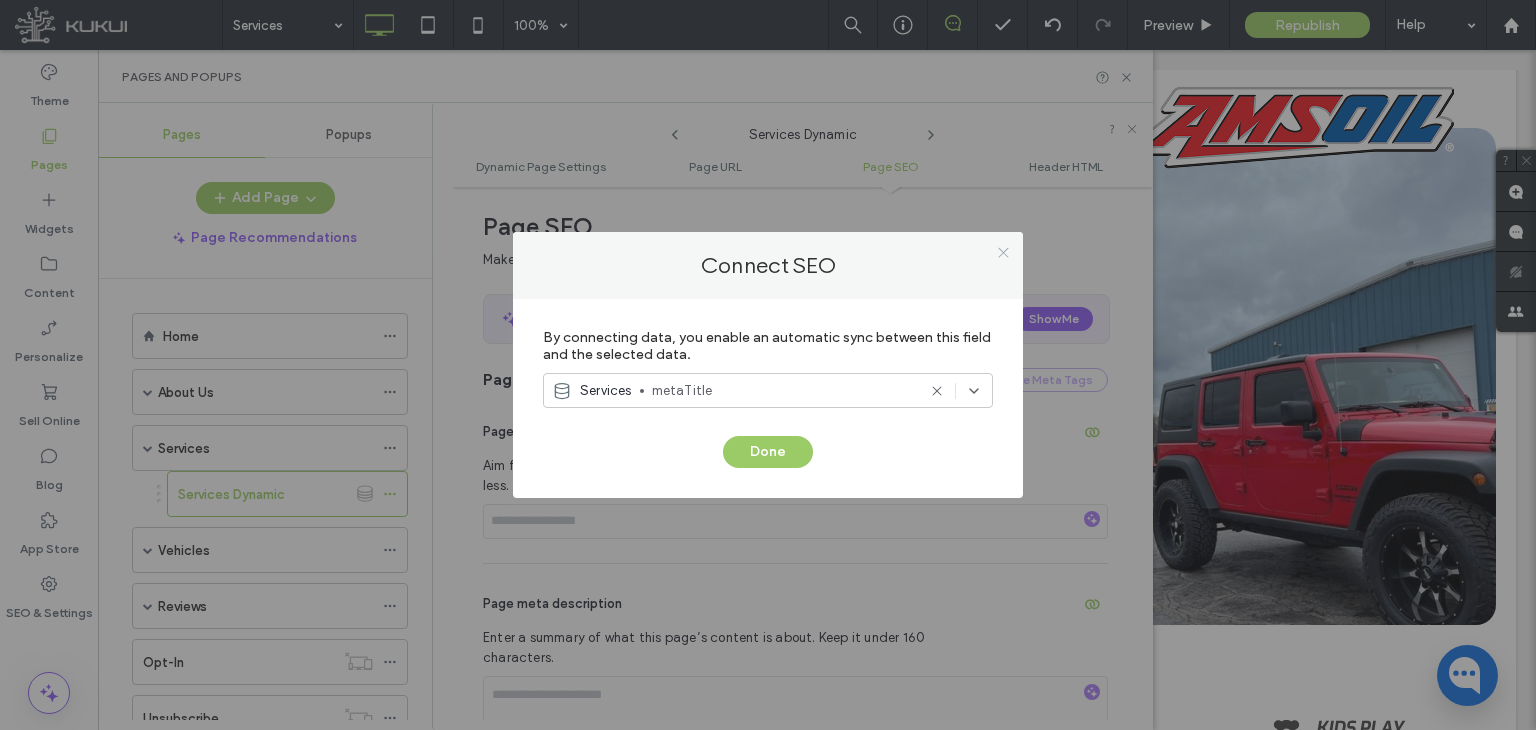 click 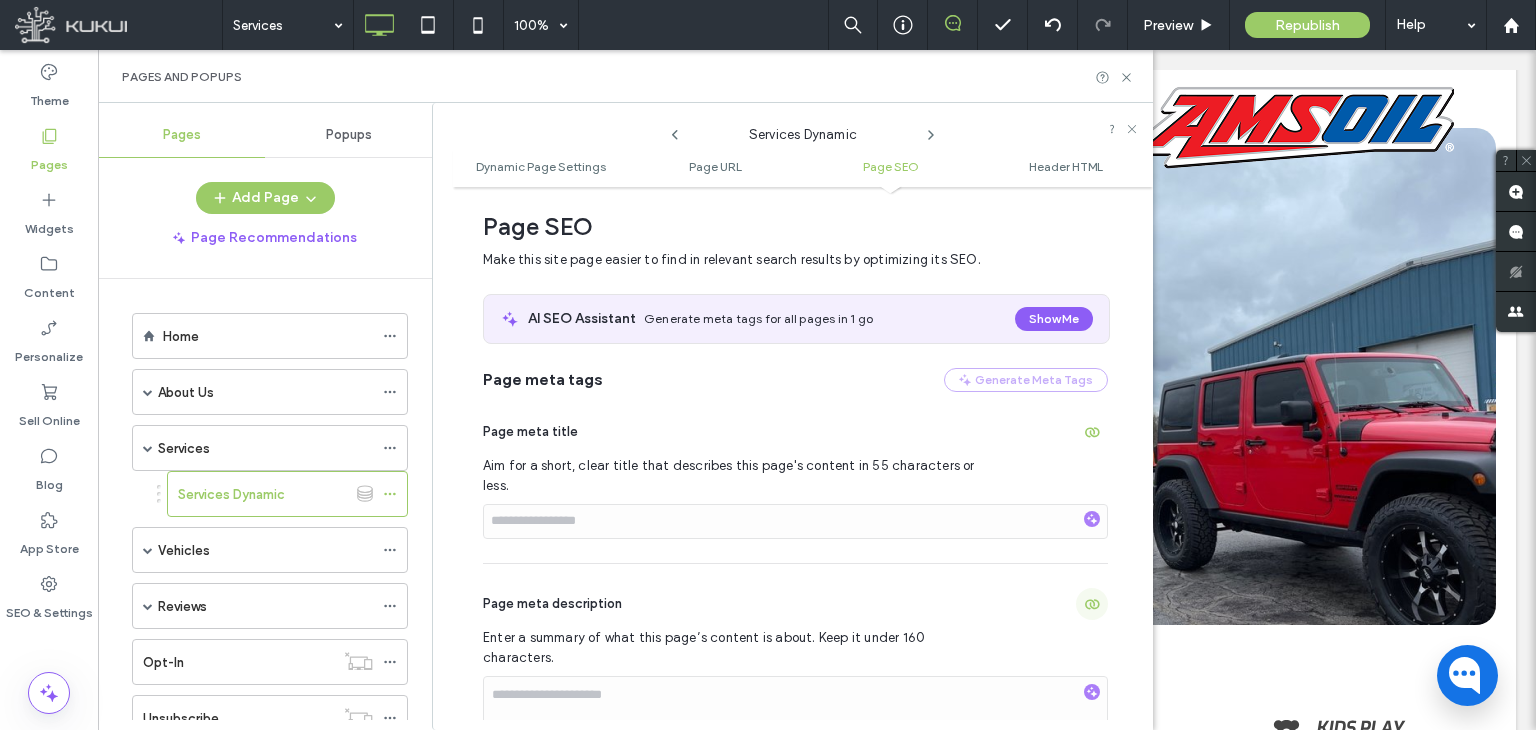 click 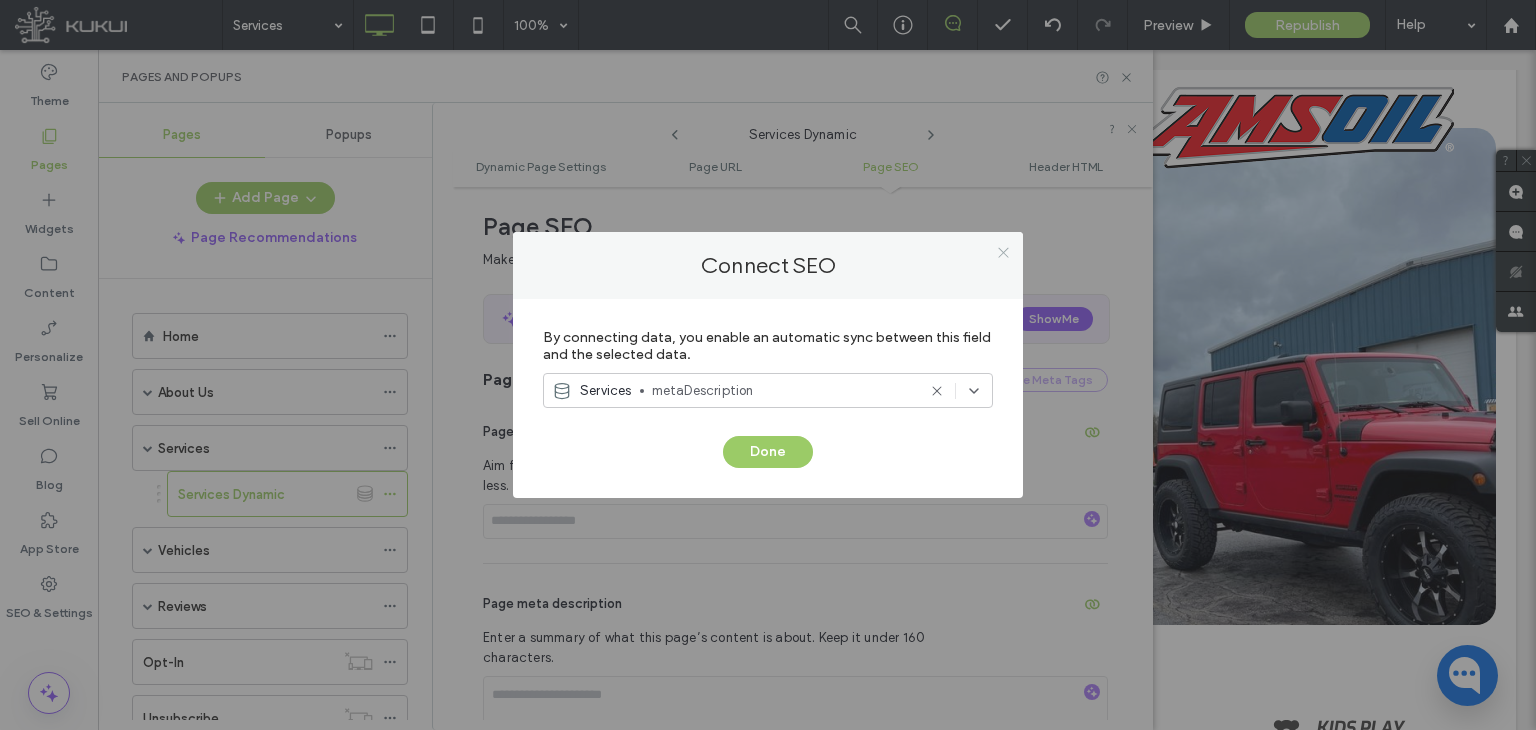 click at bounding box center [1003, 252] 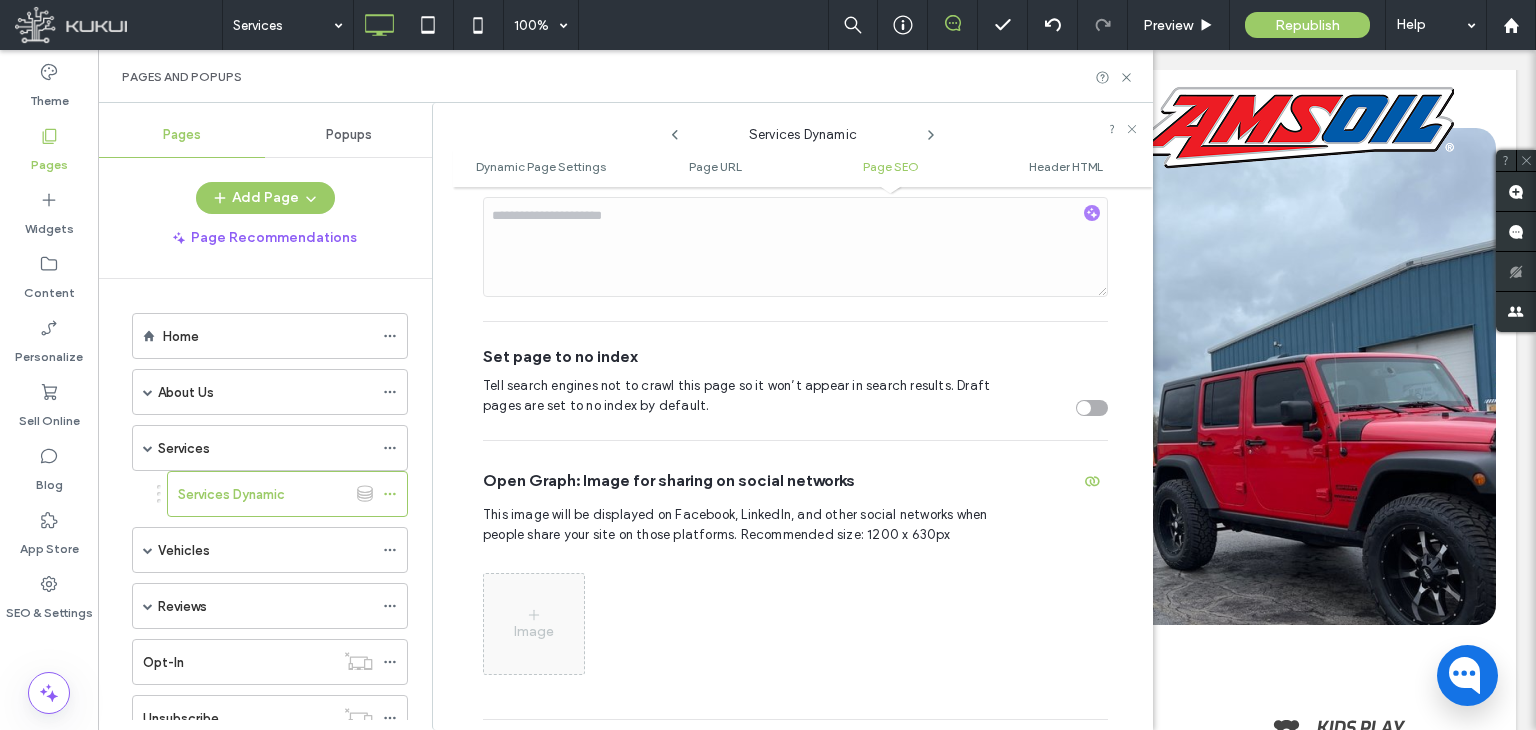 scroll, scrollTop: 1146, scrollLeft: 0, axis: vertical 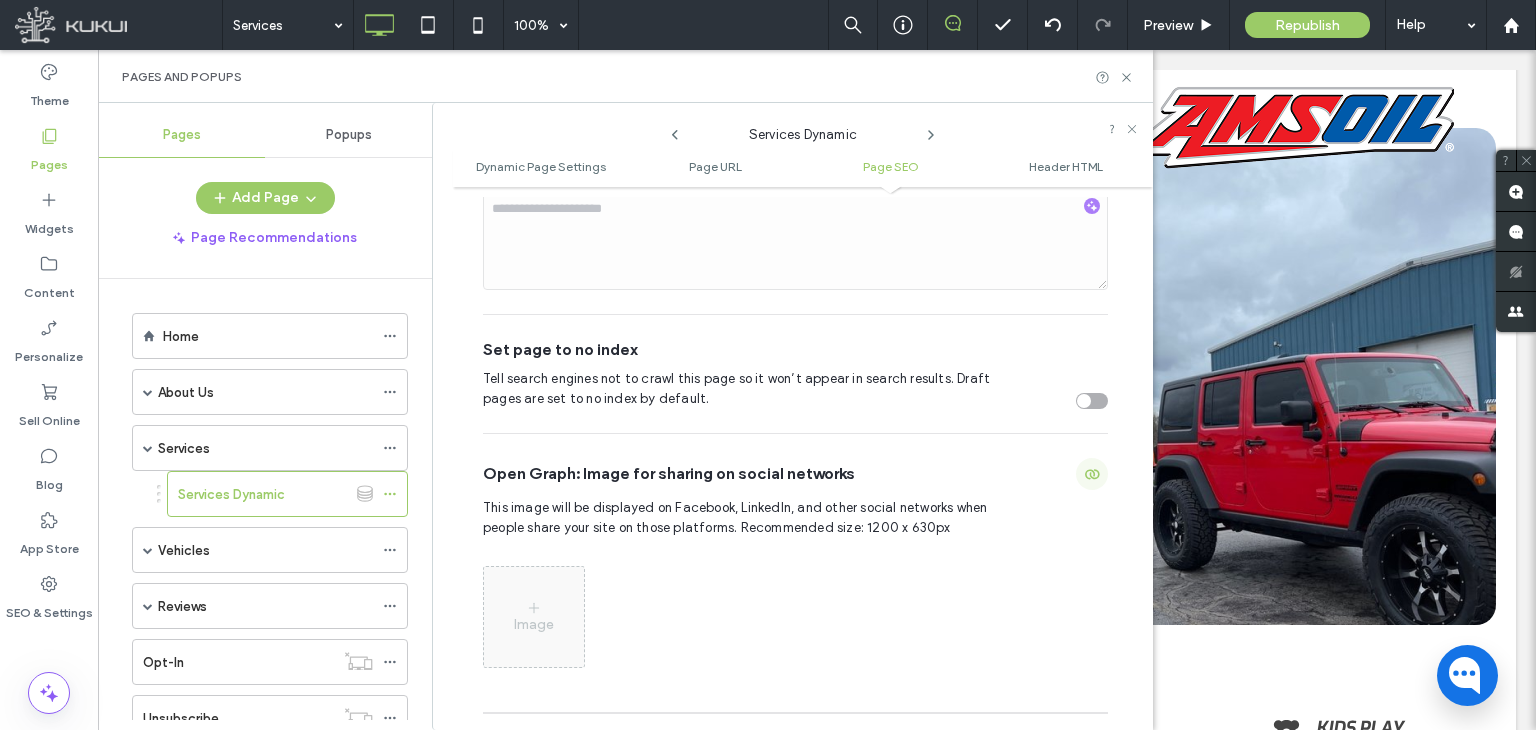 click at bounding box center [1092, 474] 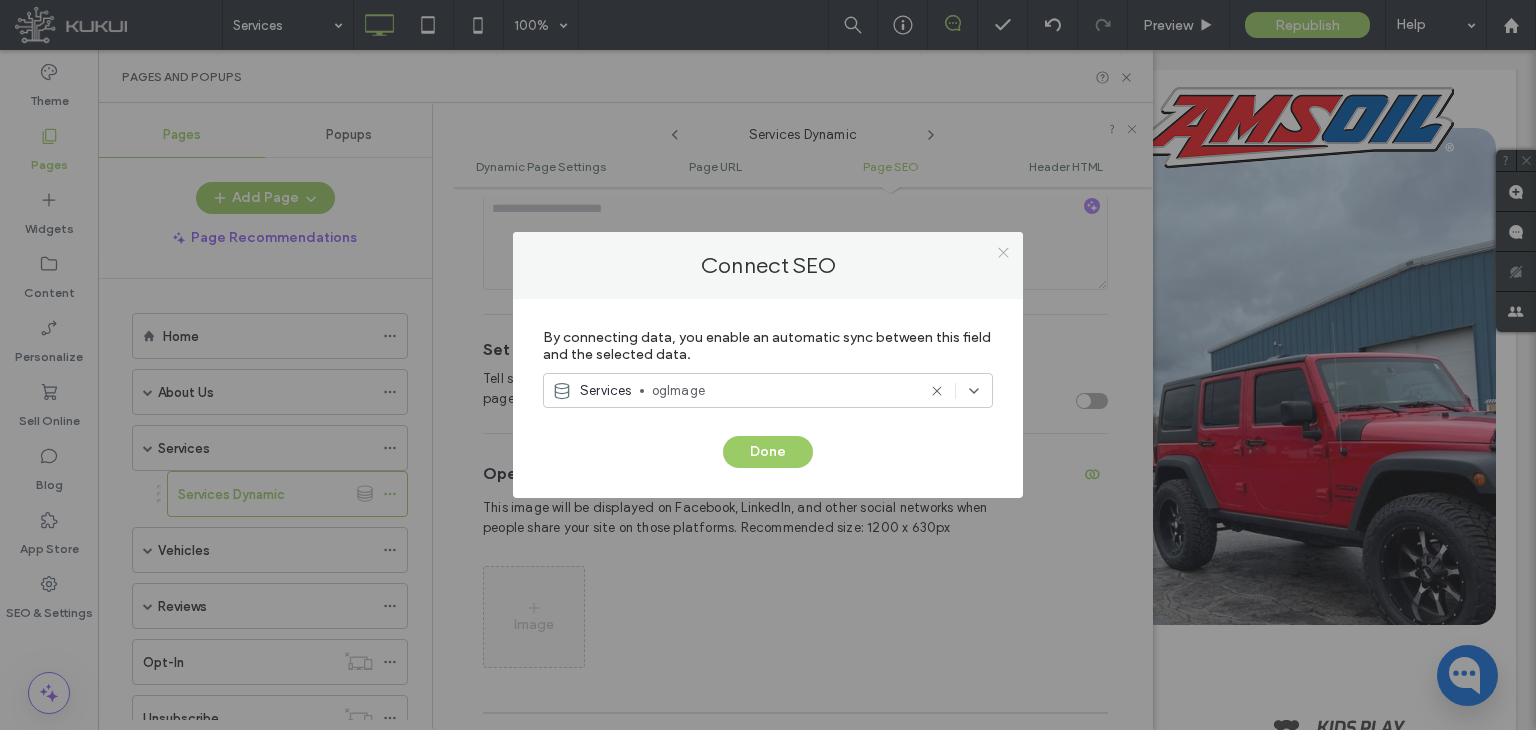 click 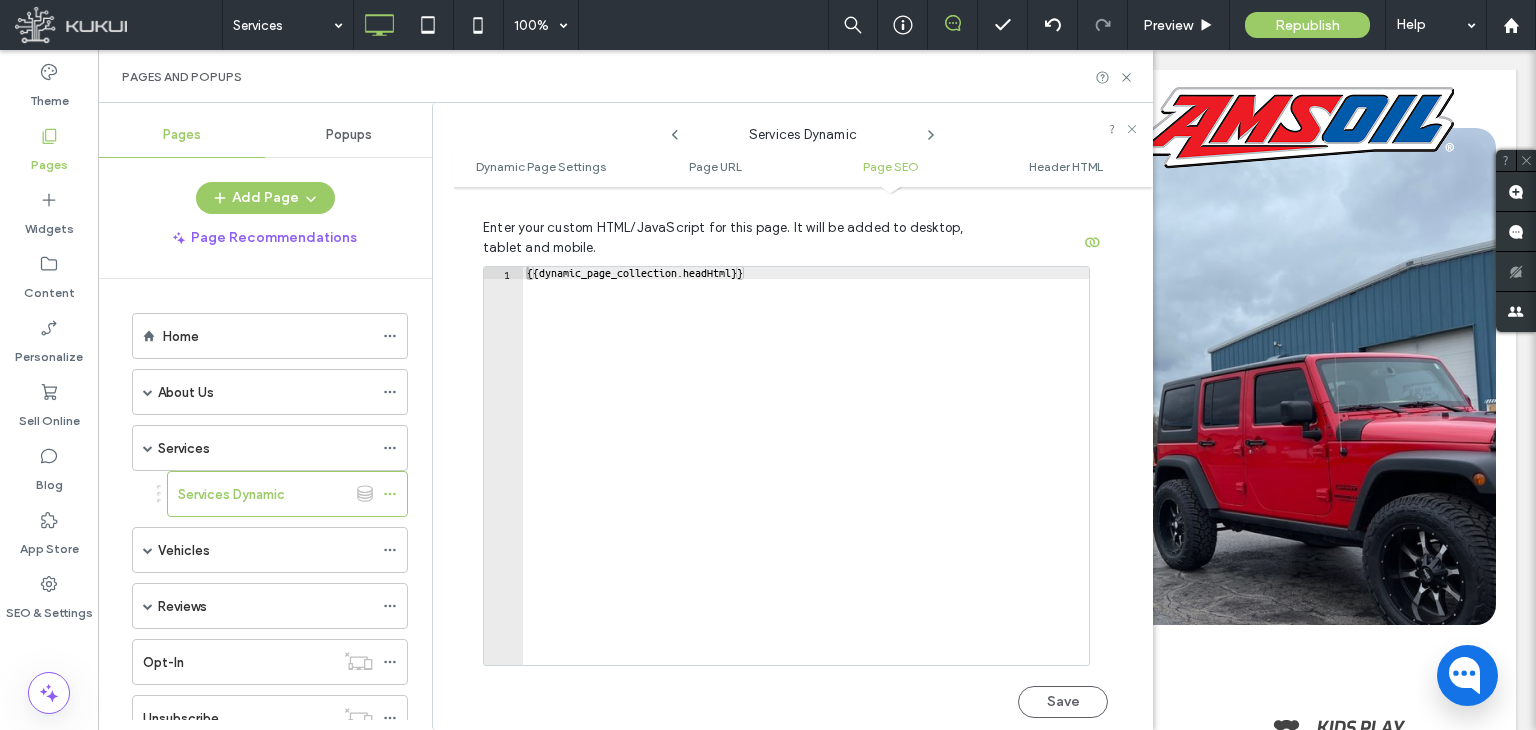 scroll, scrollTop: 1810, scrollLeft: 0, axis: vertical 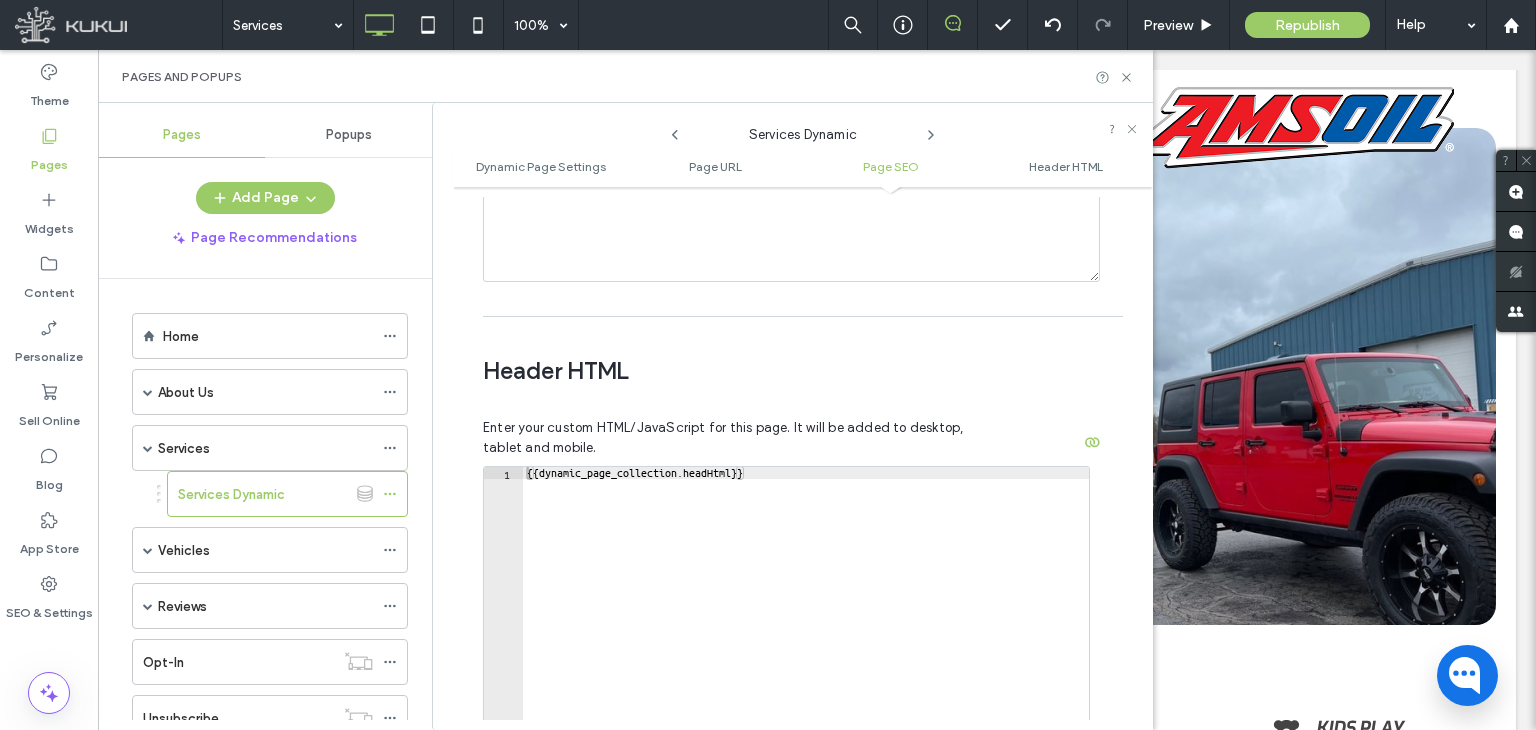 click 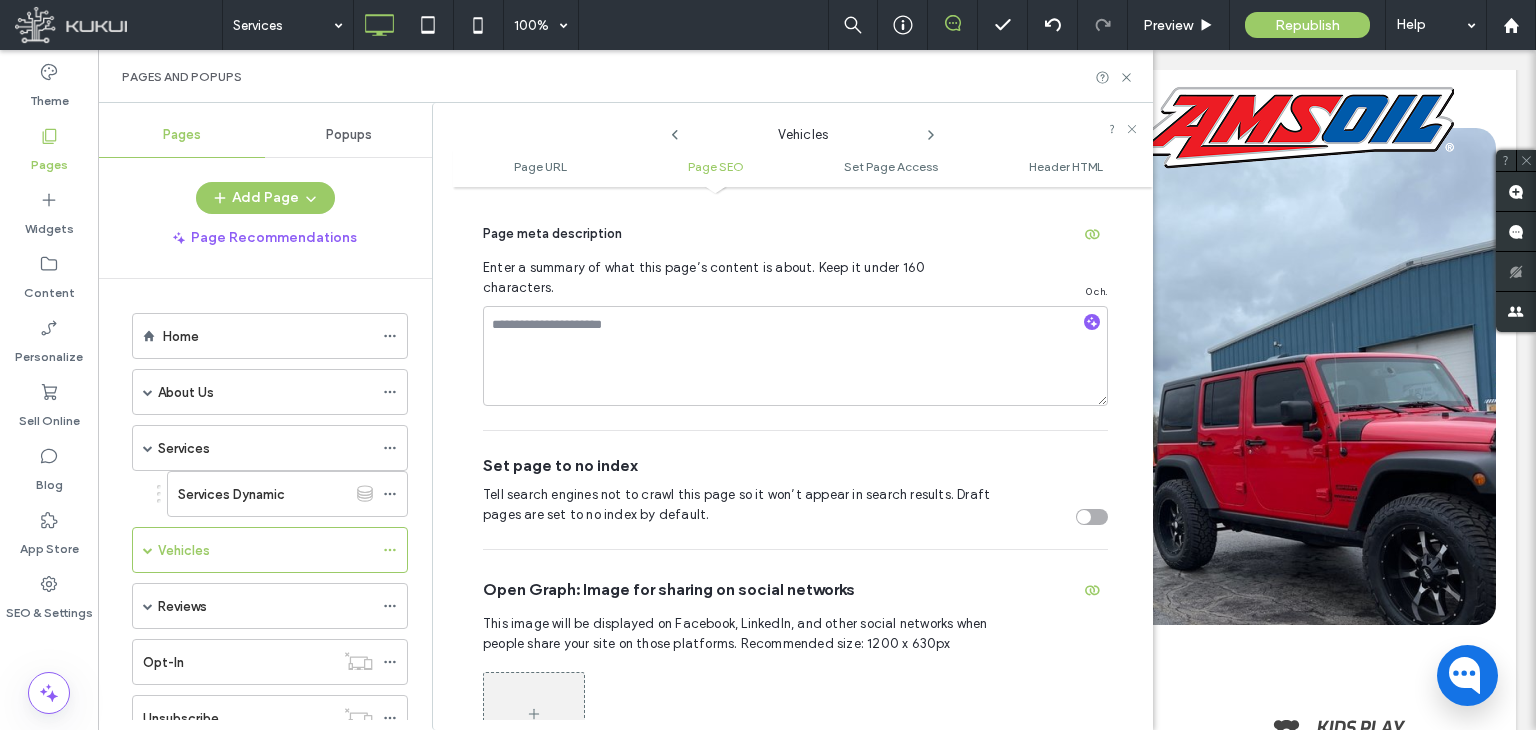 scroll, scrollTop: 774, scrollLeft: 0, axis: vertical 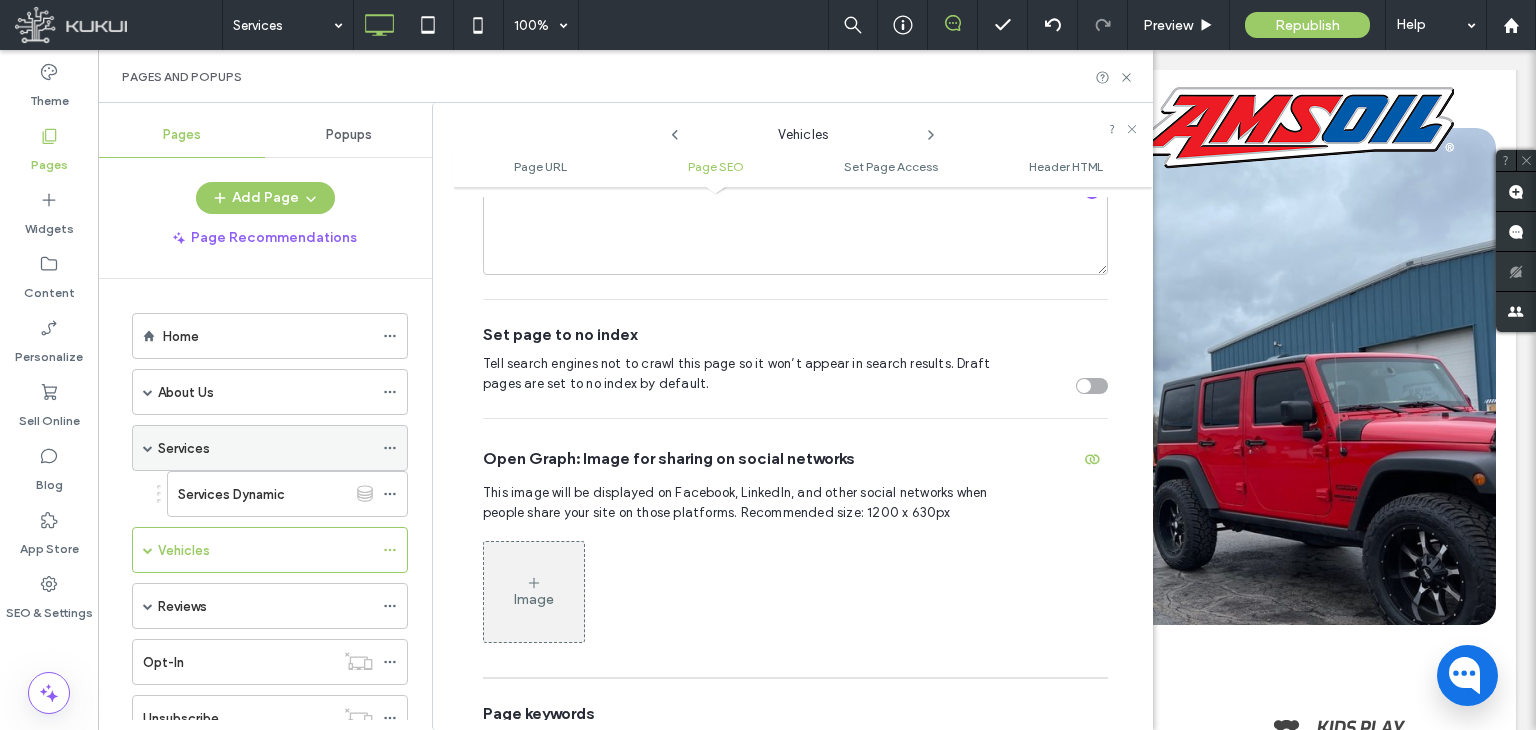click at bounding box center [148, 448] 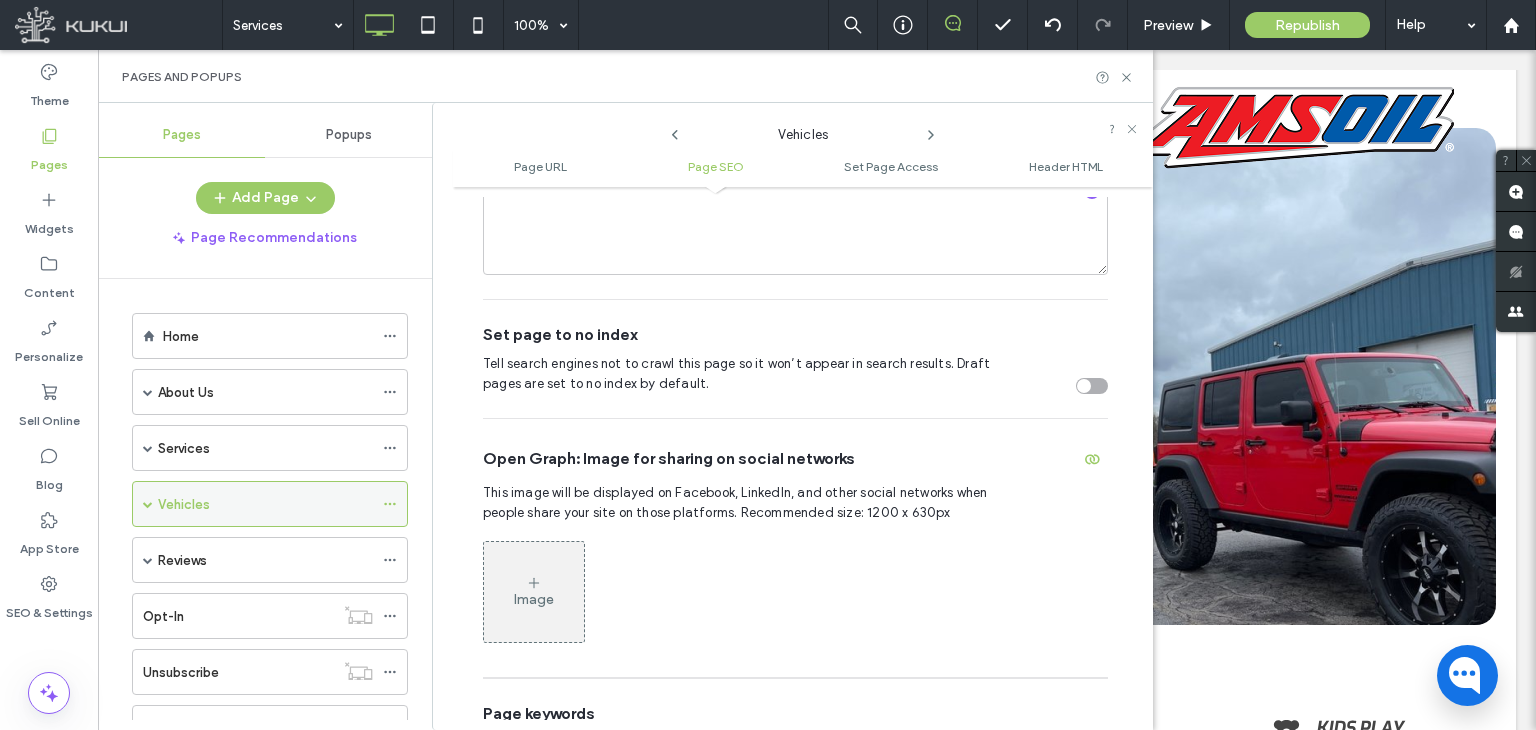 scroll, scrollTop: 77, scrollLeft: 0, axis: vertical 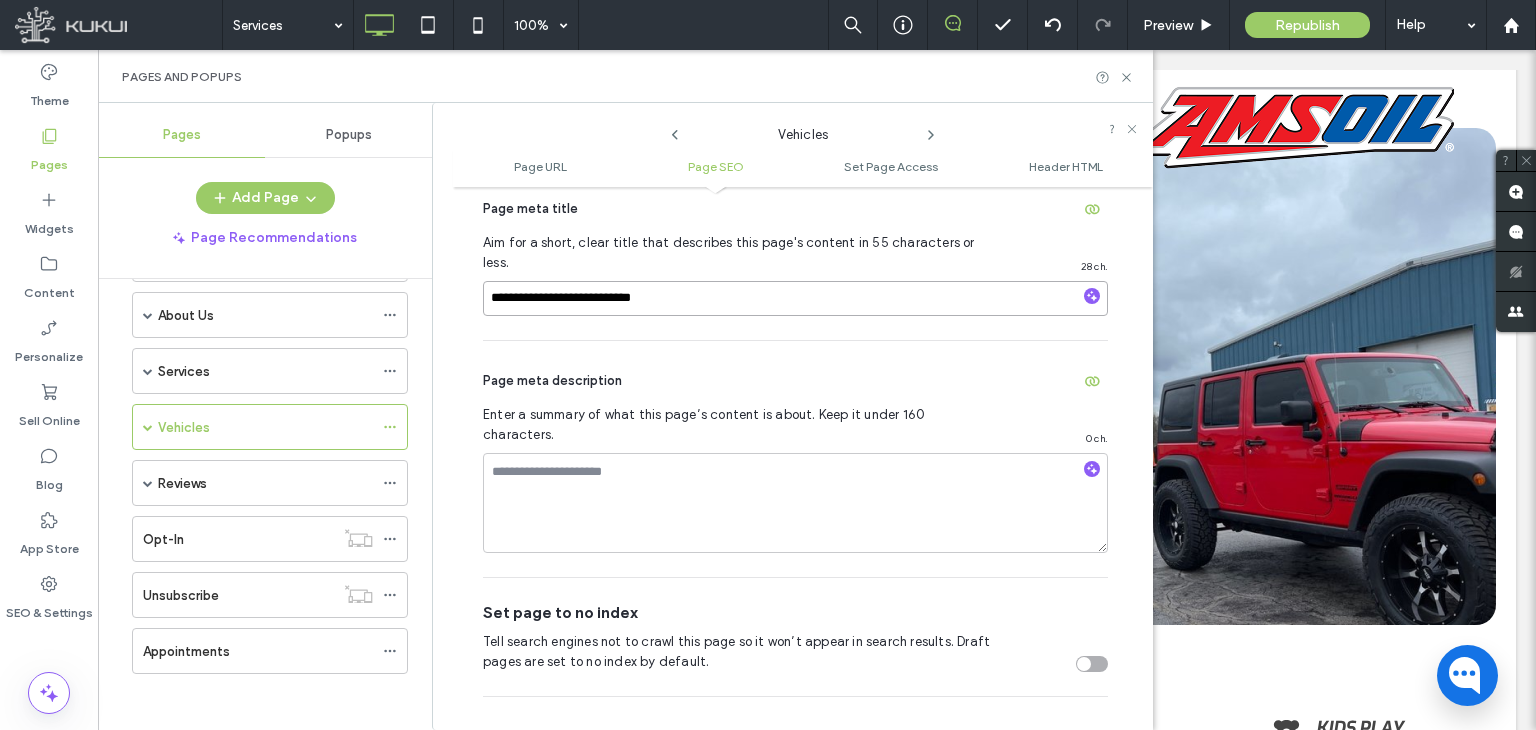 click on "**********" at bounding box center (795, 298) 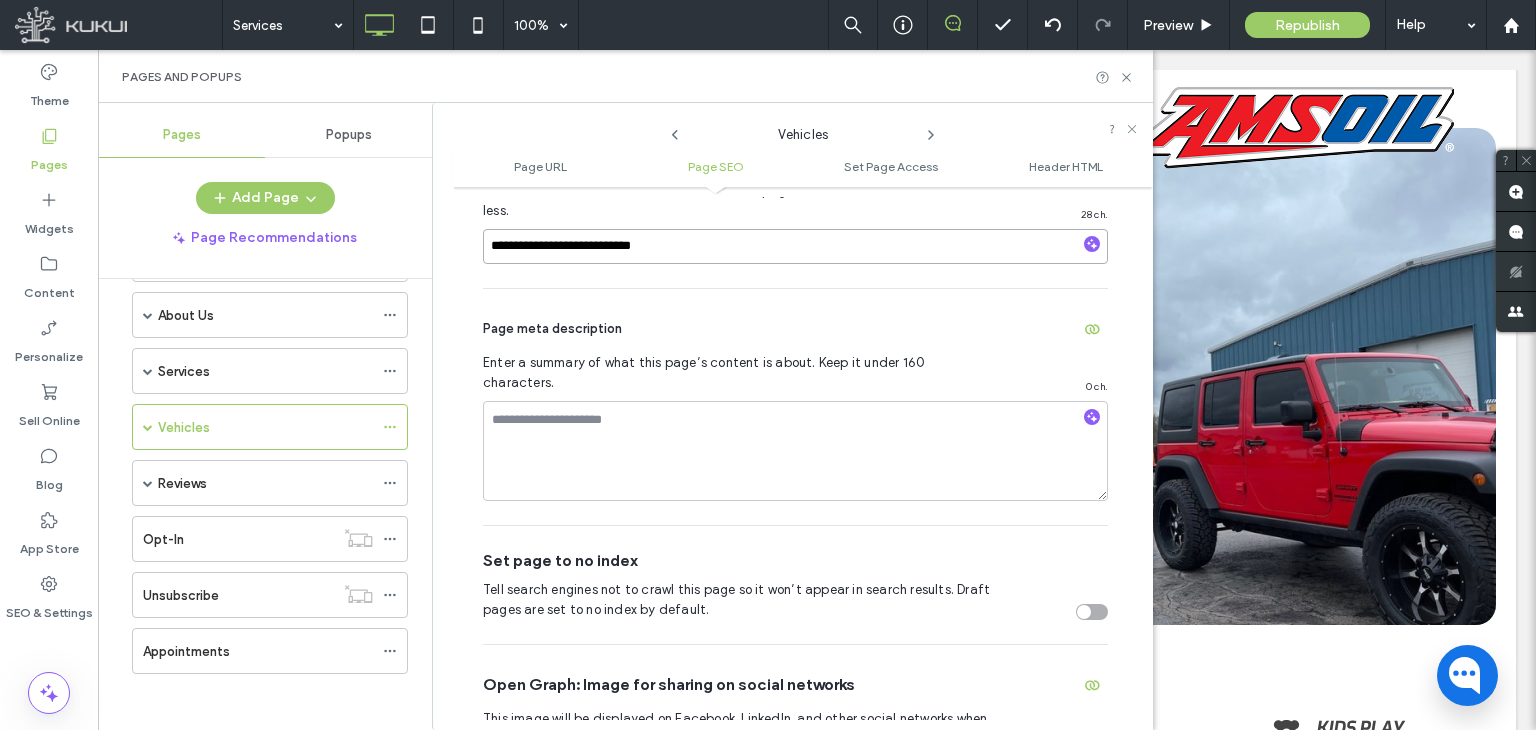 scroll, scrollTop: 500, scrollLeft: 0, axis: vertical 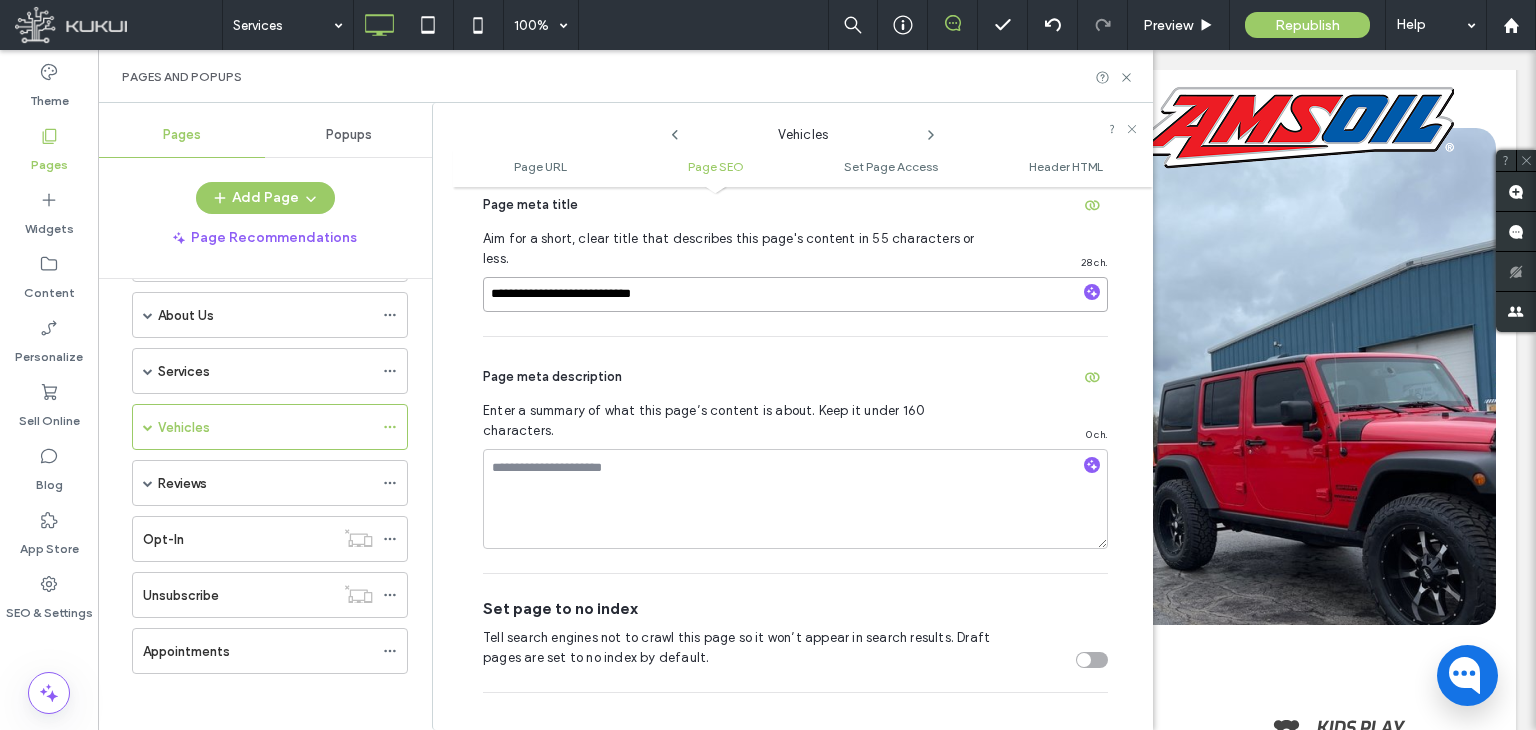 click on "**********" at bounding box center (795, 294) 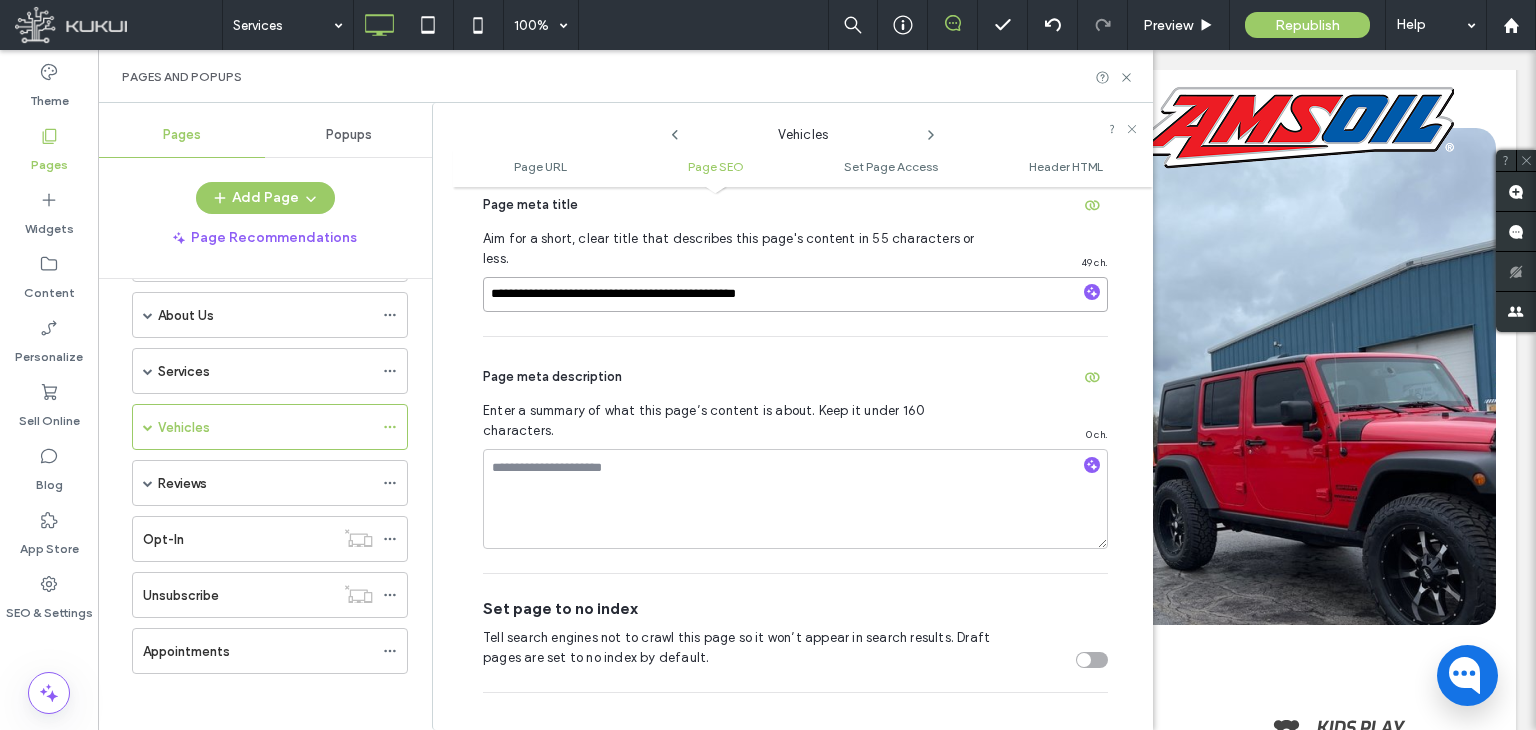 type on "**********" 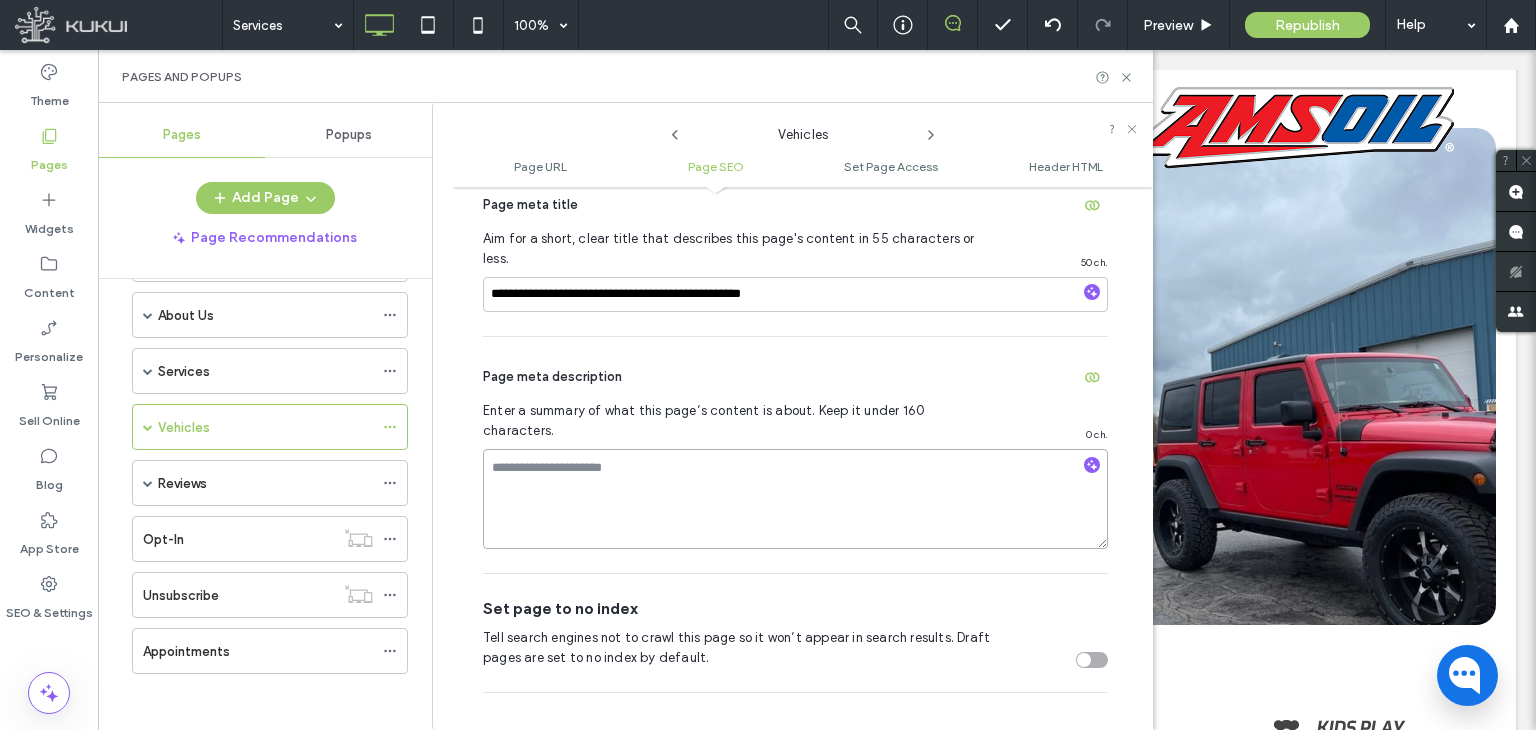 drag, startPoint x: 800, startPoint y: 506, endPoint x: 802, endPoint y: 493, distance: 13.152946 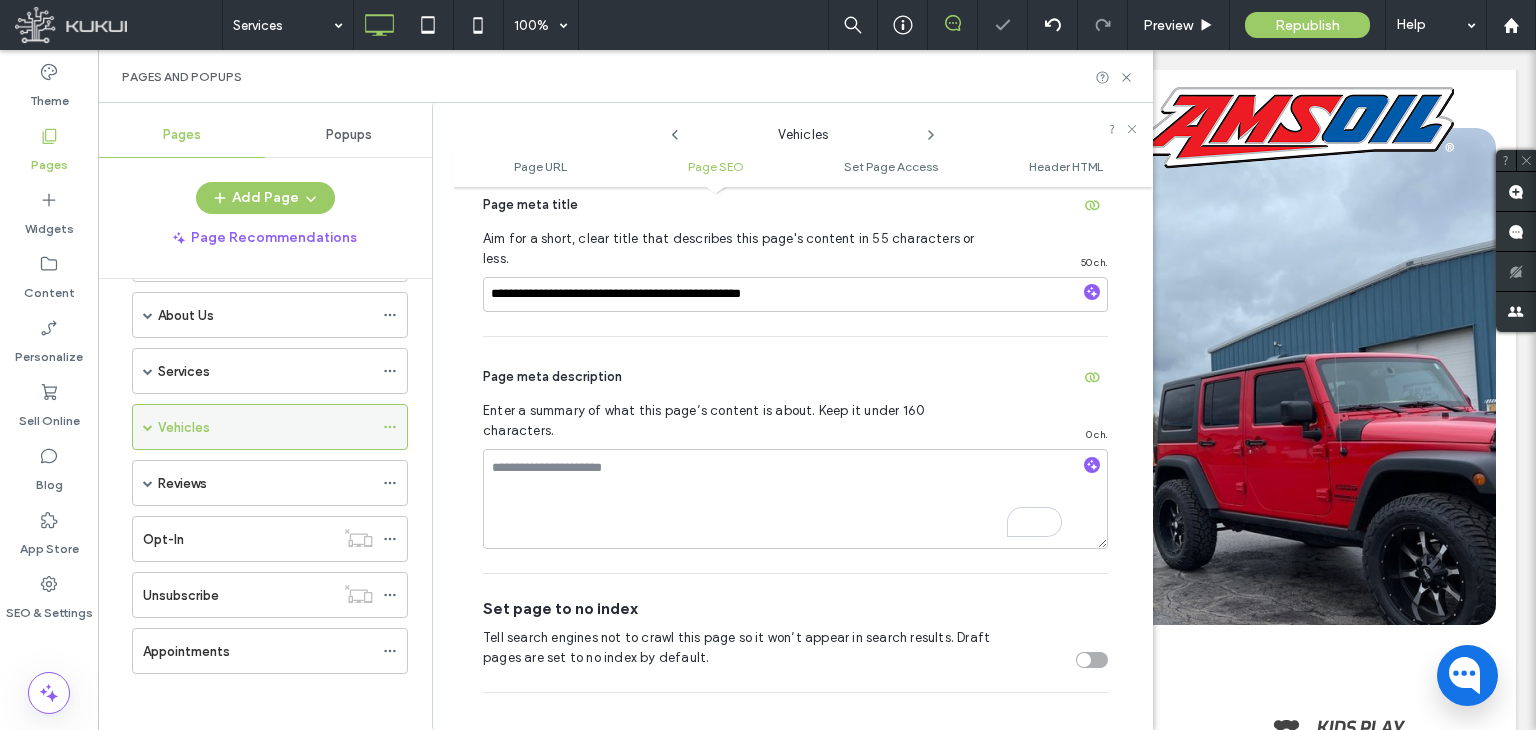 click on "Vehicles" at bounding box center [265, 427] 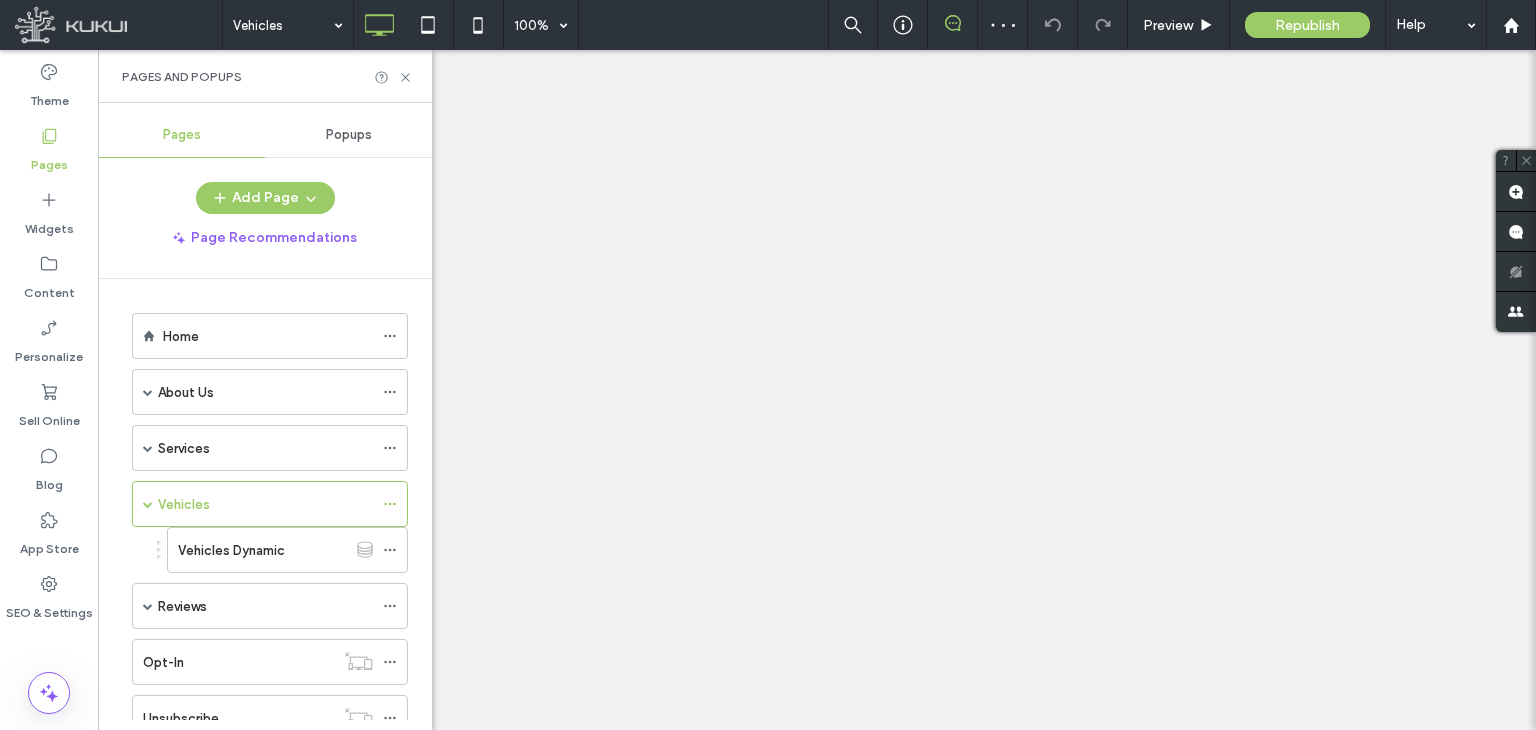 scroll, scrollTop: 0, scrollLeft: 0, axis: both 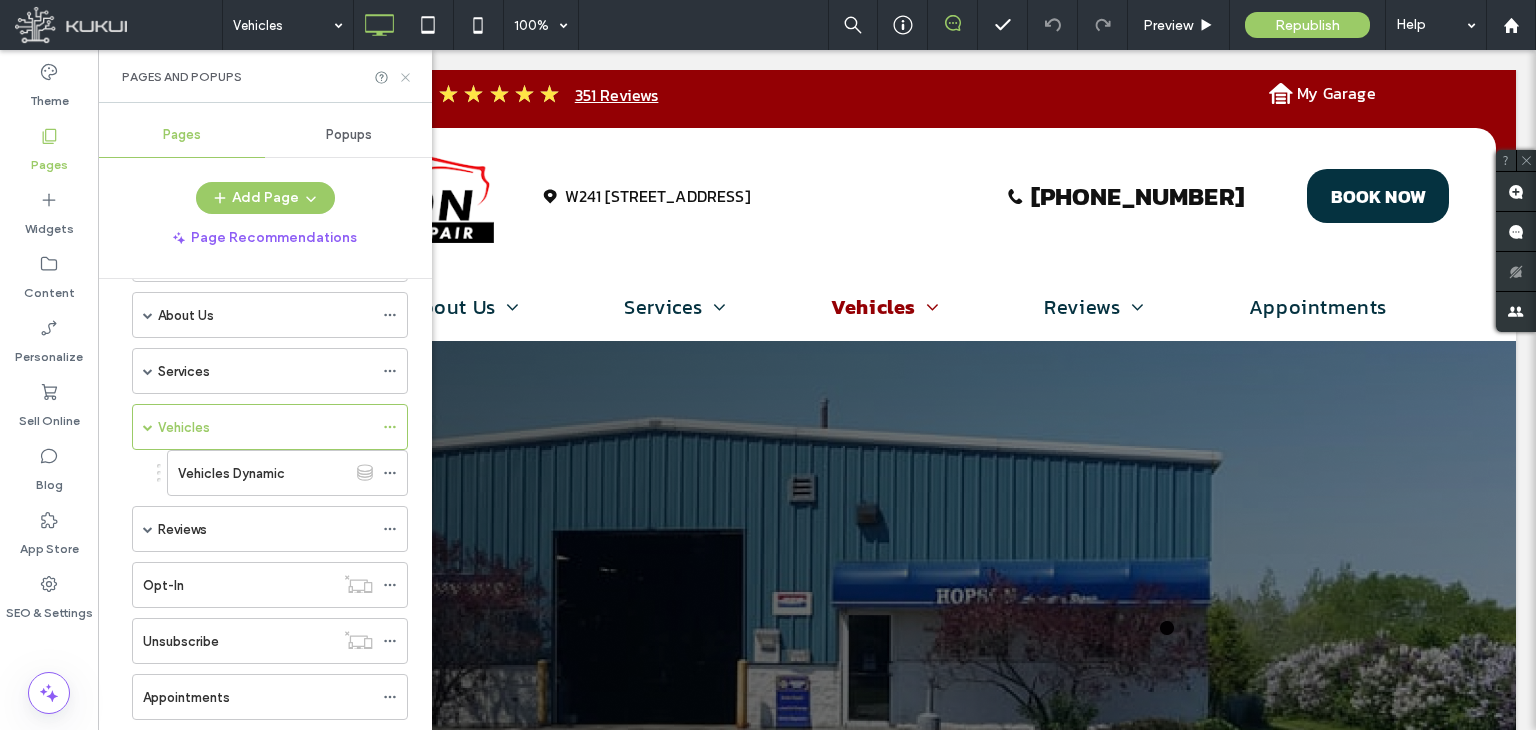 click 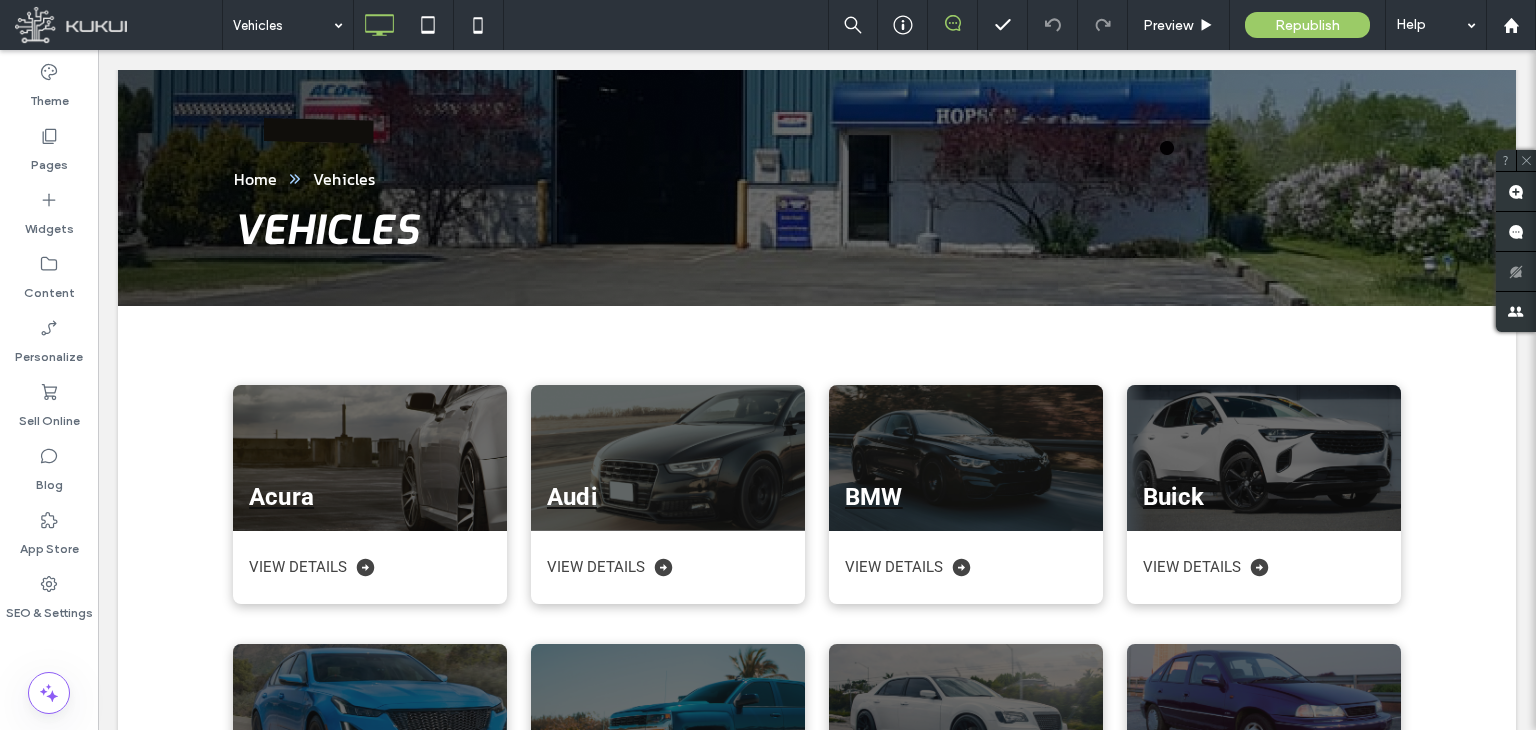 scroll, scrollTop: 431, scrollLeft: 0, axis: vertical 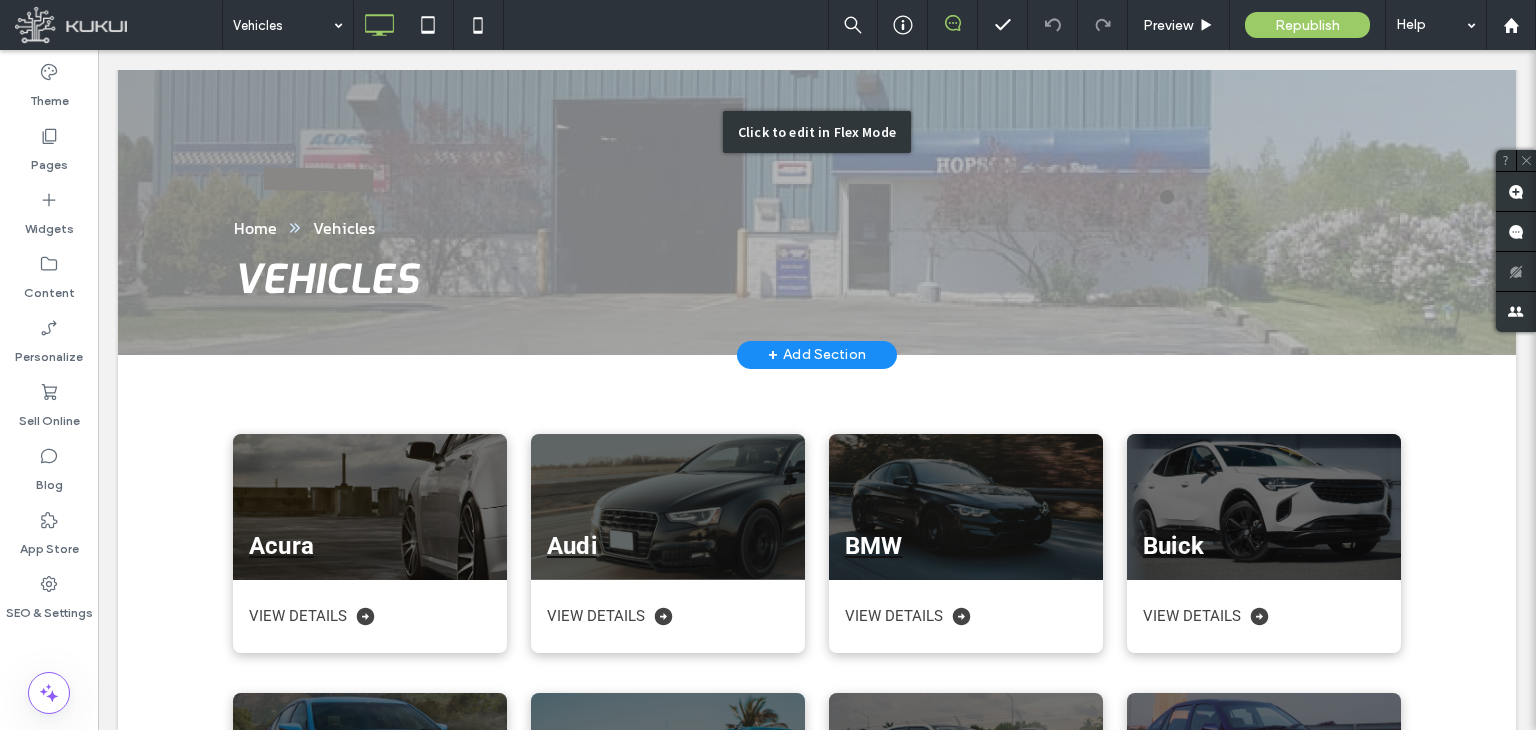 click on "Click to edit in Flex Mode" at bounding box center [817, 132] 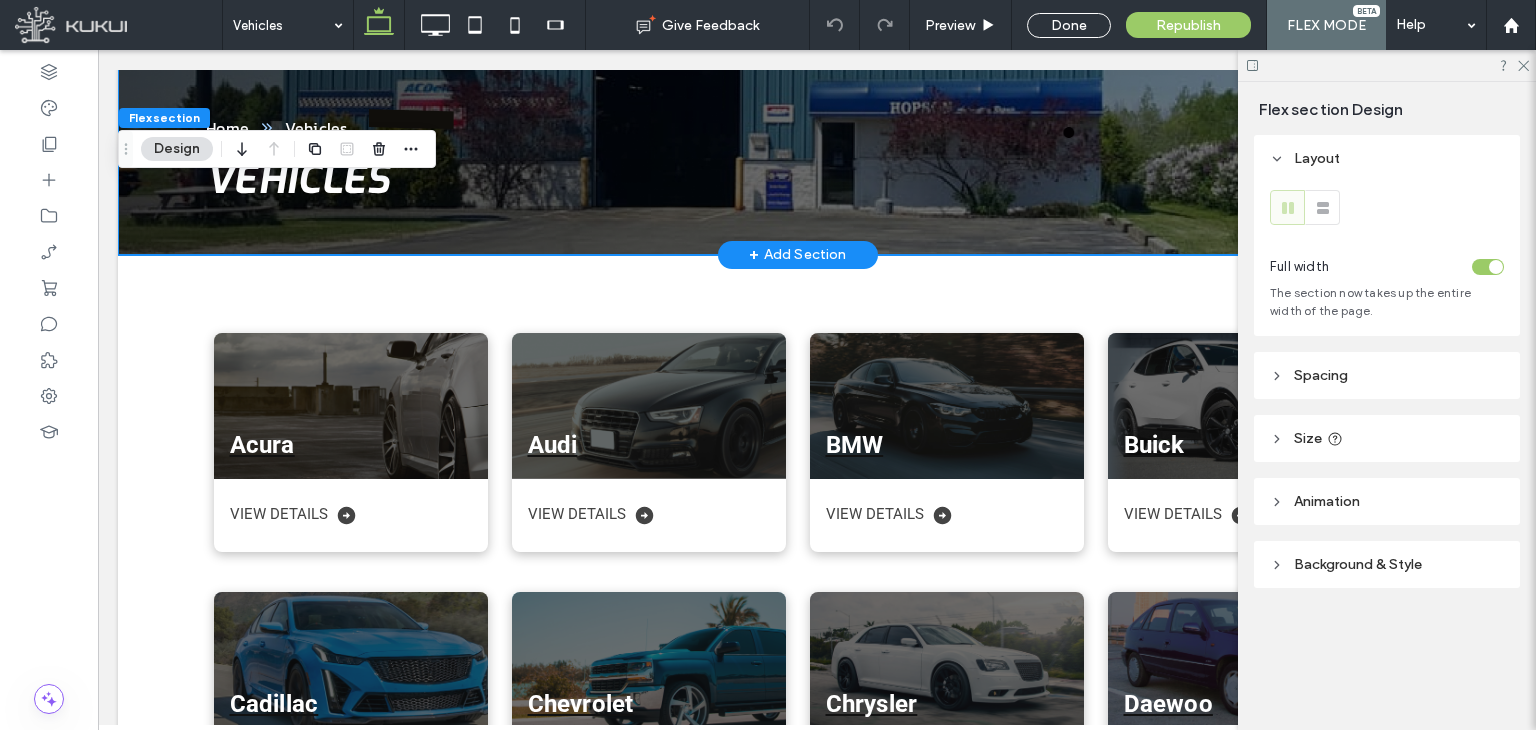 click on "vEHICLES" at bounding box center (297, 179) 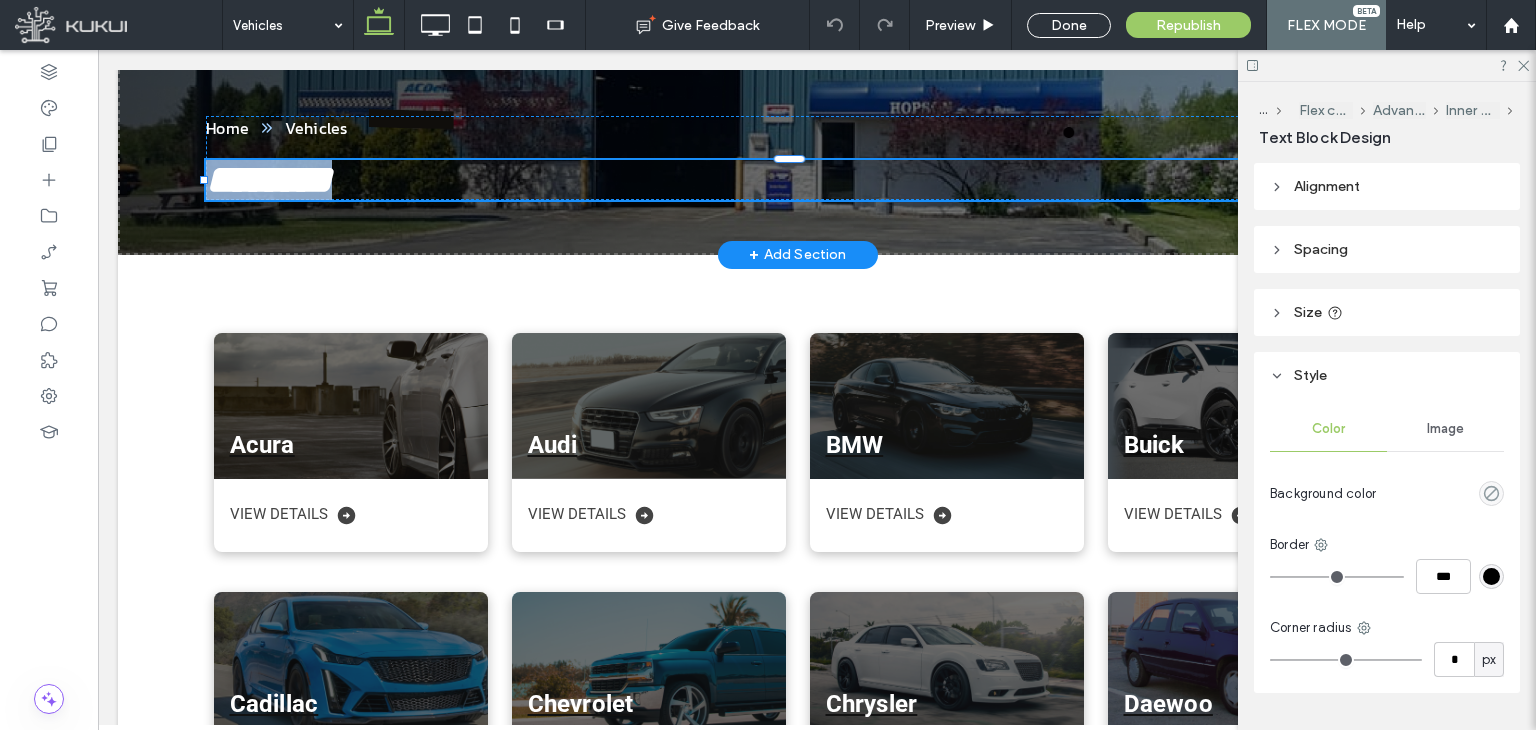type on "***" 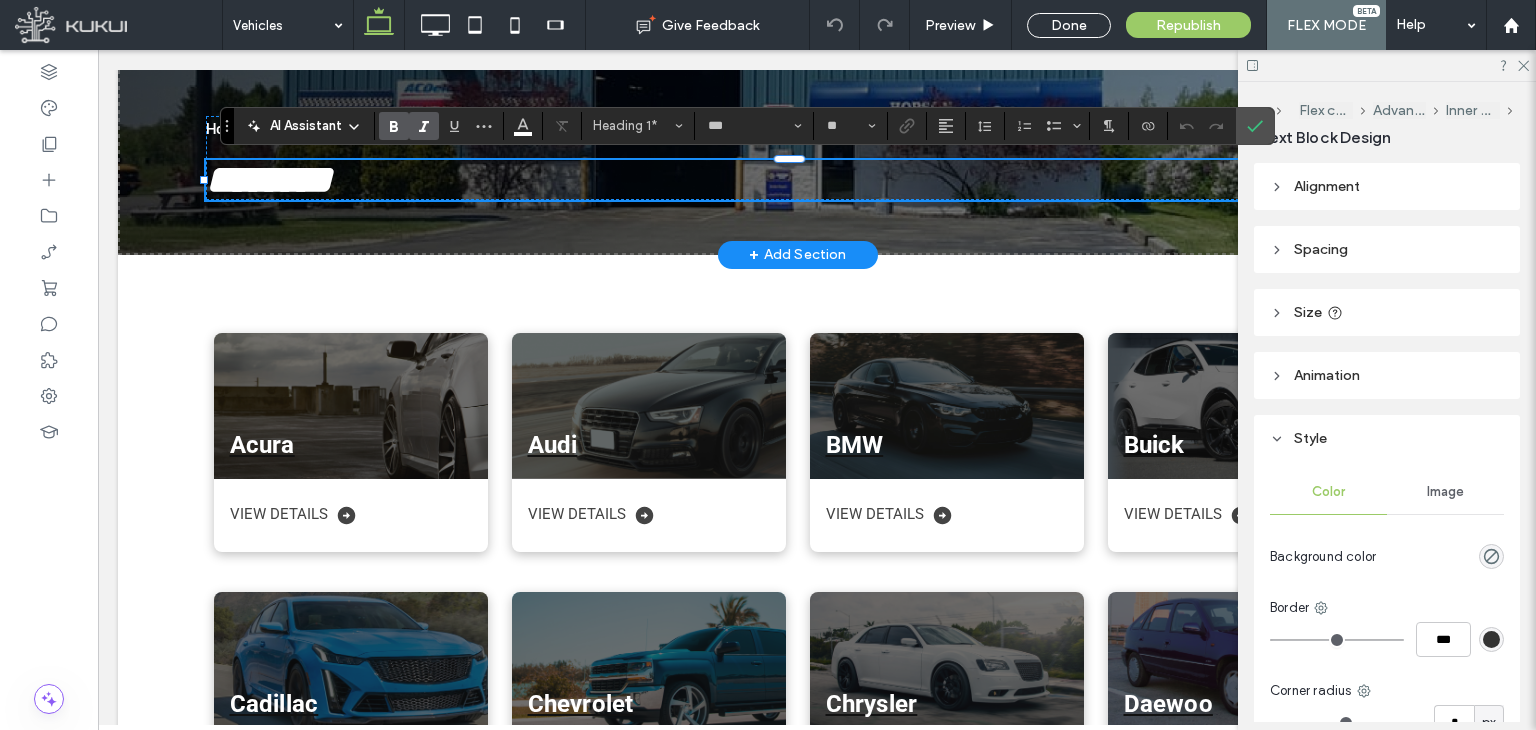 type 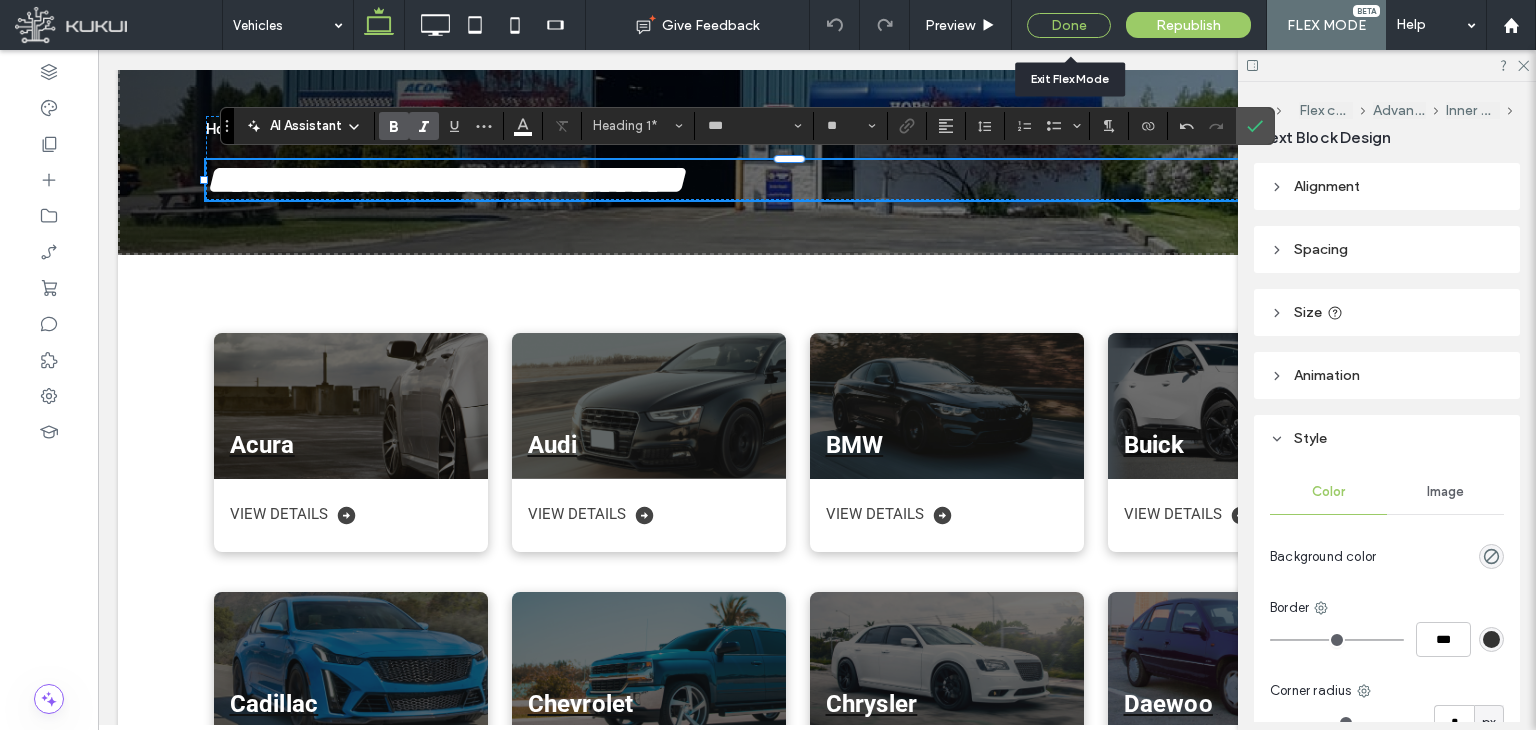 click on "Done" at bounding box center [1069, 25] 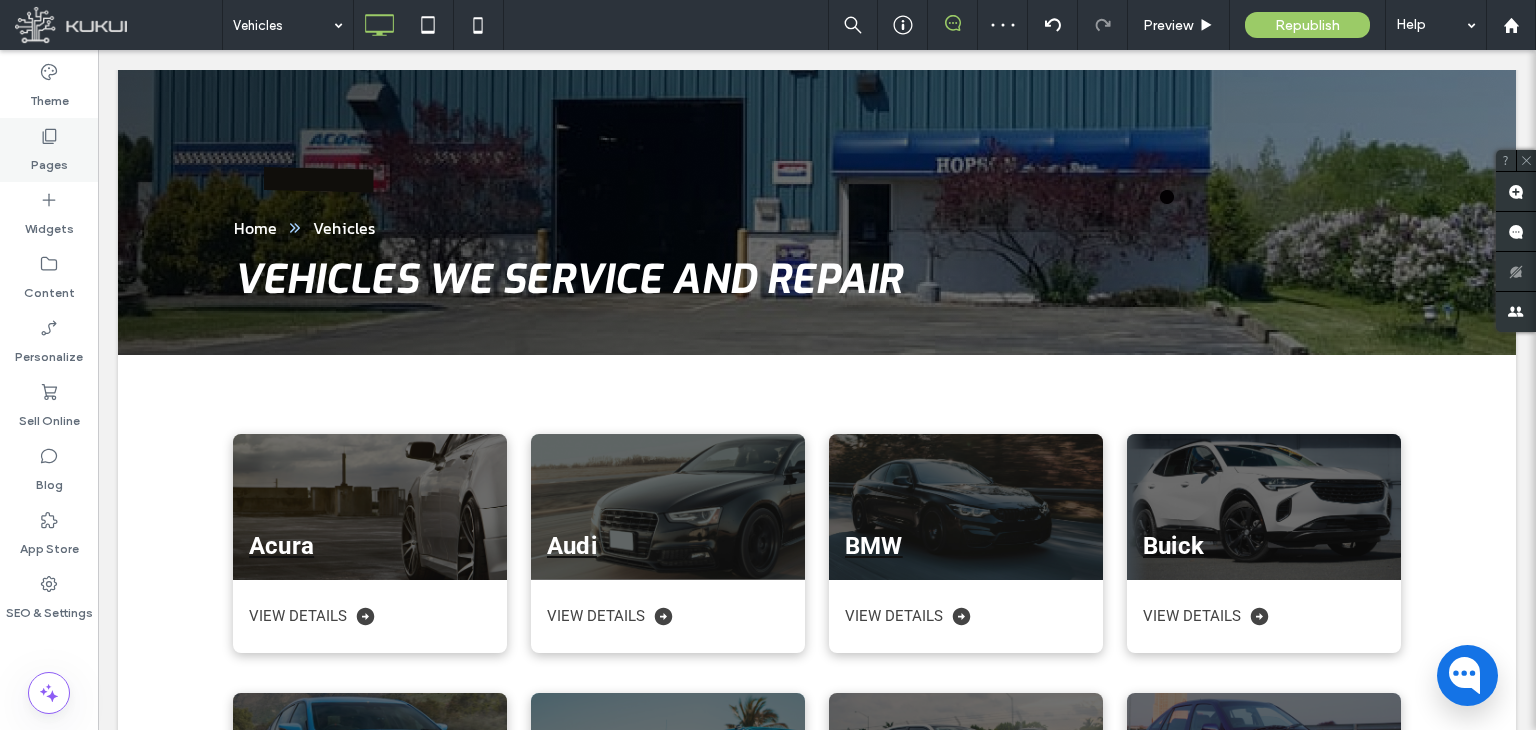 click on "Pages" at bounding box center [49, 150] 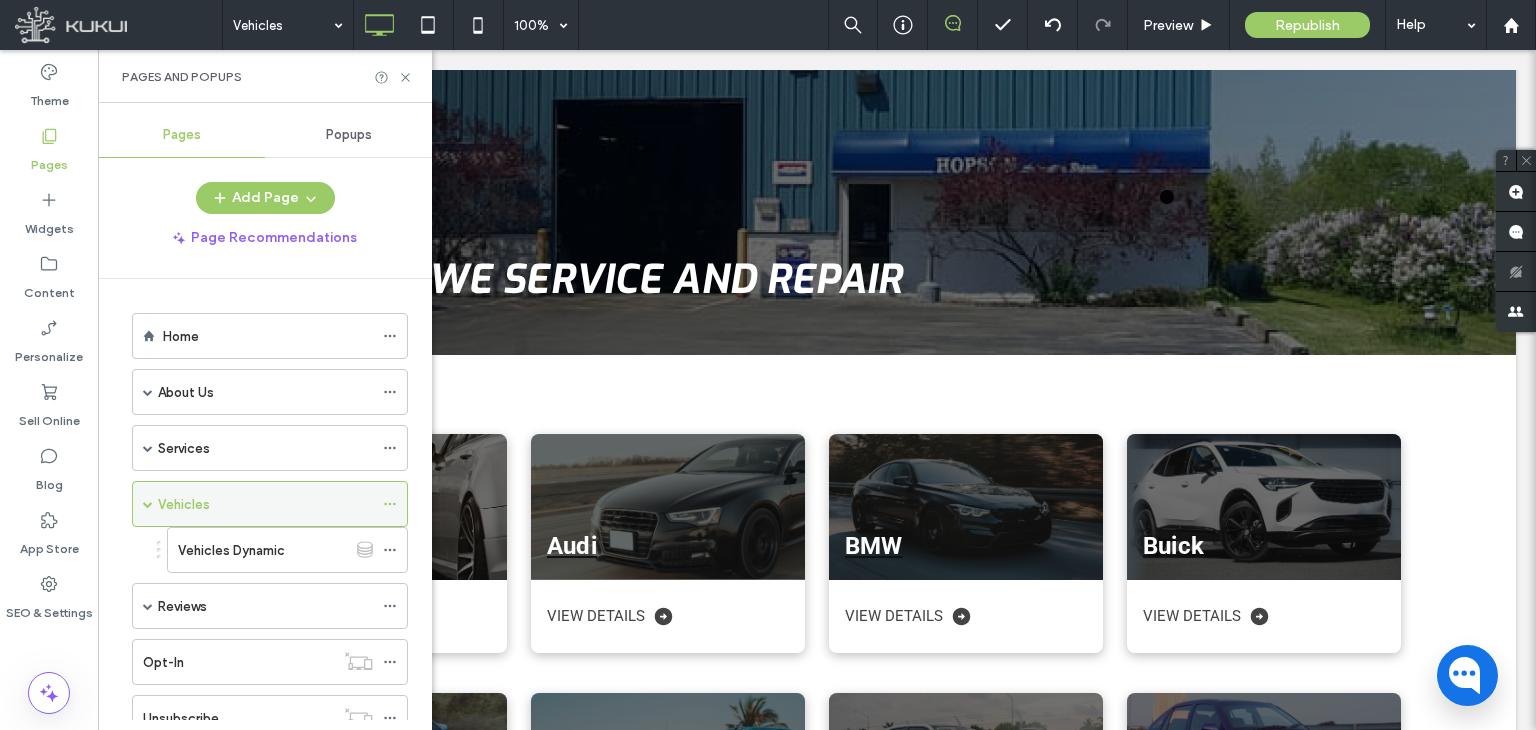 click 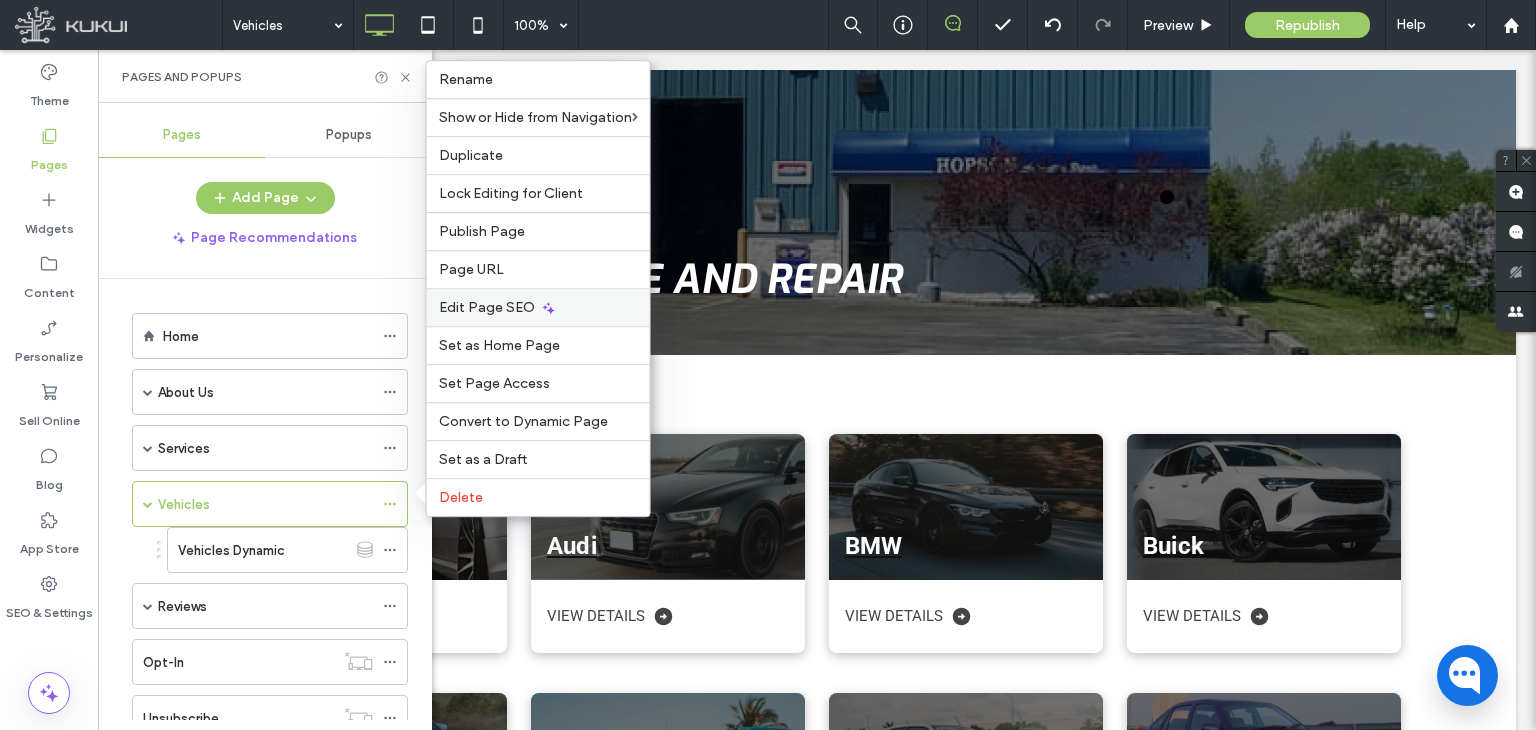 click on "Edit Page SEO" at bounding box center (487, 307) 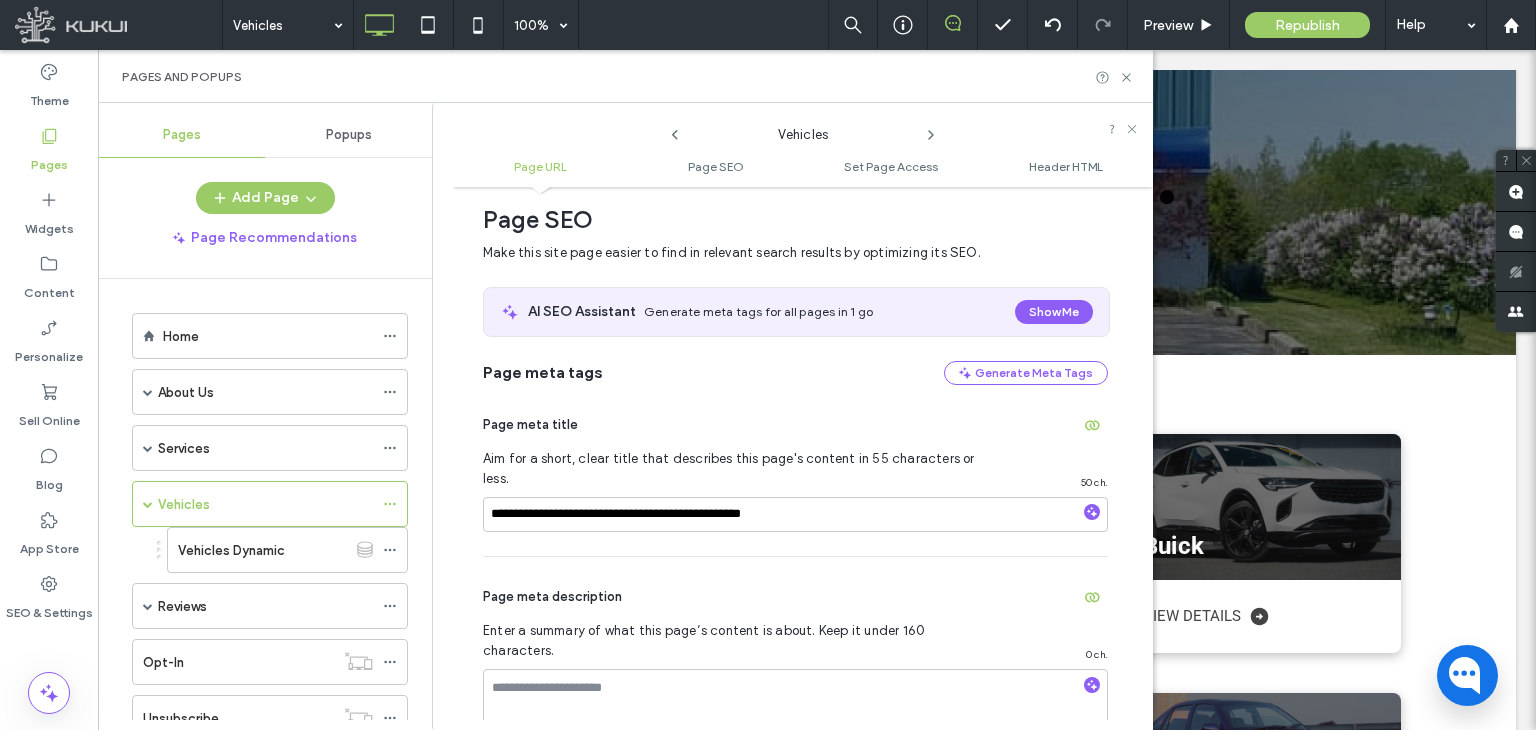 scroll, scrollTop: 274, scrollLeft: 0, axis: vertical 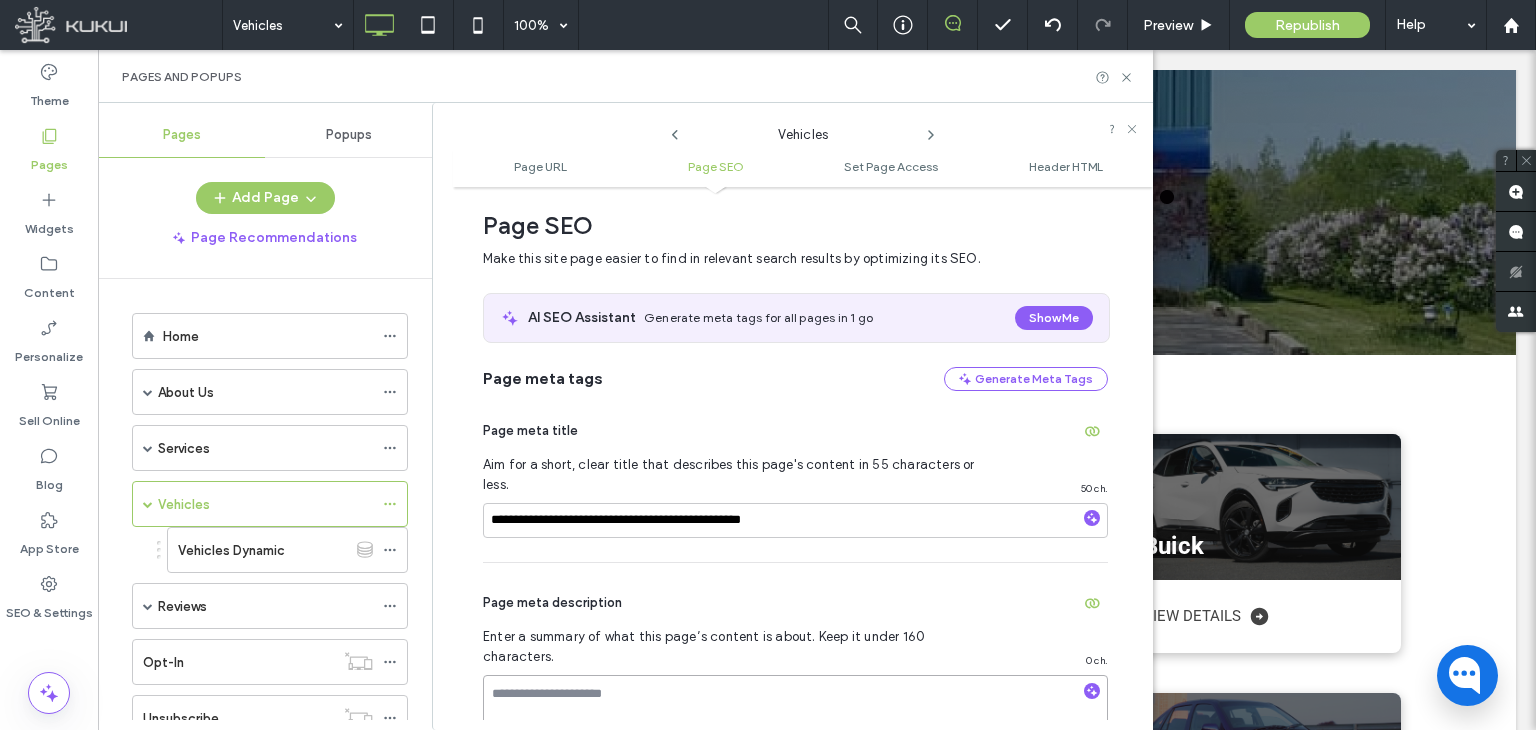 click at bounding box center [795, 725] 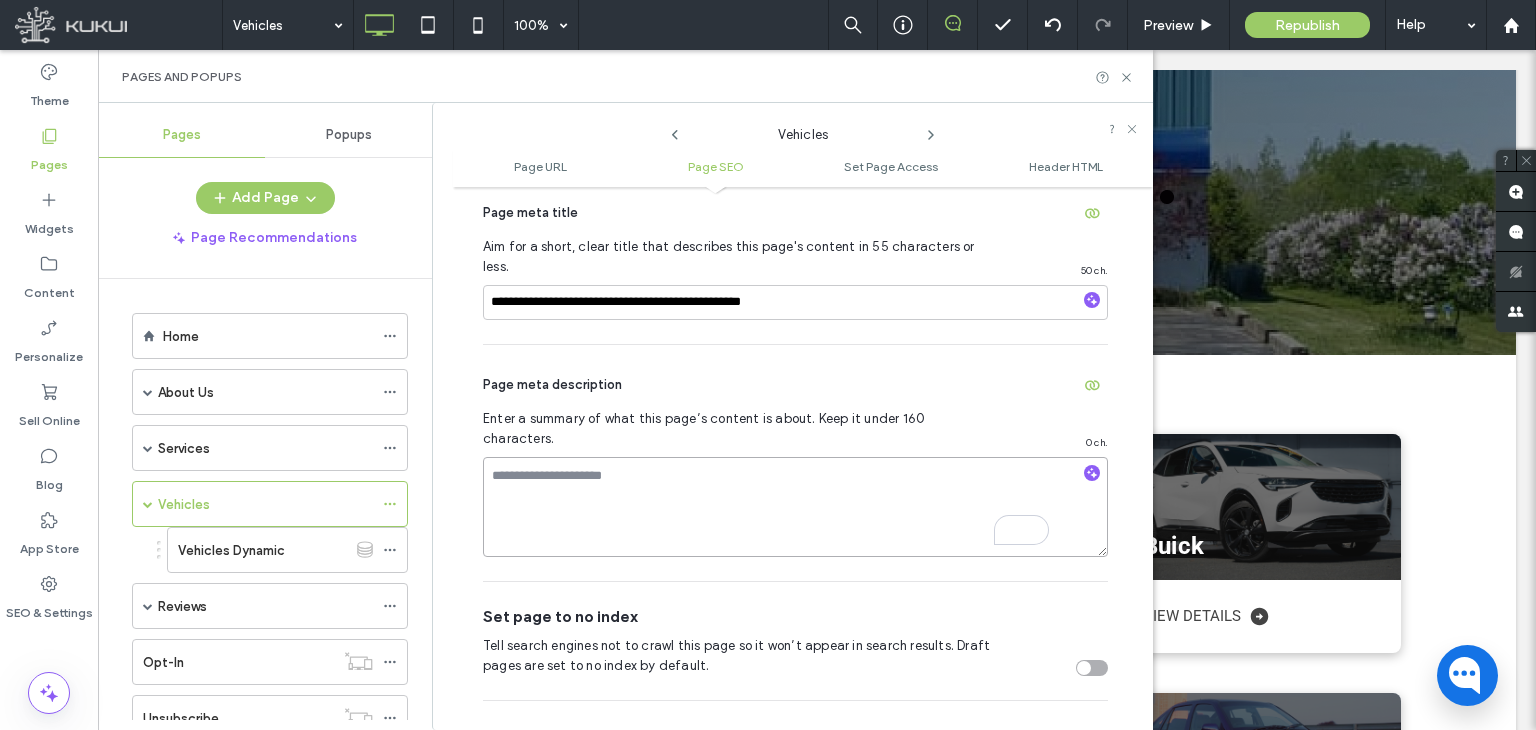 scroll, scrollTop: 564, scrollLeft: 0, axis: vertical 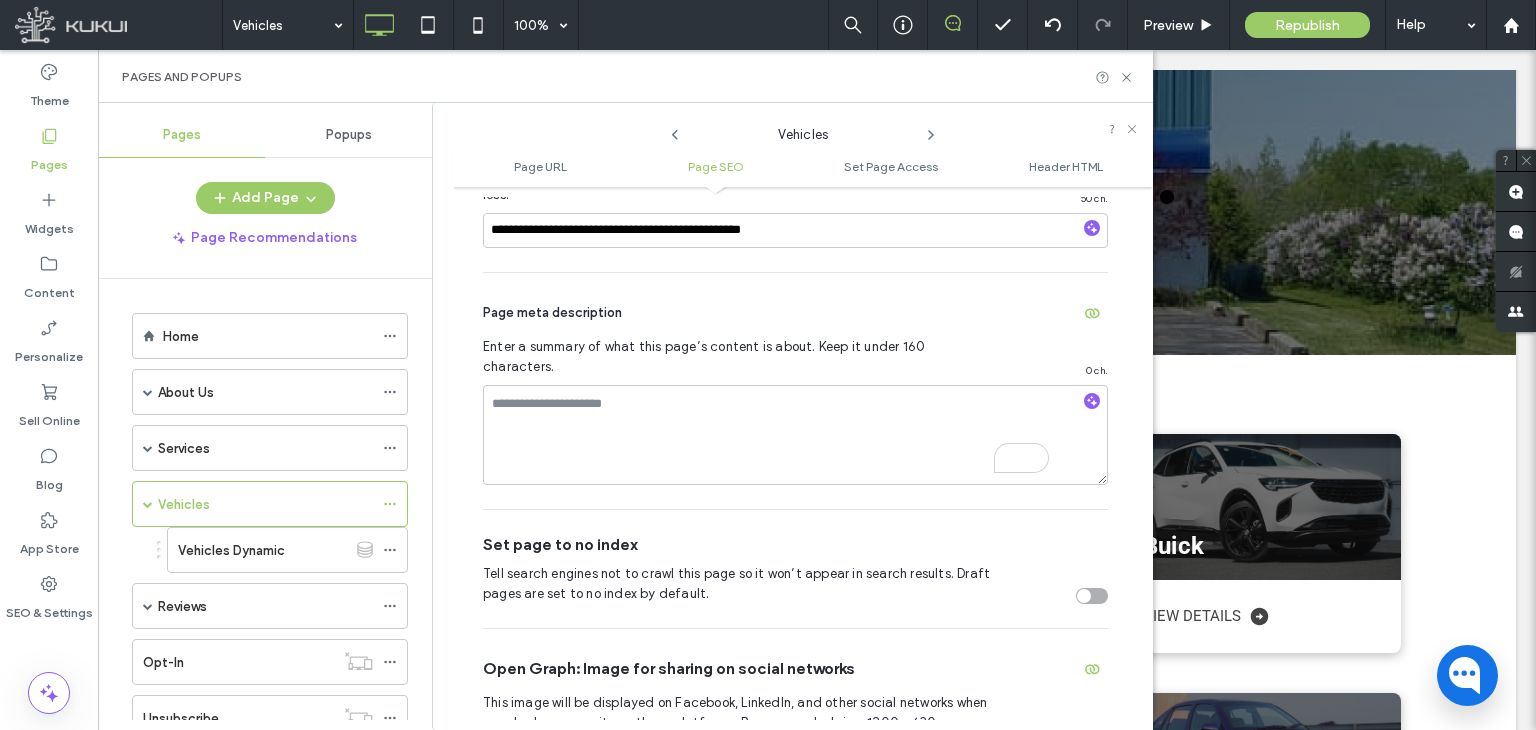 click 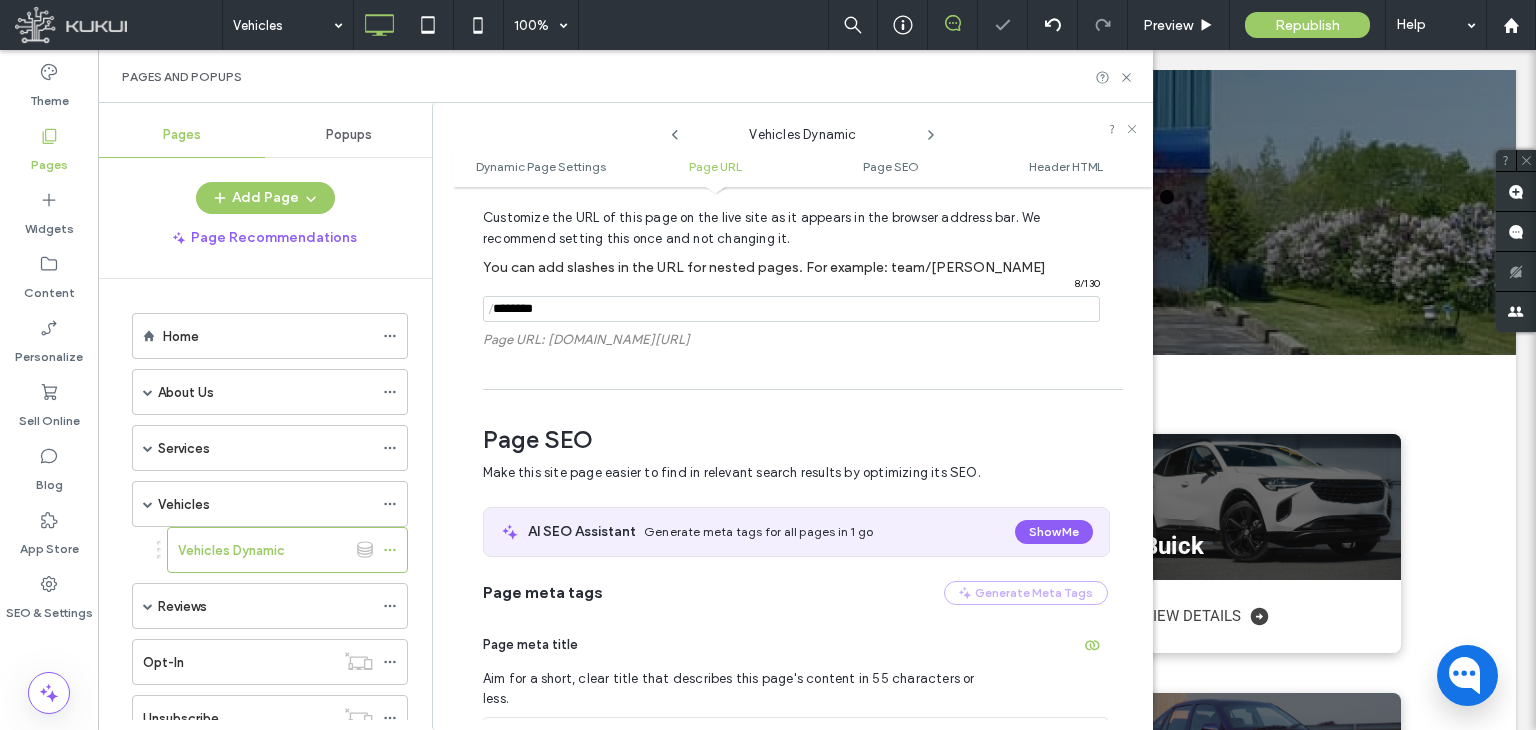 scroll, scrollTop: 660, scrollLeft: 0, axis: vertical 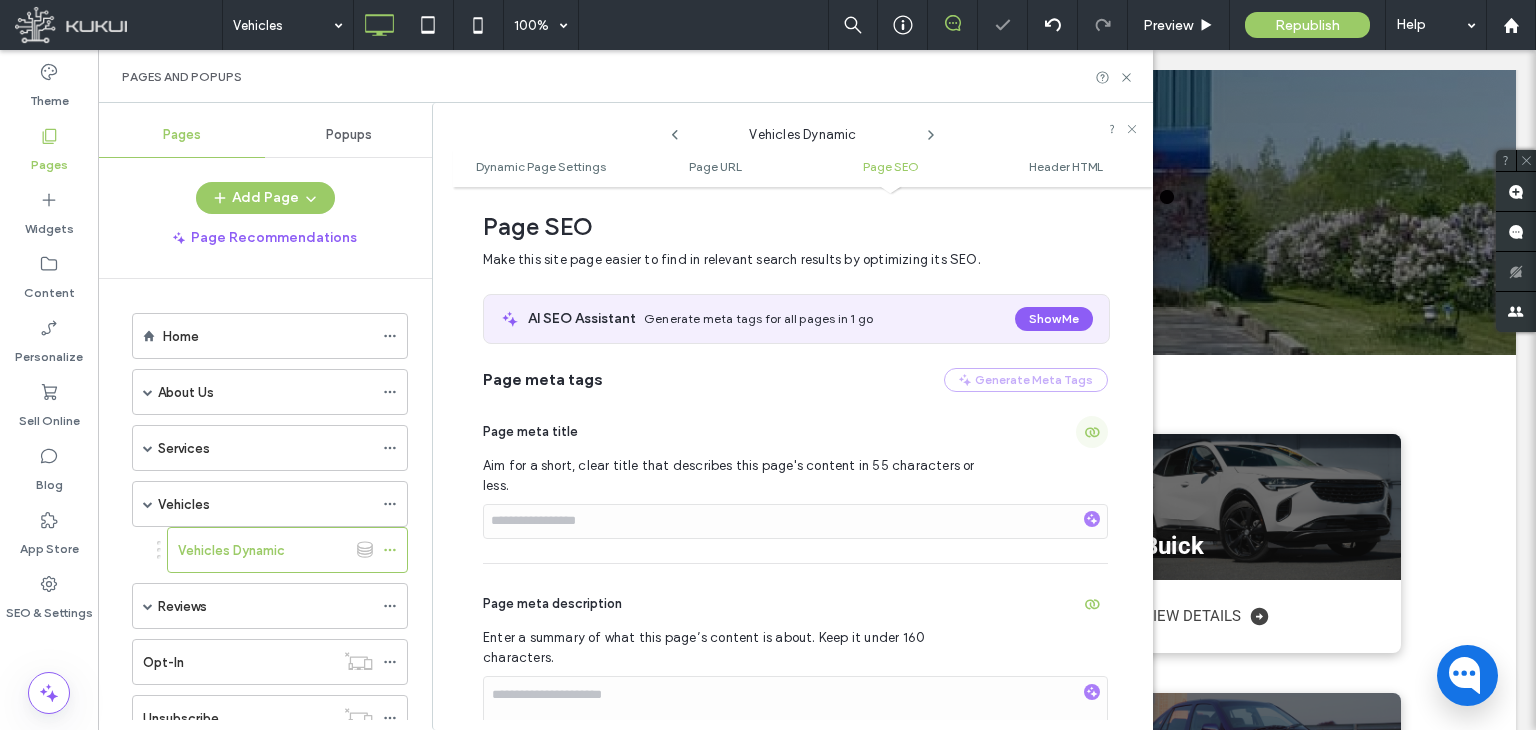 click at bounding box center (1092, 432) 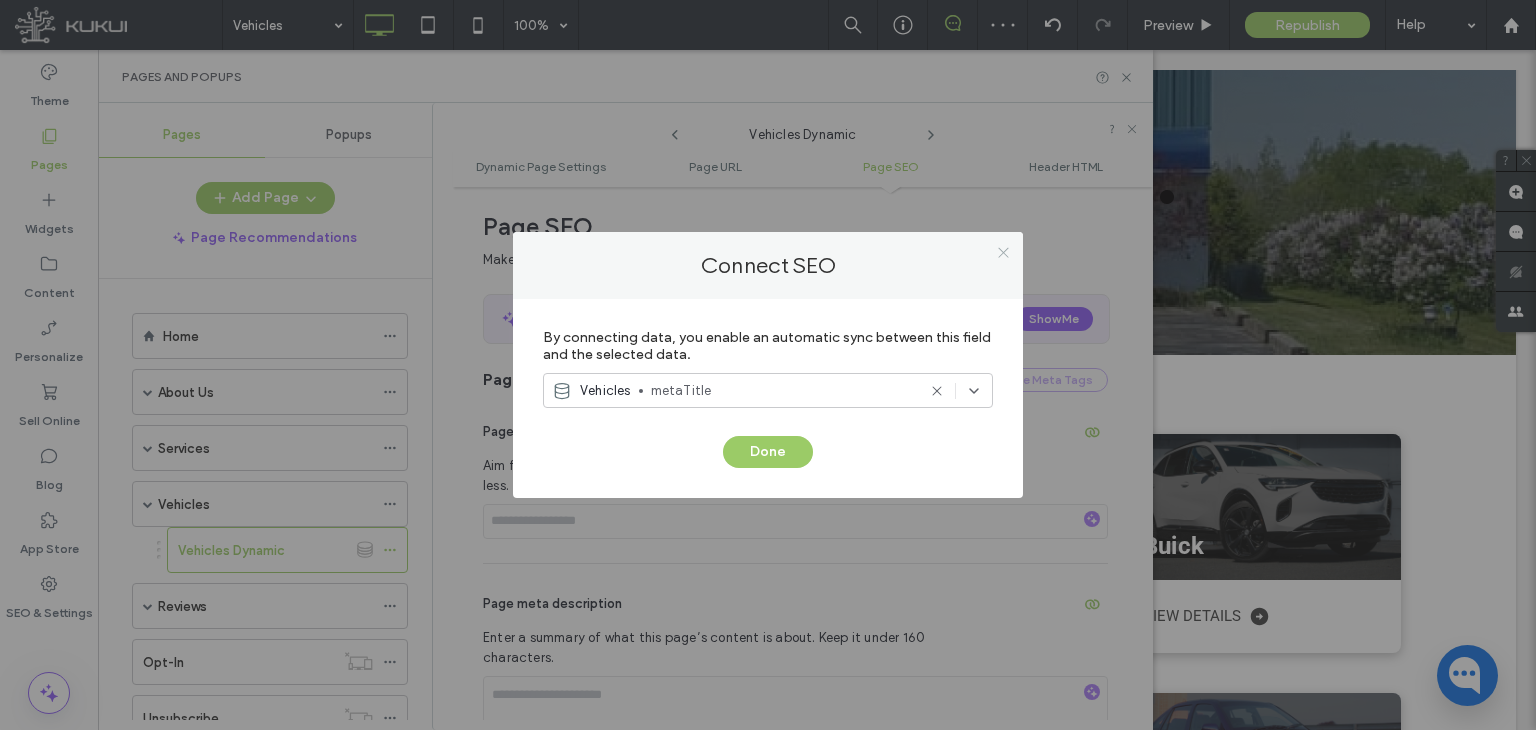 click 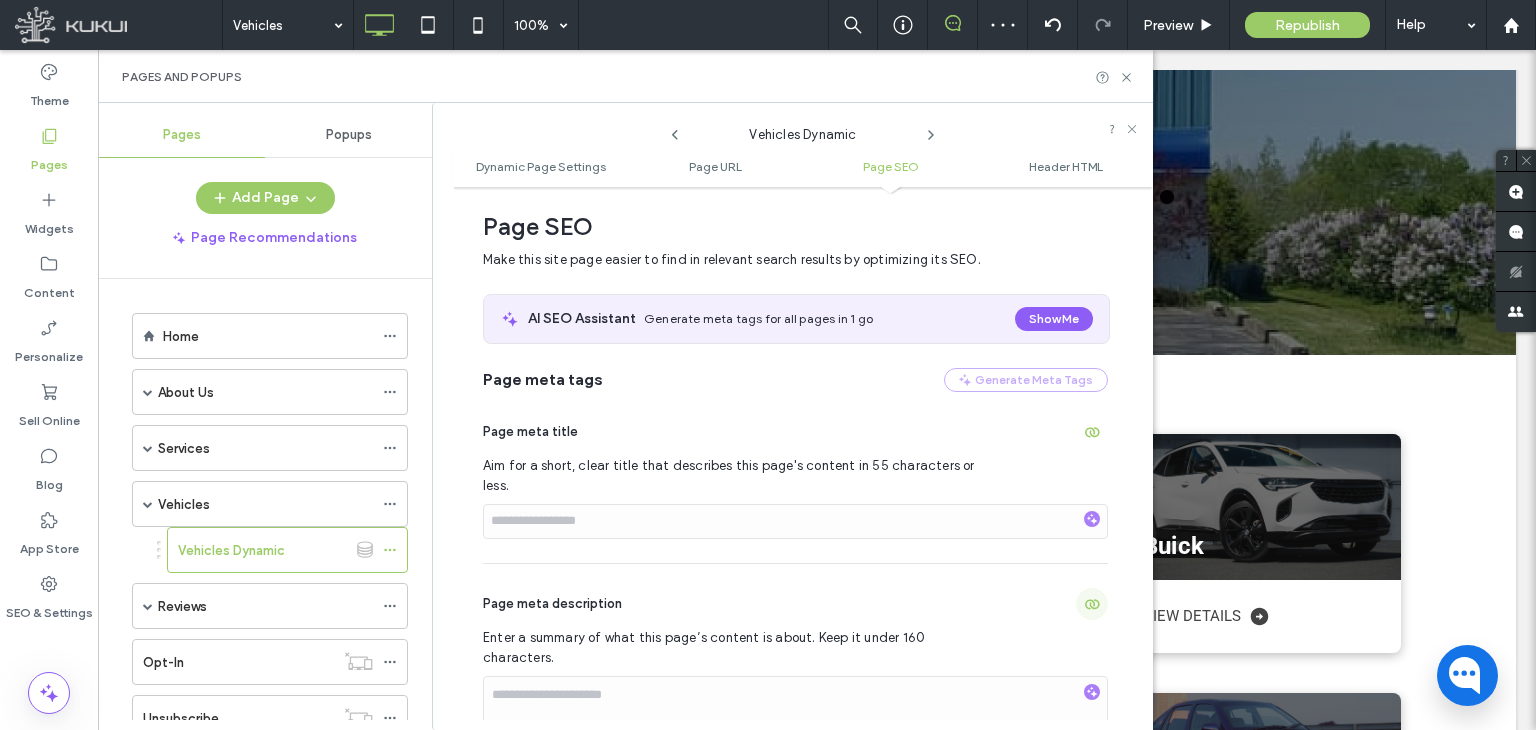 click 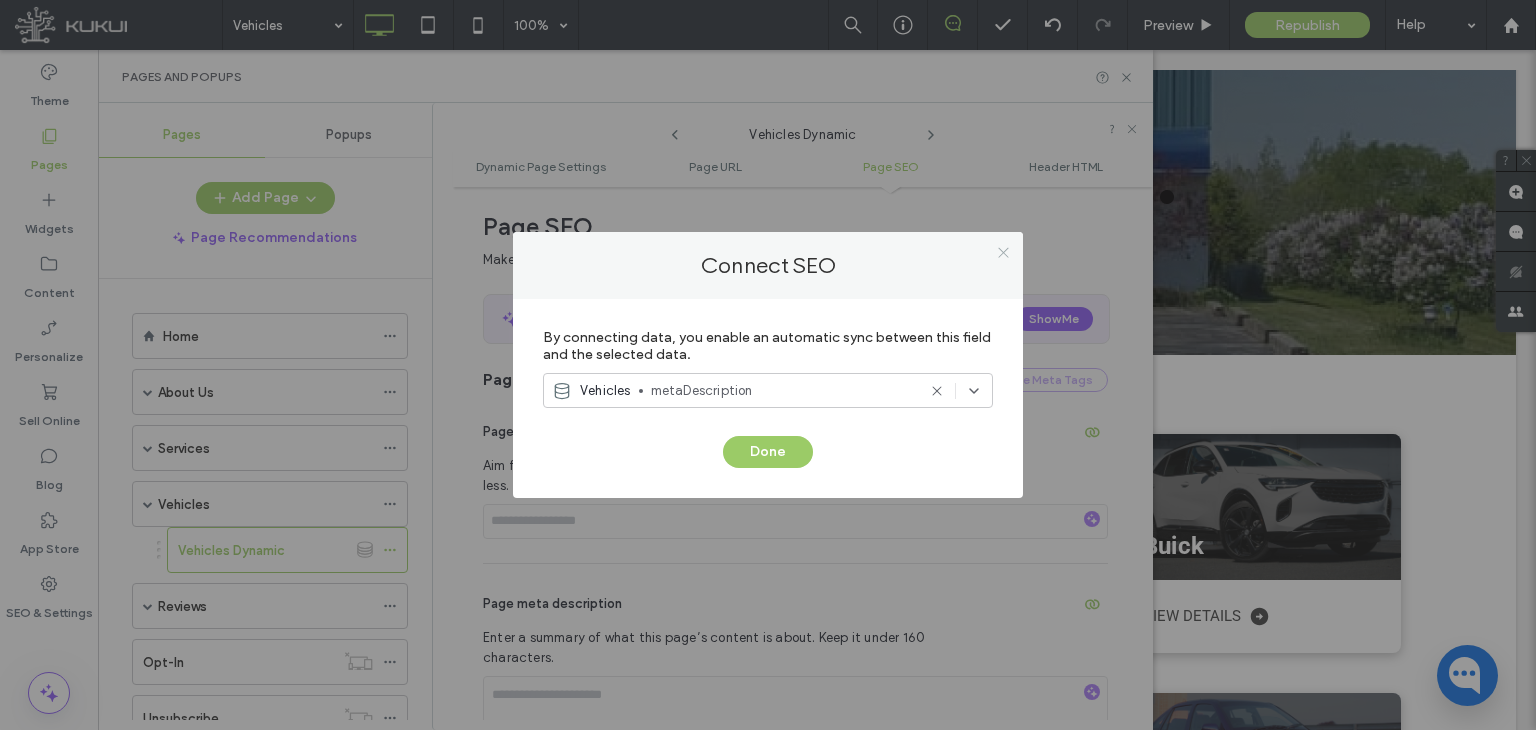 click 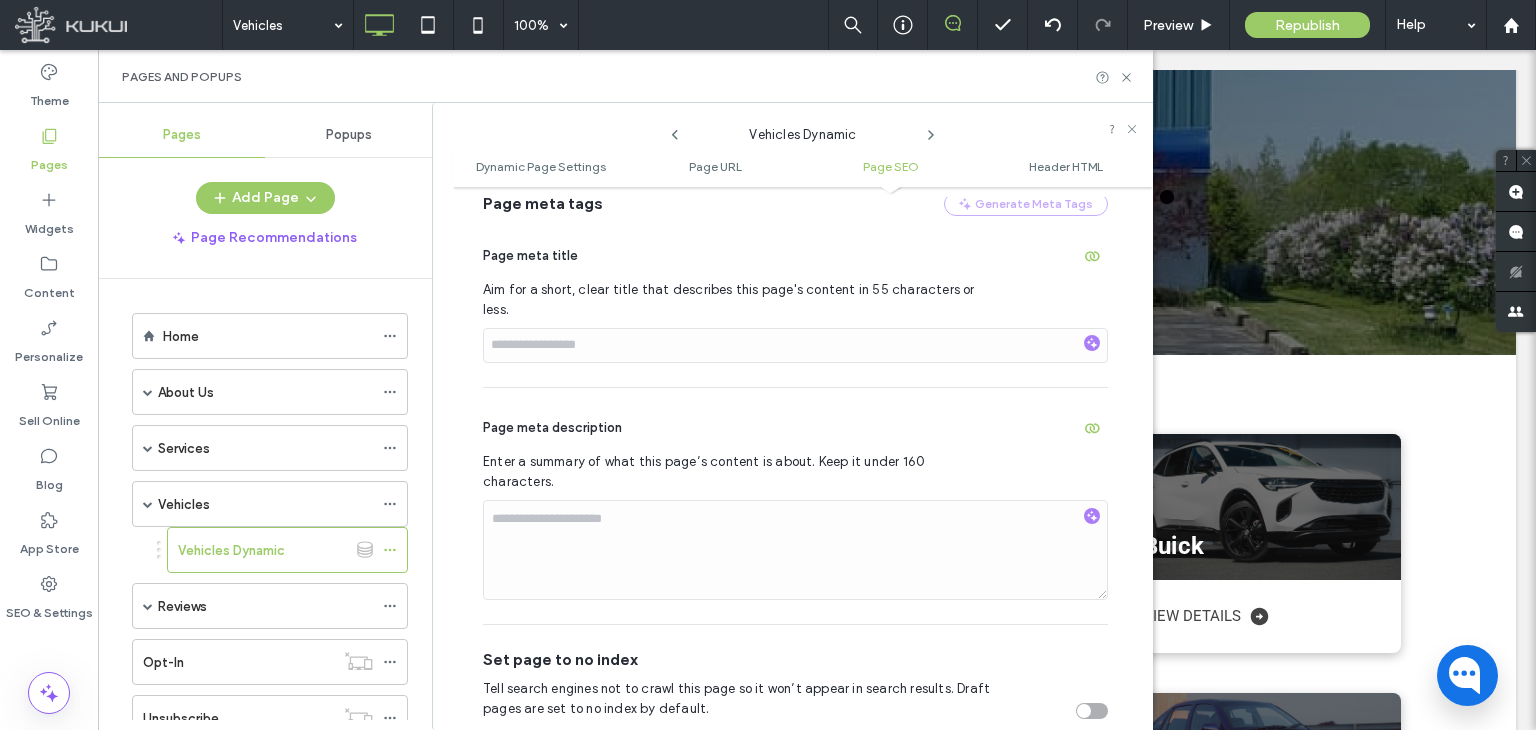scroll, scrollTop: 1161, scrollLeft: 0, axis: vertical 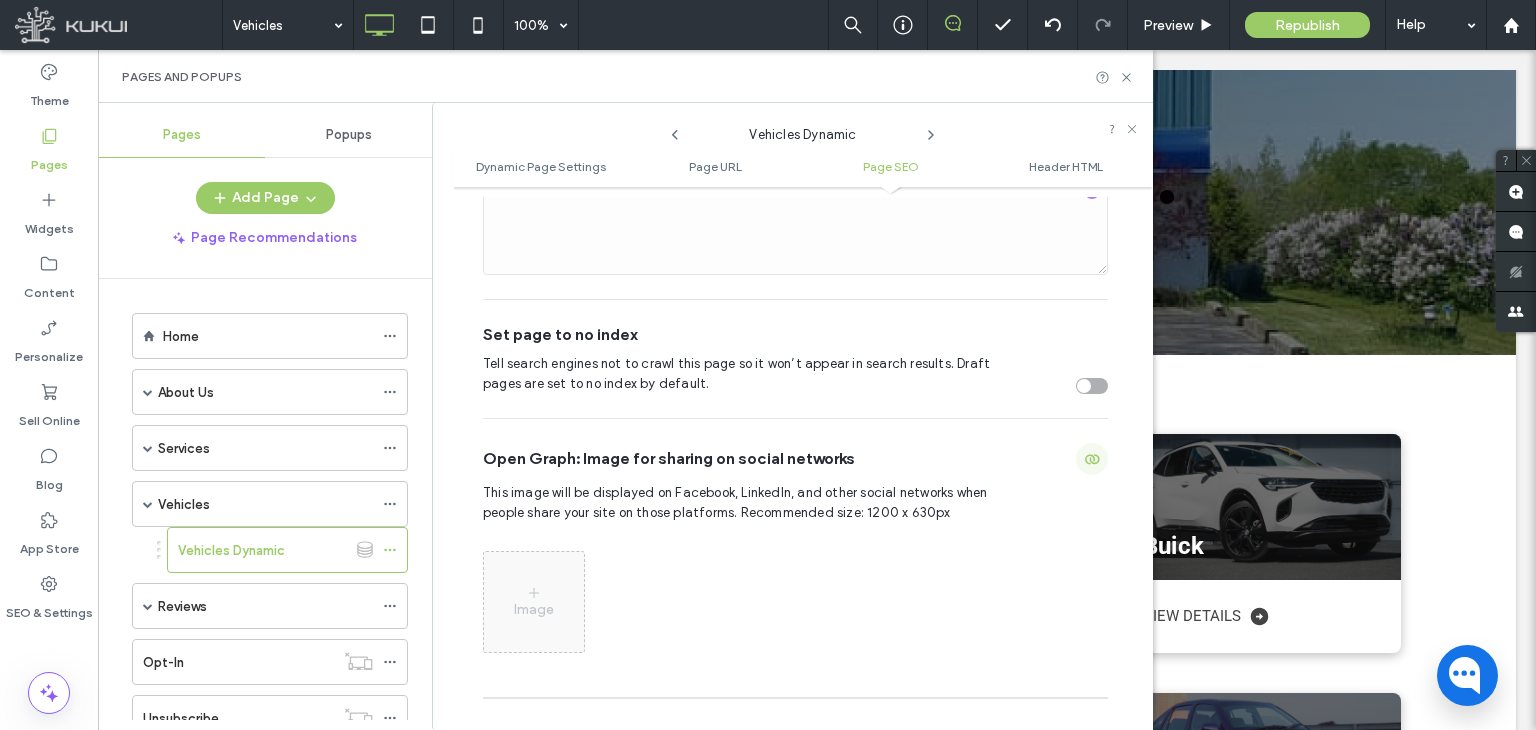 click 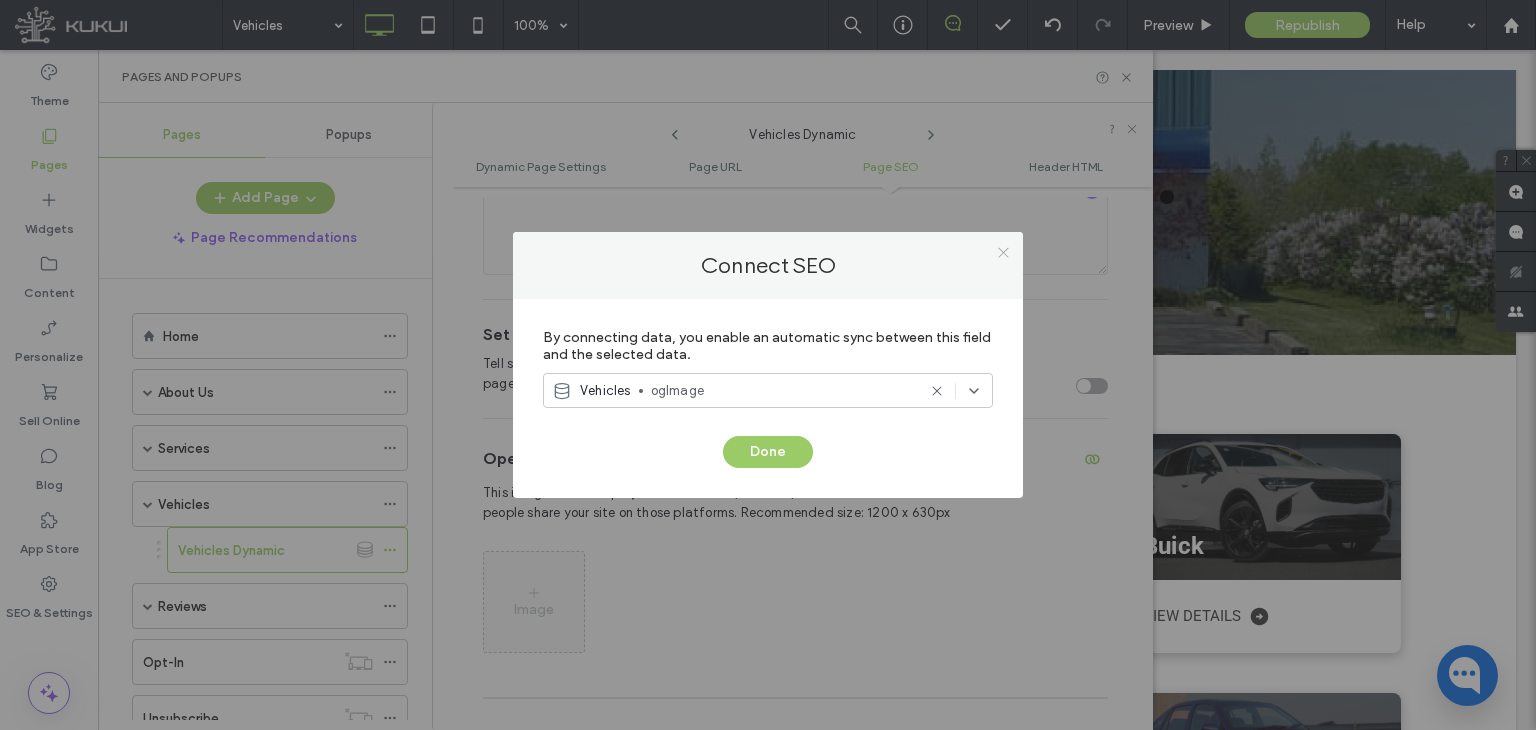 click 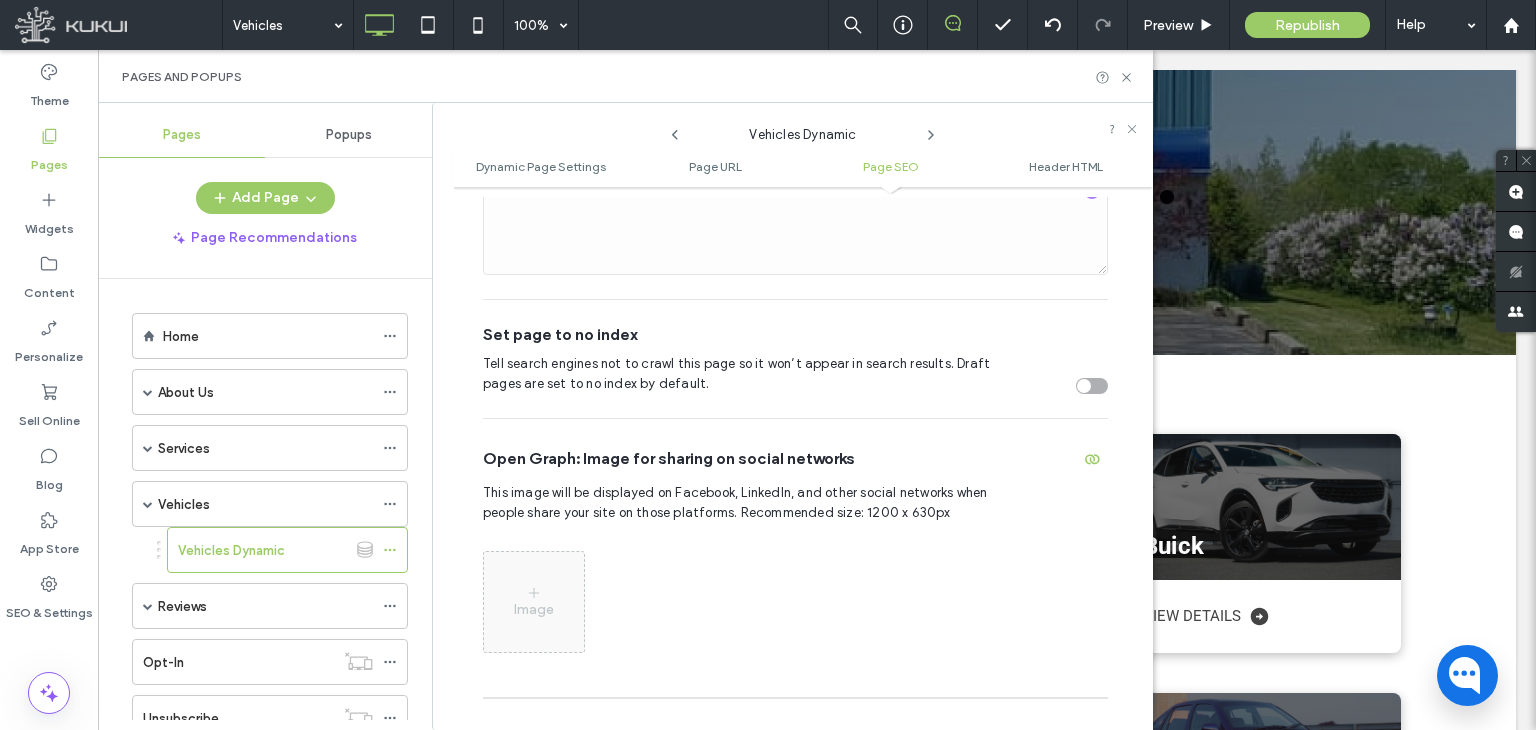 click 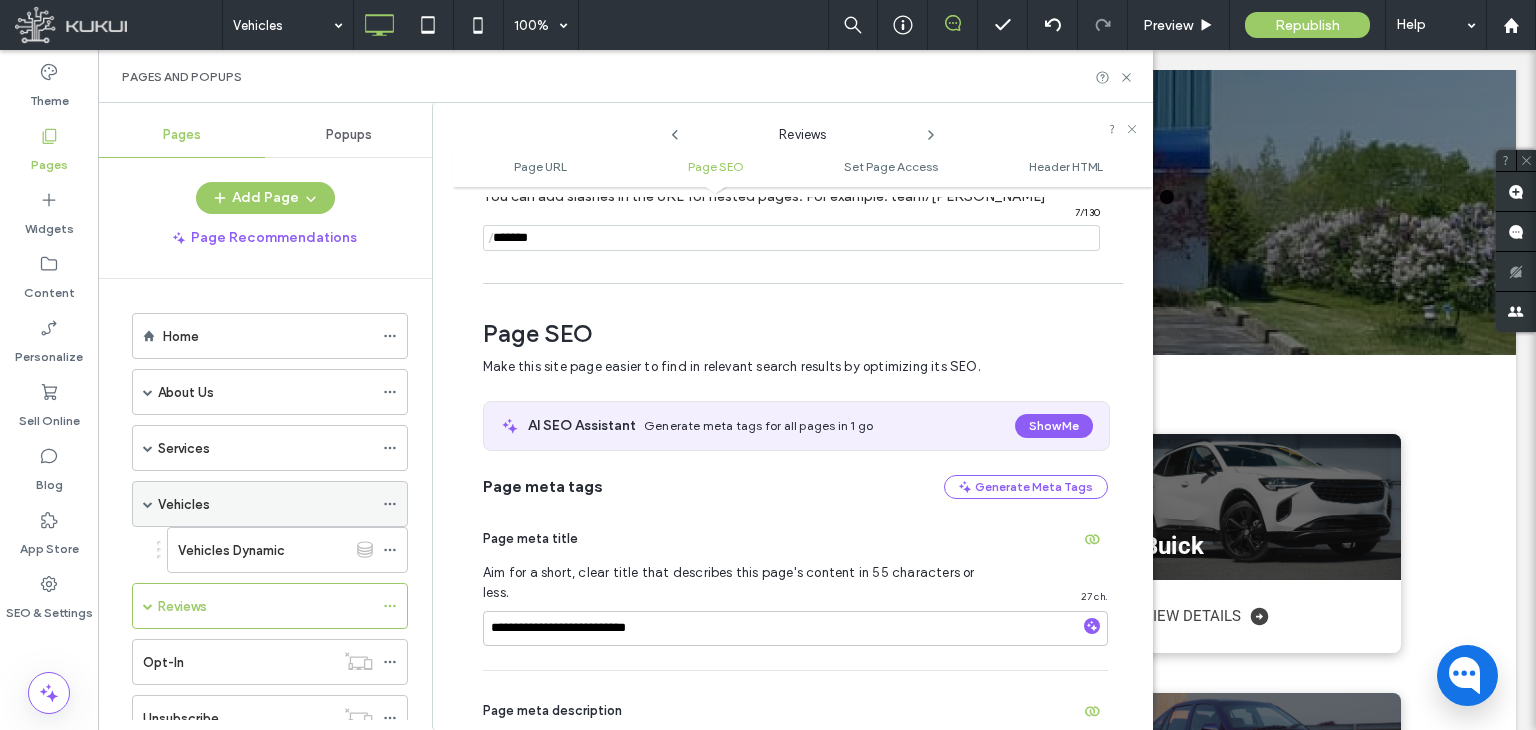scroll, scrollTop: 274, scrollLeft: 0, axis: vertical 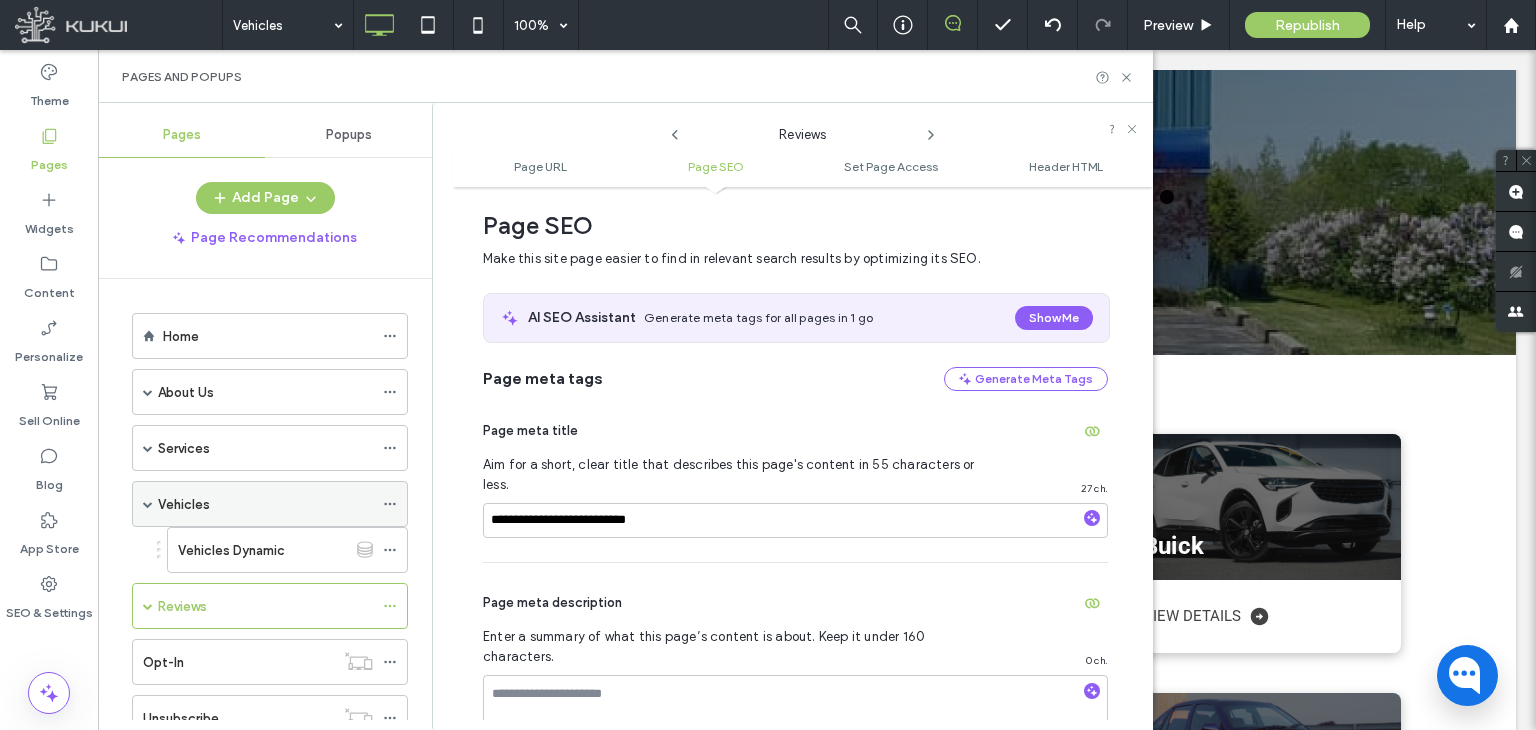 click at bounding box center (148, 504) 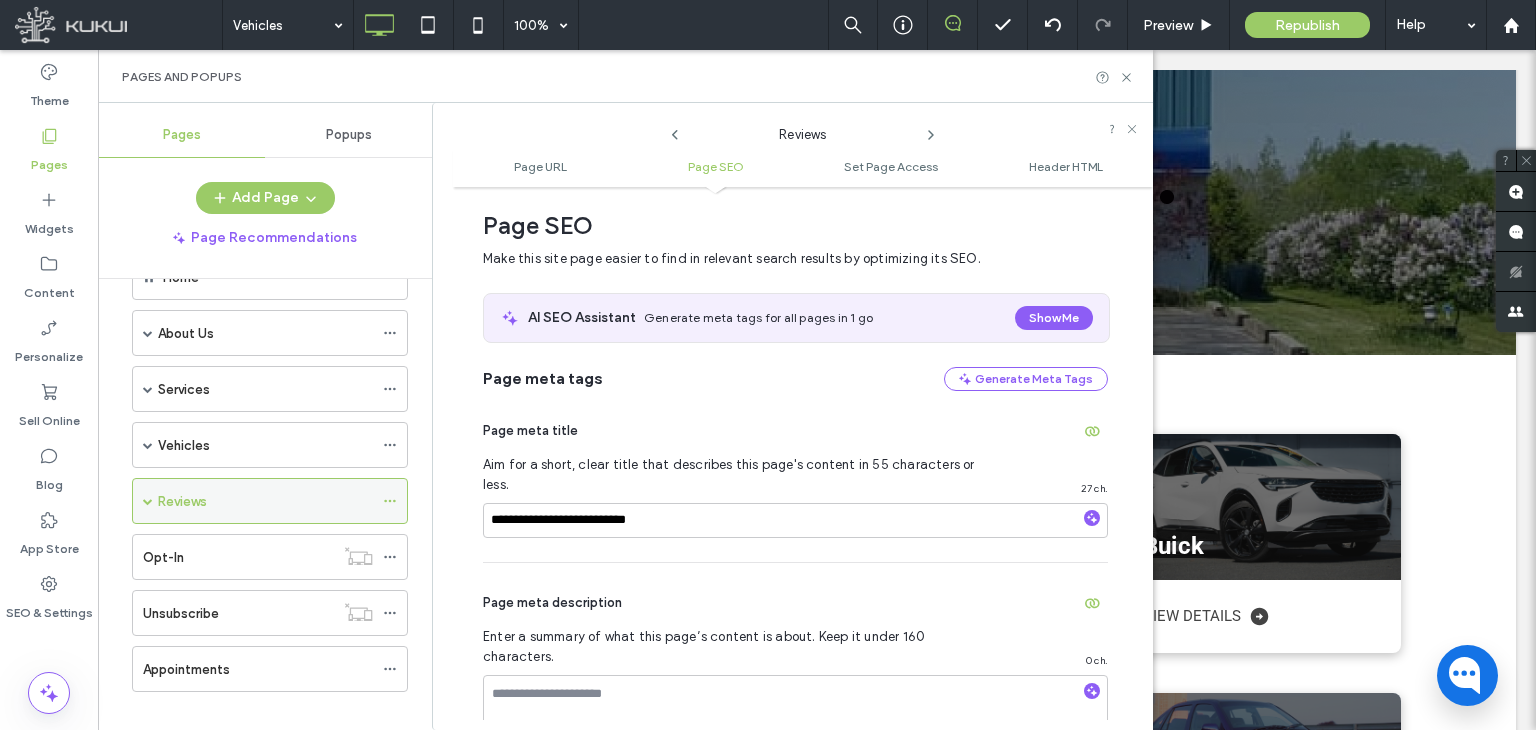 scroll, scrollTop: 77, scrollLeft: 0, axis: vertical 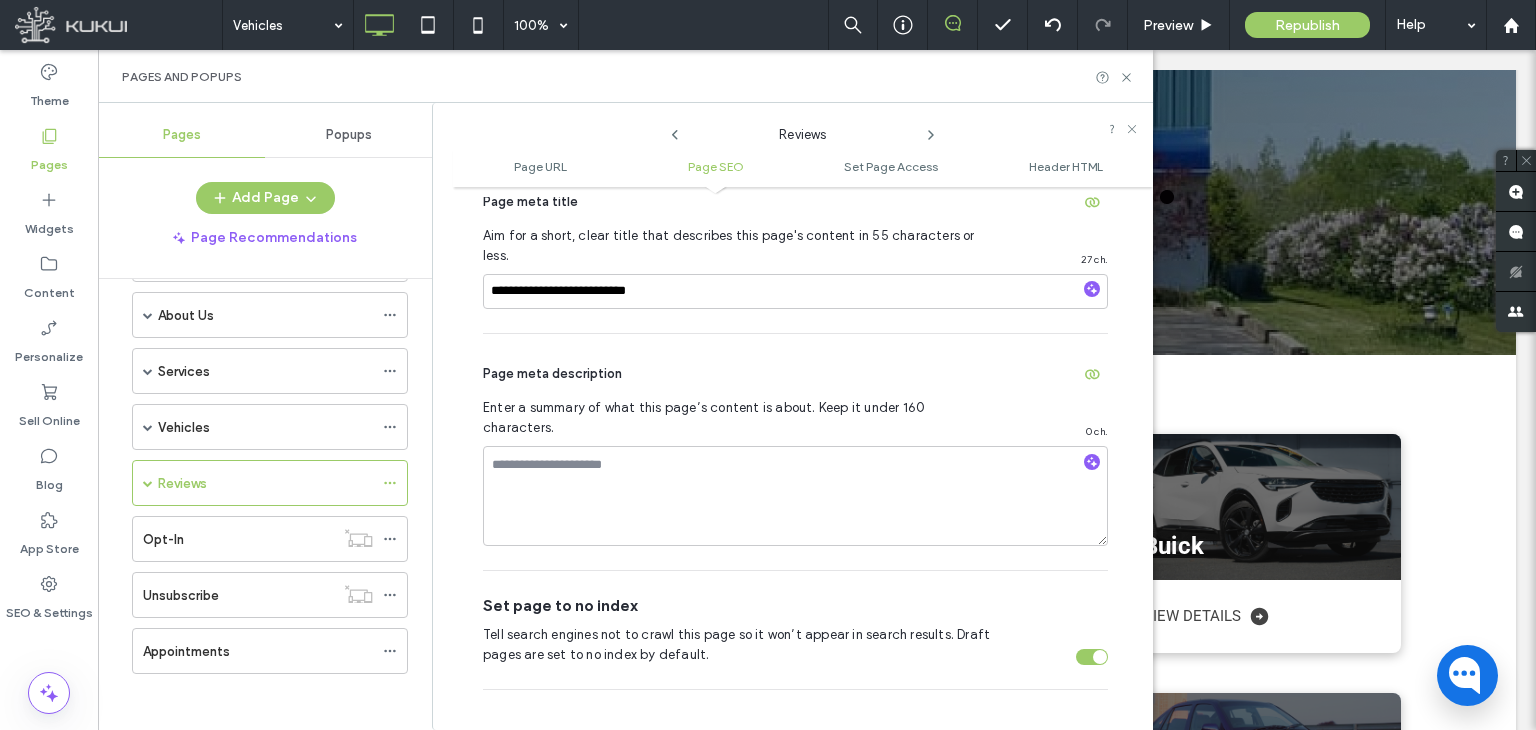 click at bounding box center [1100, 657] 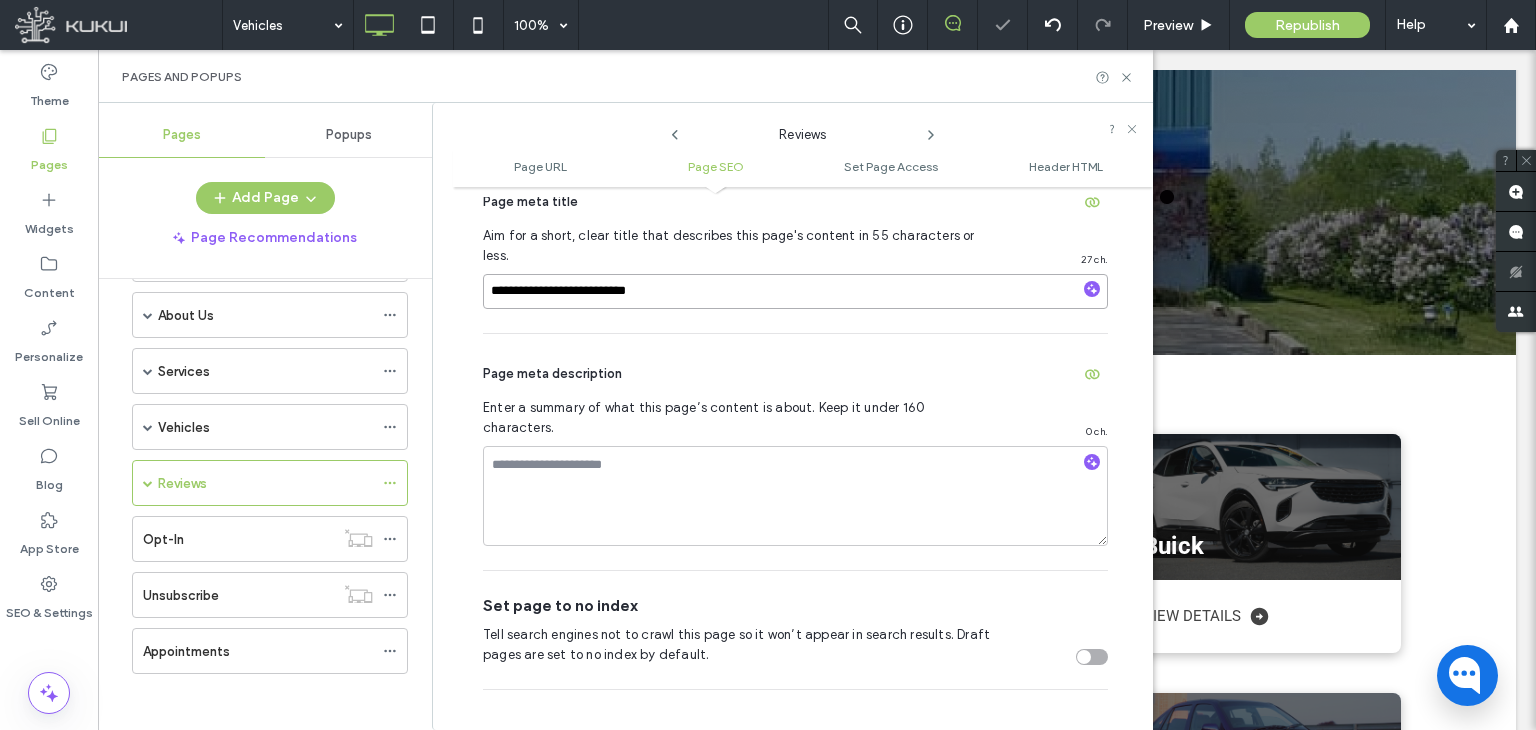 drag, startPoint x: 546, startPoint y: 269, endPoint x: 546, endPoint y: 288, distance: 19 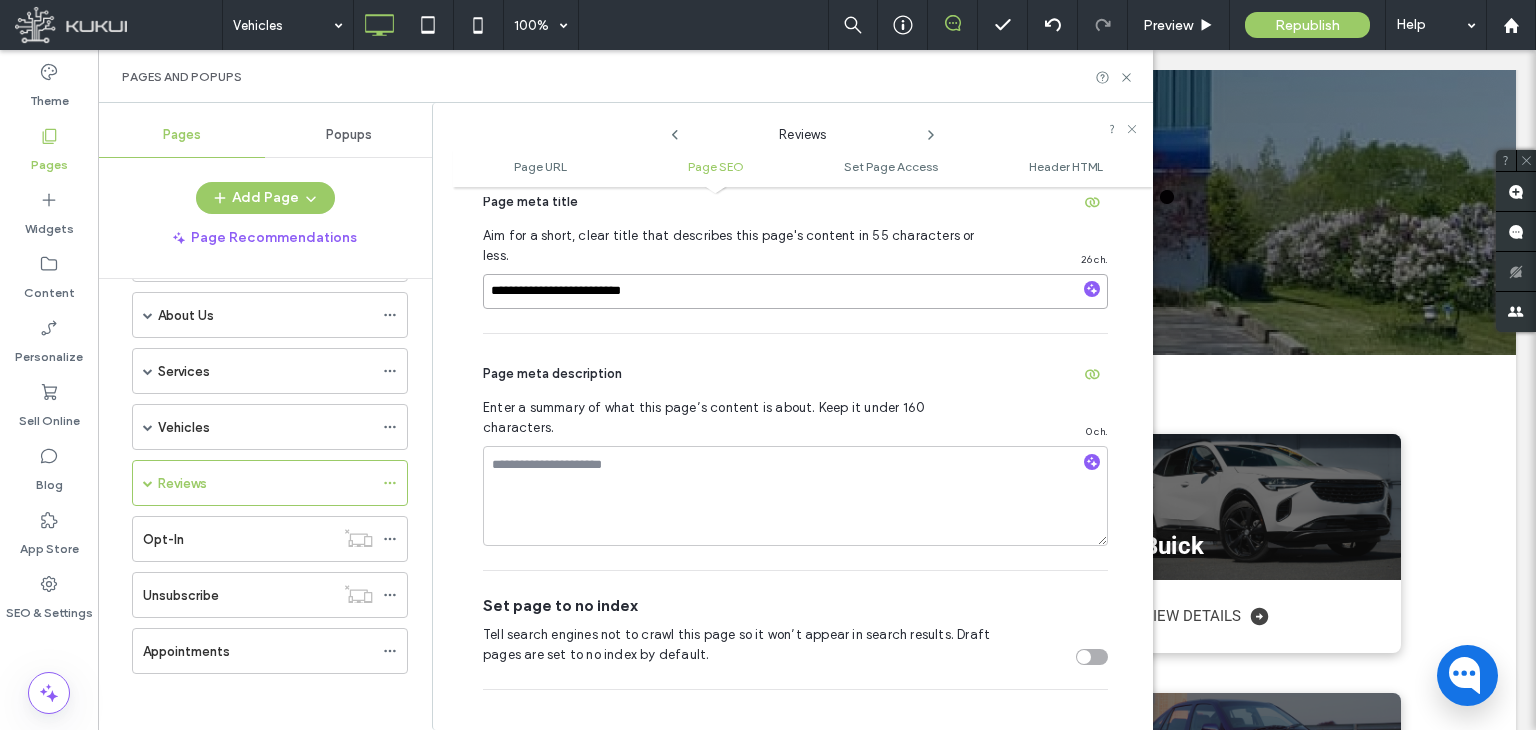 type on "**********" 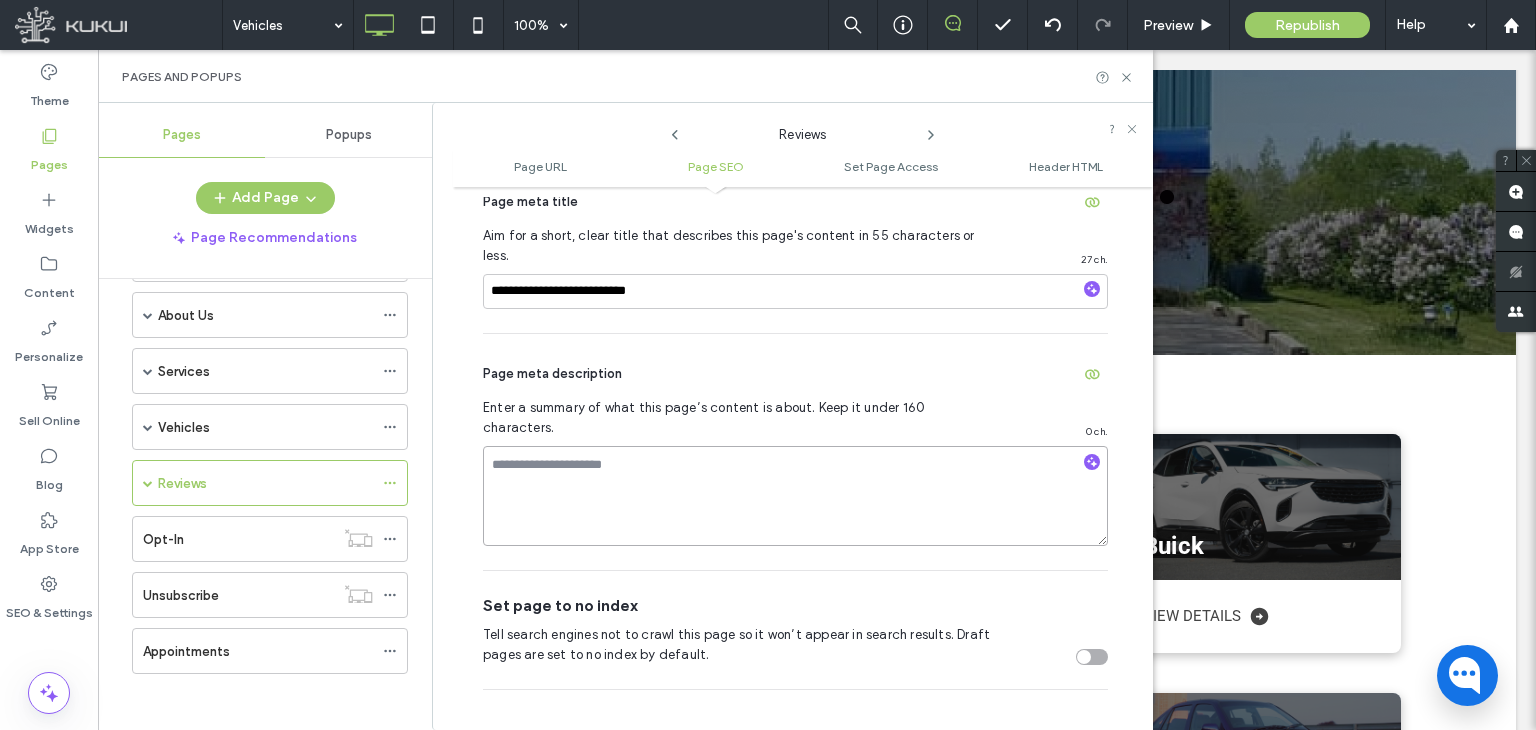 click at bounding box center [795, 496] 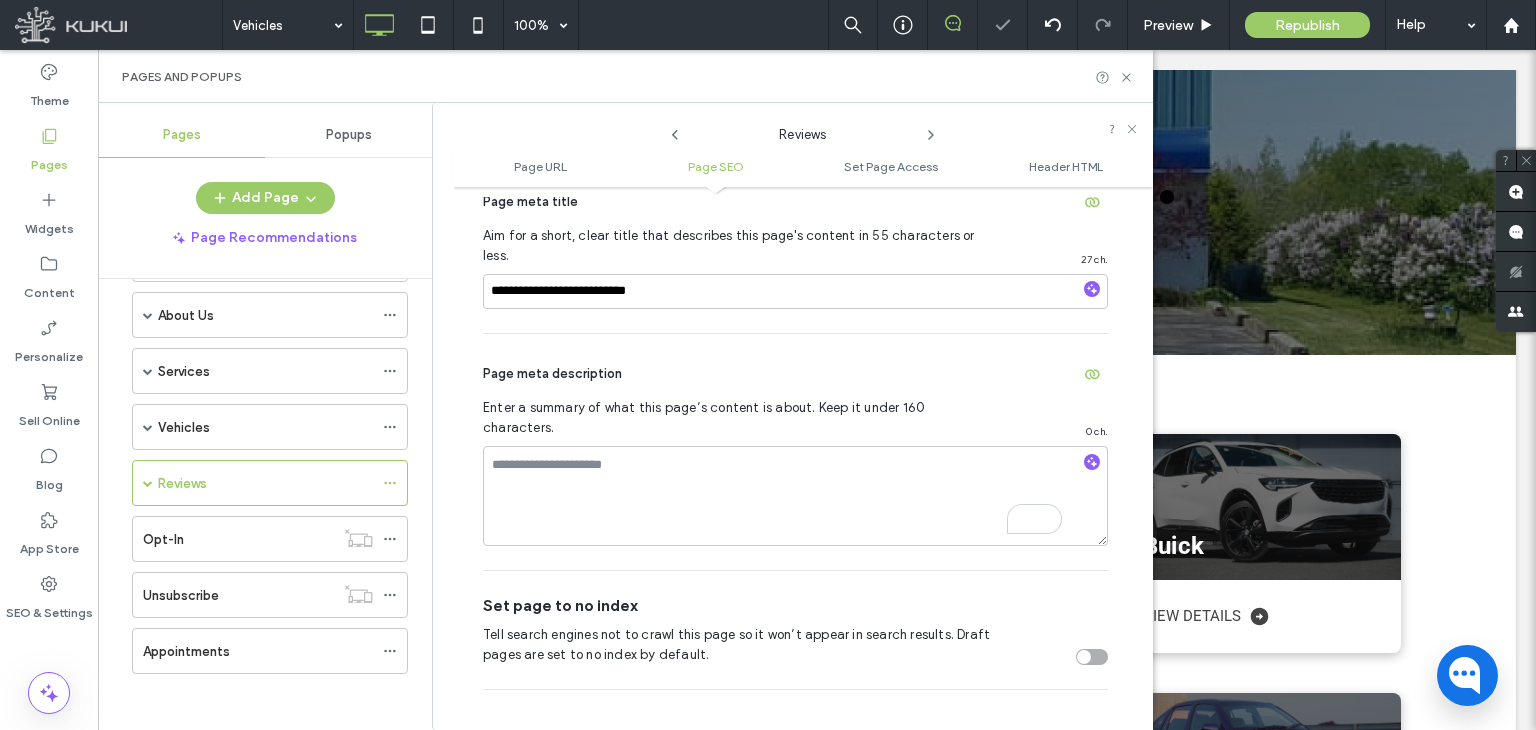 click 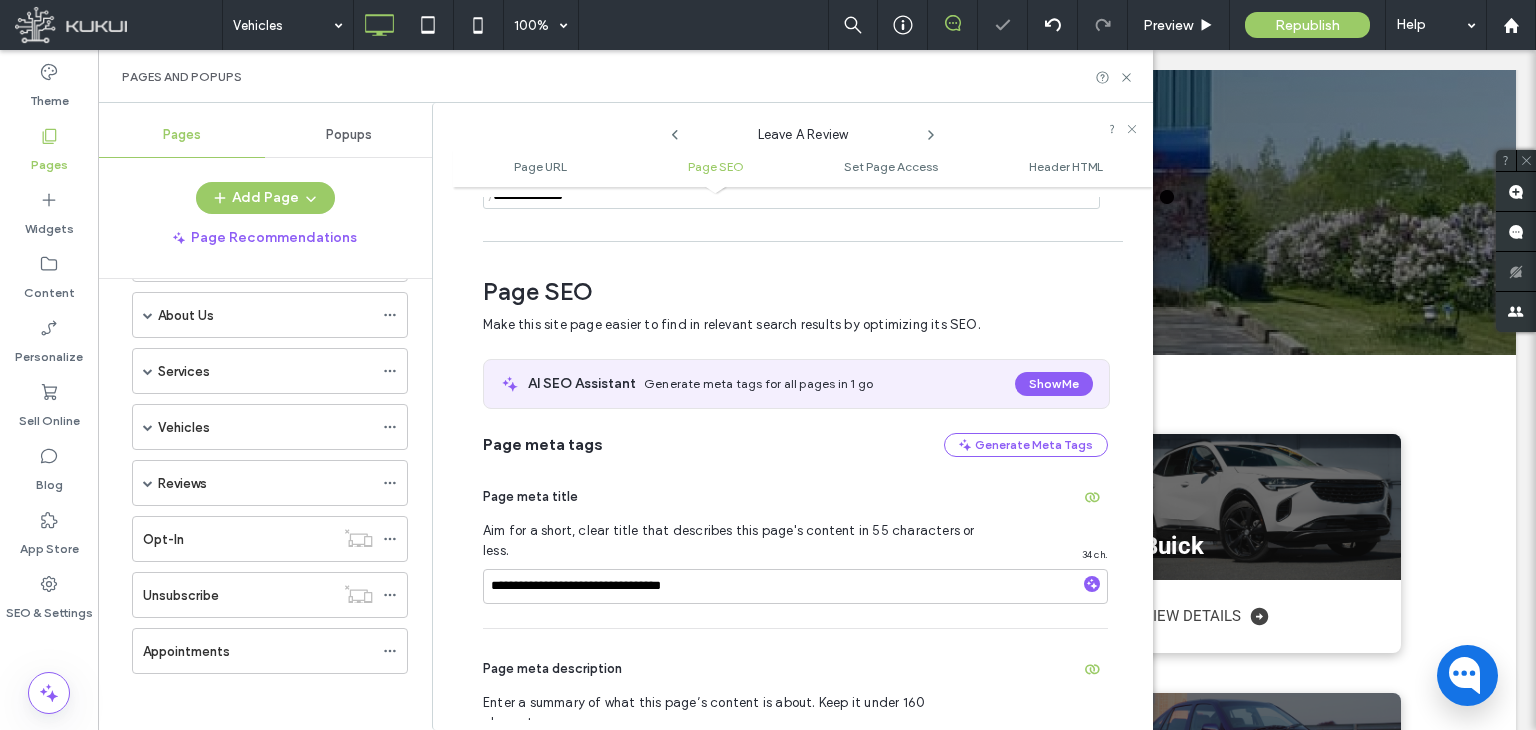 scroll, scrollTop: 274, scrollLeft: 0, axis: vertical 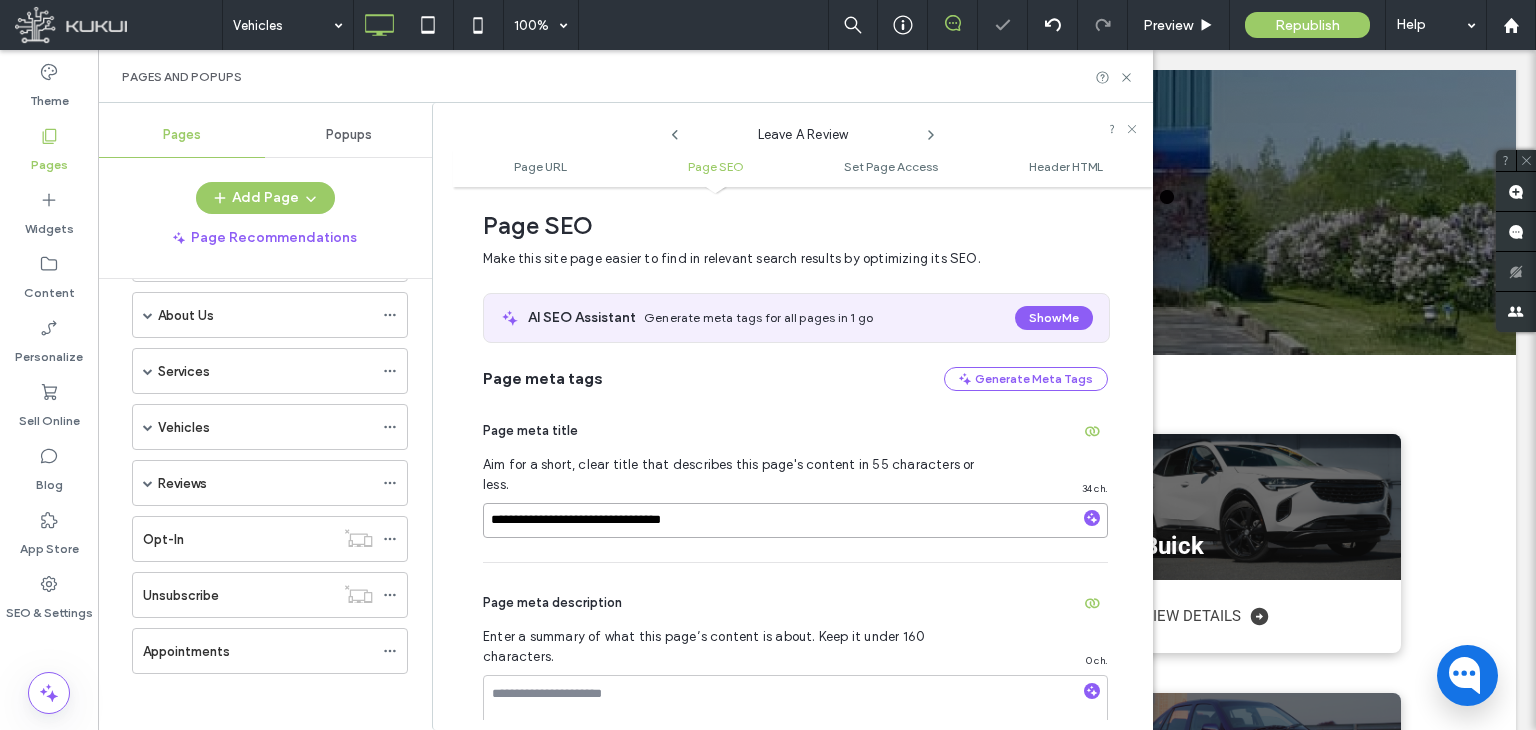 drag, startPoint x: 592, startPoint y: 496, endPoint x: 642, endPoint y: 573, distance: 91.809586 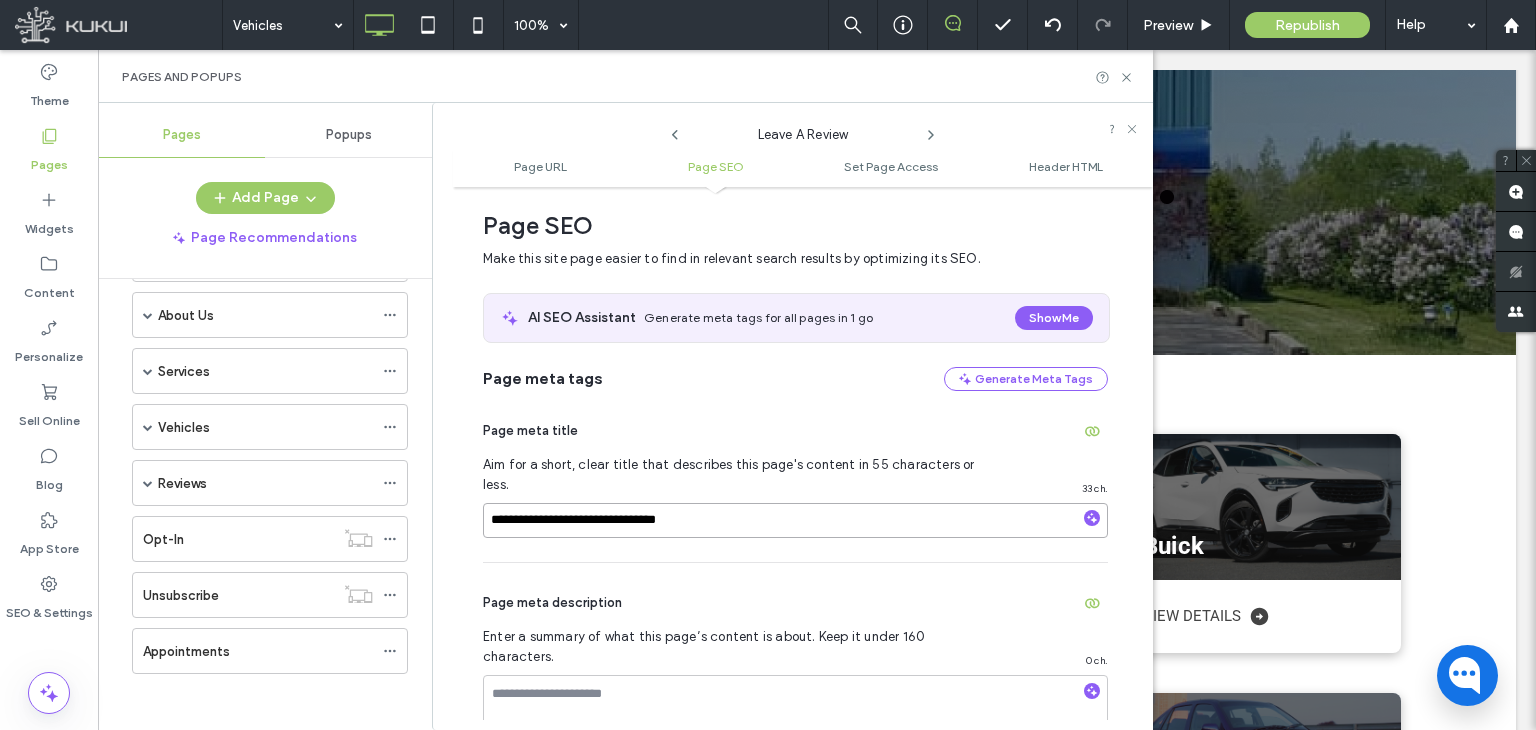 type on "**********" 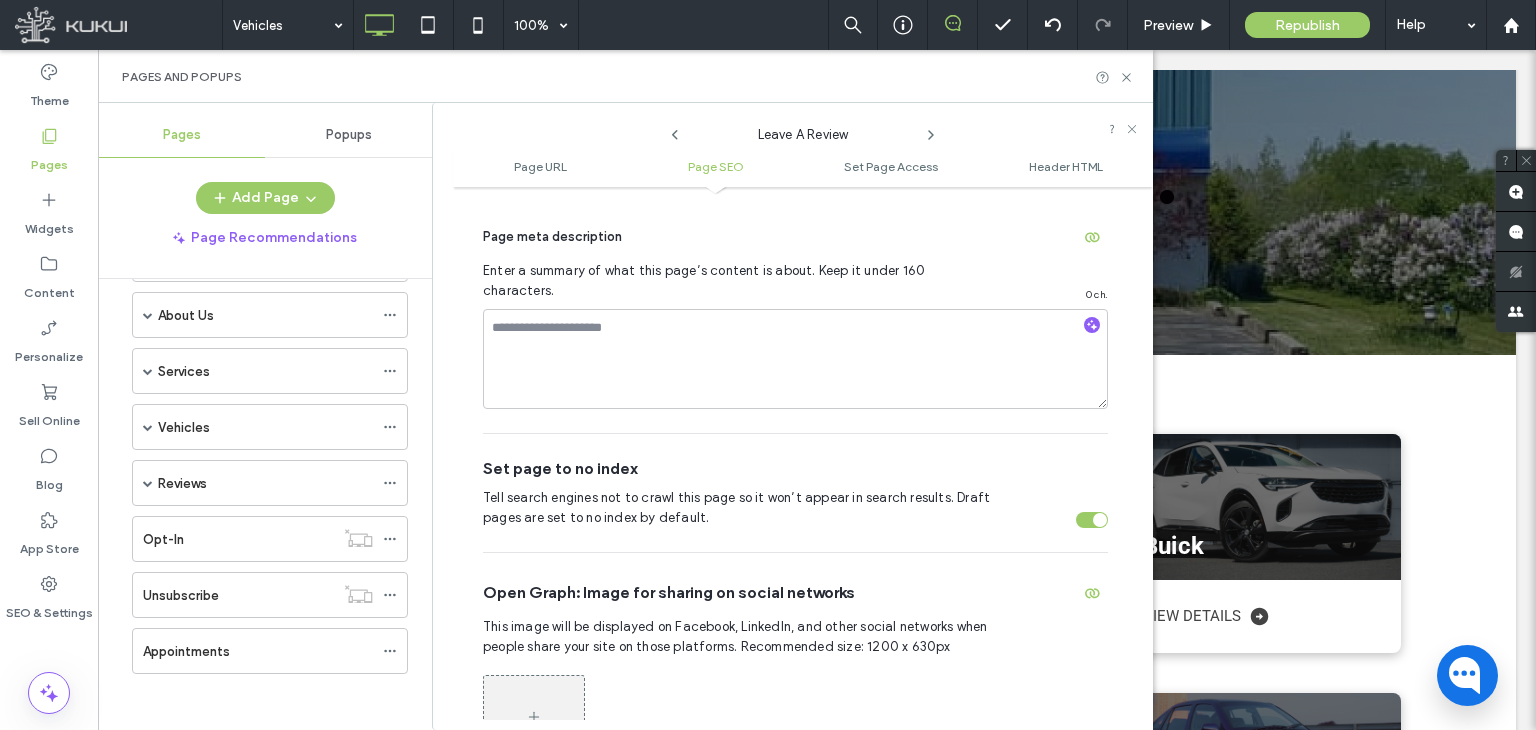 scroll, scrollTop: 712, scrollLeft: 0, axis: vertical 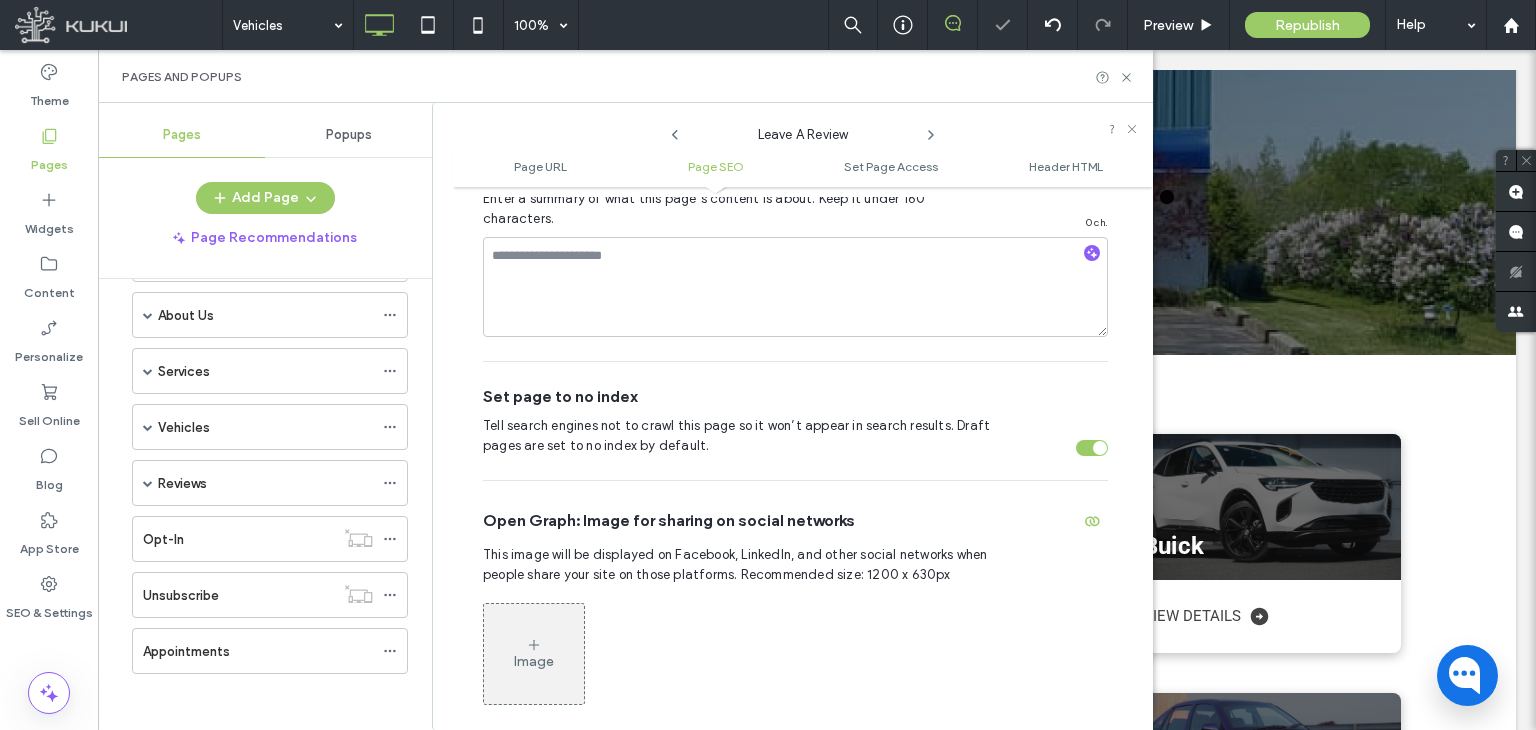 click at bounding box center (1100, 448) 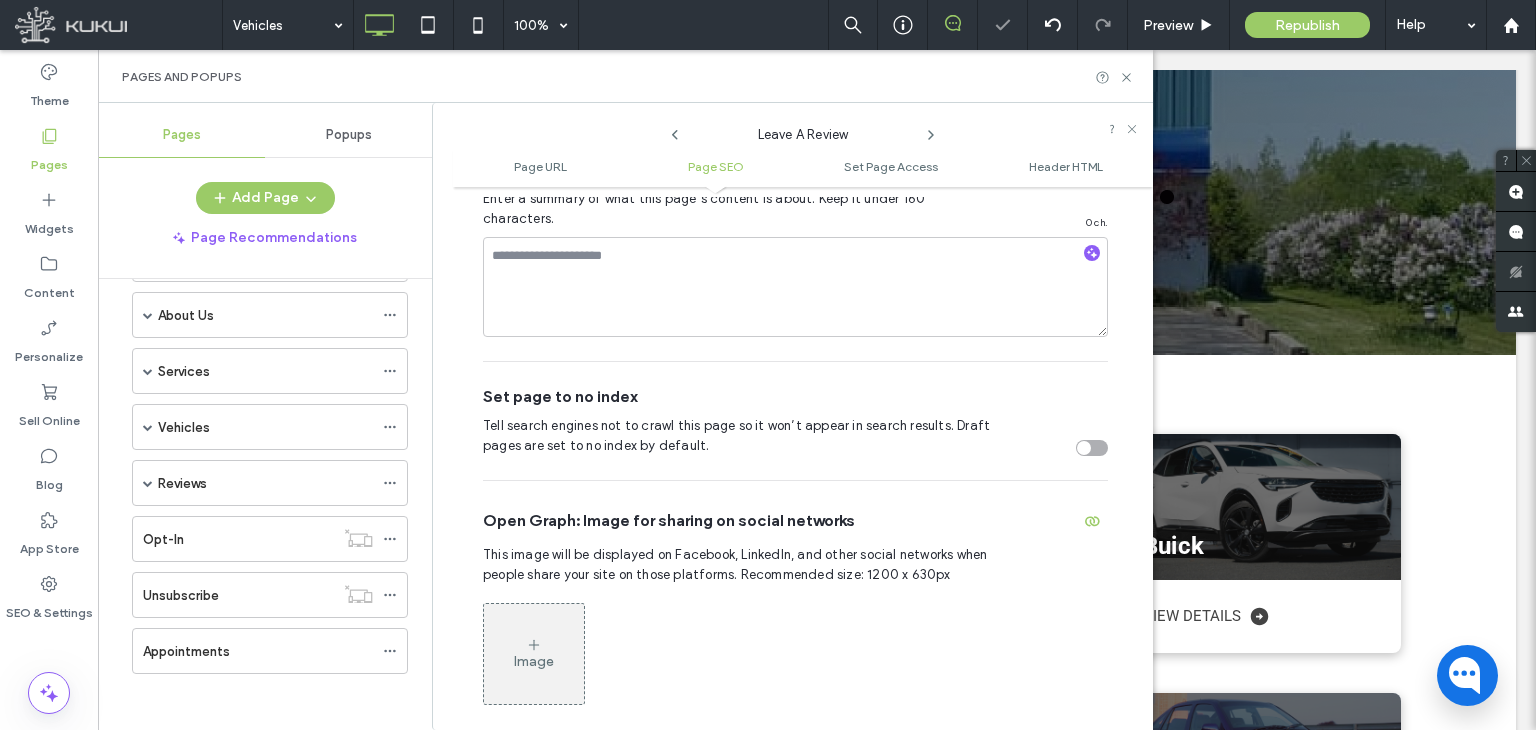 click 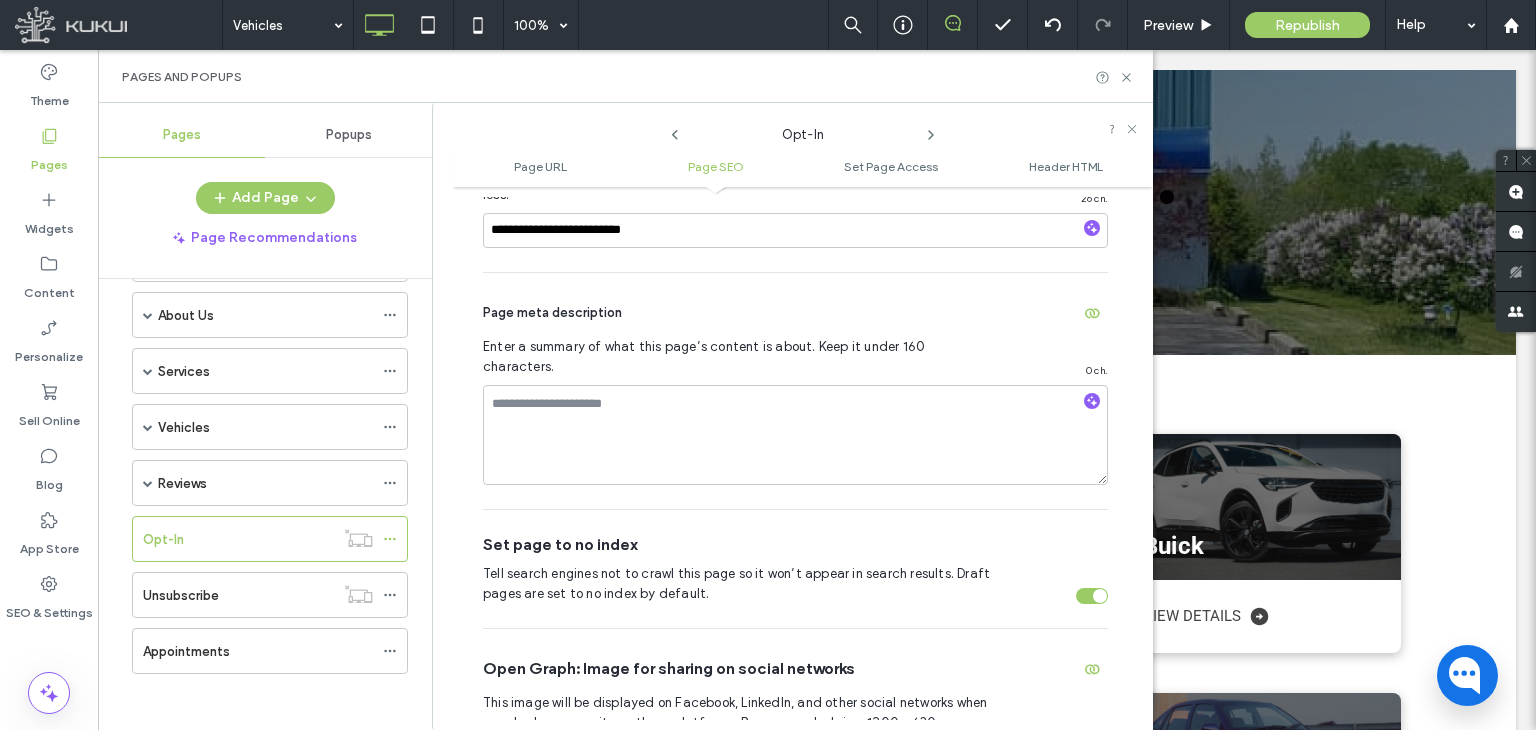 scroll, scrollTop: 582, scrollLeft: 0, axis: vertical 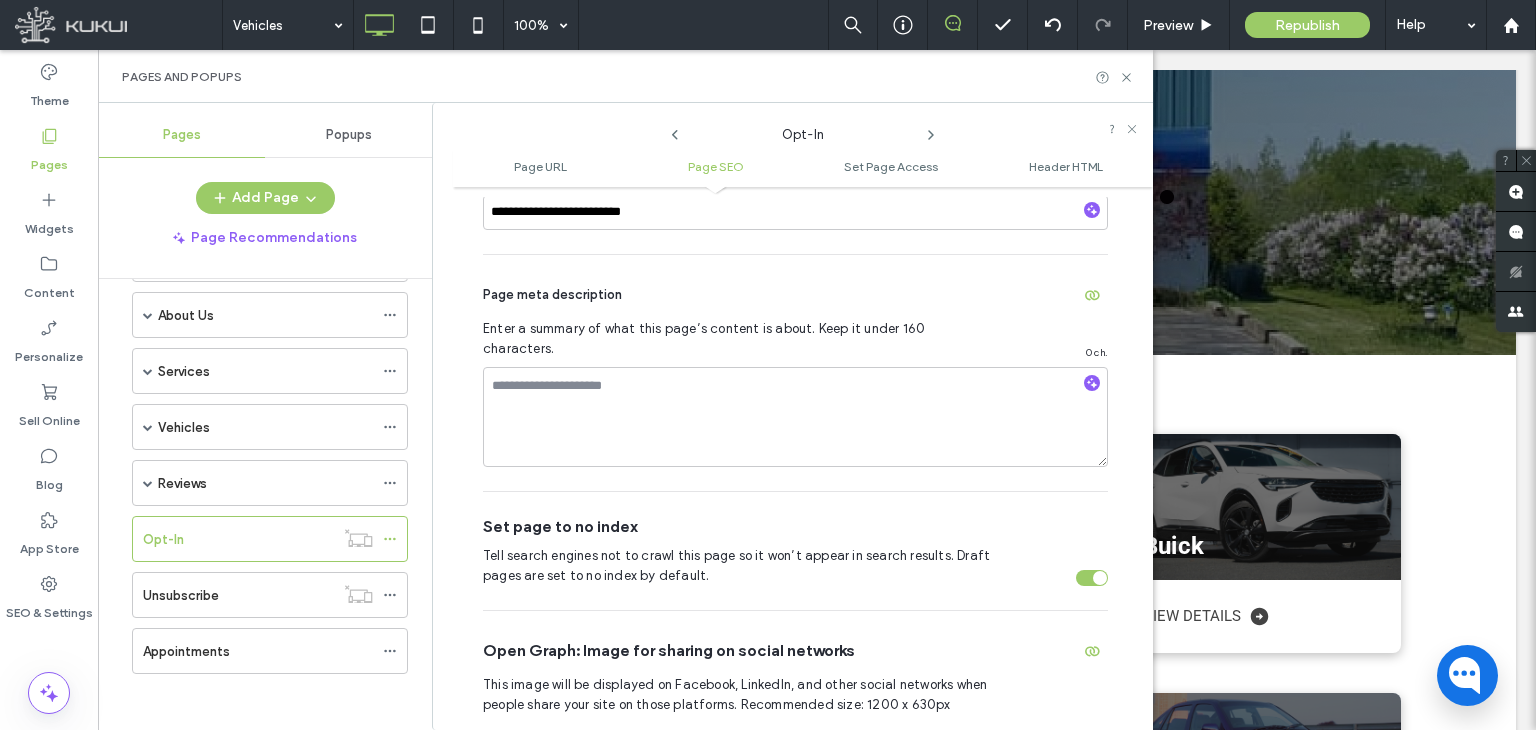 click at bounding box center [1100, 578] 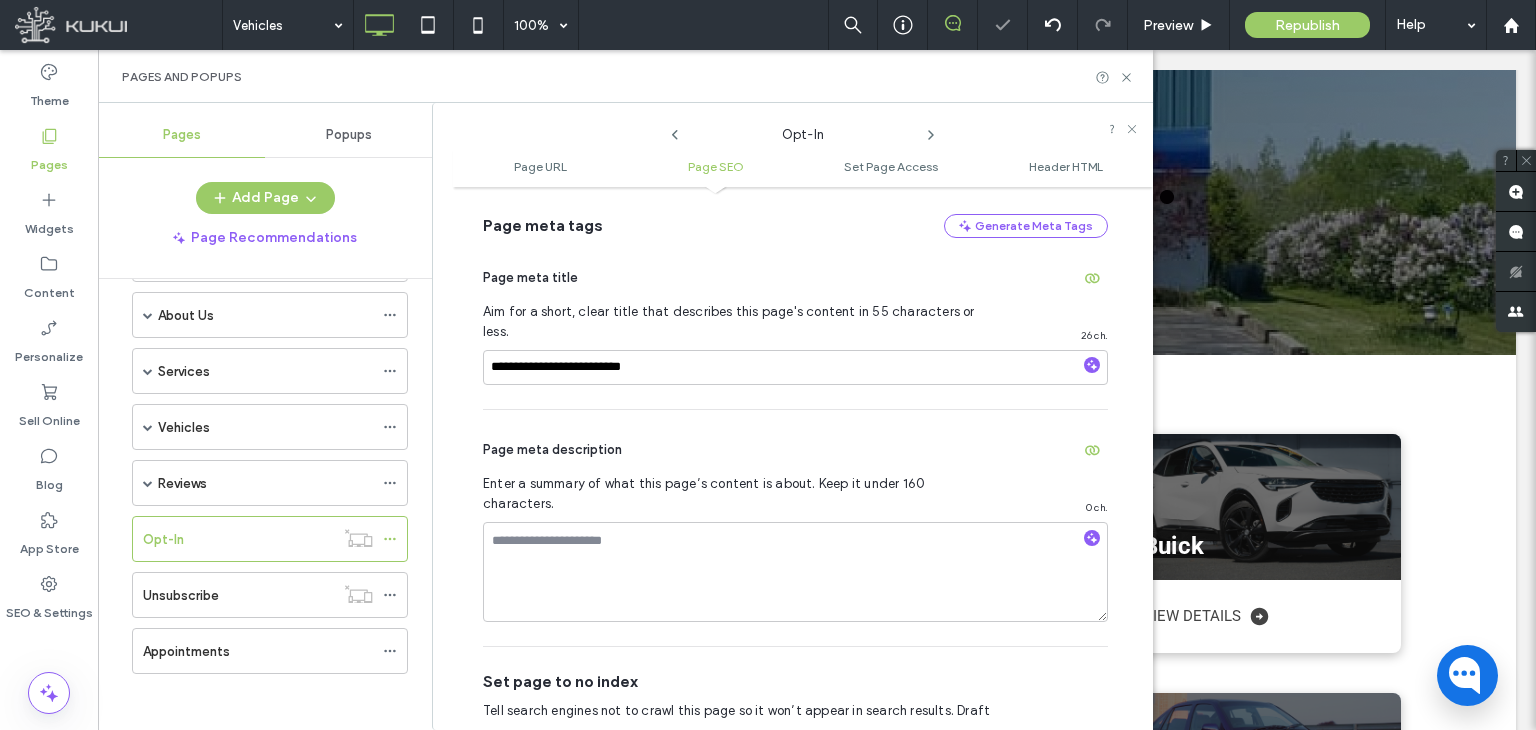 scroll, scrollTop: 385, scrollLeft: 0, axis: vertical 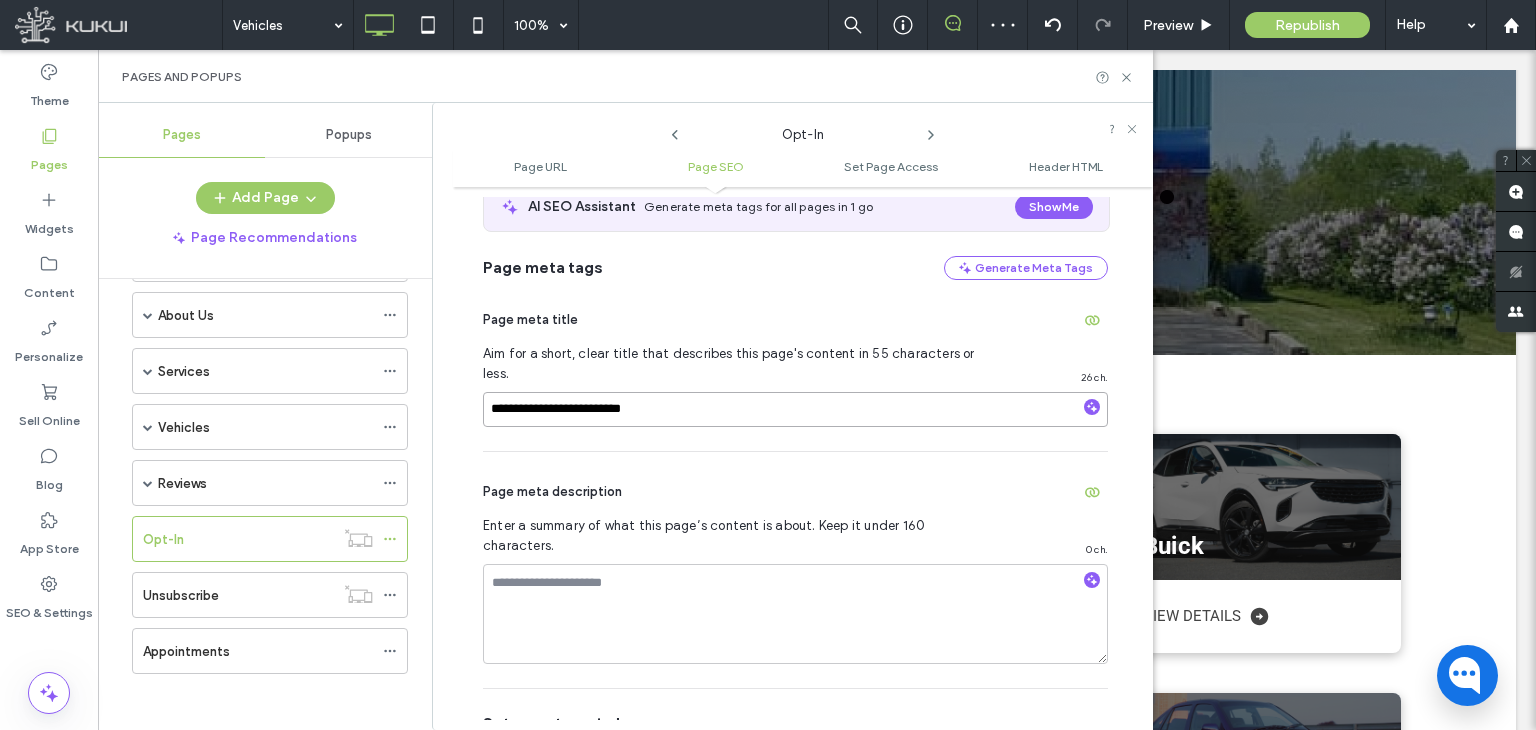 click on "**********" at bounding box center [795, 409] 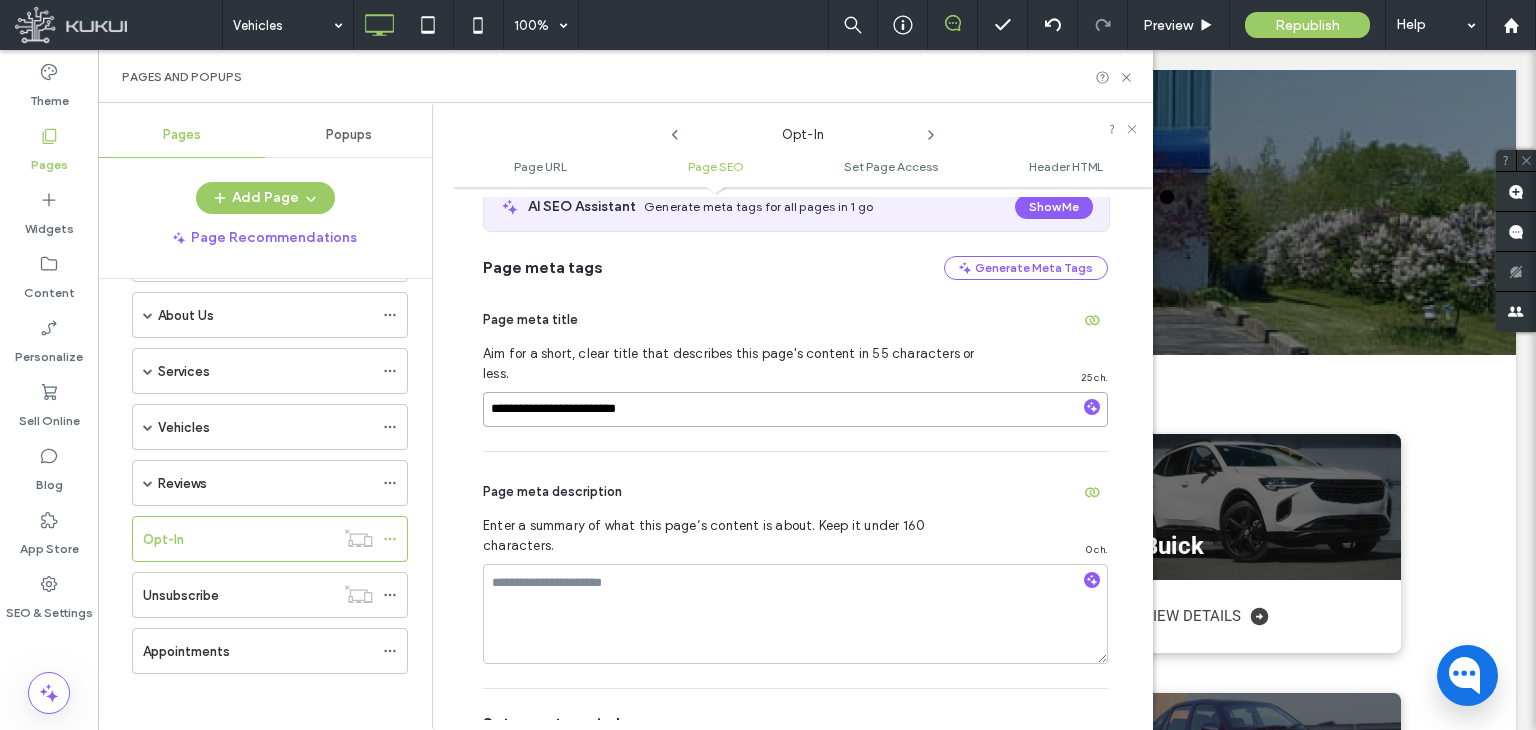 type on "**********" 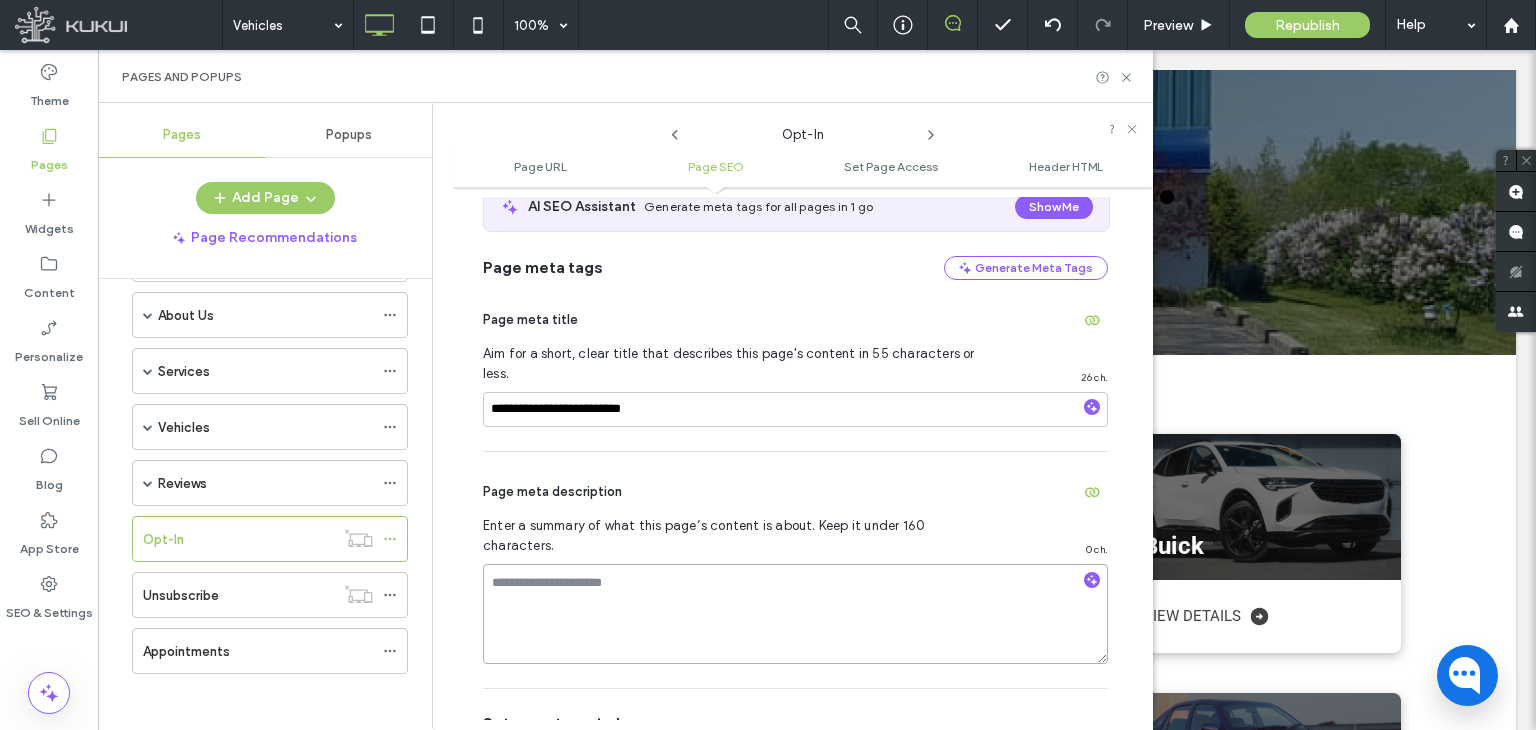 click at bounding box center [795, 614] 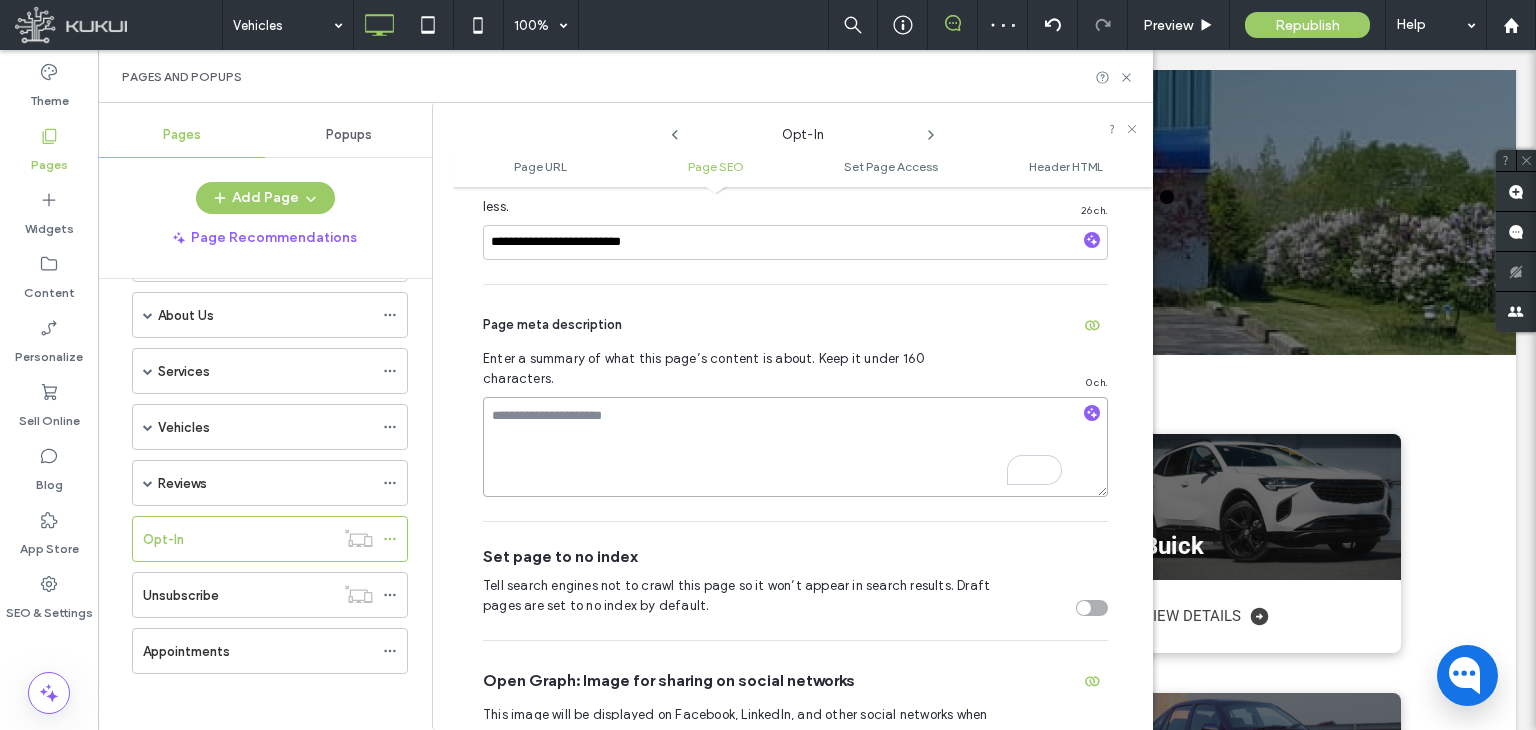 scroll, scrollTop: 564, scrollLeft: 0, axis: vertical 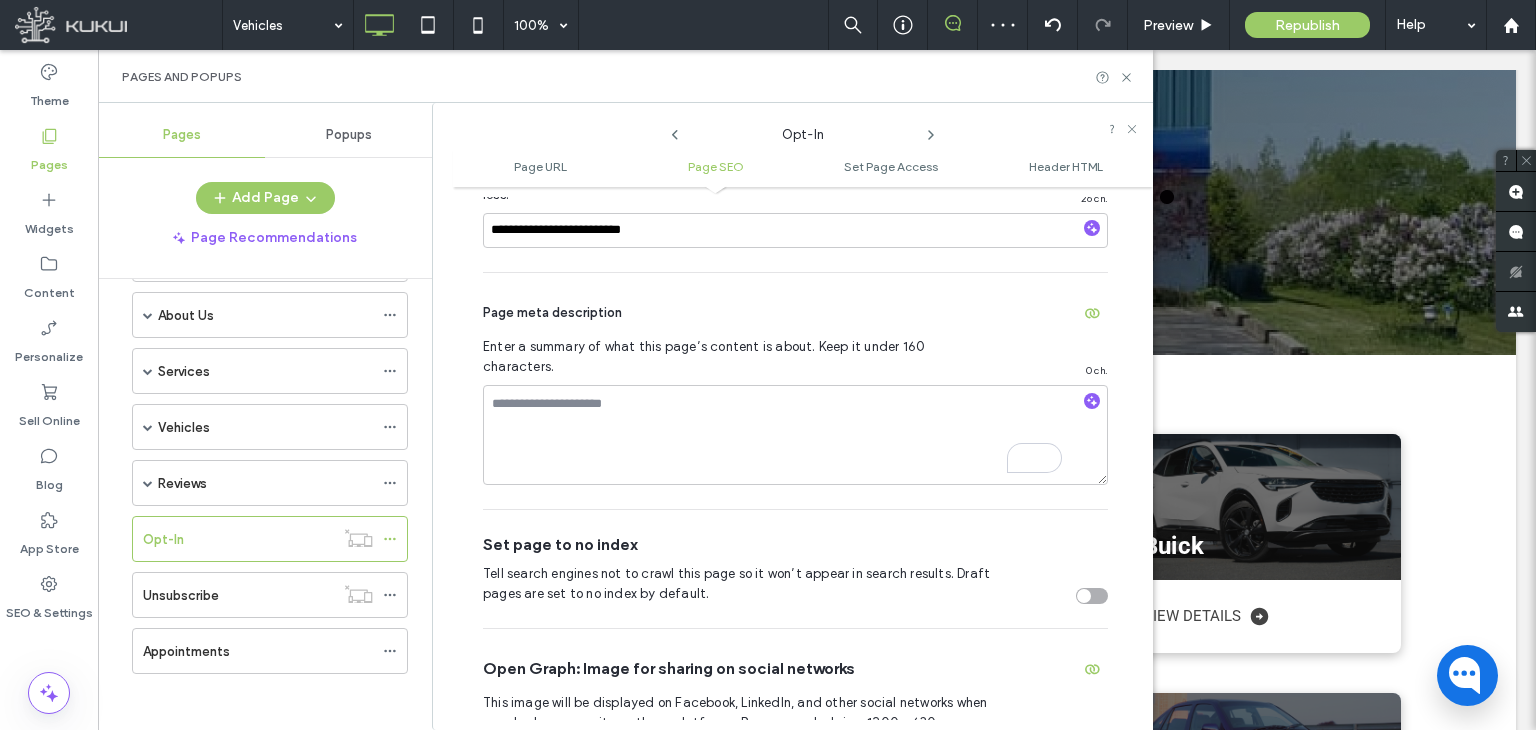 click 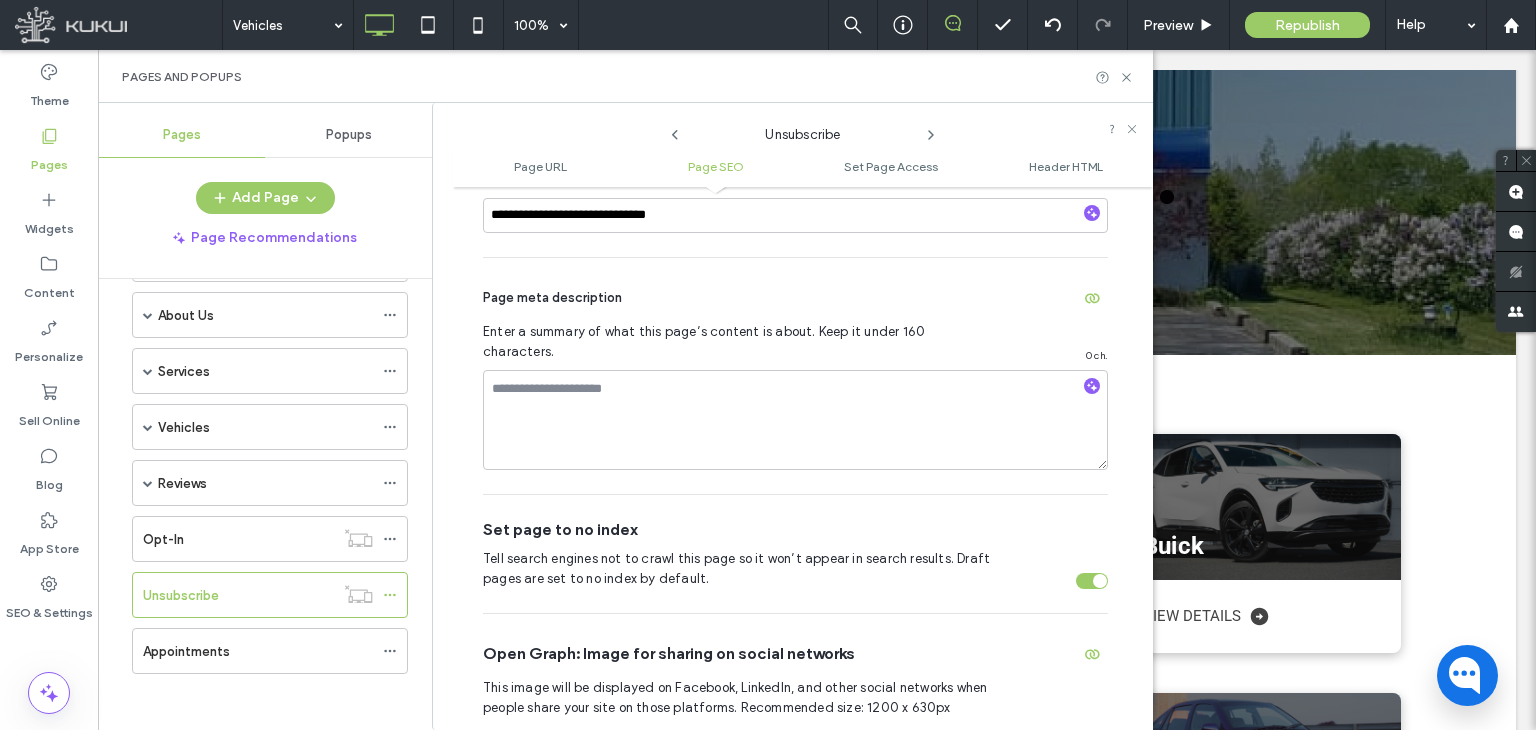 scroll, scrollTop: 379, scrollLeft: 0, axis: vertical 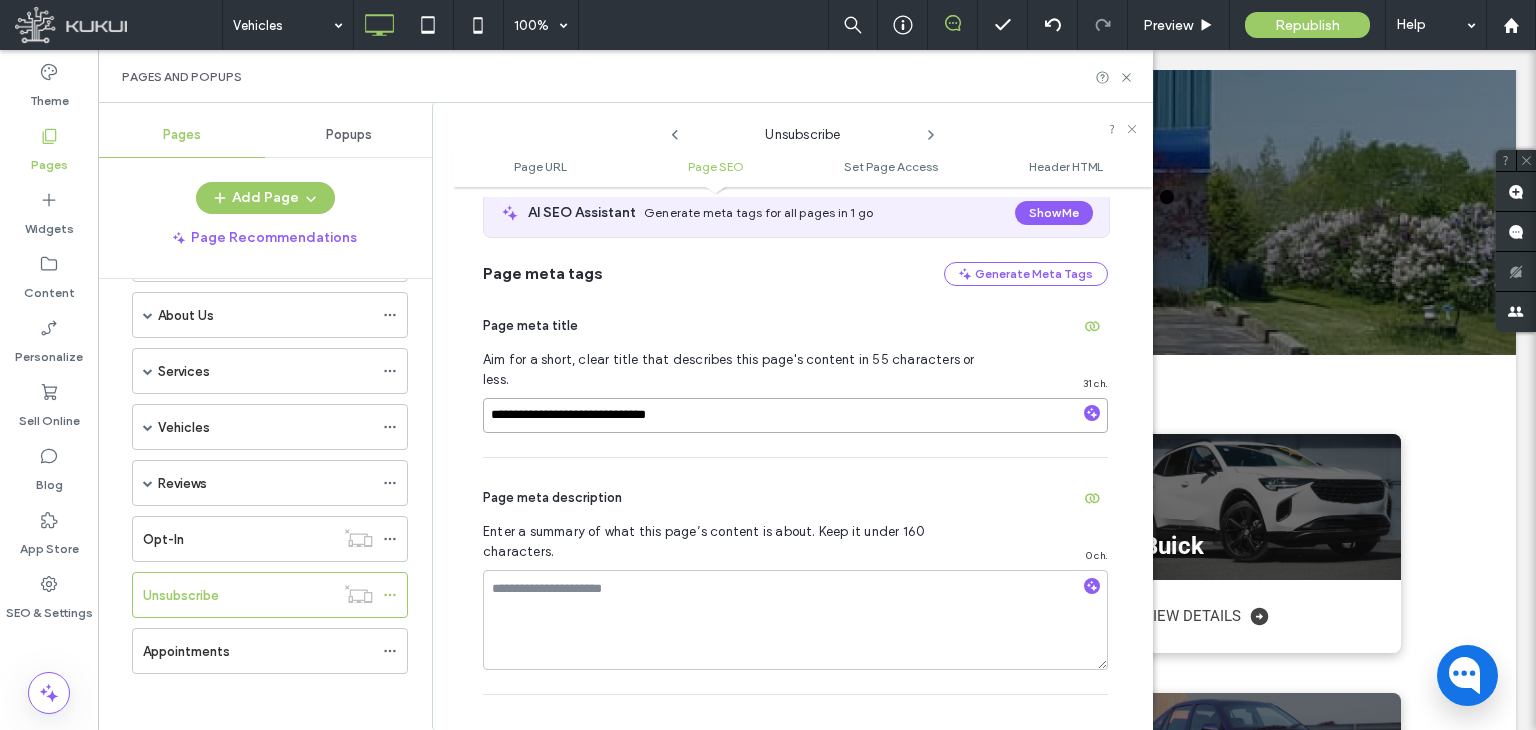 drag, startPoint x: 718, startPoint y: 400, endPoint x: 566, endPoint y: 441, distance: 157.43253 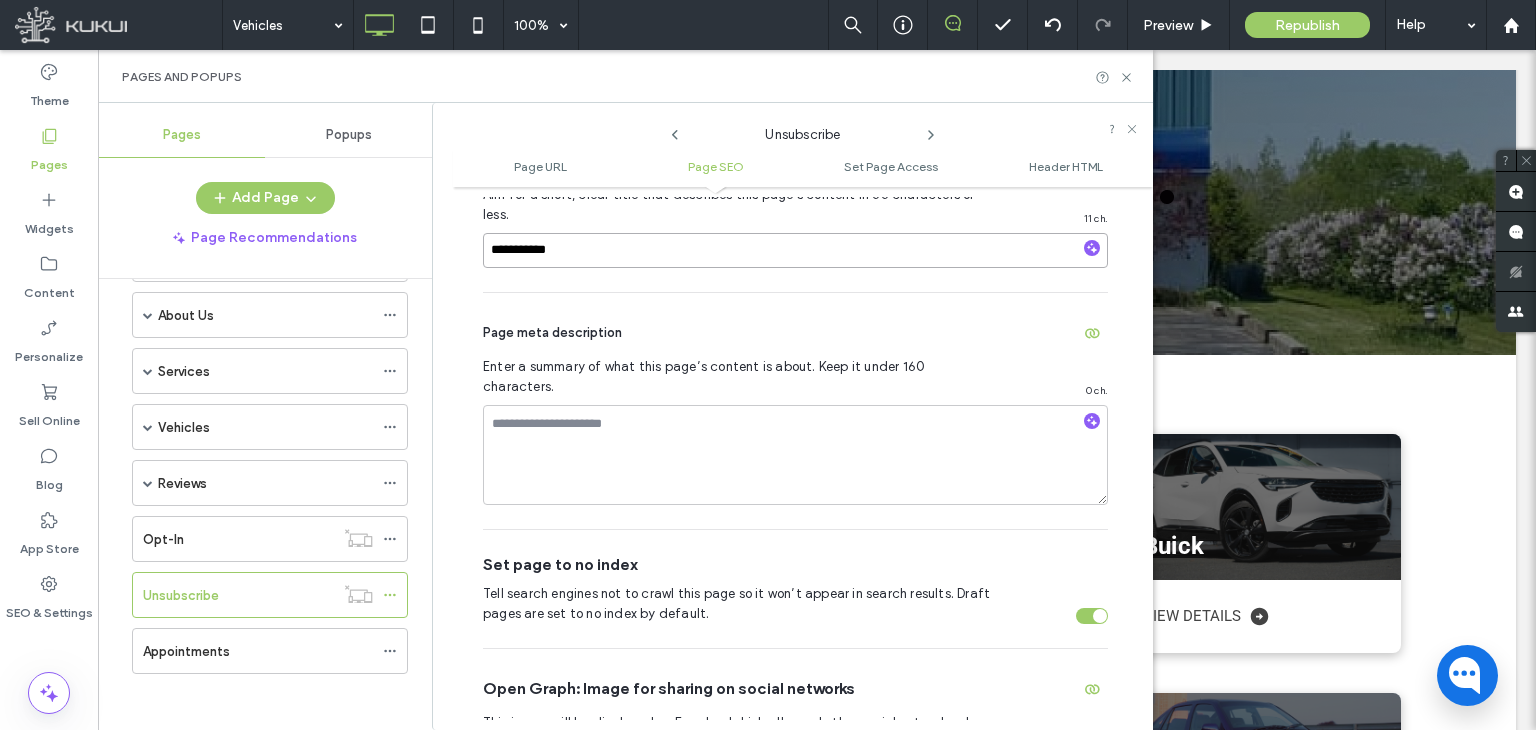 scroll, scrollTop: 563, scrollLeft: 0, axis: vertical 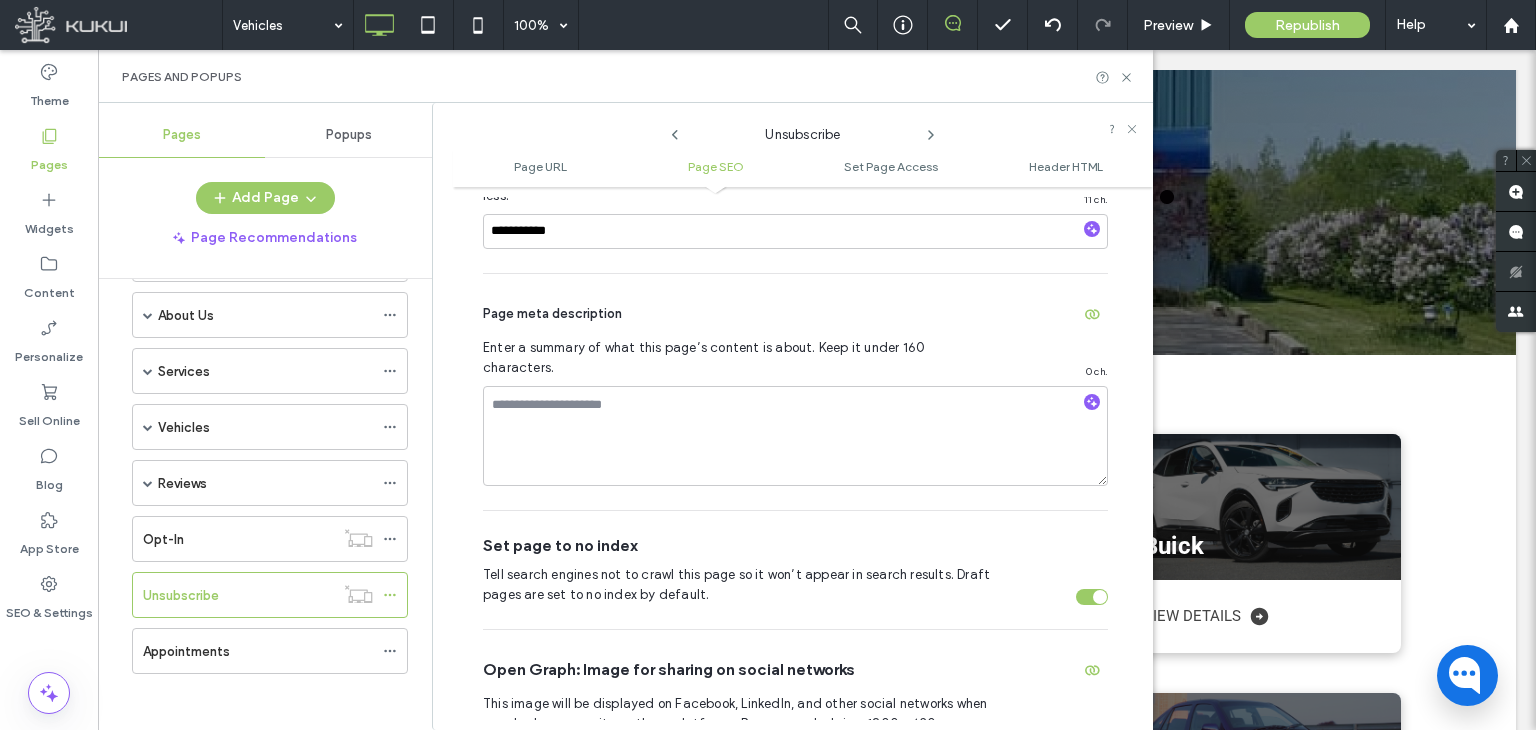 click 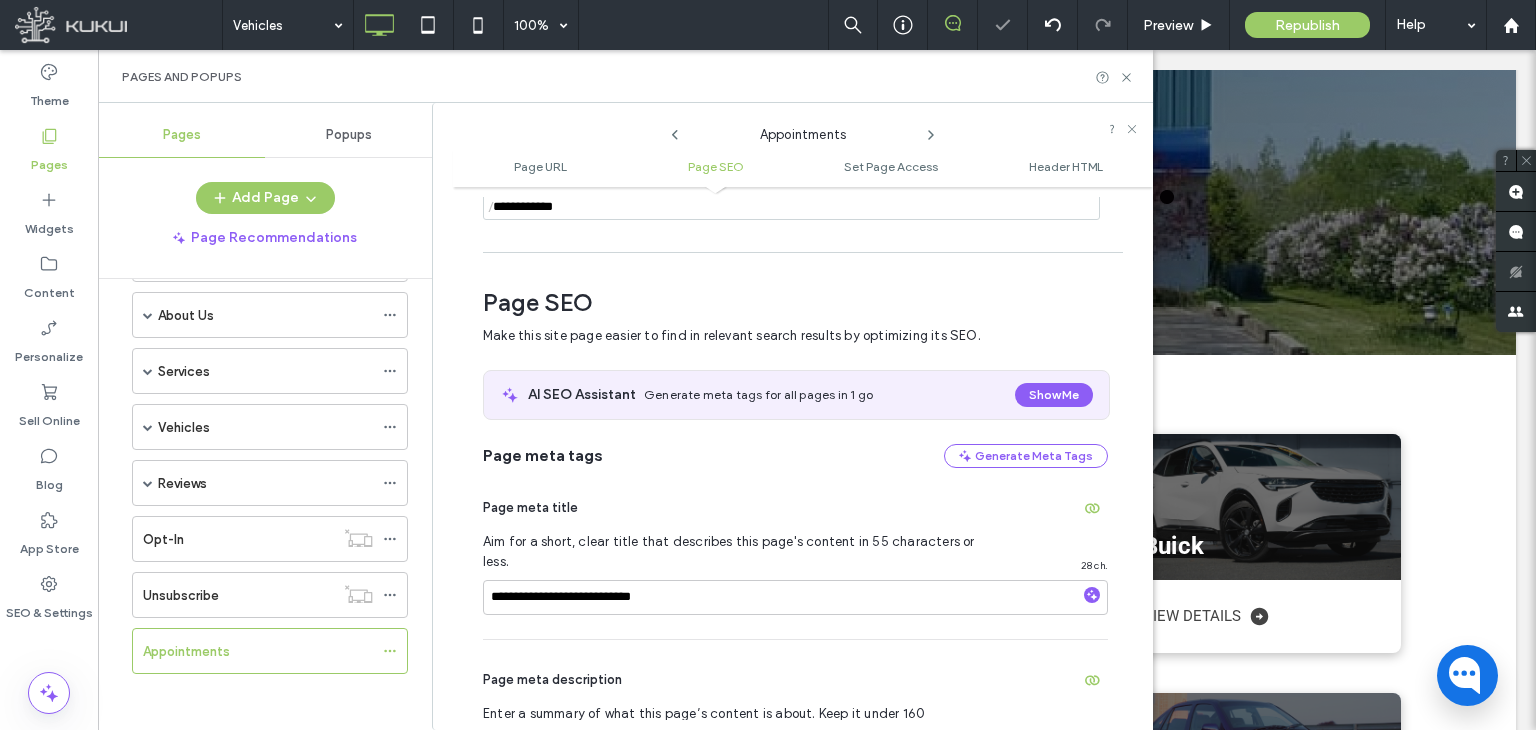 scroll, scrollTop: 274, scrollLeft: 0, axis: vertical 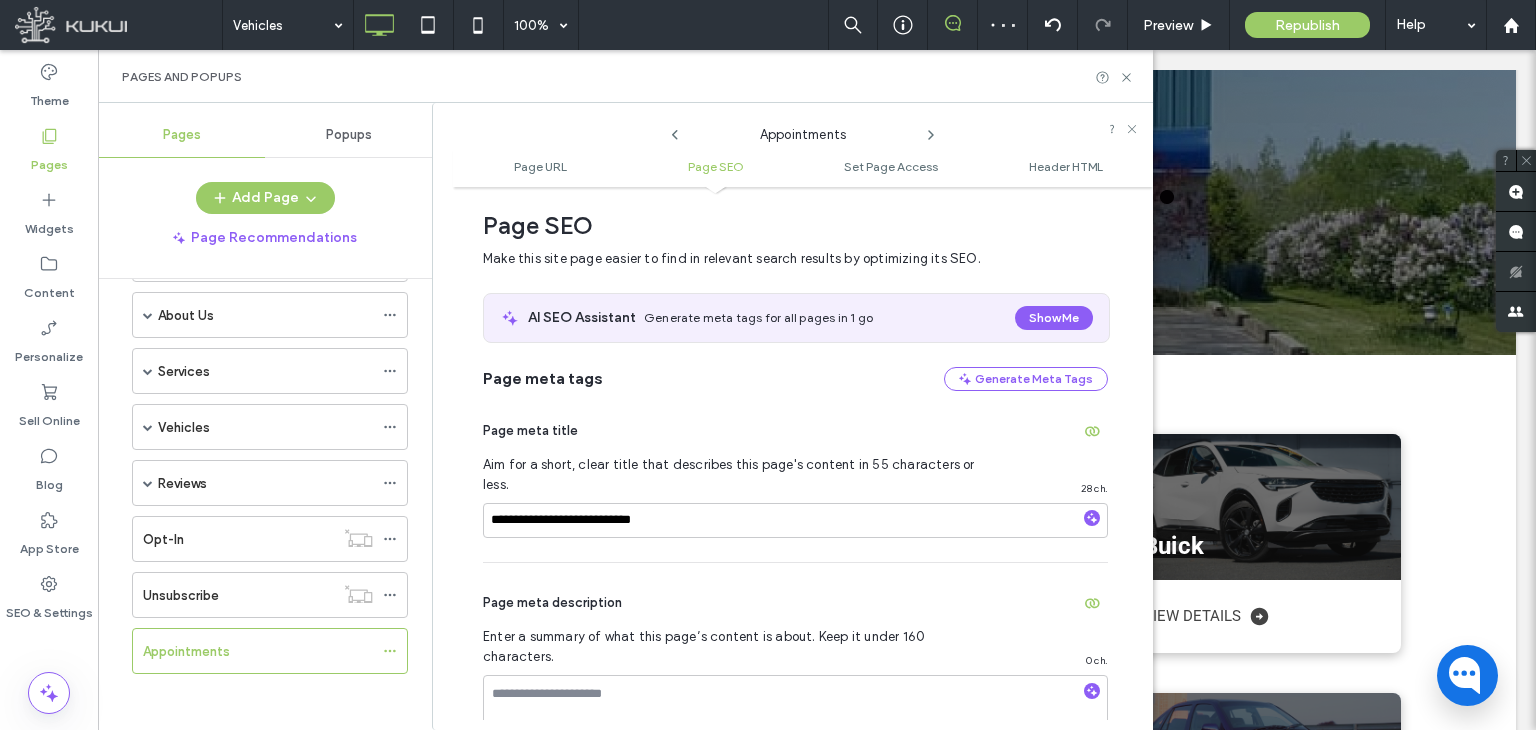 click on "Appointments" at bounding box center [803, 130] 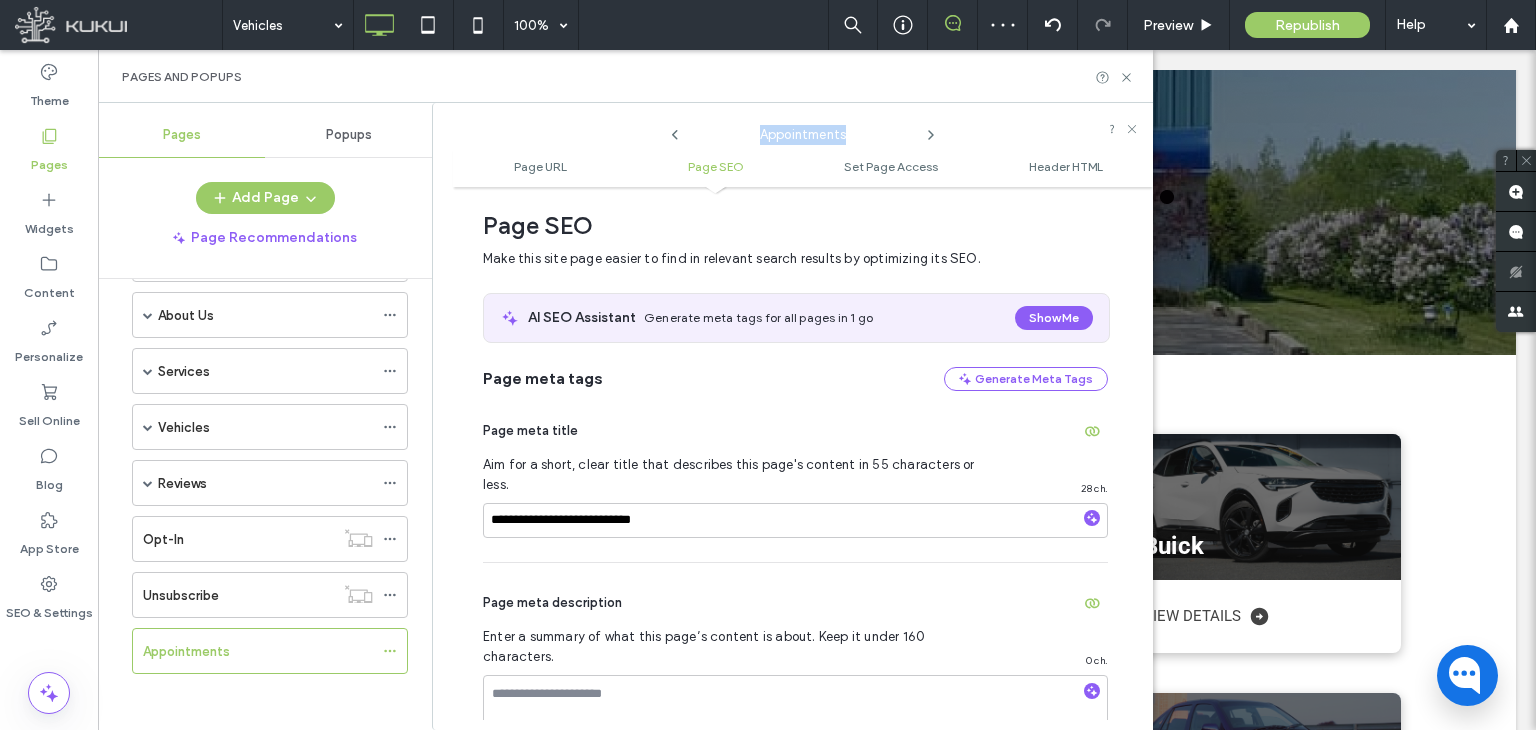 click on "Appointments" at bounding box center (803, 130) 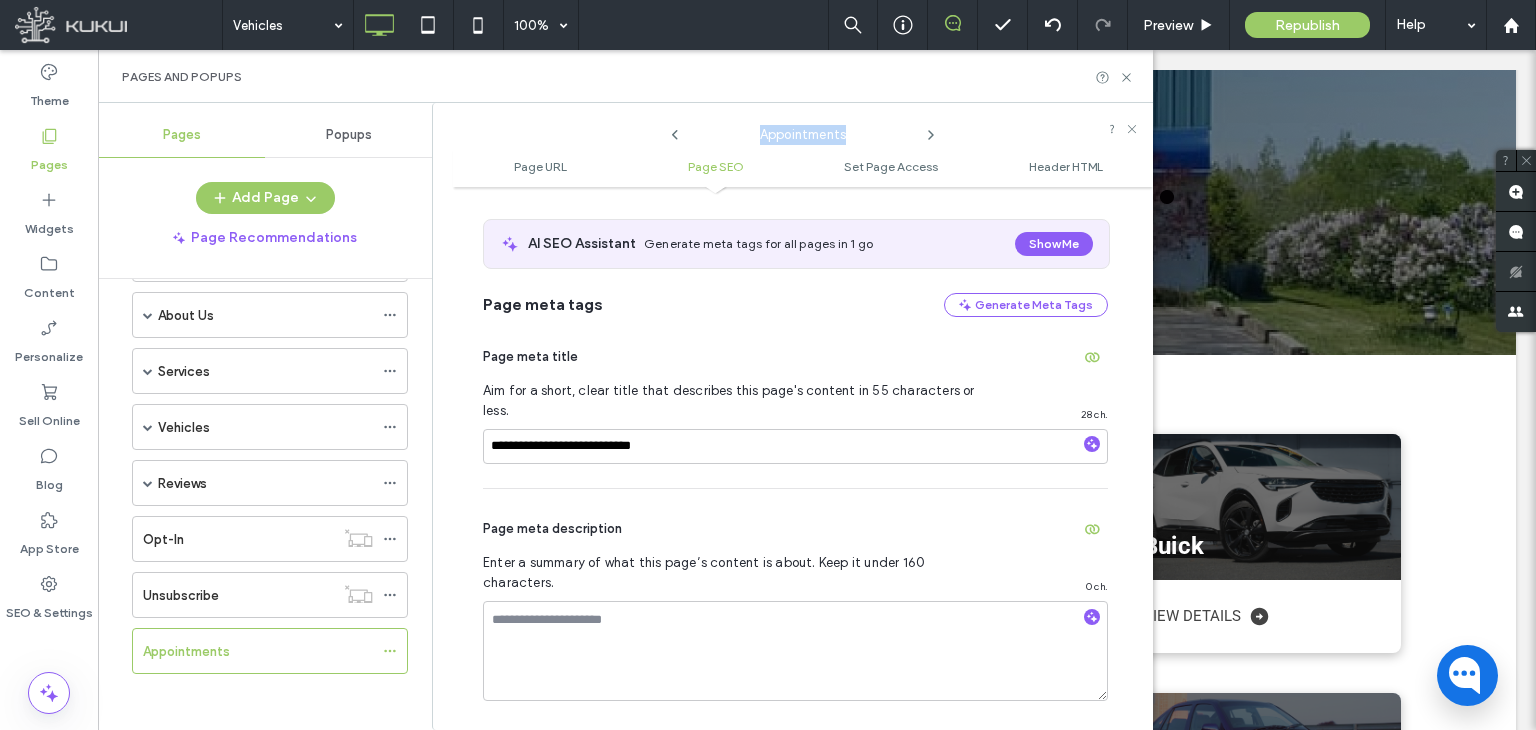 scroll, scrollTop: 400, scrollLeft: 0, axis: vertical 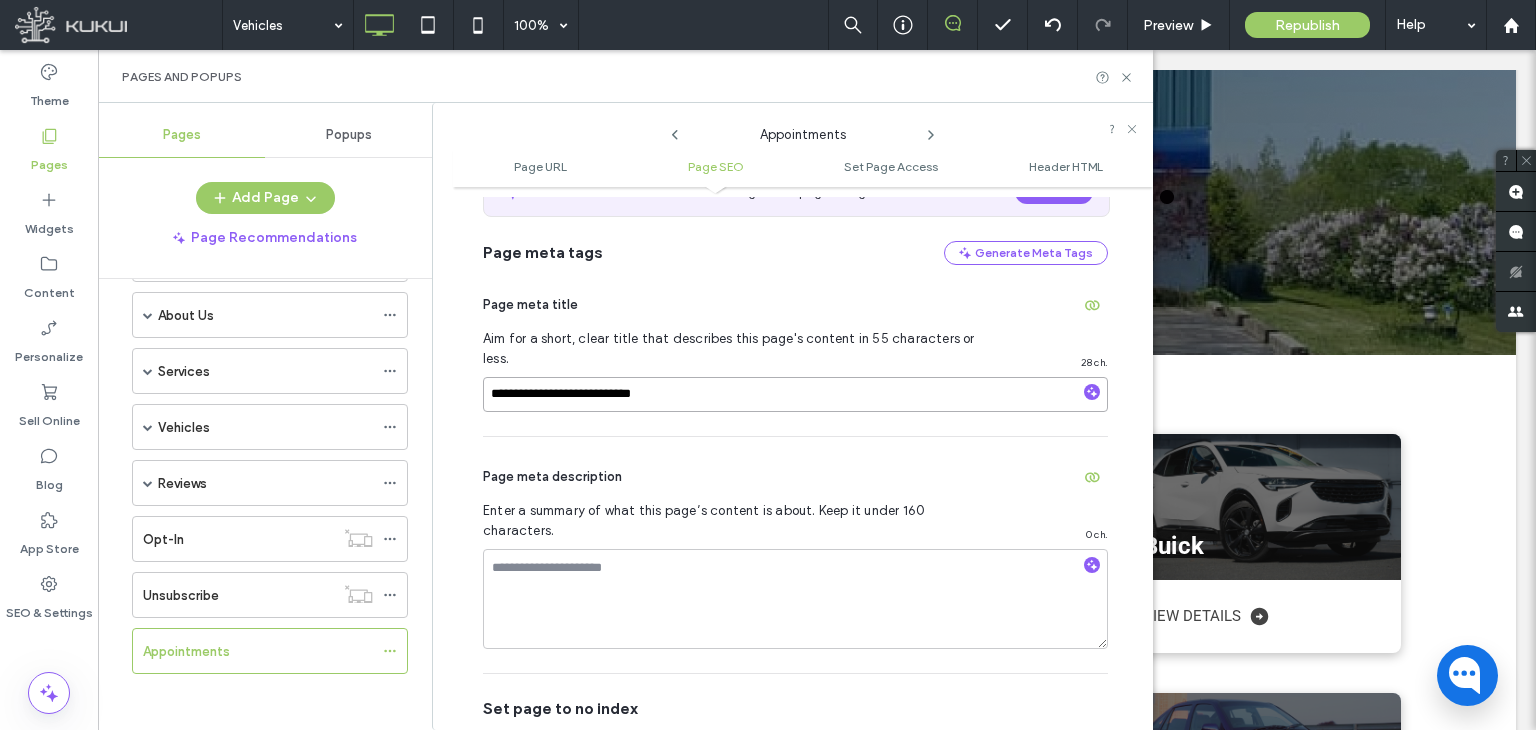 drag, startPoint x: 488, startPoint y: 375, endPoint x: 553, endPoint y: 397, distance: 68.622154 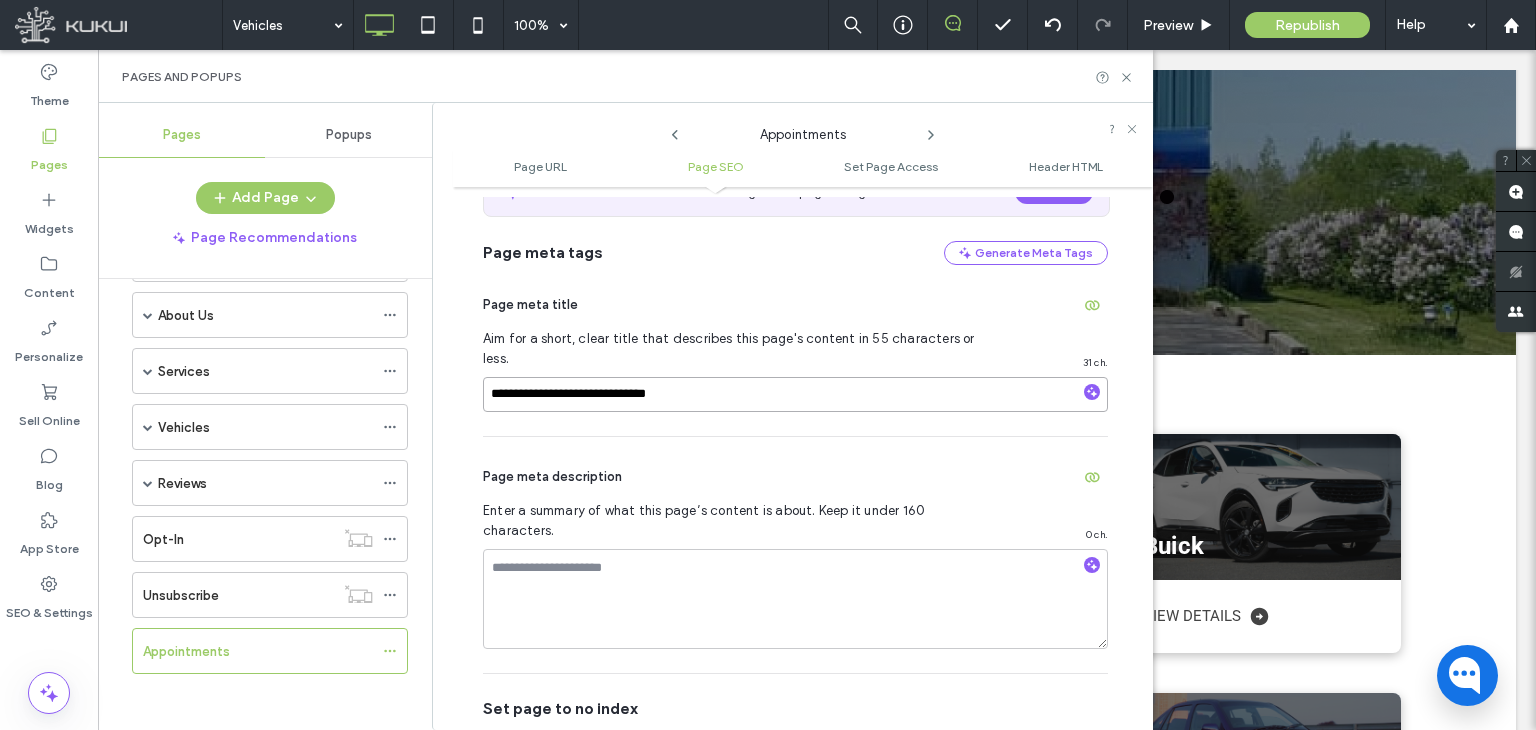 type on "**********" 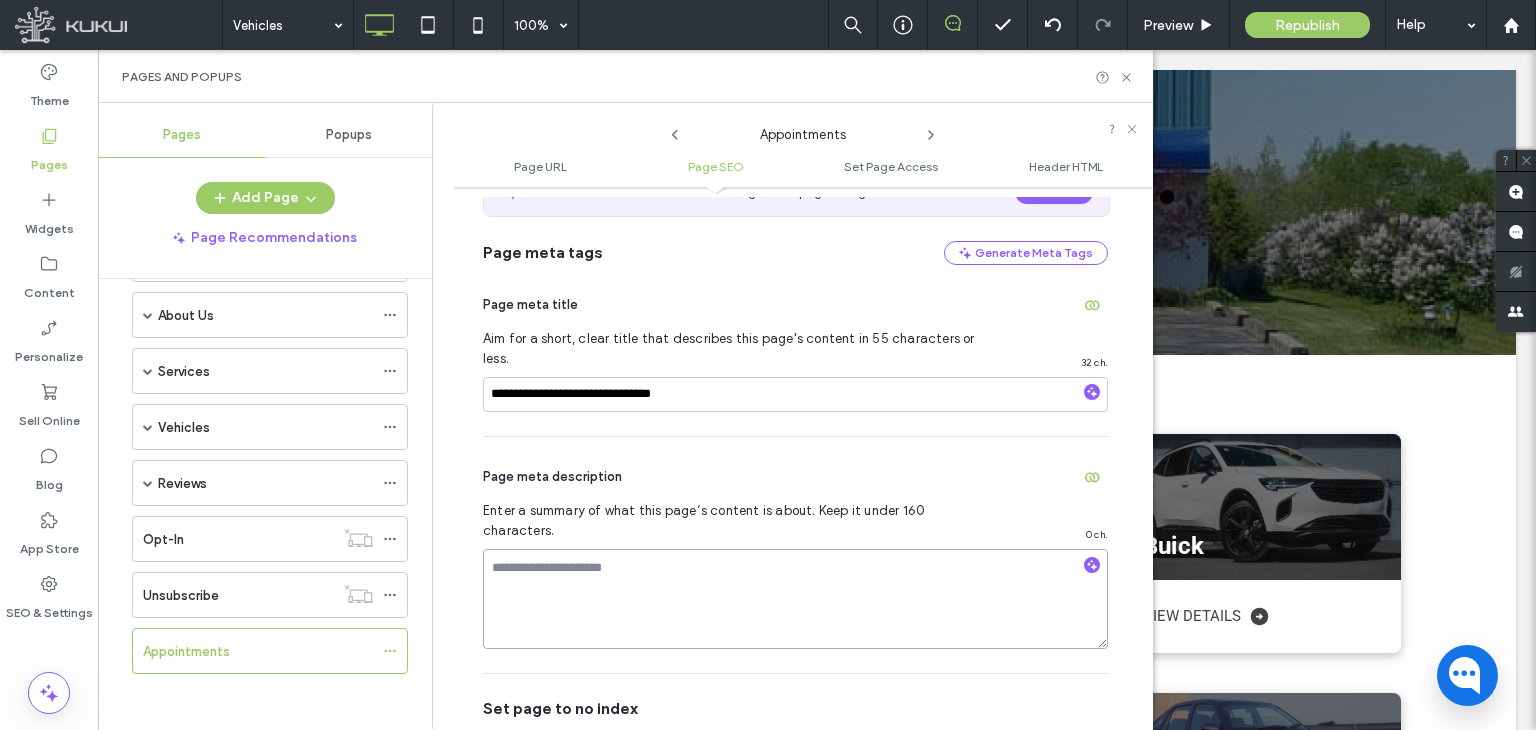 click at bounding box center (795, 599) 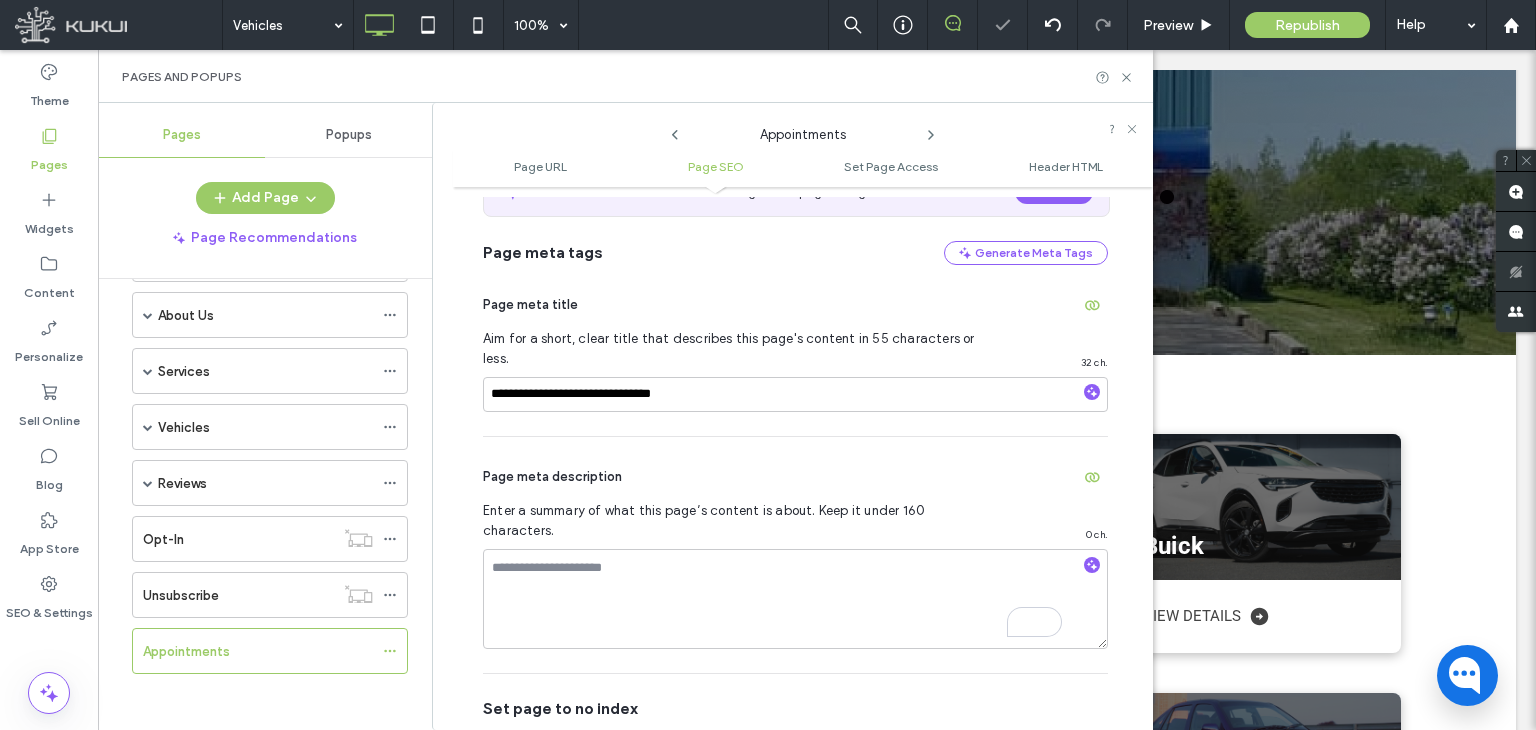 click 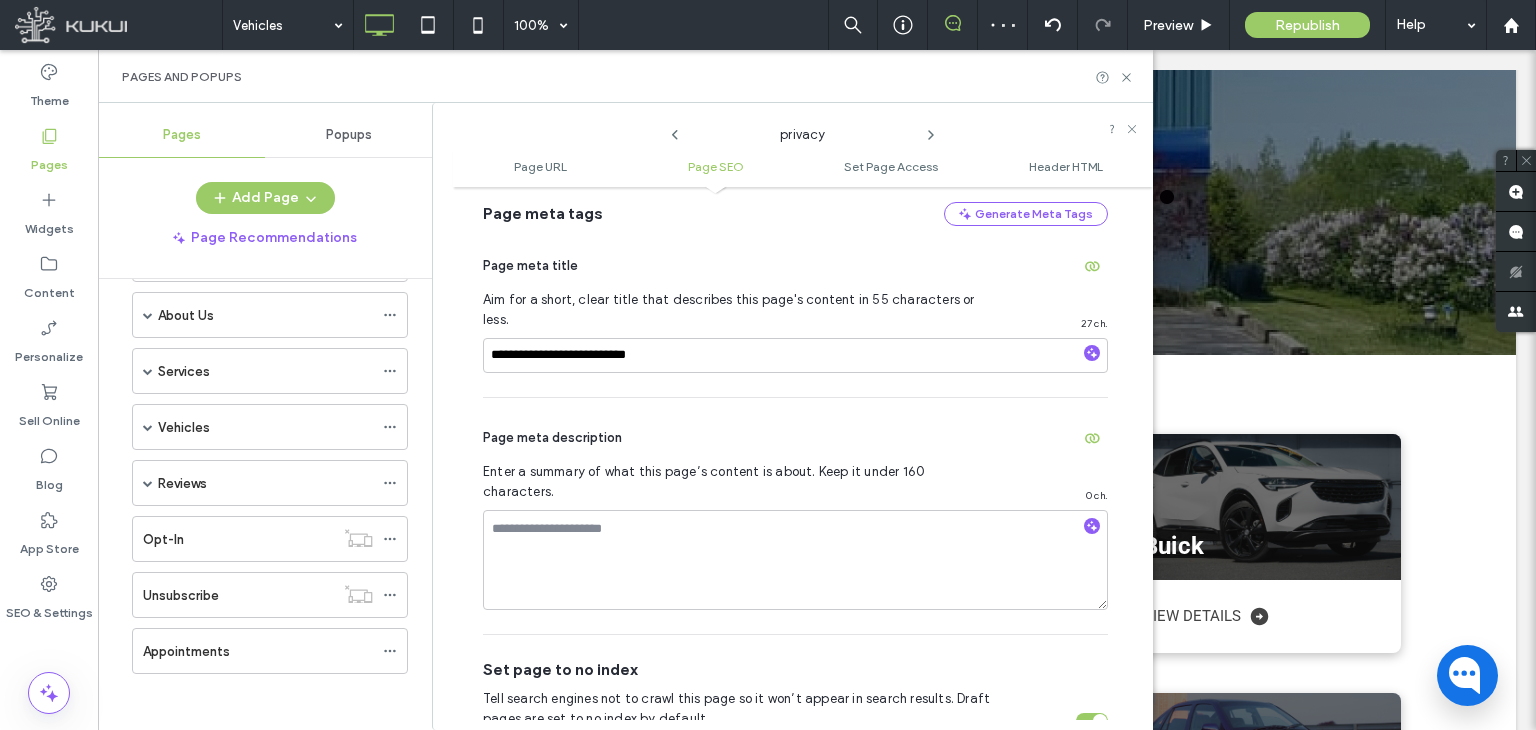 scroll, scrollTop: 474, scrollLeft: 0, axis: vertical 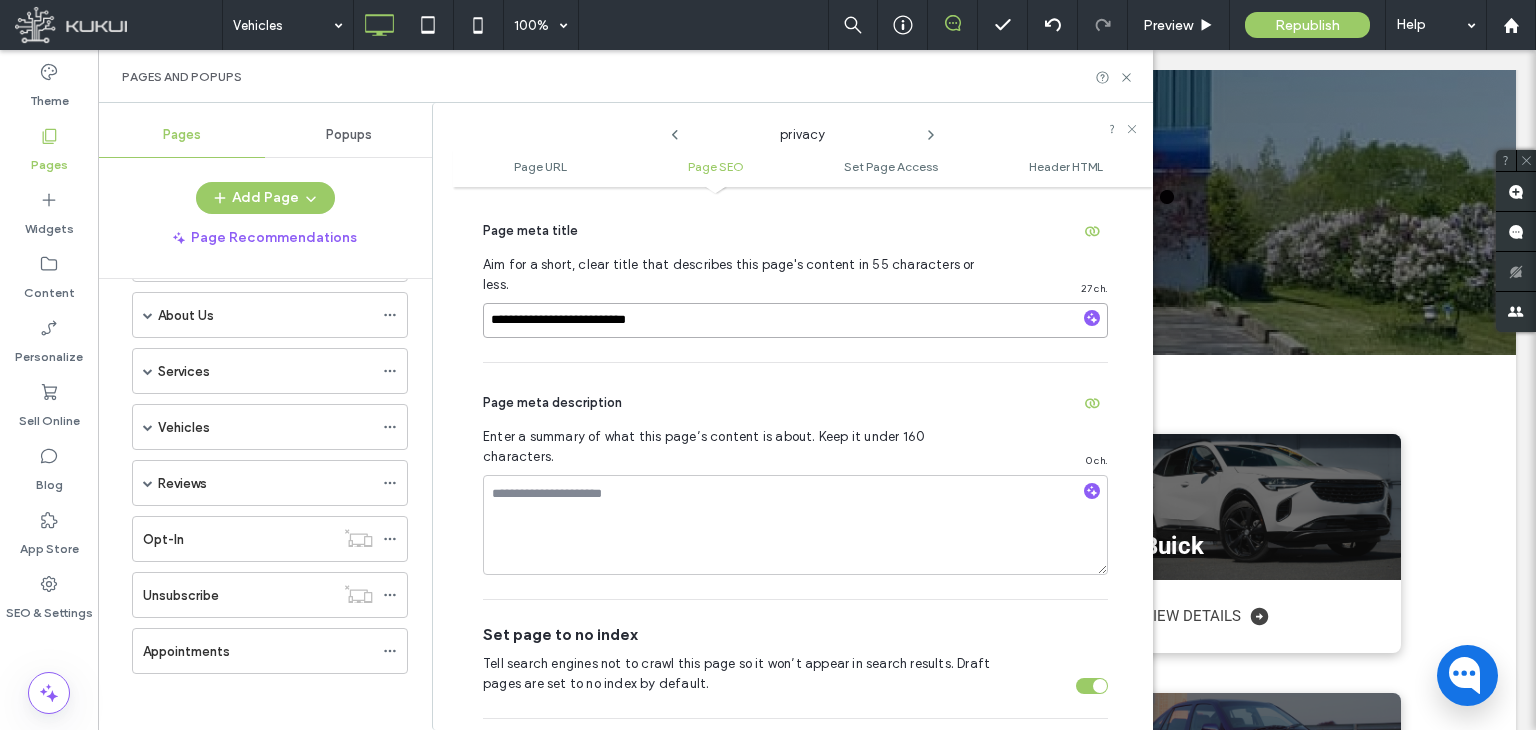 click on "**********" at bounding box center (795, 320) 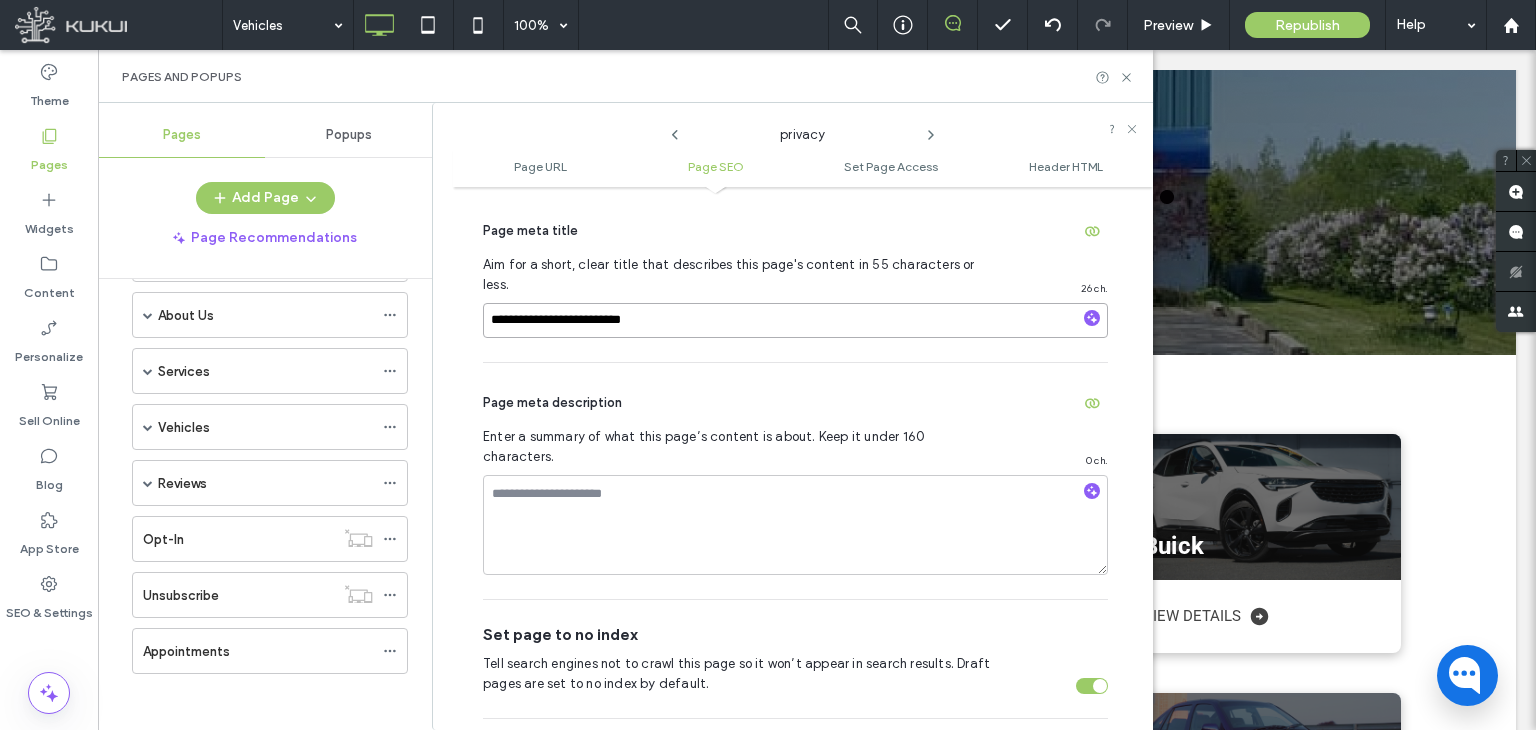 type on "**********" 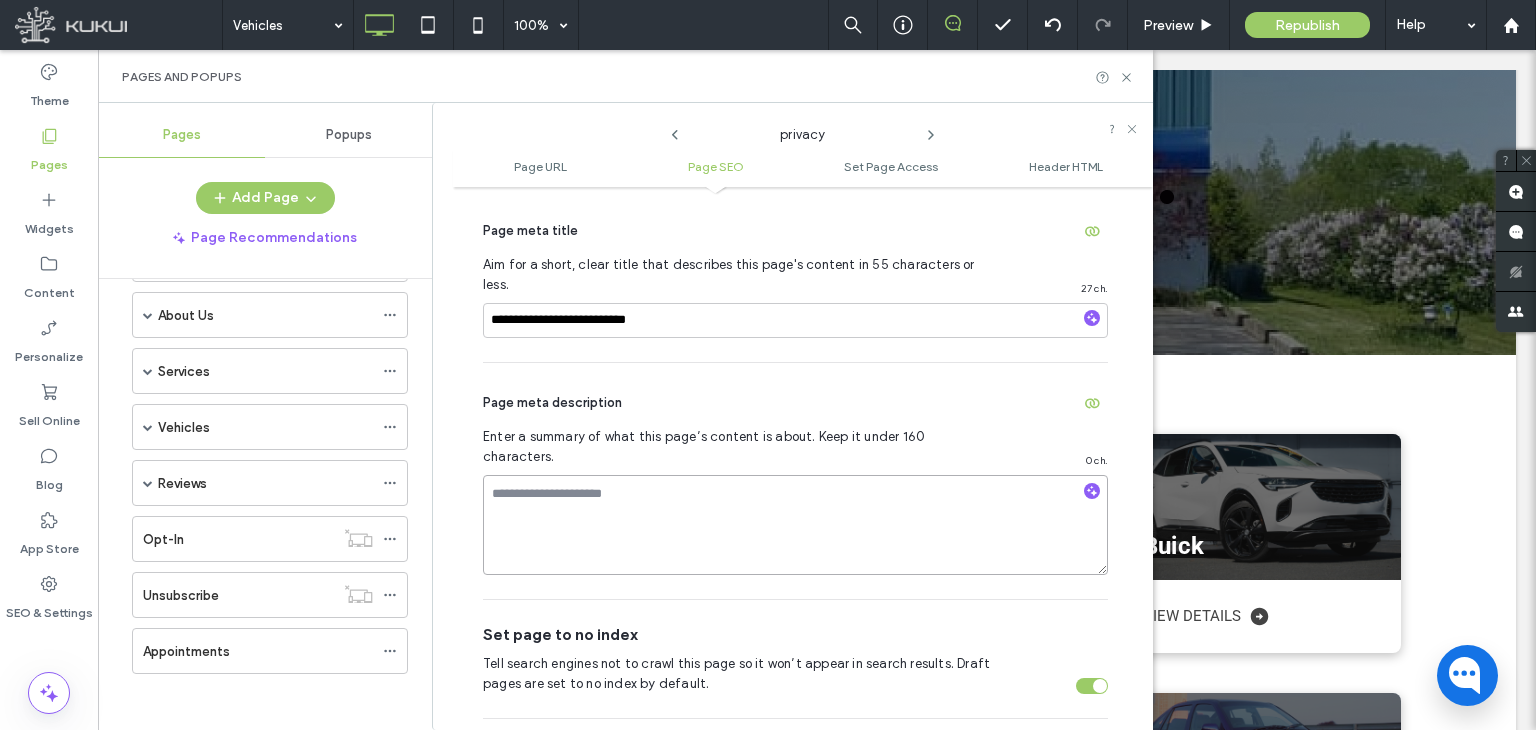 click at bounding box center [795, 525] 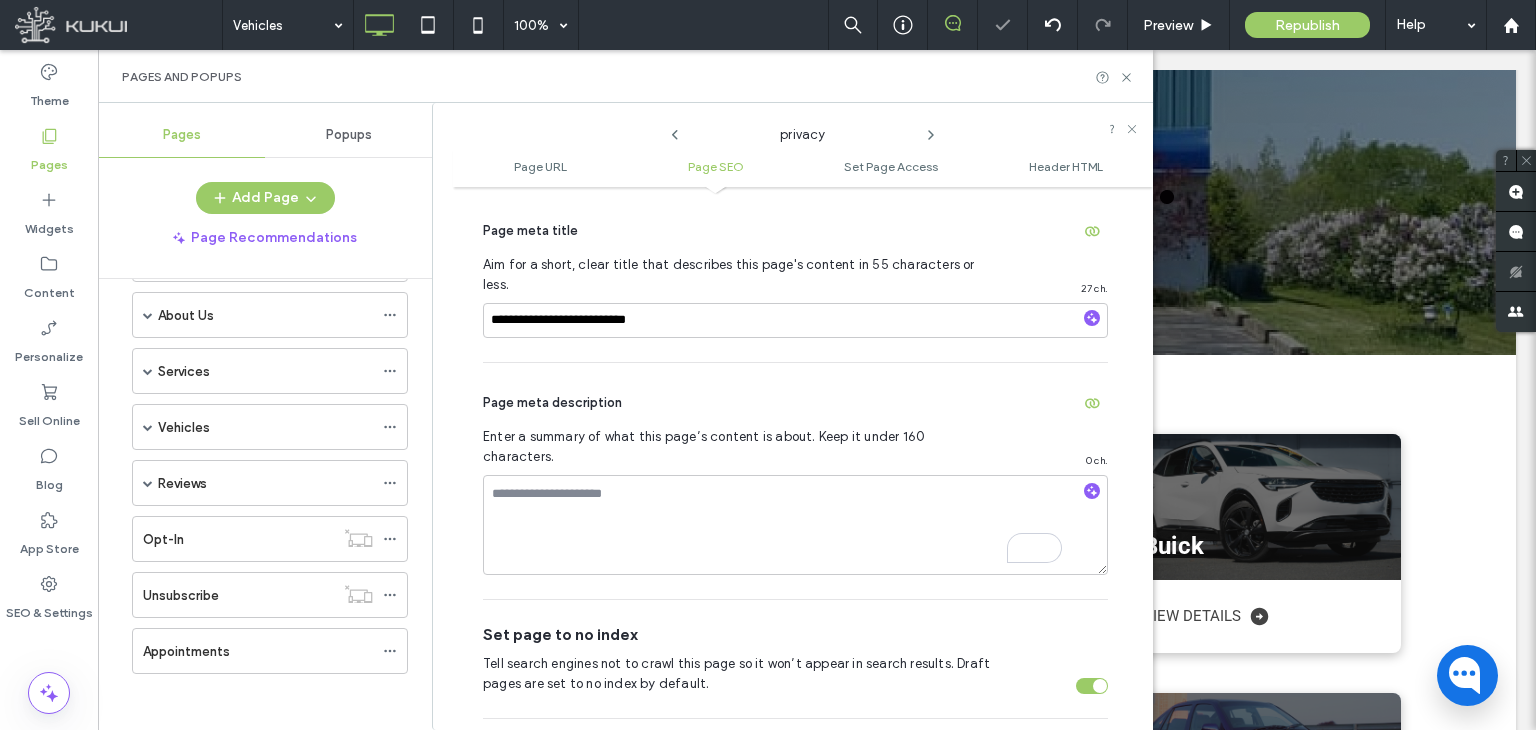 click 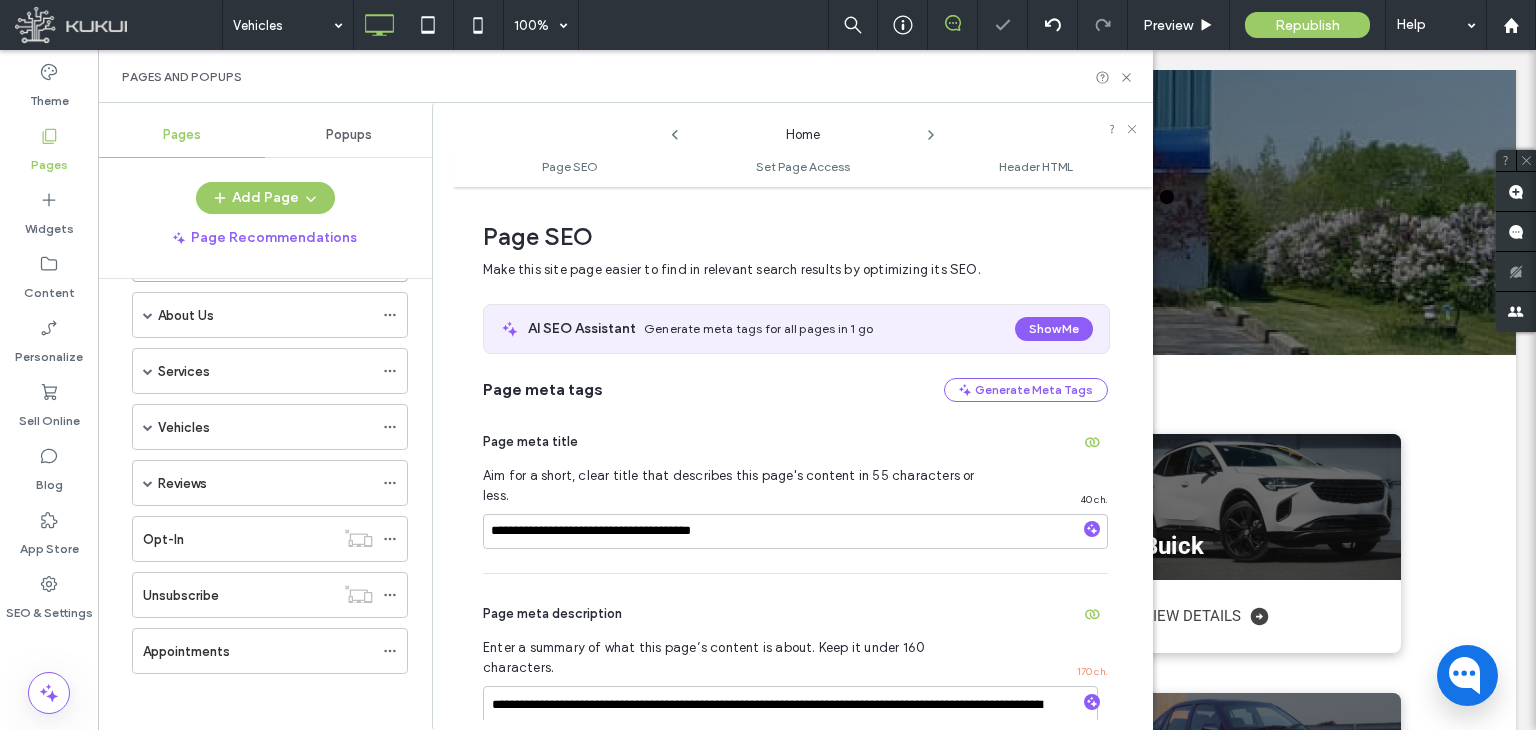 scroll, scrollTop: 10, scrollLeft: 0, axis: vertical 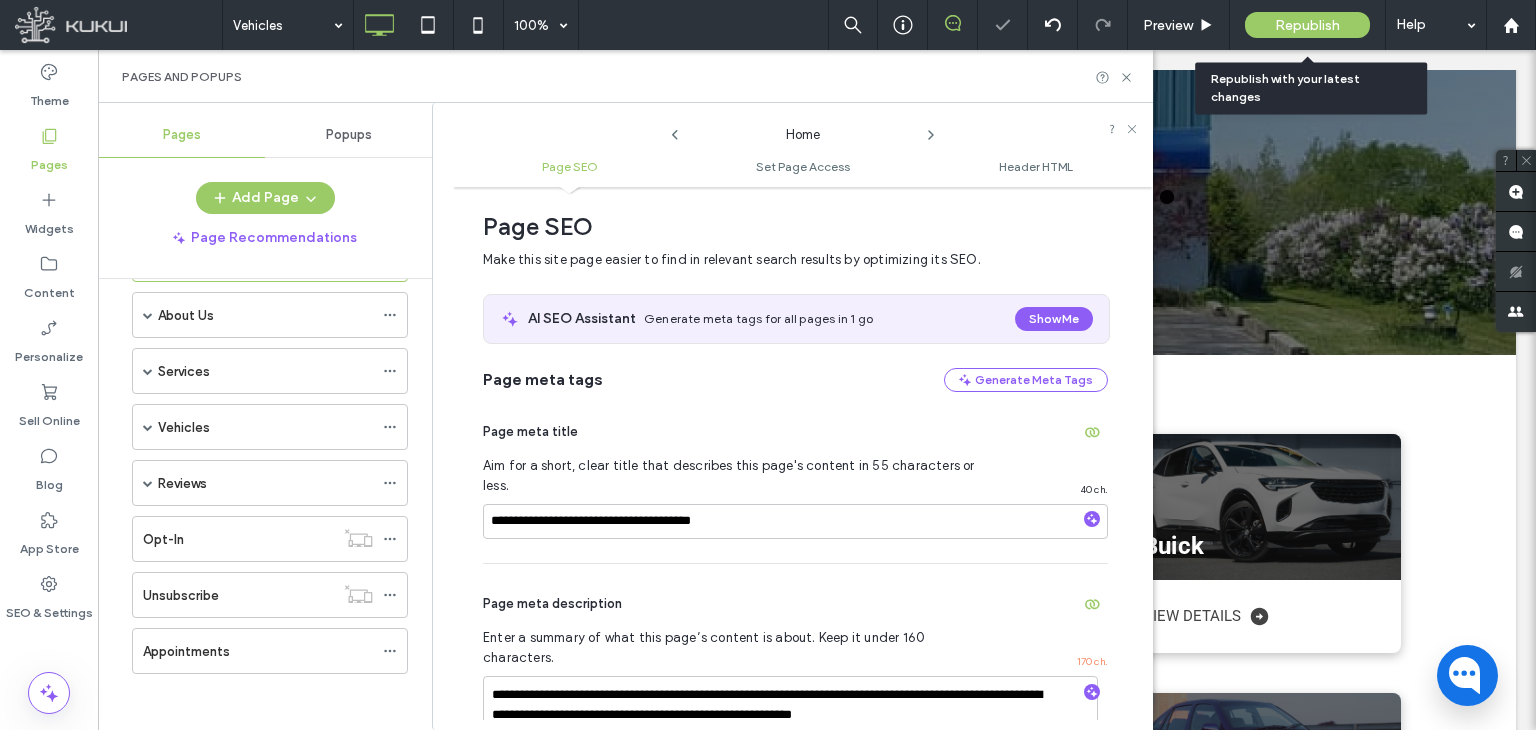 click on "Republish" at bounding box center [1307, 25] 